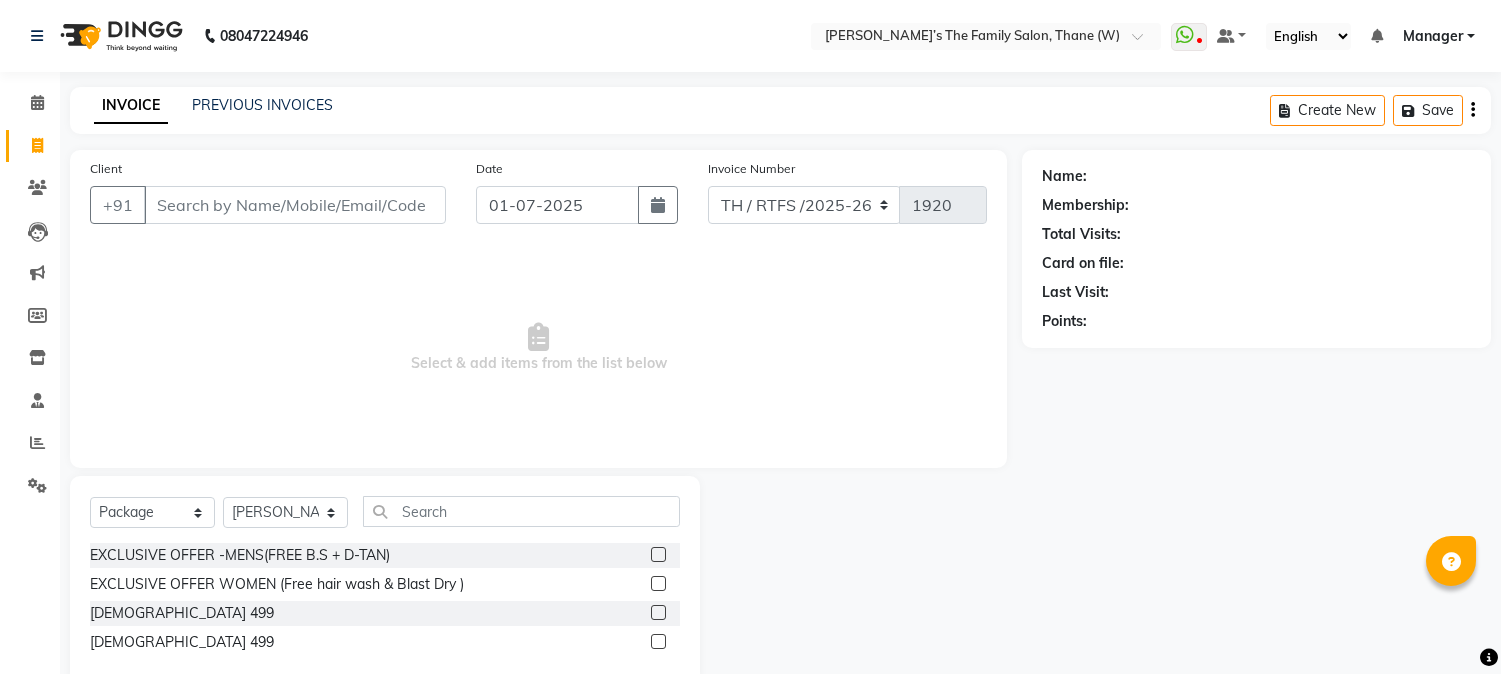 select on "package" 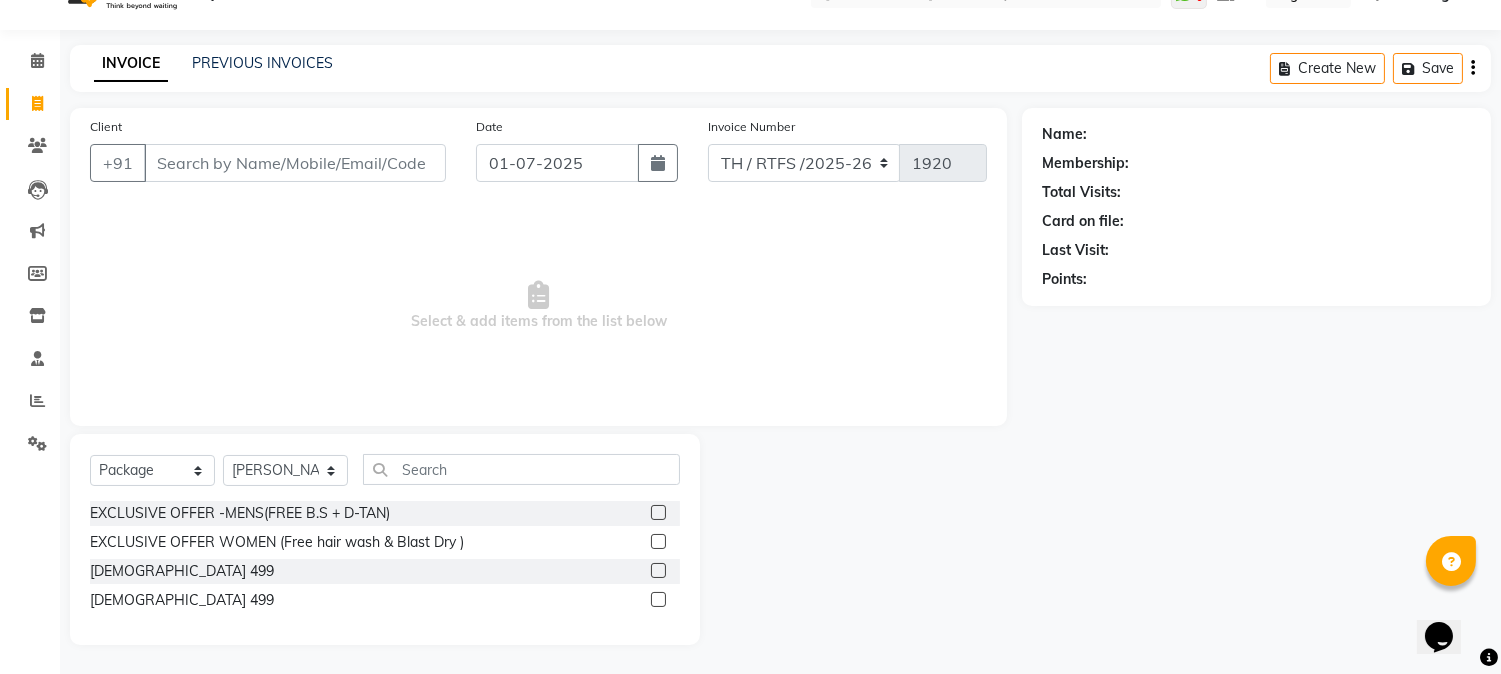 scroll, scrollTop: 0, scrollLeft: 0, axis: both 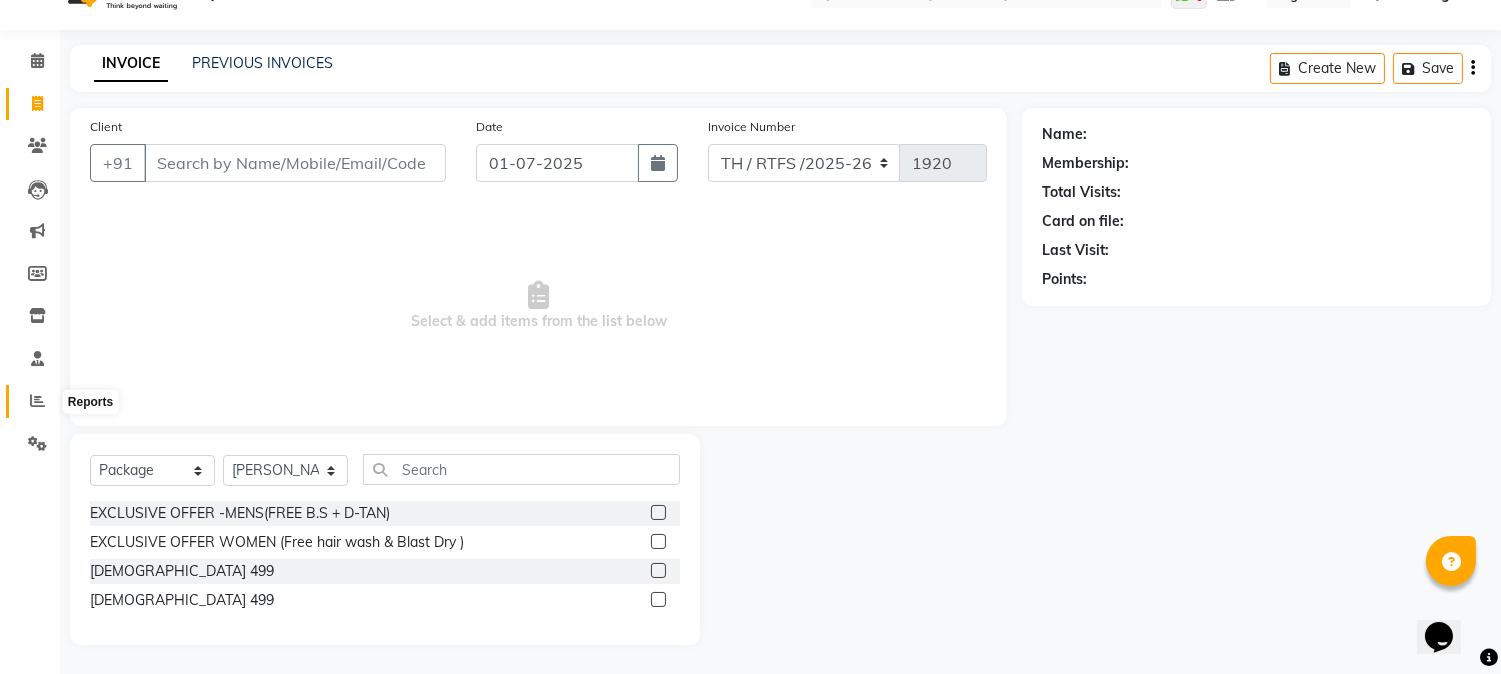 click 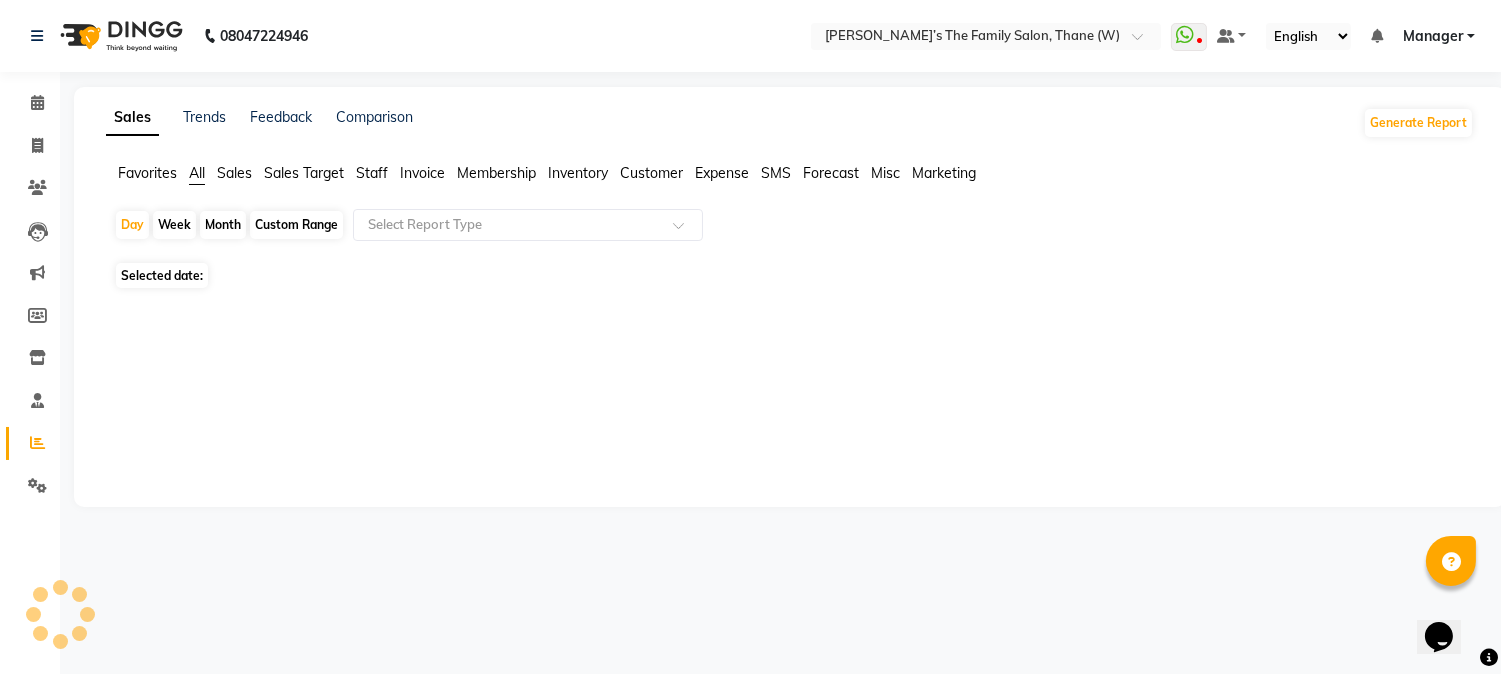 scroll, scrollTop: 0, scrollLeft: 0, axis: both 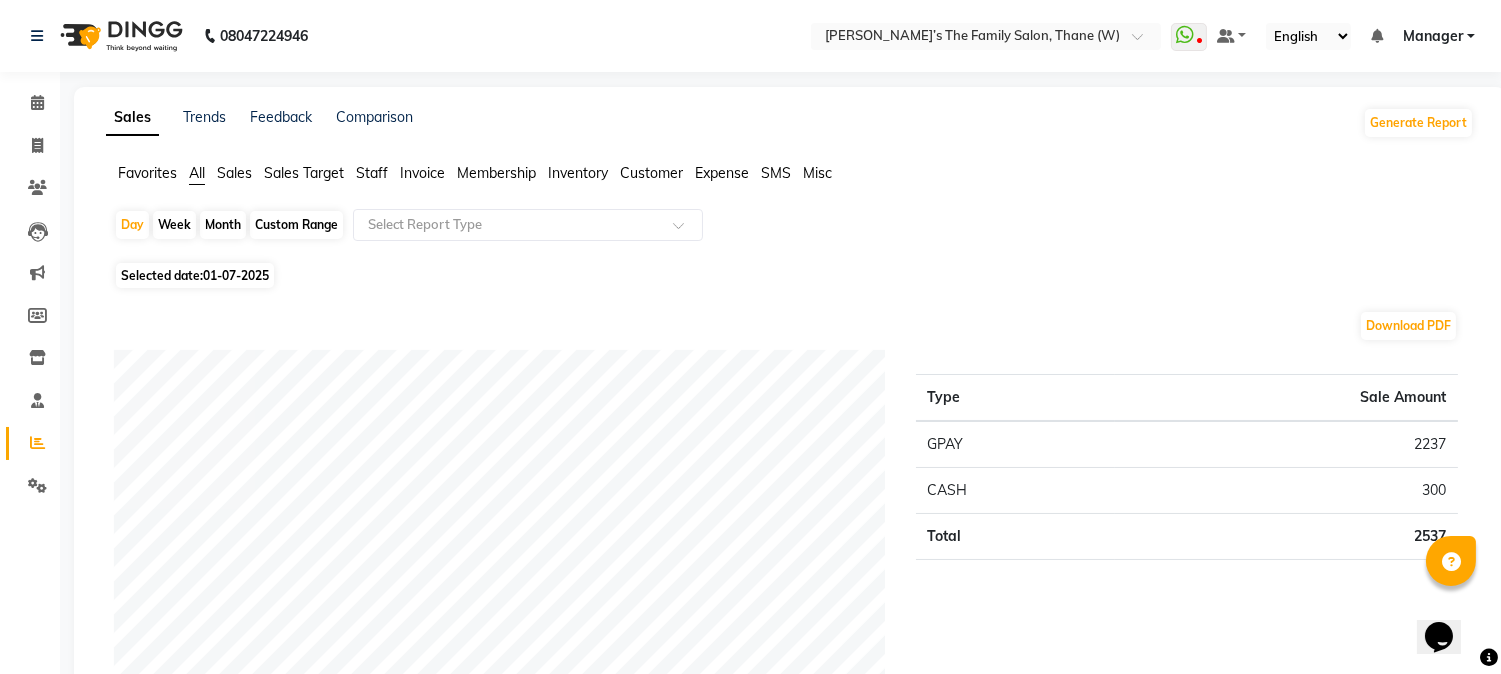 click on "Month" 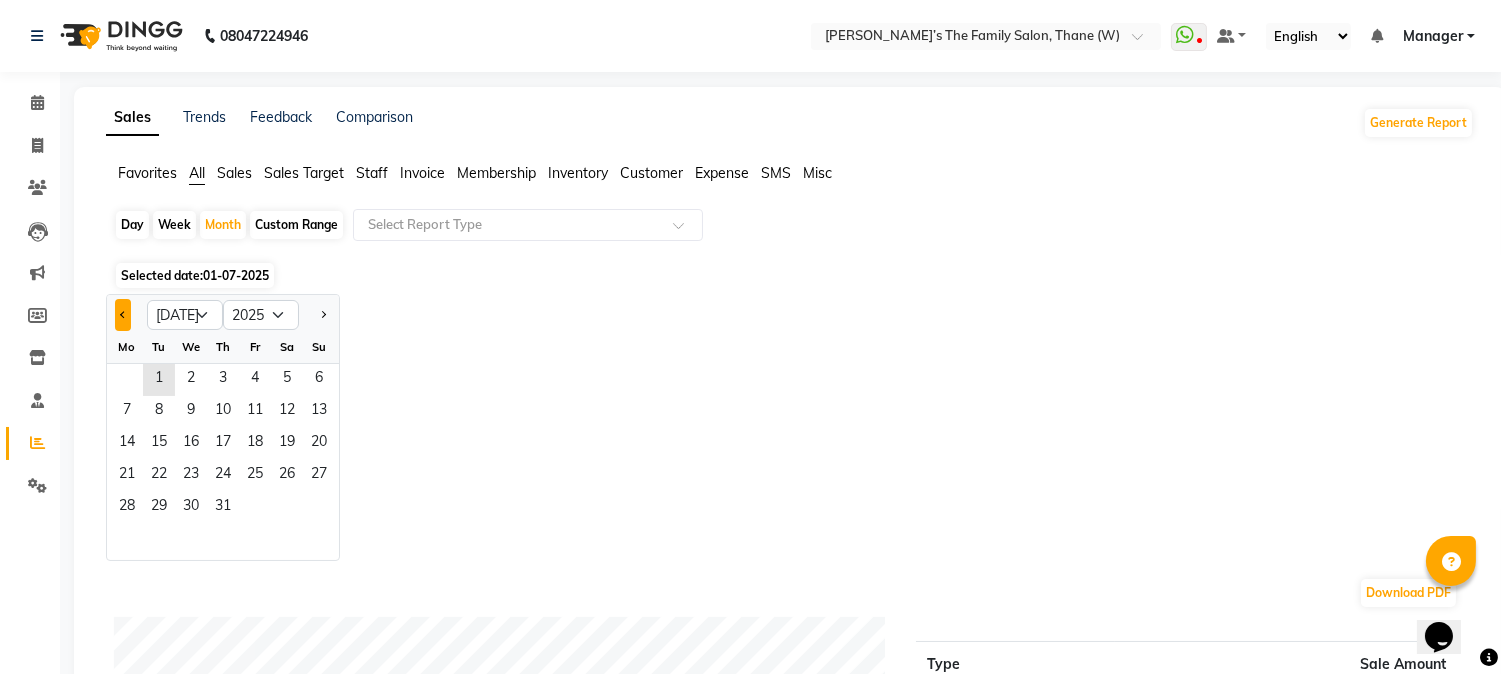 click 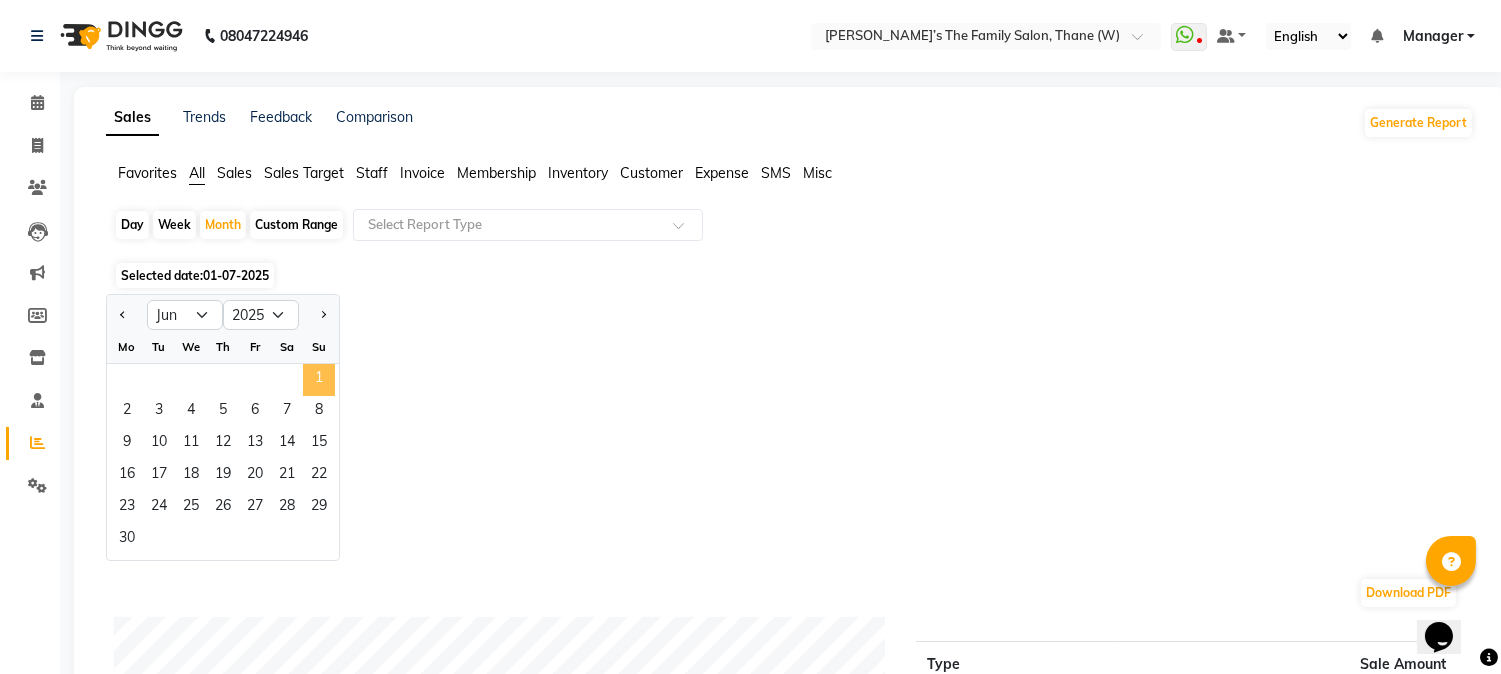 click on "1" 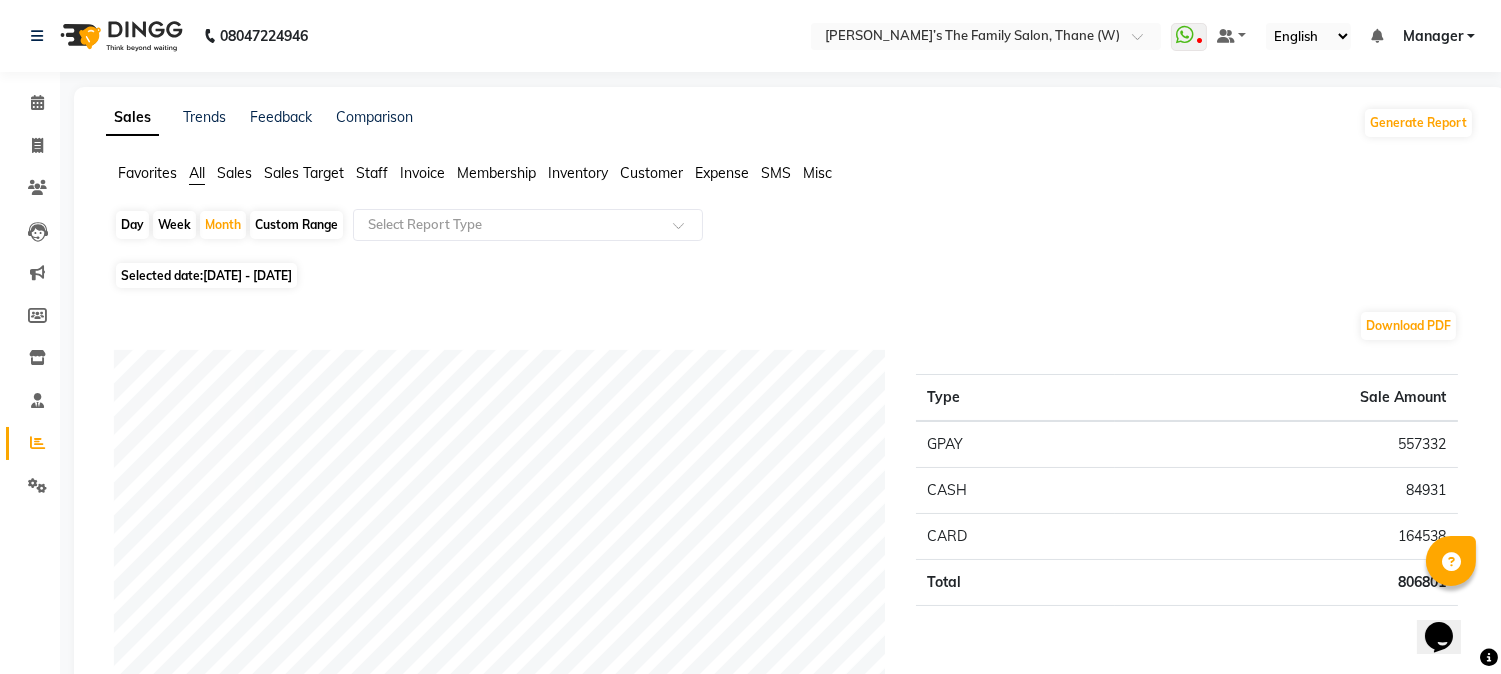 click on "Staff" 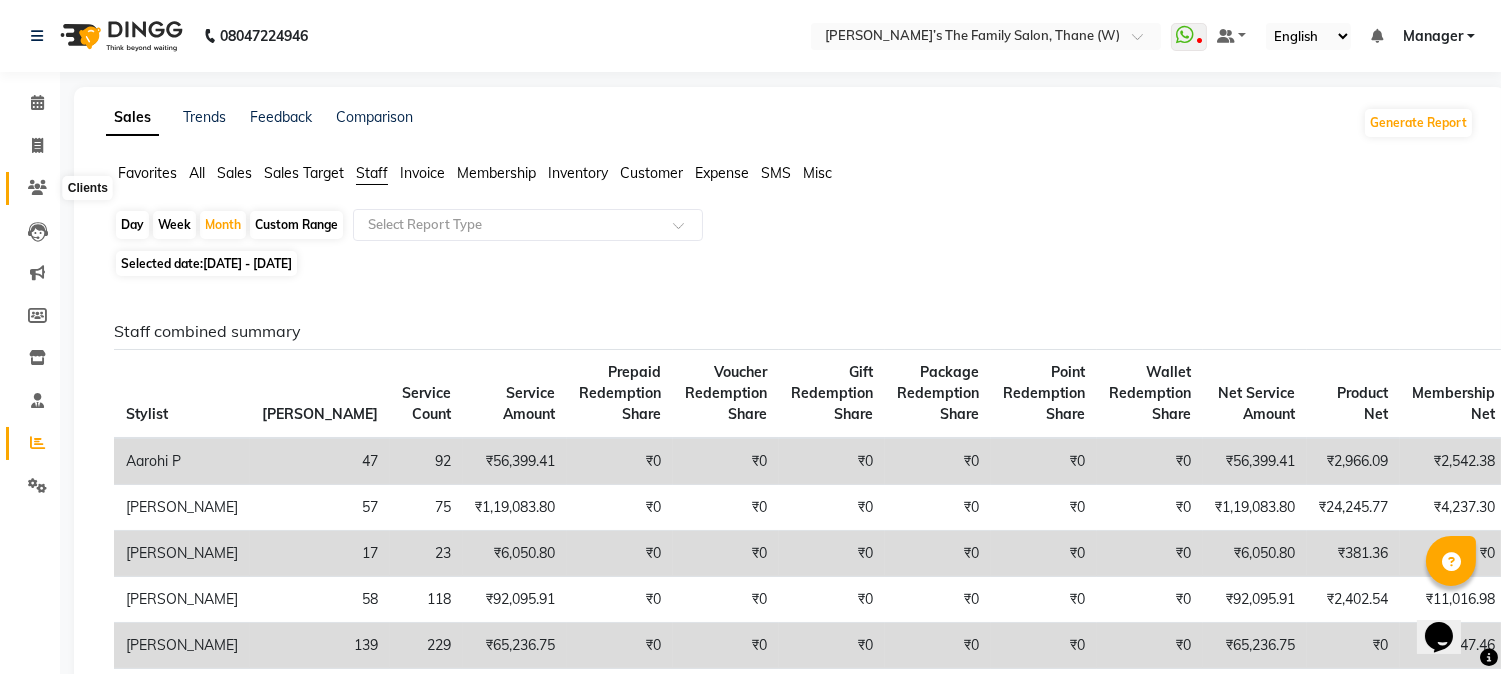 click 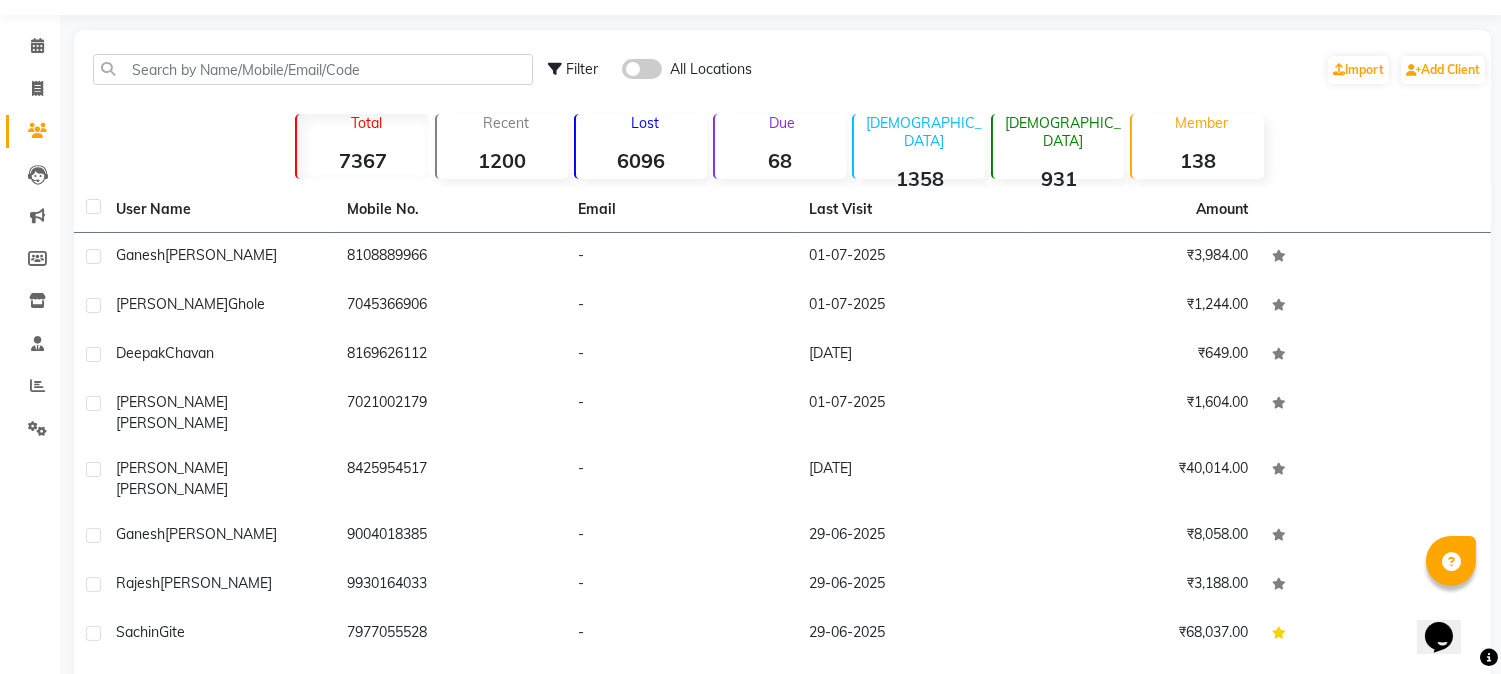 scroll, scrollTop: 191, scrollLeft: 0, axis: vertical 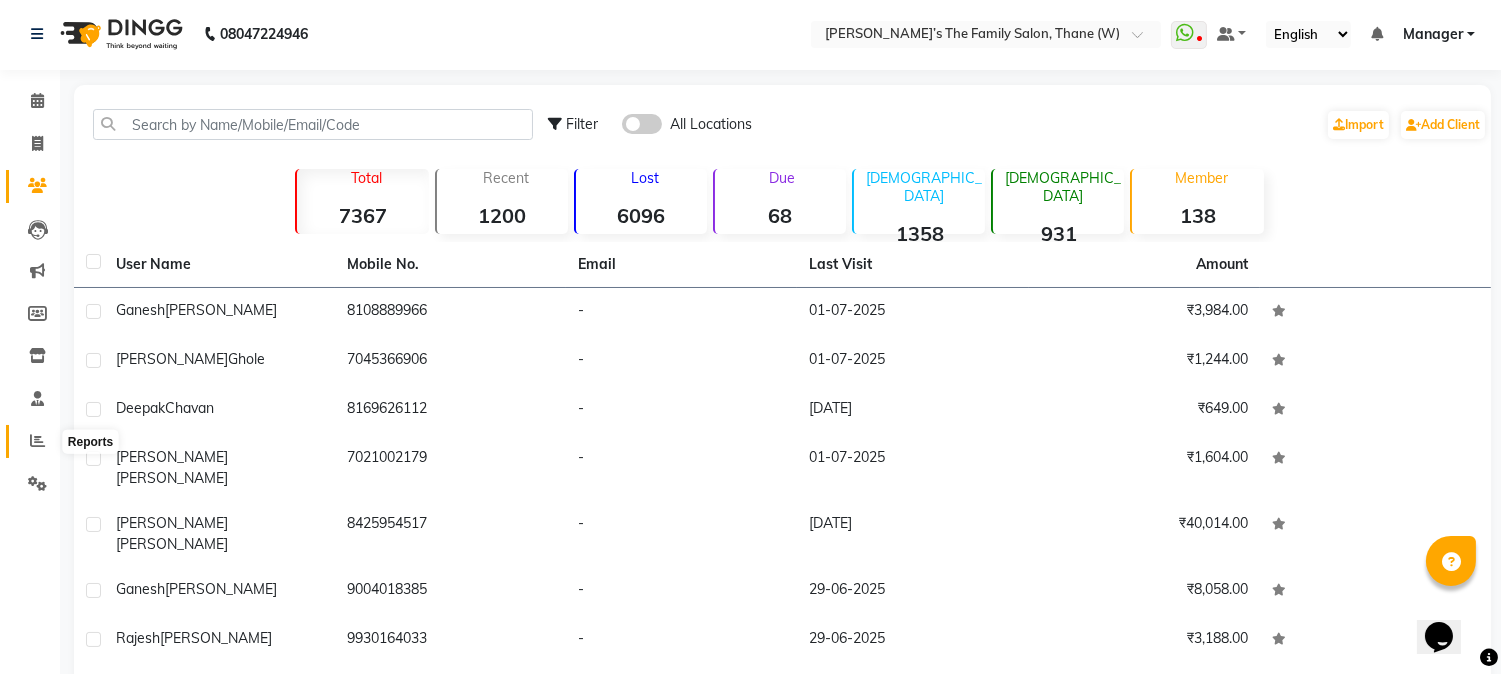 click 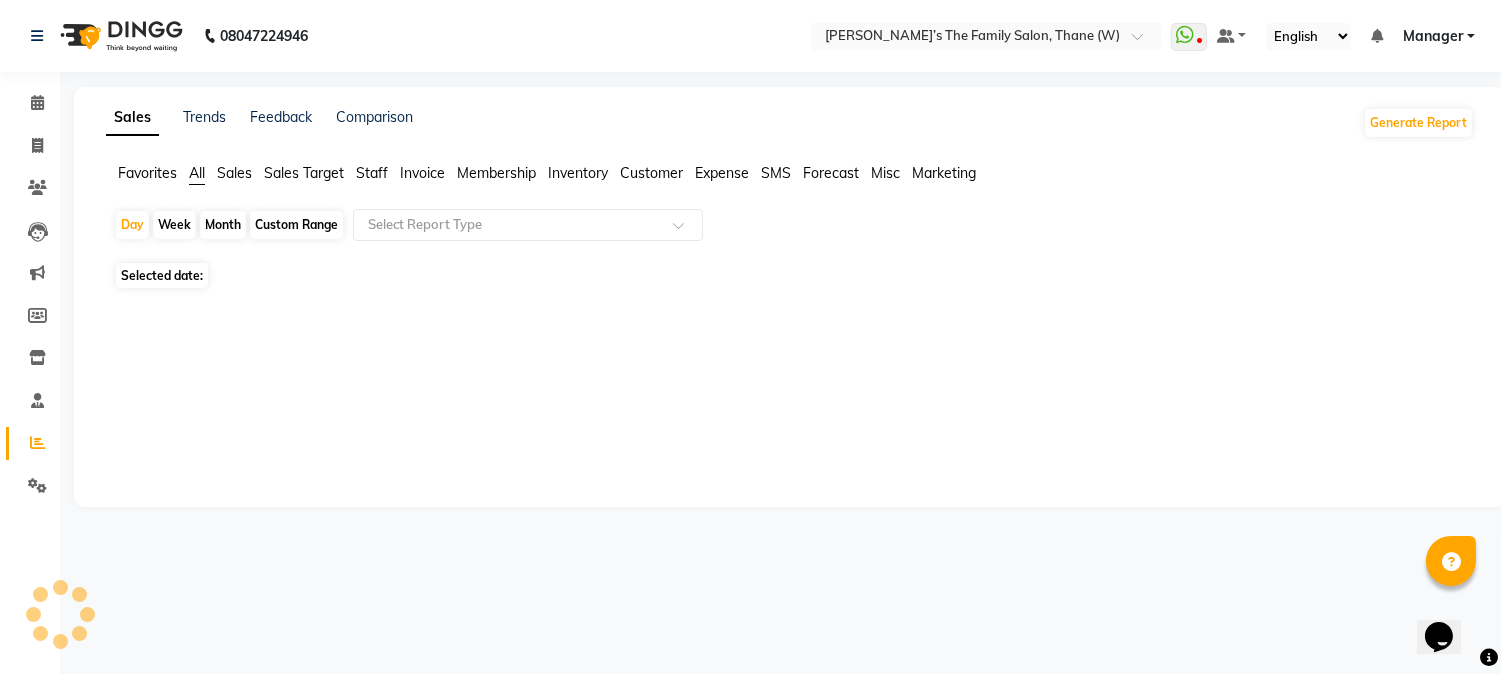 scroll, scrollTop: 0, scrollLeft: 0, axis: both 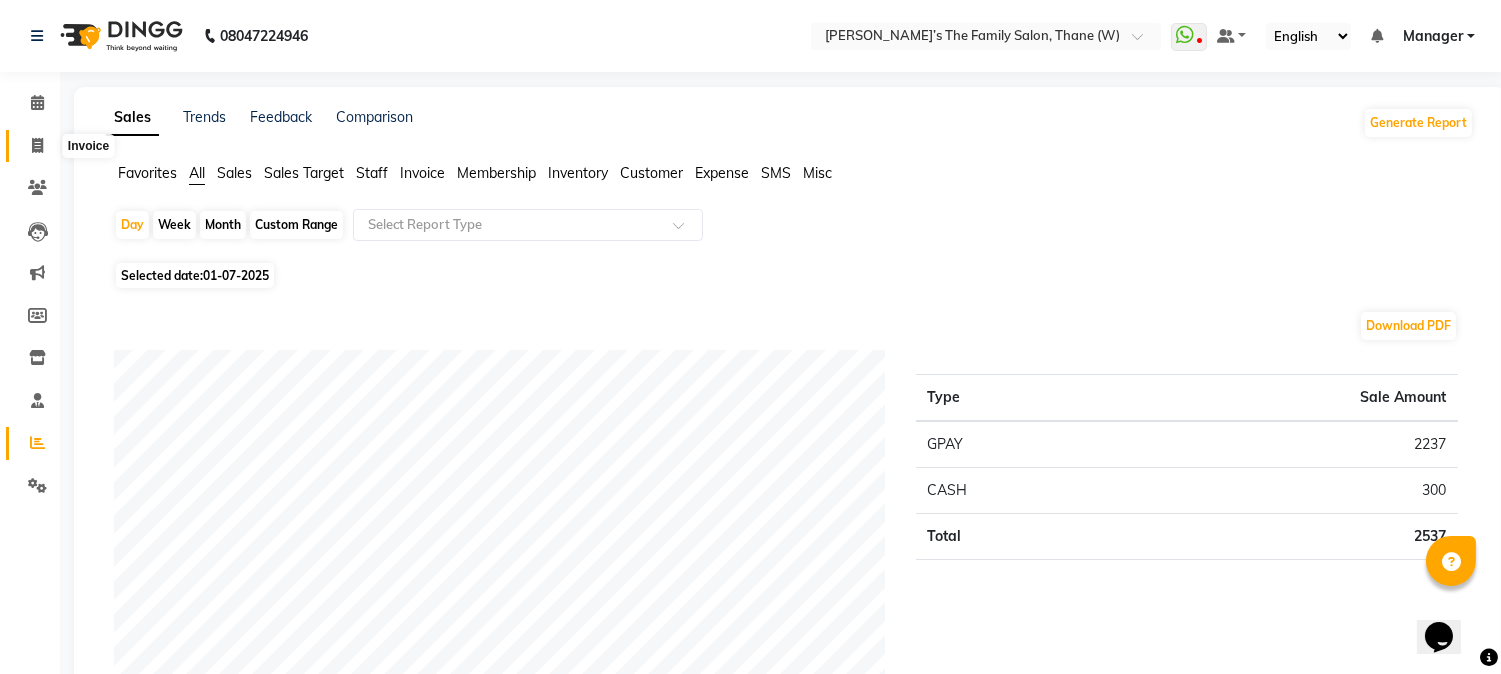 click 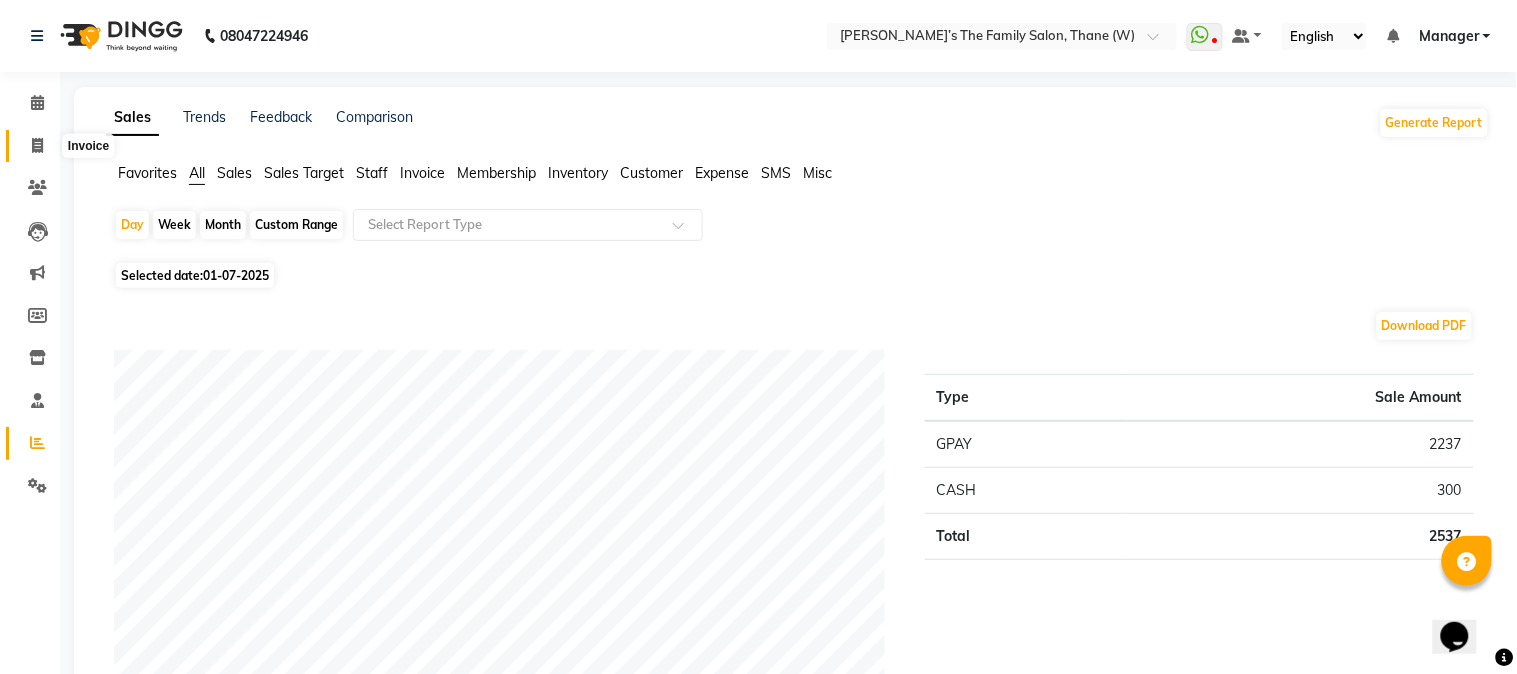 select on "service" 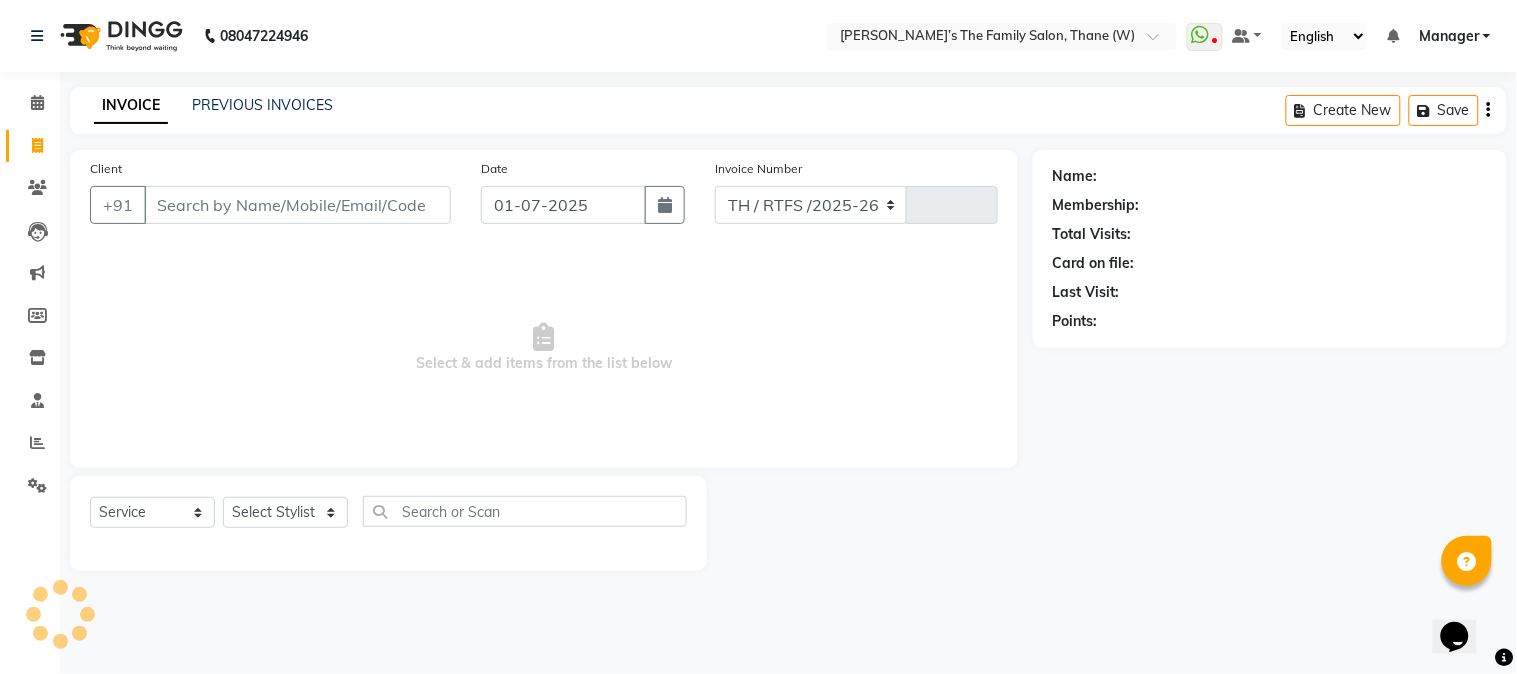 select on "8004" 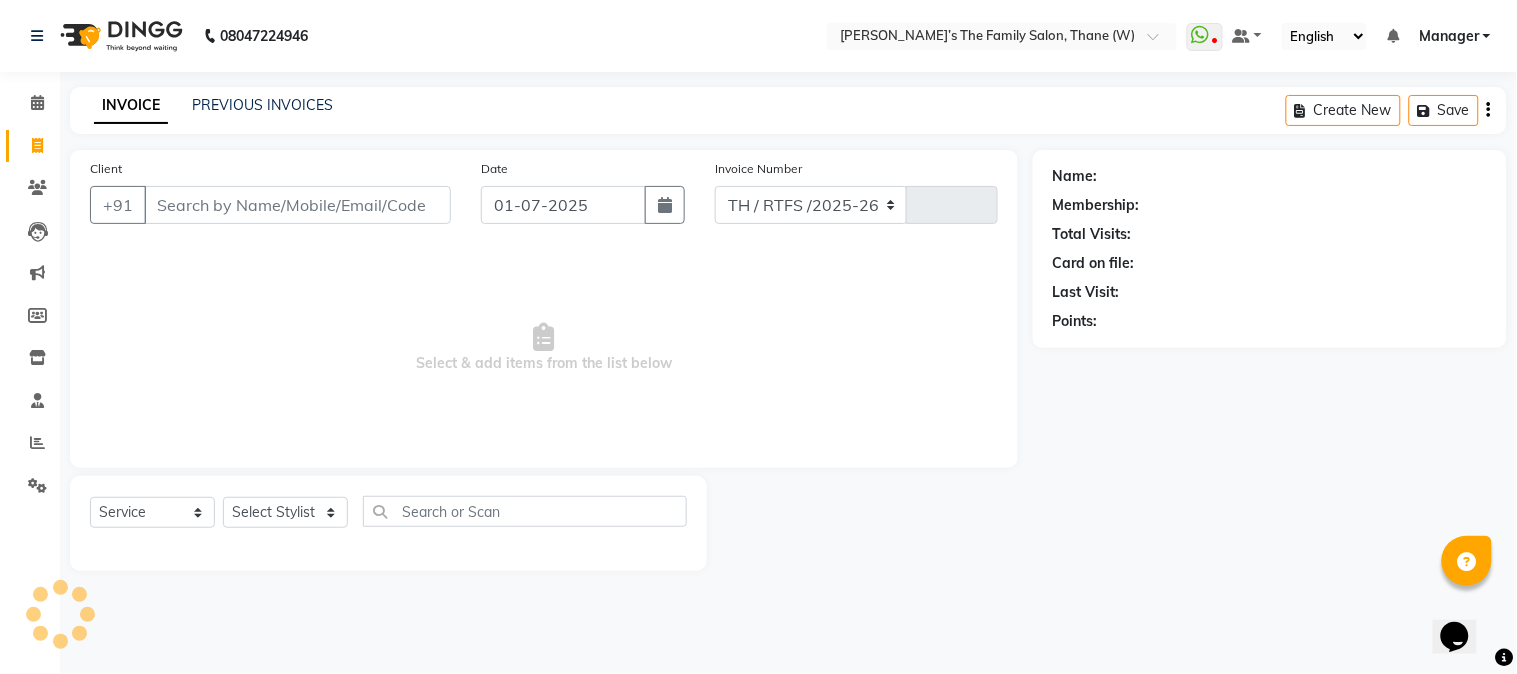 type on "1920" 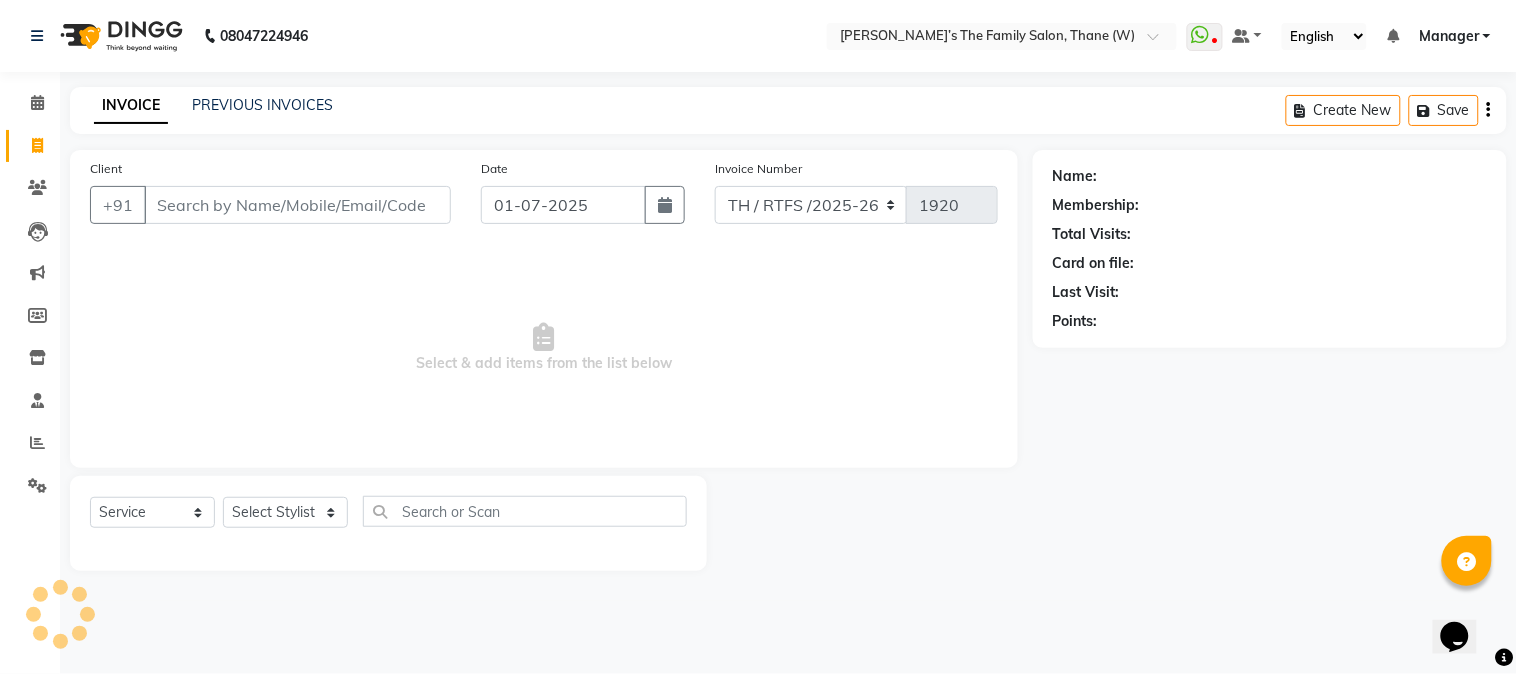 click on "Client" at bounding box center (297, 205) 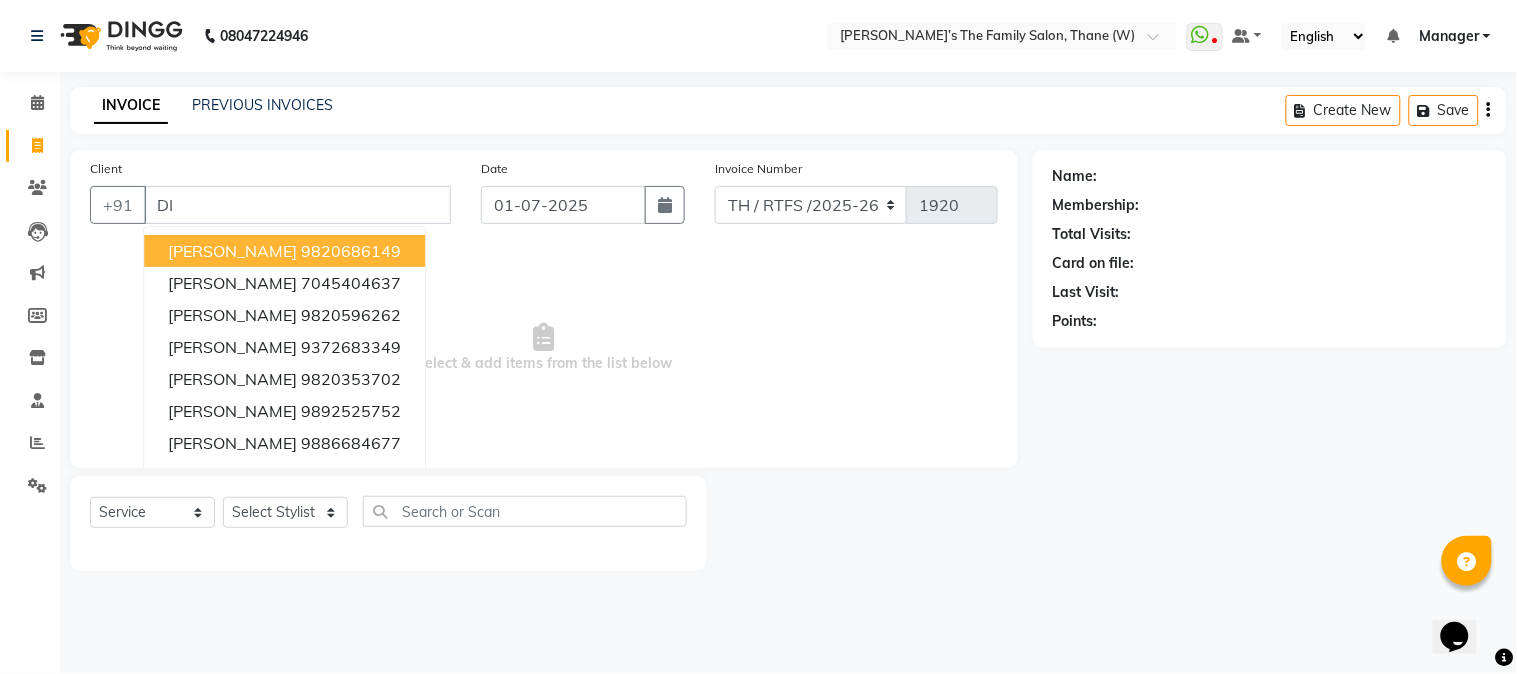 type on "D" 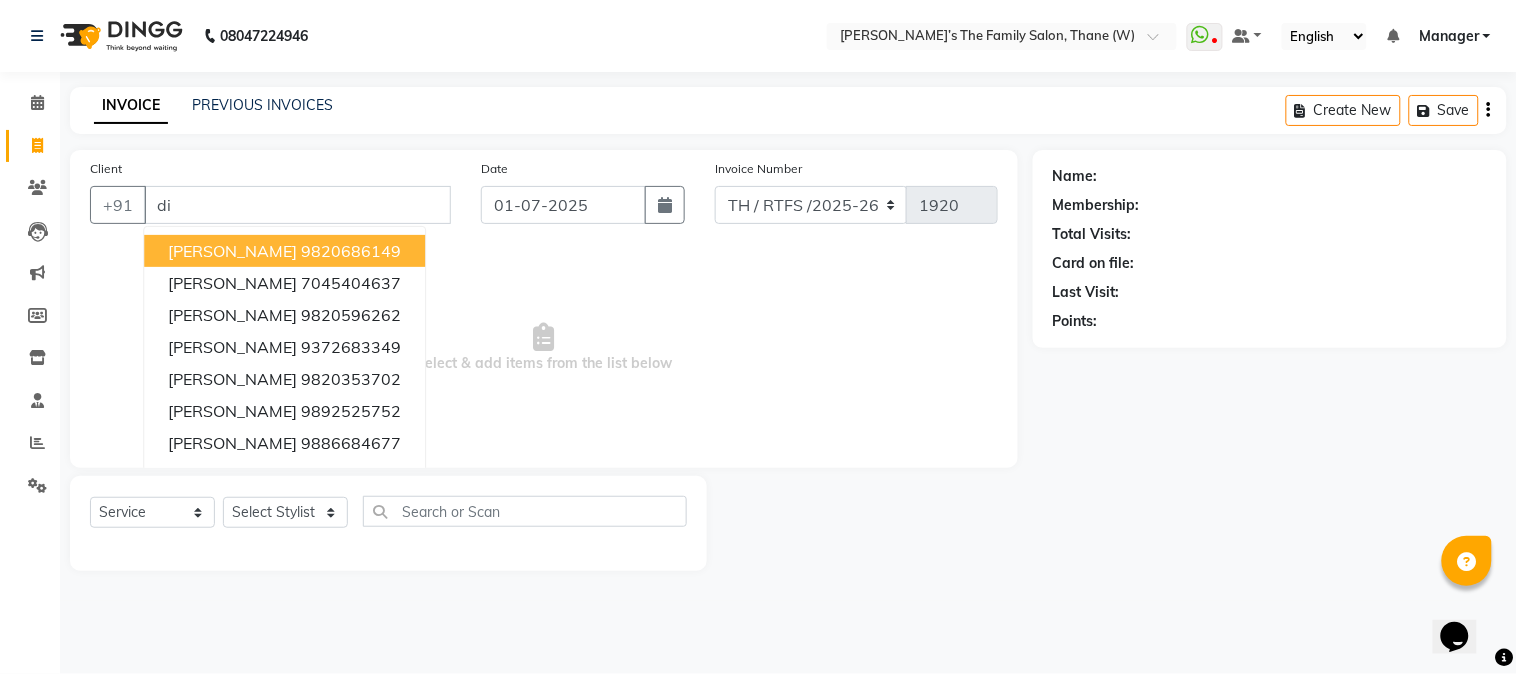 type on "d" 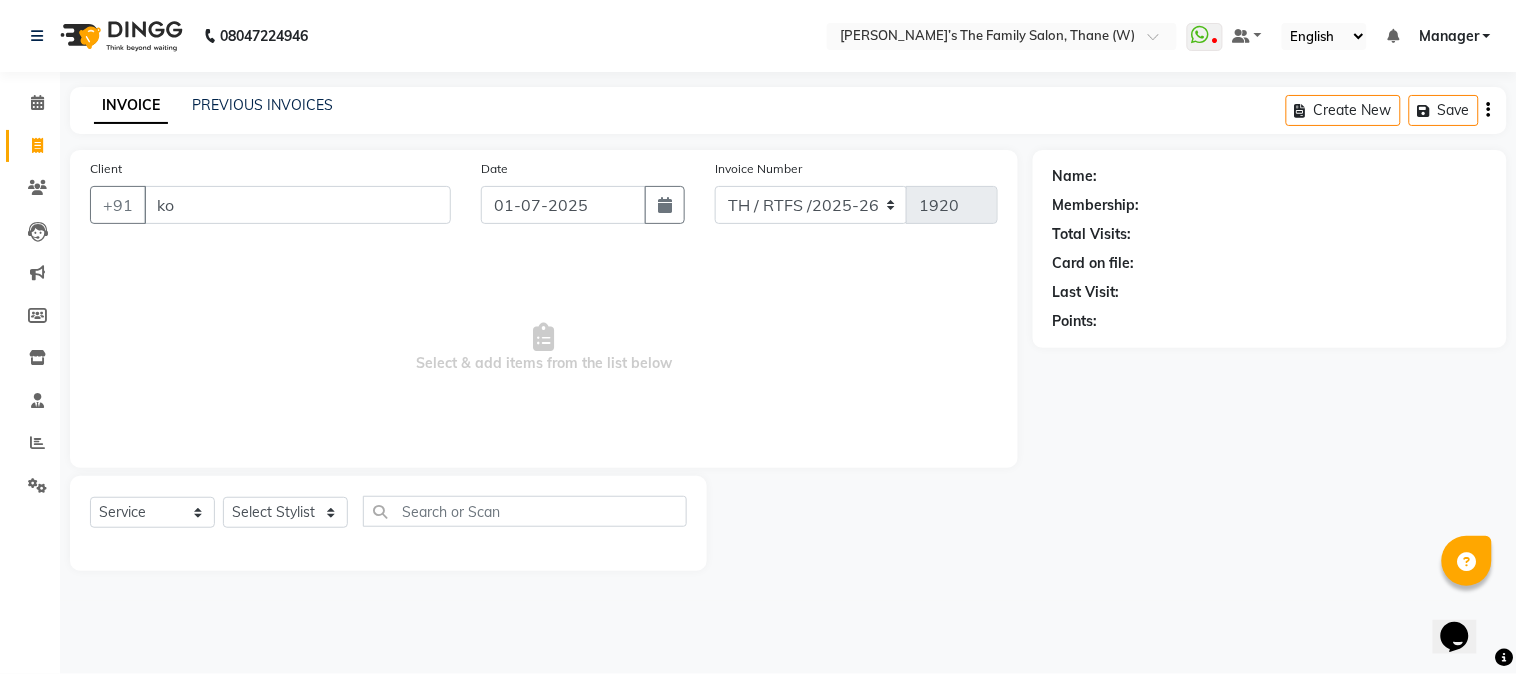 type on "k" 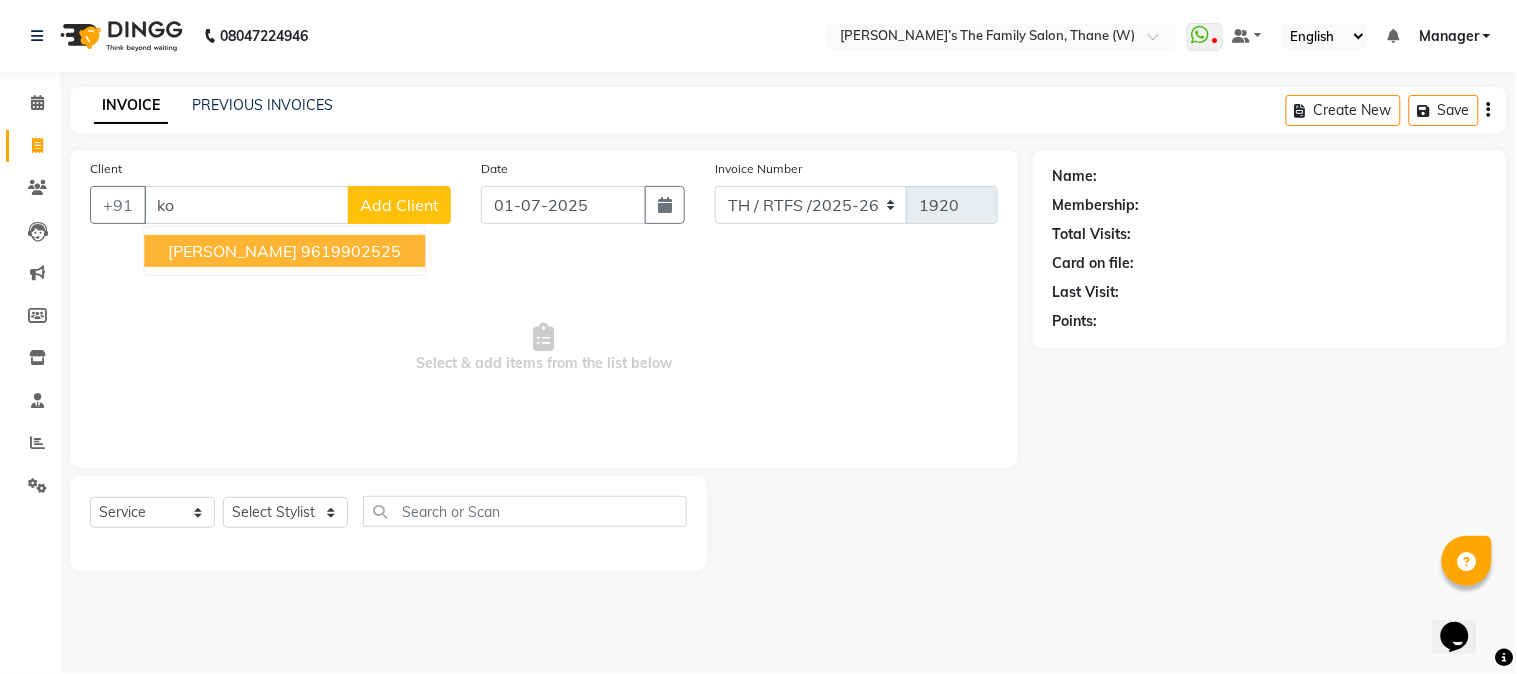 type on "k" 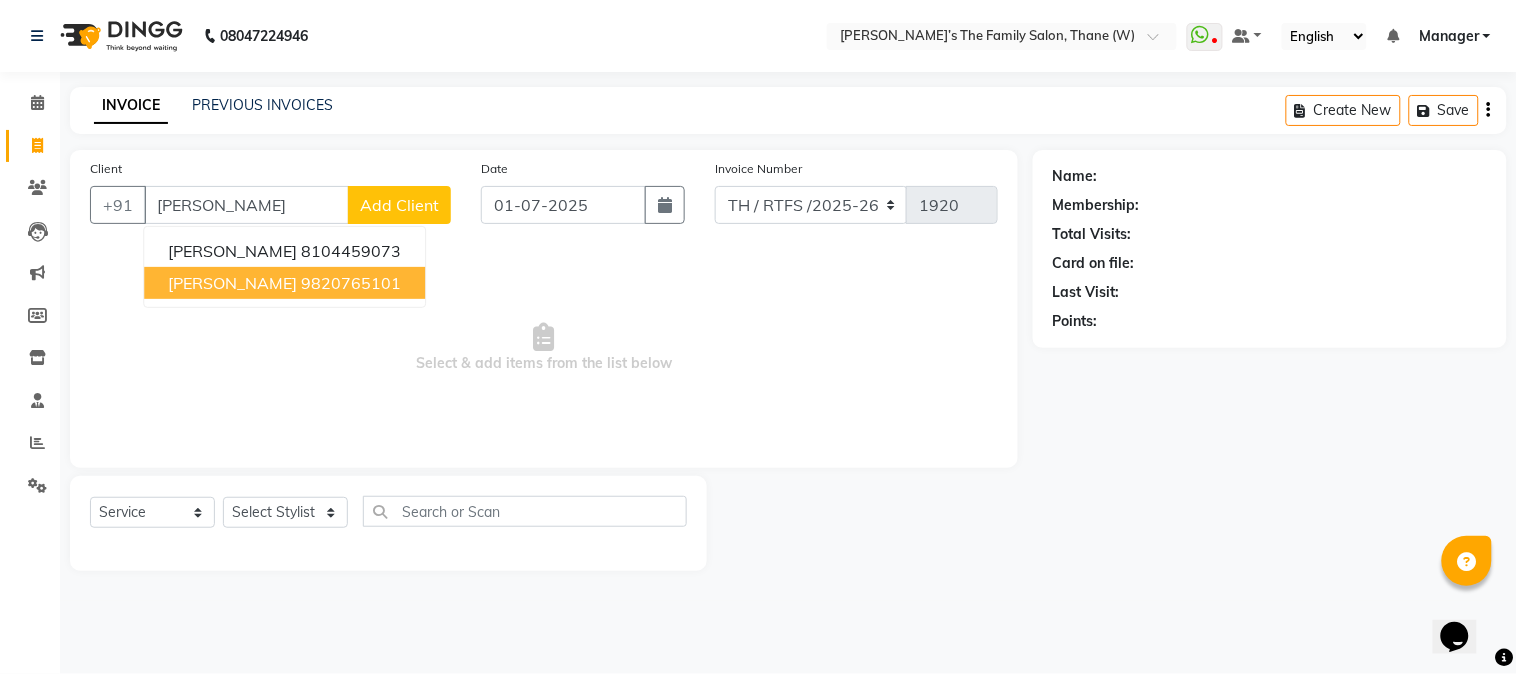 click on "[PERSON_NAME]" at bounding box center (232, 283) 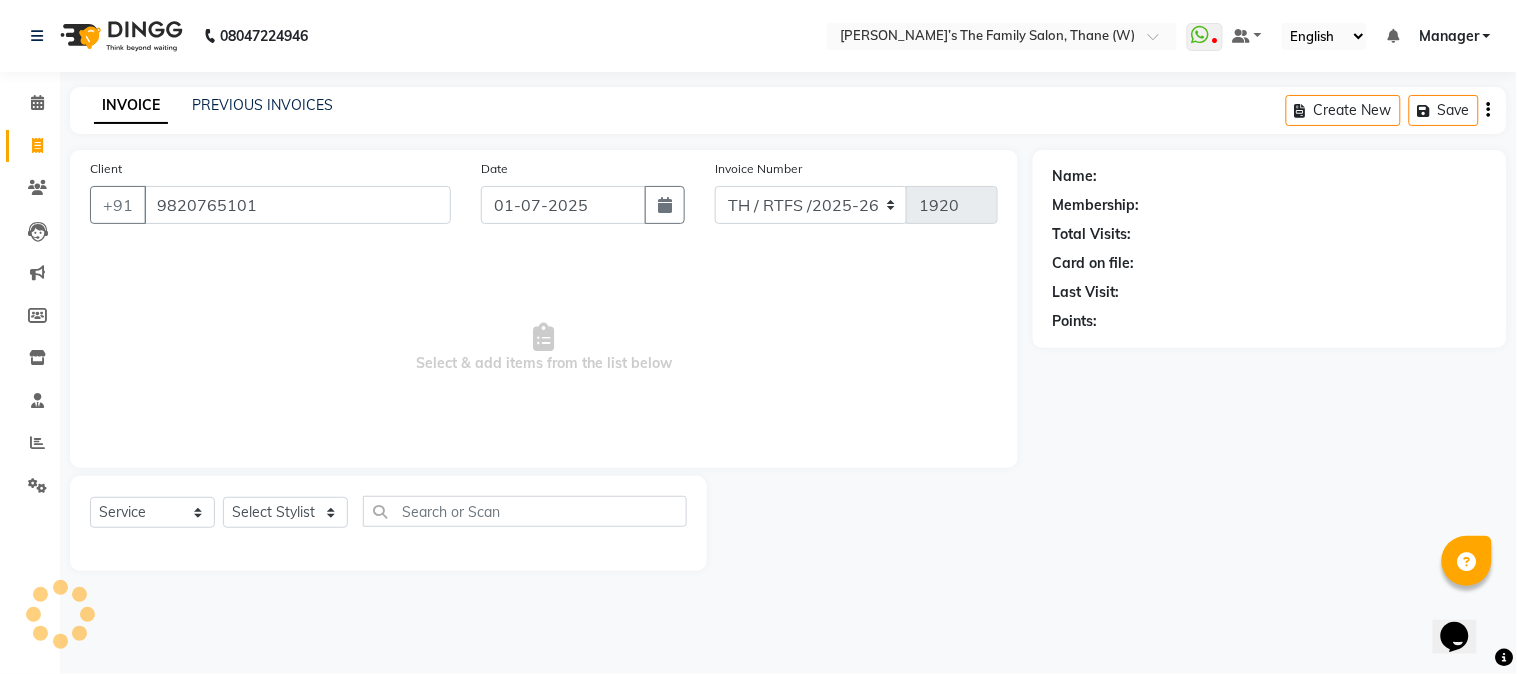 type on "9820765101" 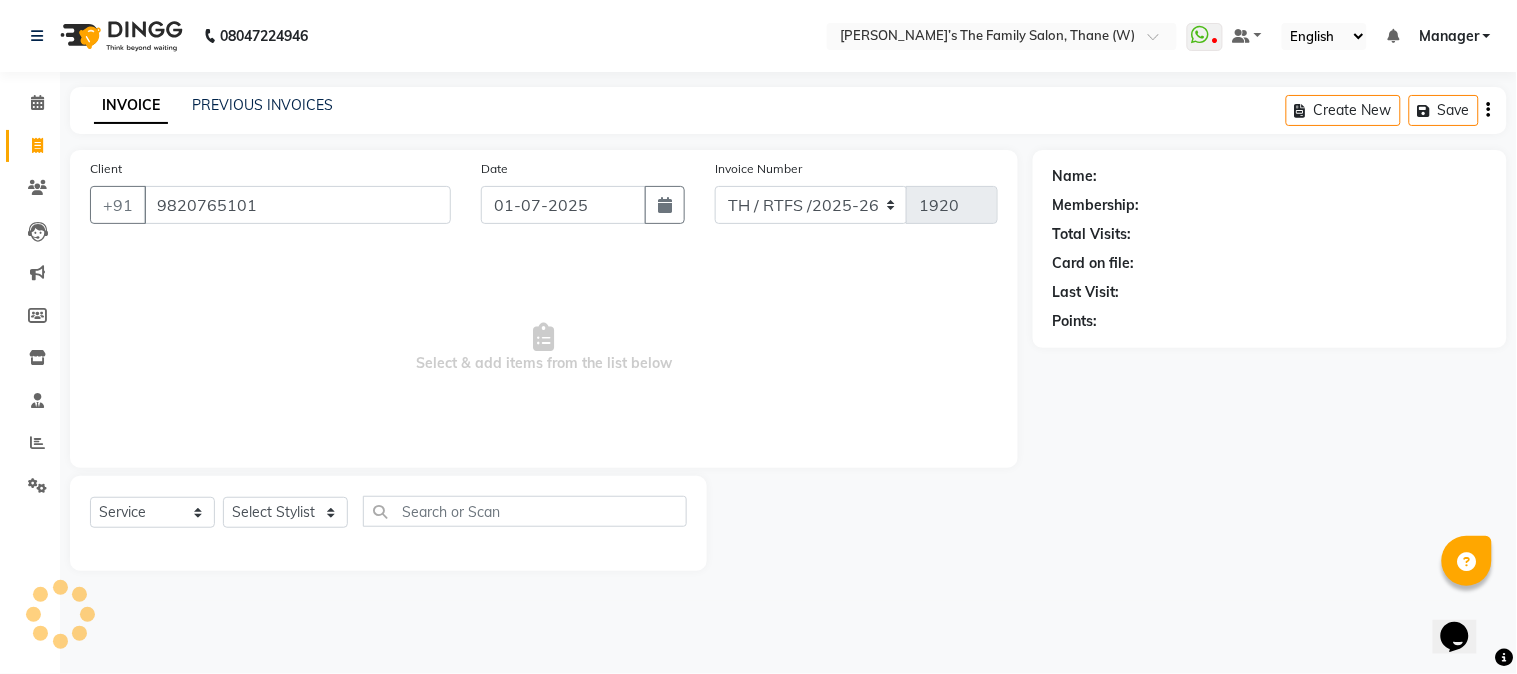 select on "1: Object" 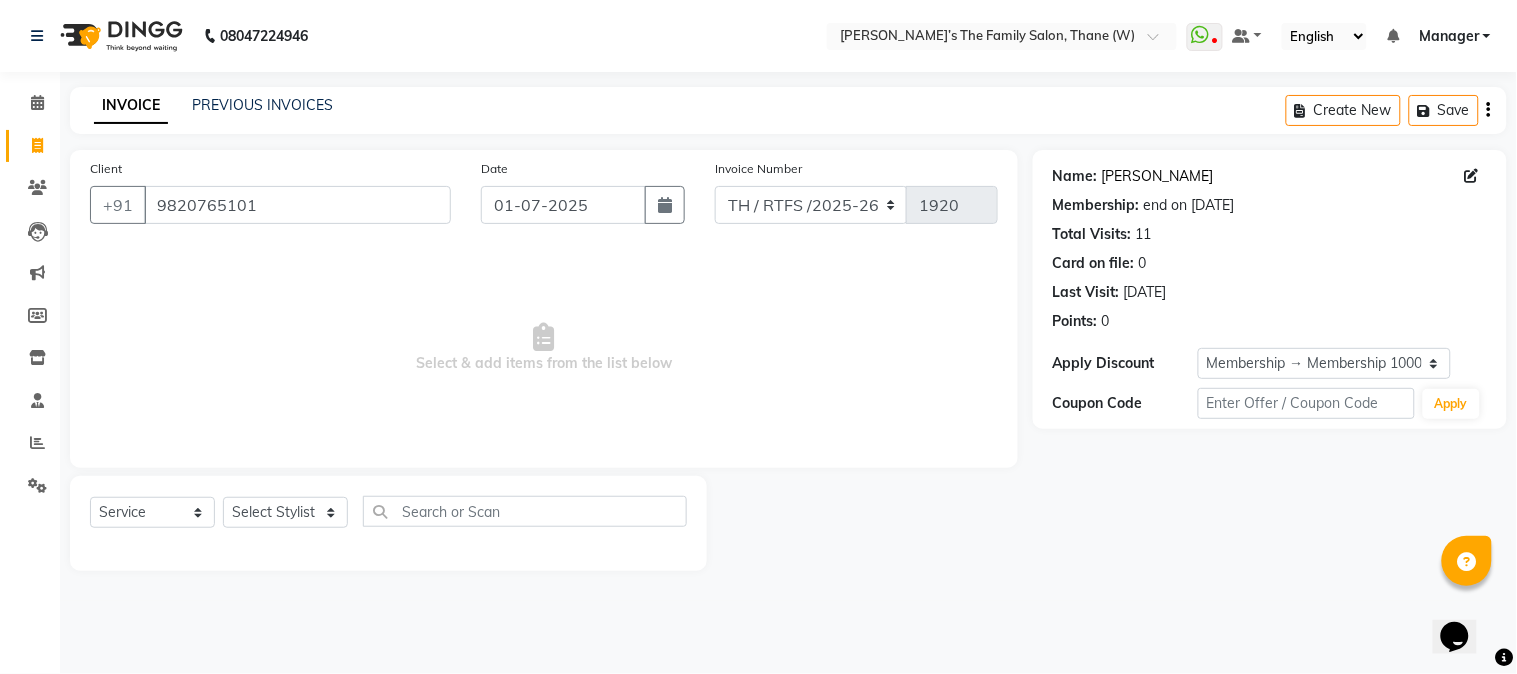 click on "[PERSON_NAME]" 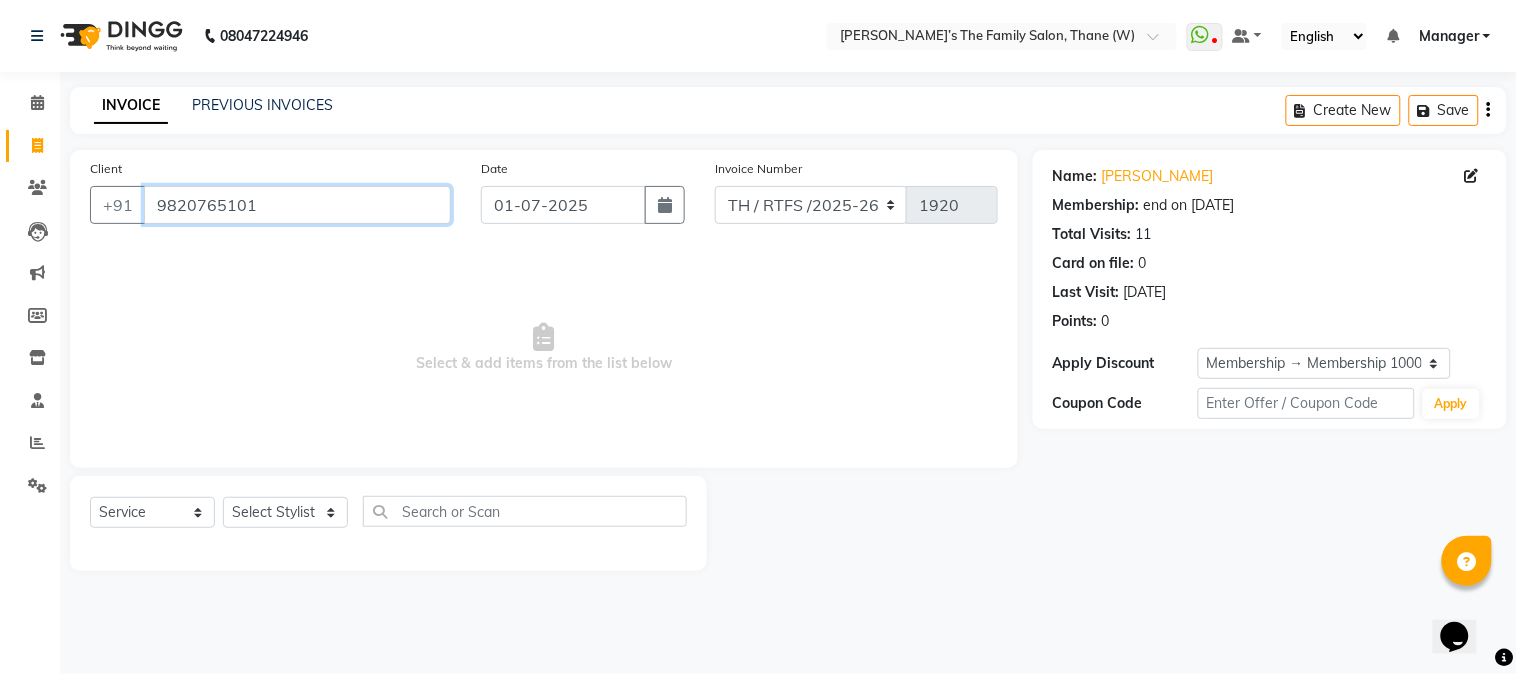 click on "9820765101" at bounding box center (297, 205) 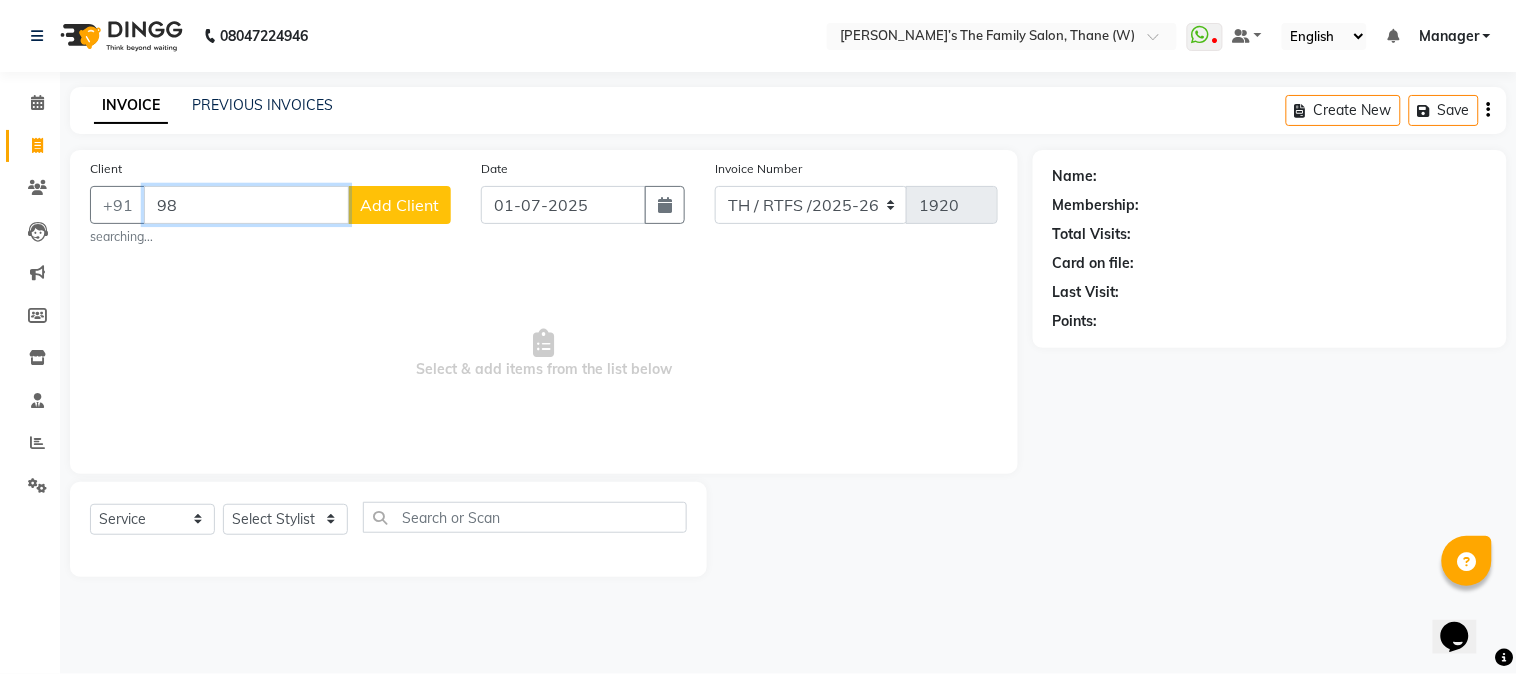 type on "9" 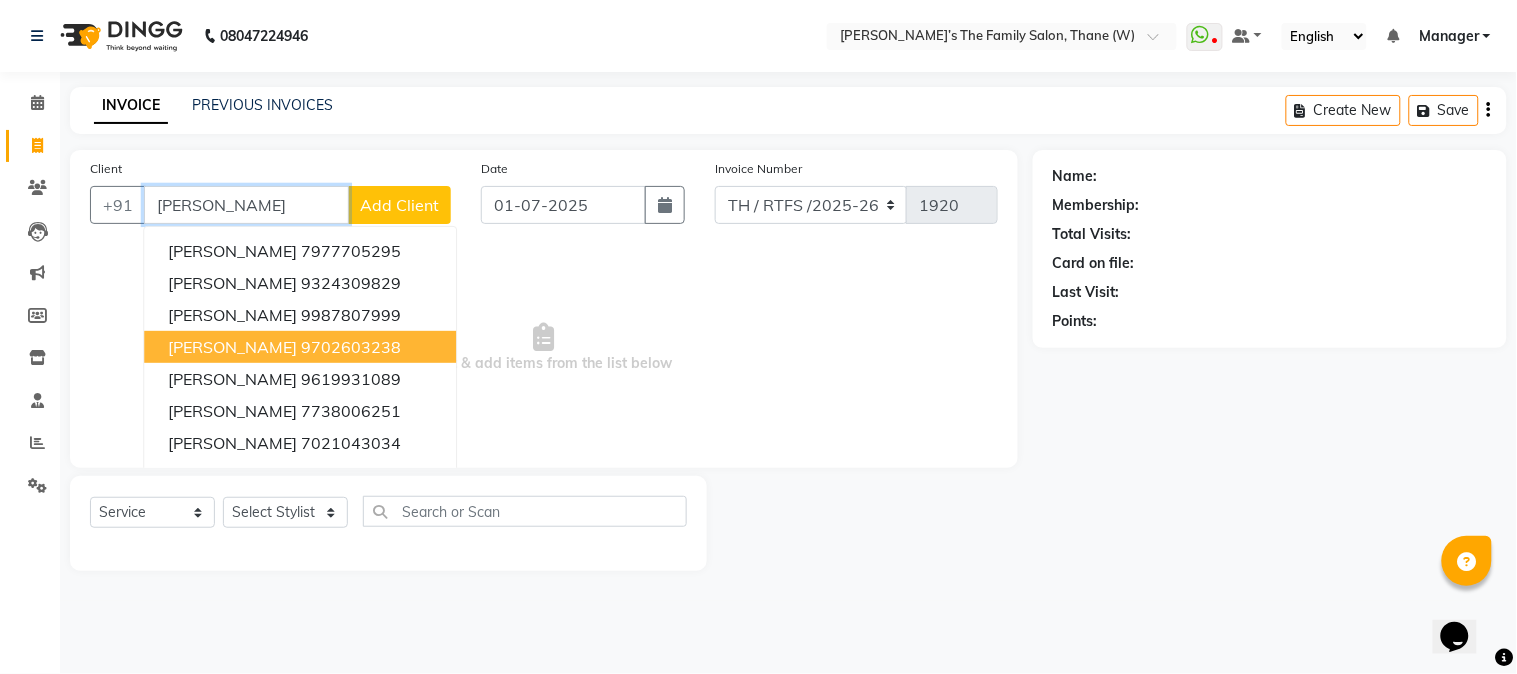 click on "9702603238" at bounding box center (351, 347) 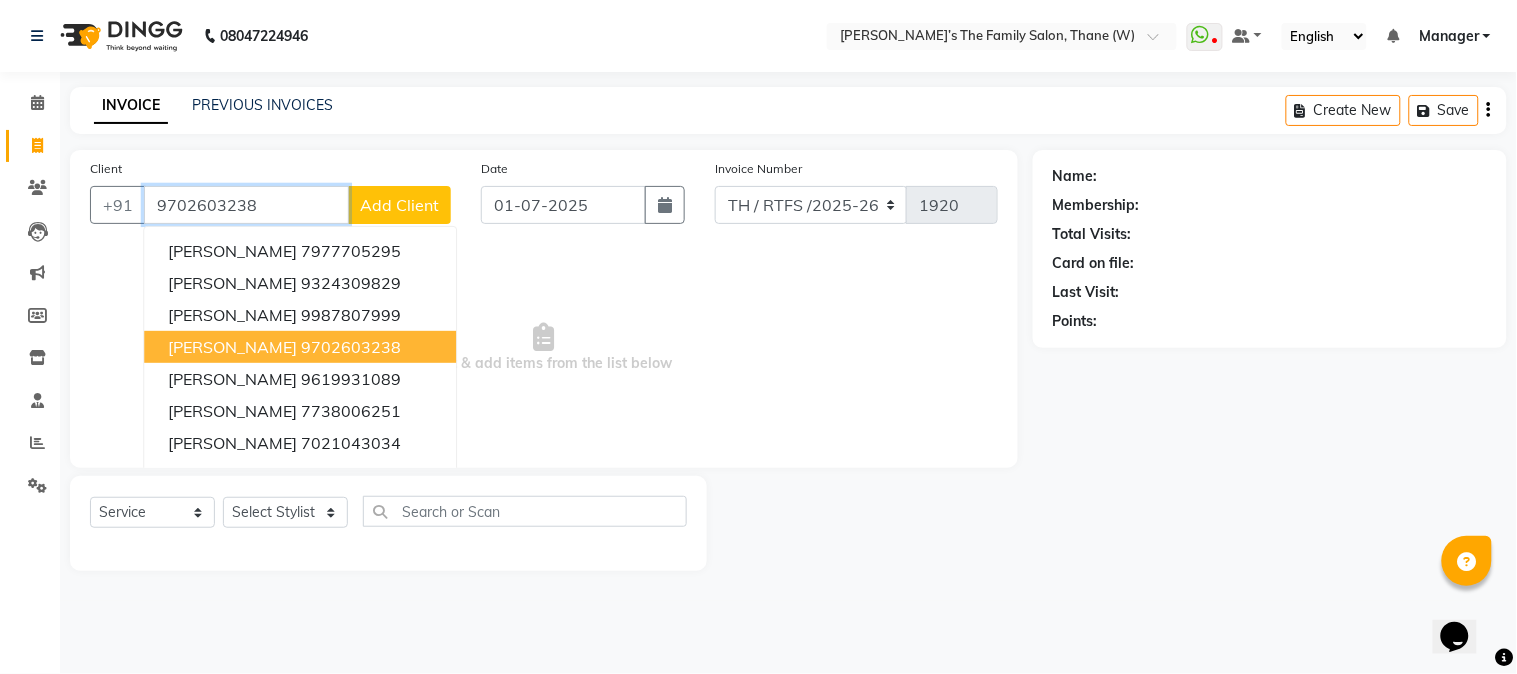 type on "9702603238" 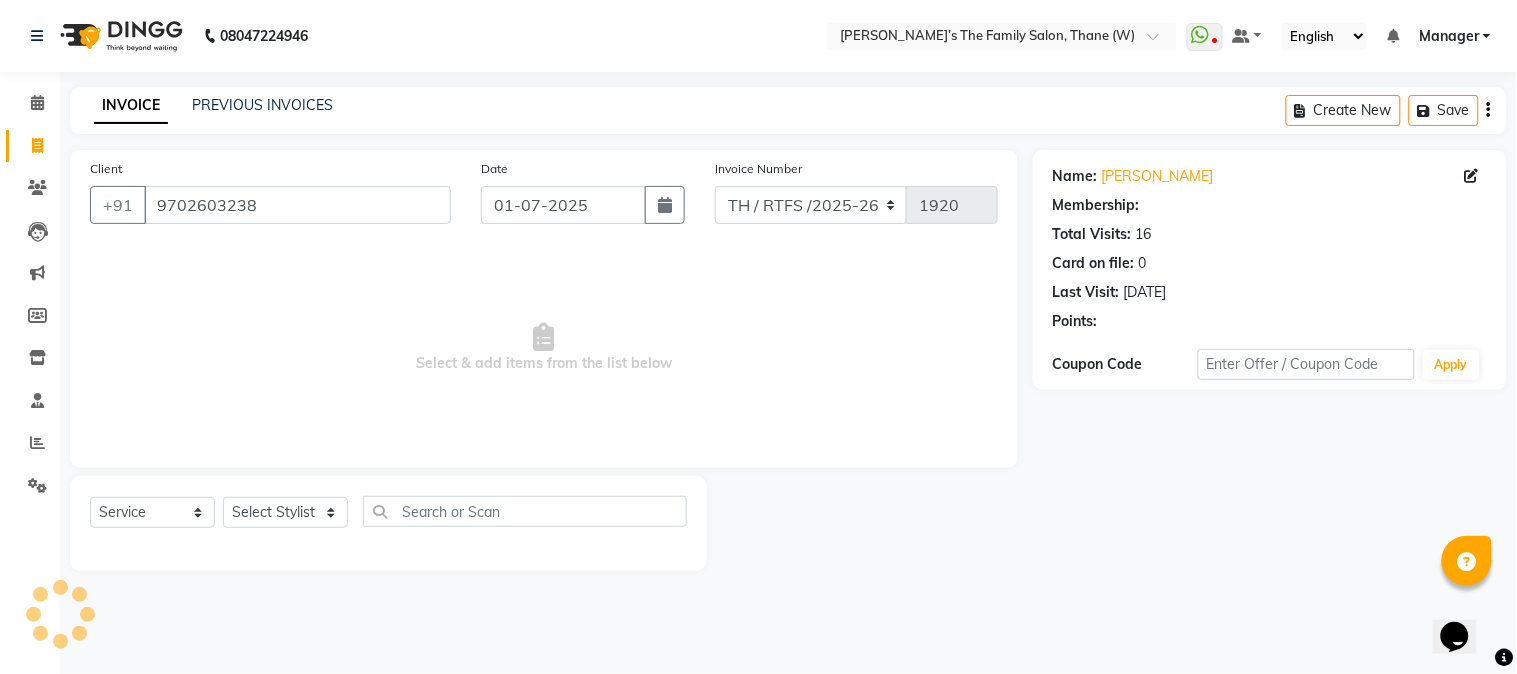 select on "1: Object" 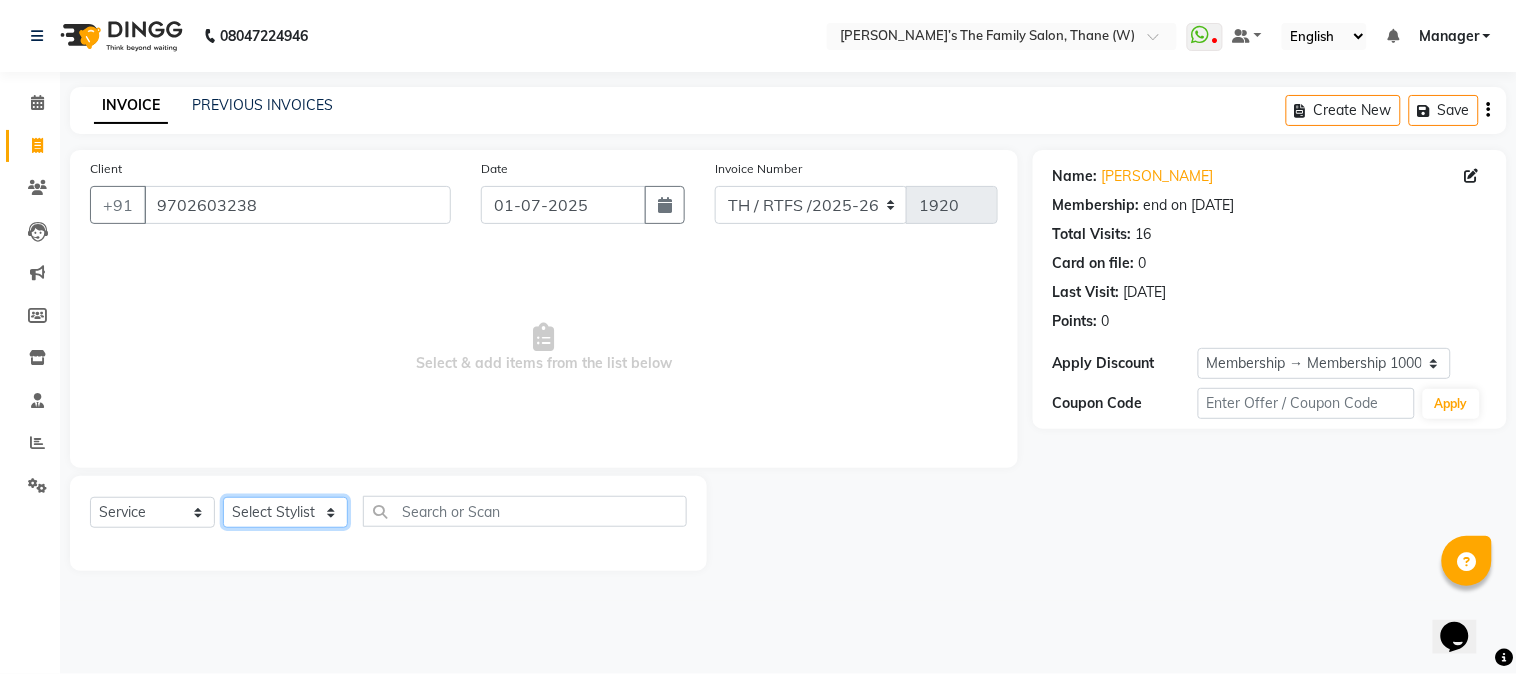 click on "Select Stylist Aarohi P   [PERSON_NAME] [PERSON_NAME] A  [PERSON_NAME] .[PERSON_NAME] House sale [PERSON_NAME]  [PERSON_NAME]   Manager [PERSON_NAME] [PERSON_NAME] [PERSON_NAME] [PERSON_NAME] [PERSON_NAME] [PERSON_NAME] M  [PERSON_NAME]  [PERSON_NAME]  [PERSON_NAME]" 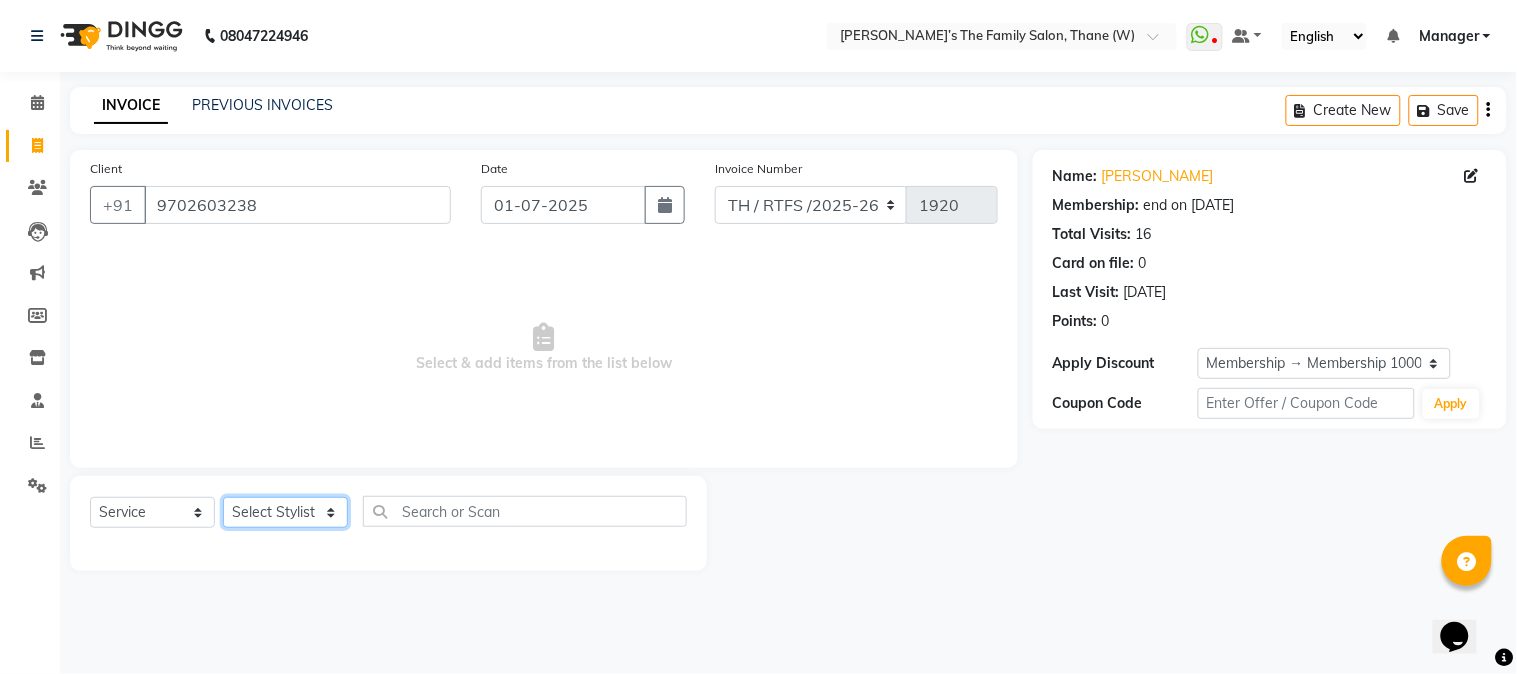 select on "78217" 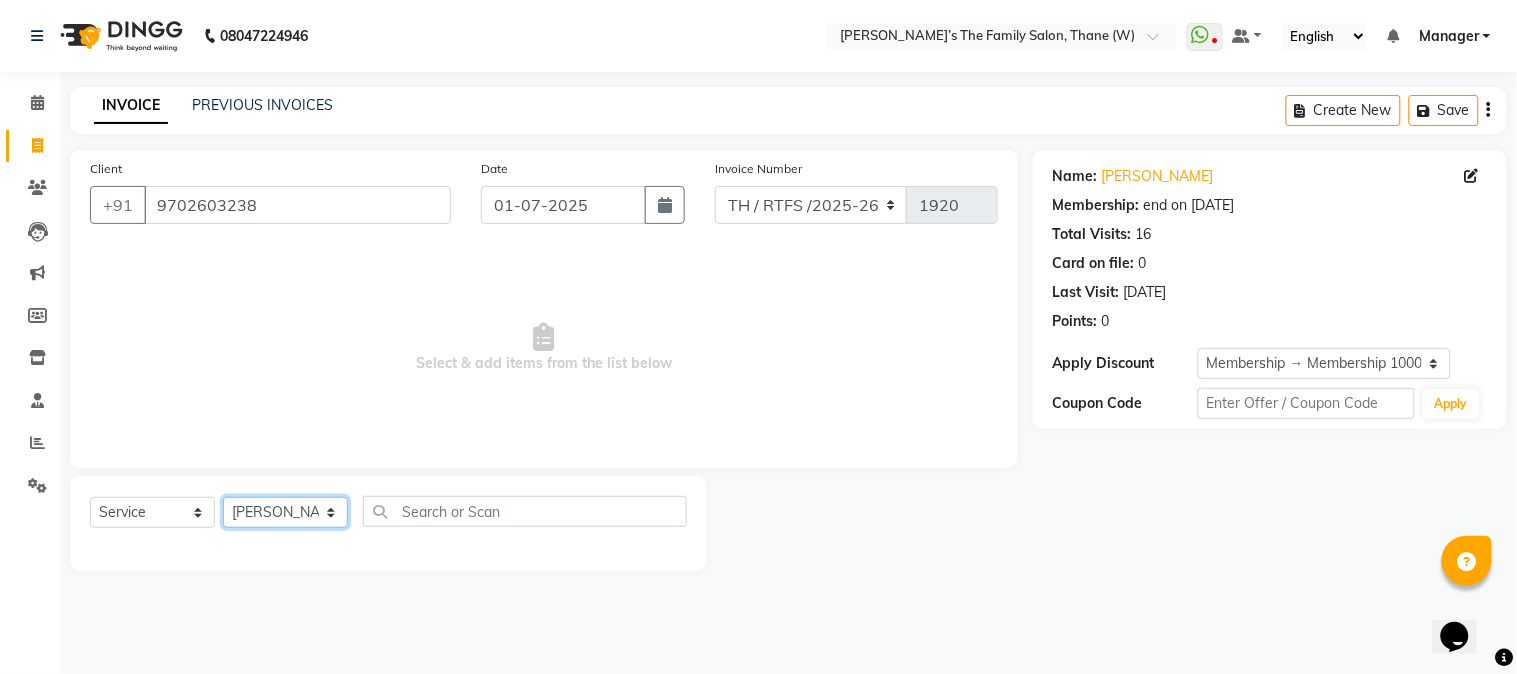click on "Select Stylist Aarohi P   [PERSON_NAME] [PERSON_NAME] A  [PERSON_NAME] .[PERSON_NAME] House sale [PERSON_NAME]  [PERSON_NAME]   Manager [PERSON_NAME] [PERSON_NAME] [PERSON_NAME] [PERSON_NAME] [PERSON_NAME] [PERSON_NAME] M  [PERSON_NAME]  [PERSON_NAME]  [PERSON_NAME]" 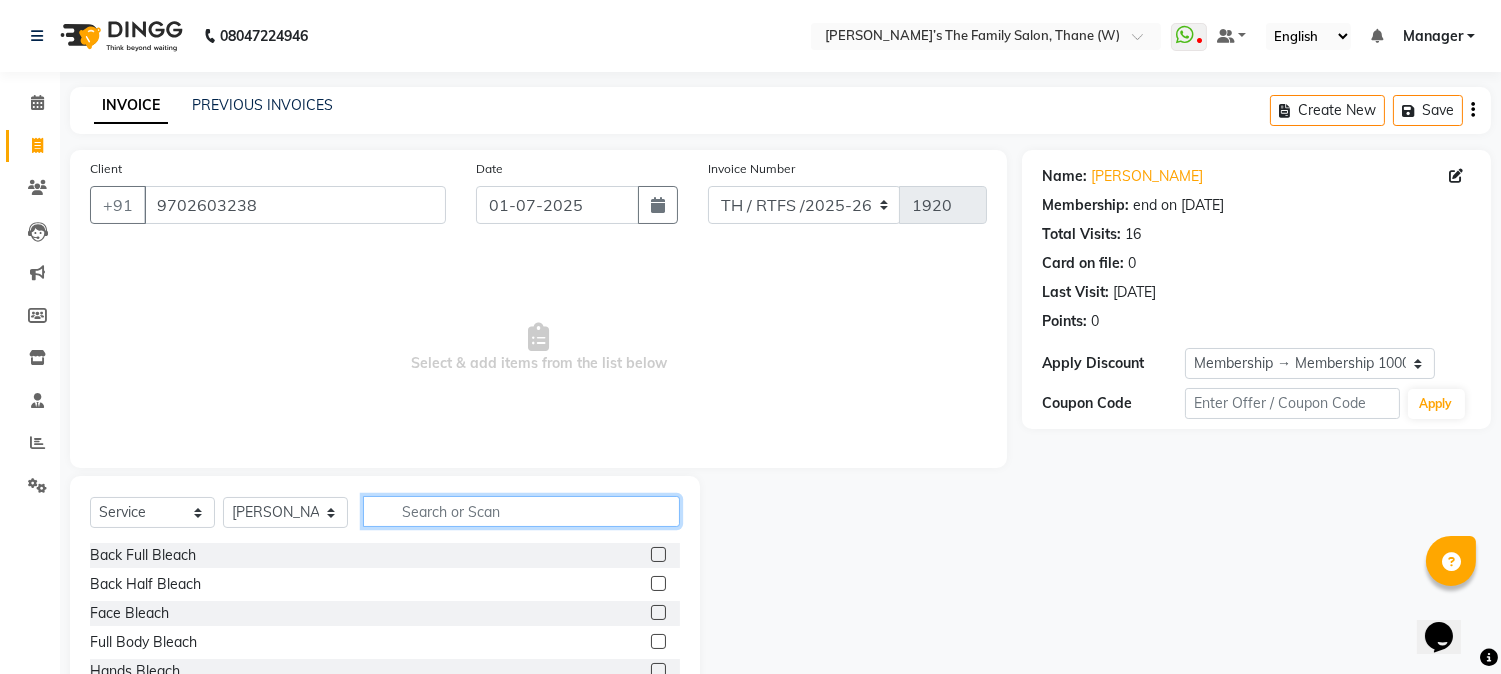 click 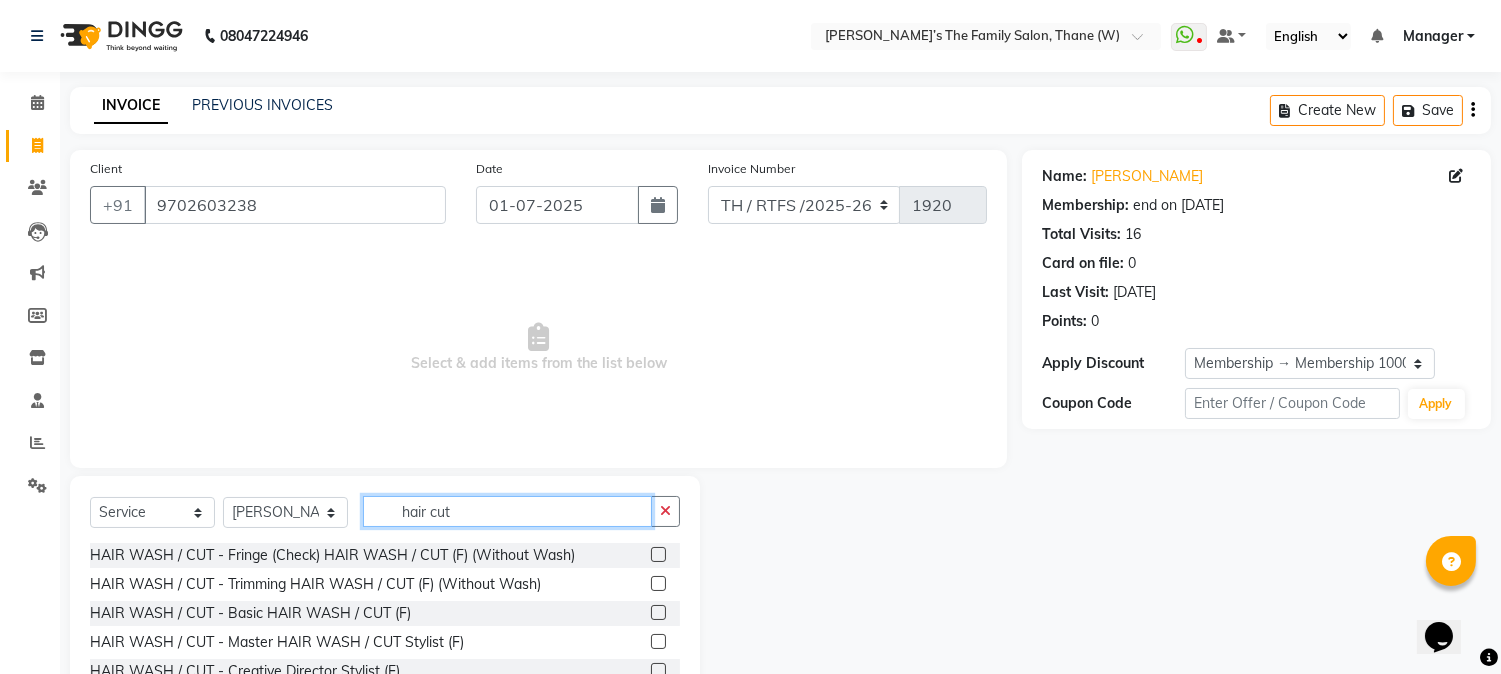 scroll, scrollTop: 126, scrollLeft: 0, axis: vertical 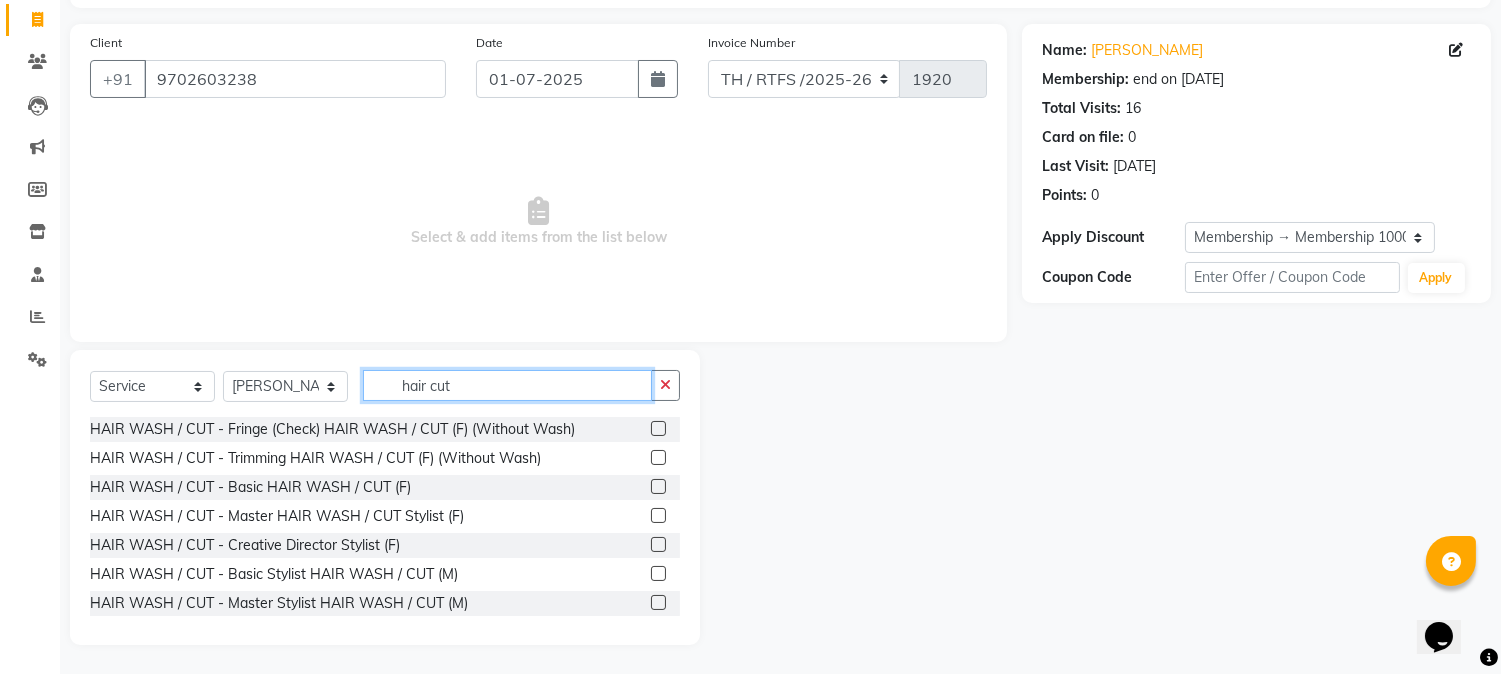 type on "hair cut" 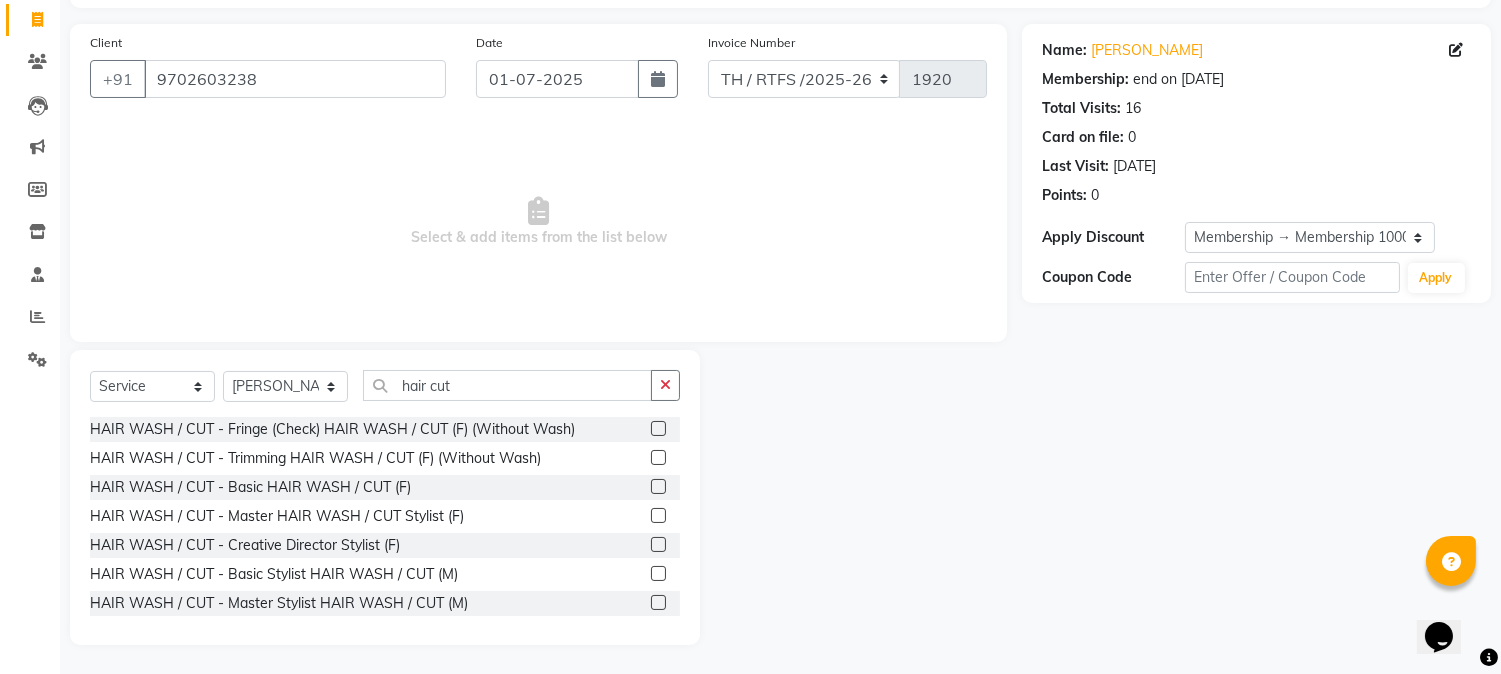 click 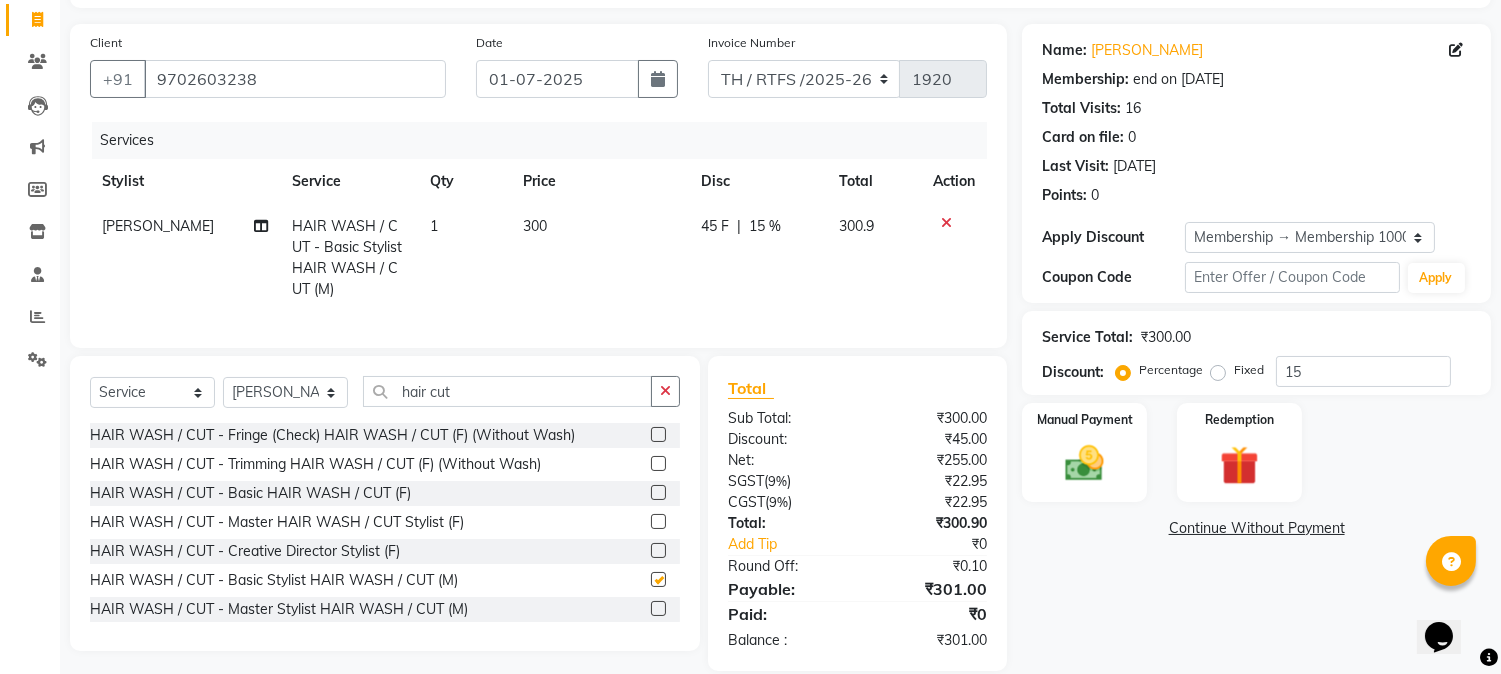 checkbox on "false" 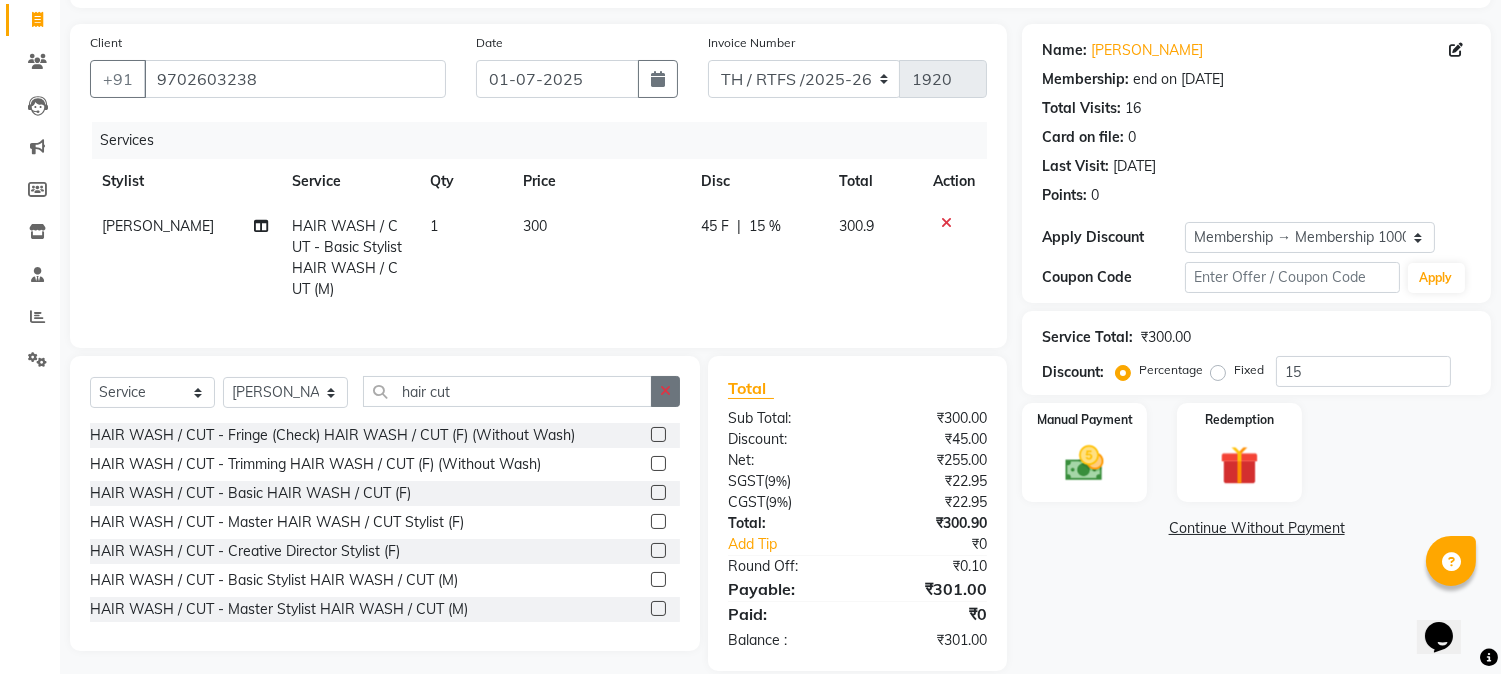 click 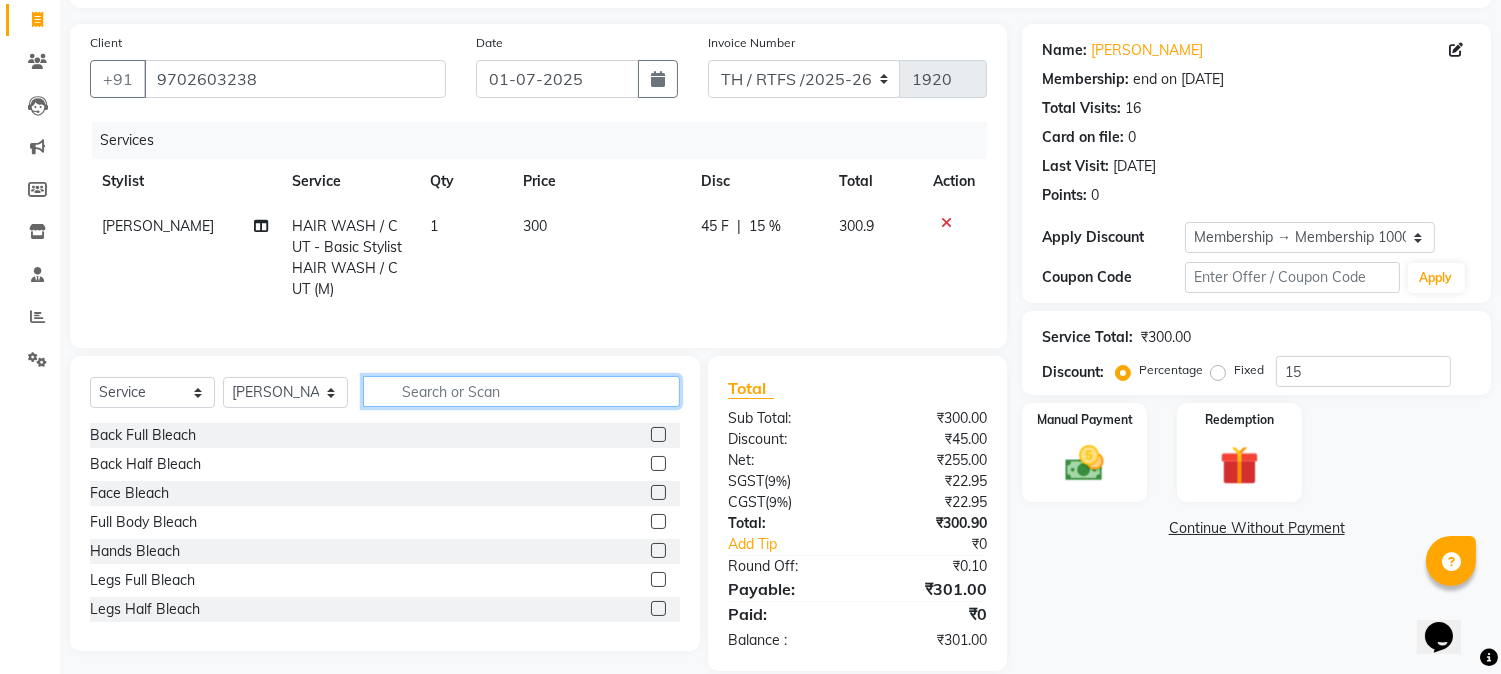 click 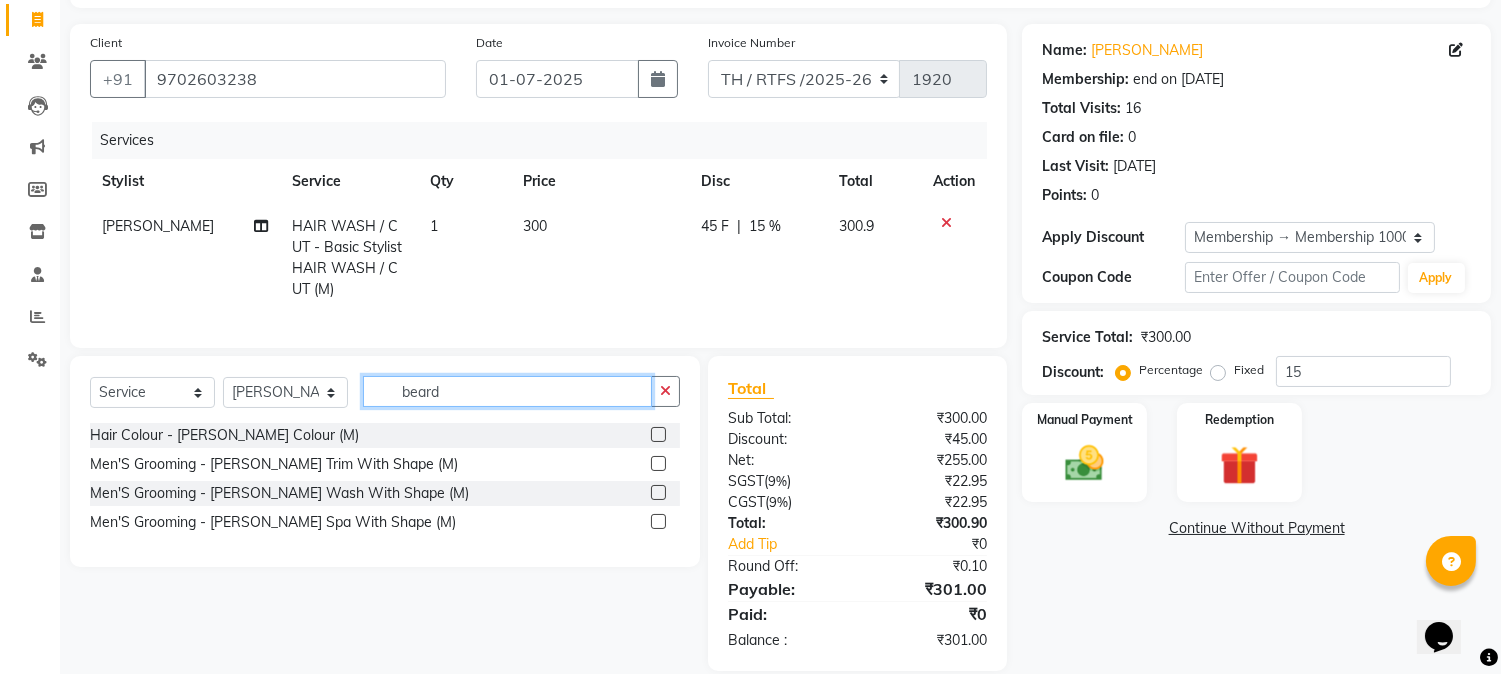 type on "beard" 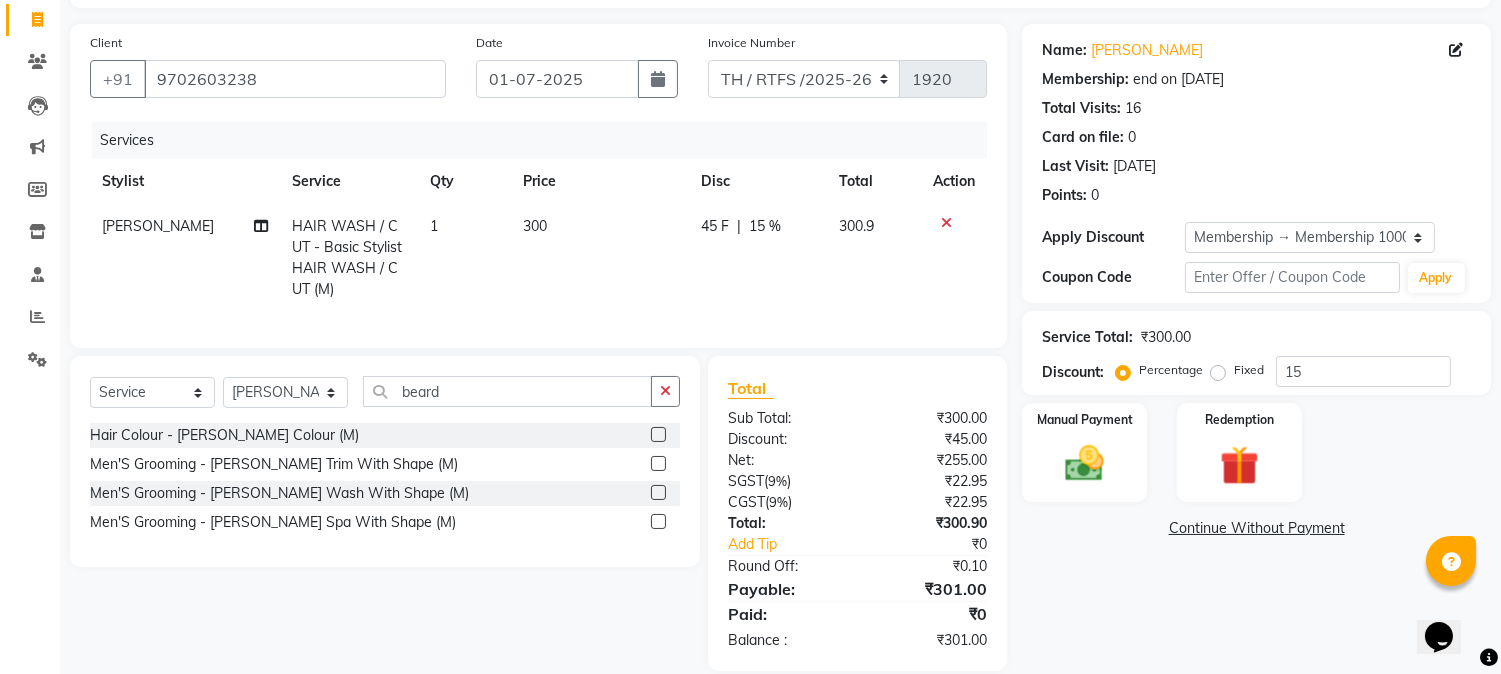 click 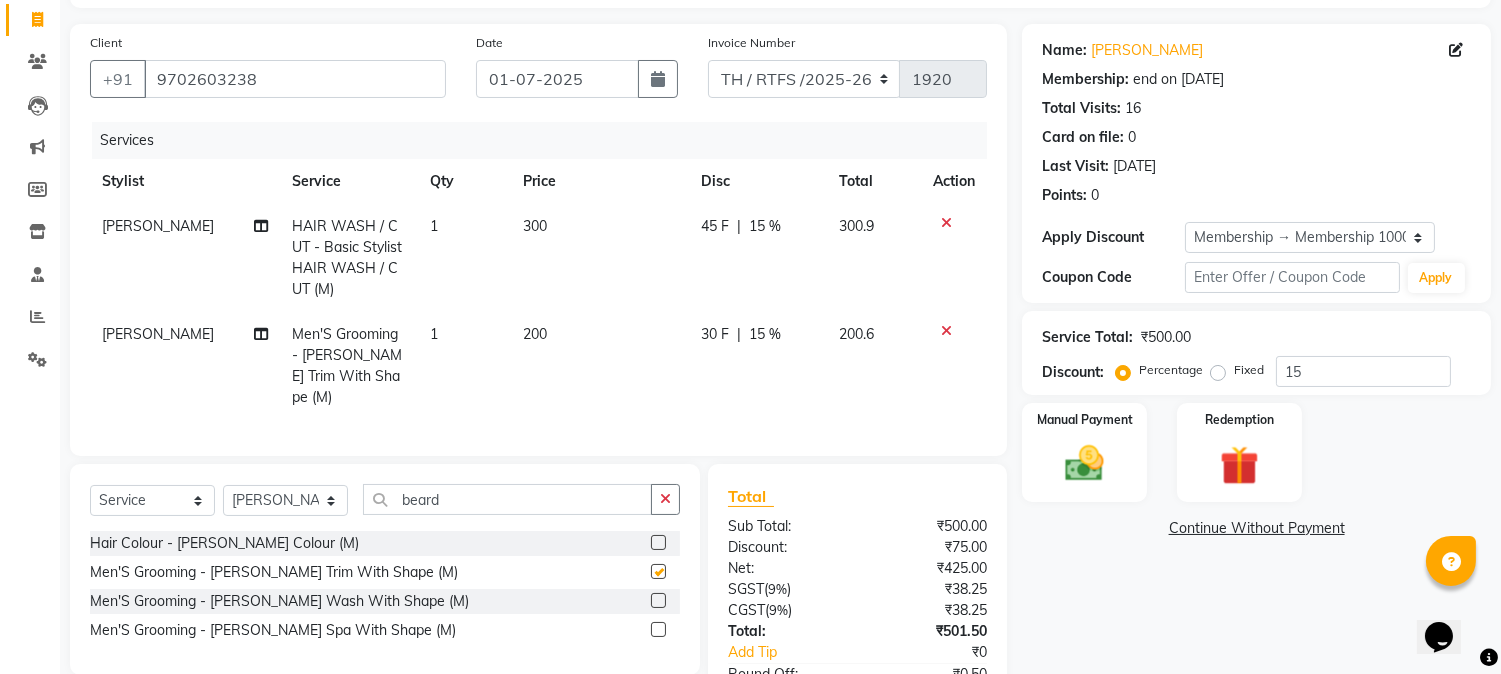 checkbox on "false" 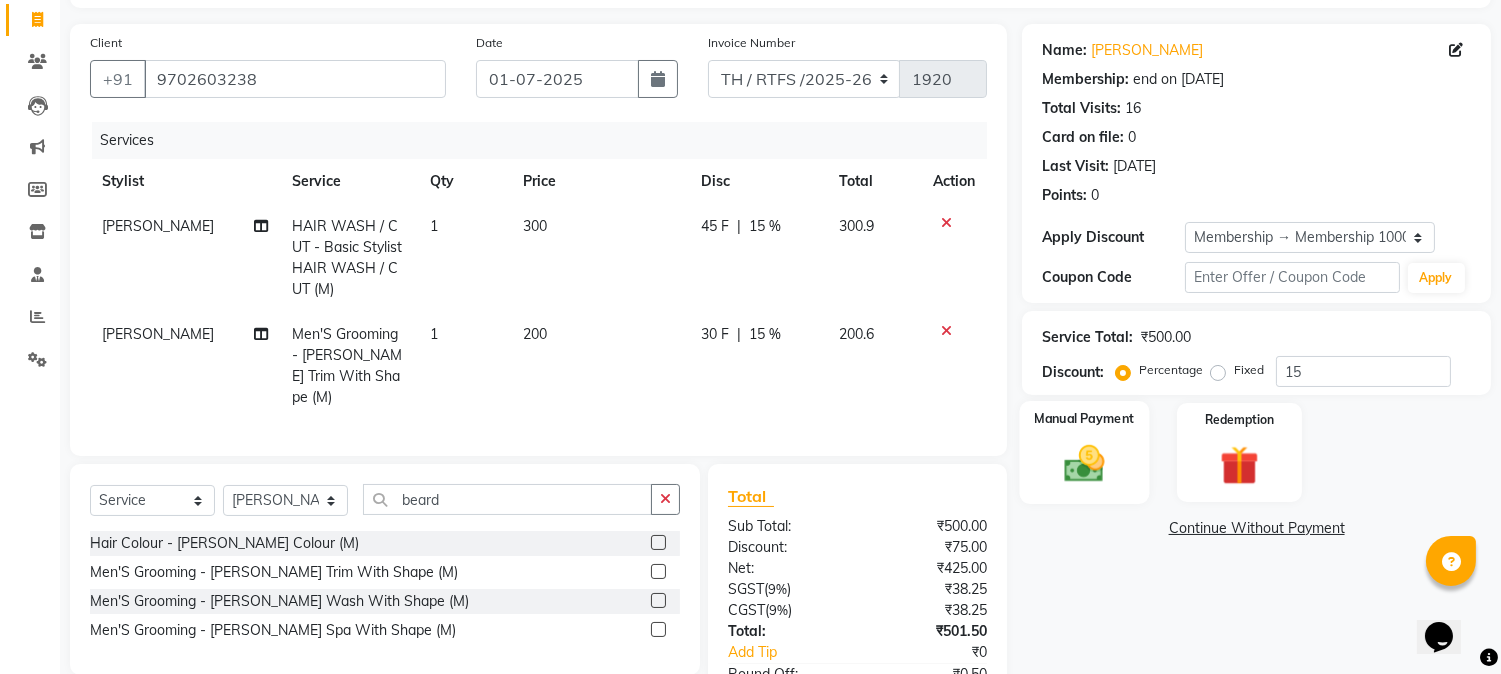 click 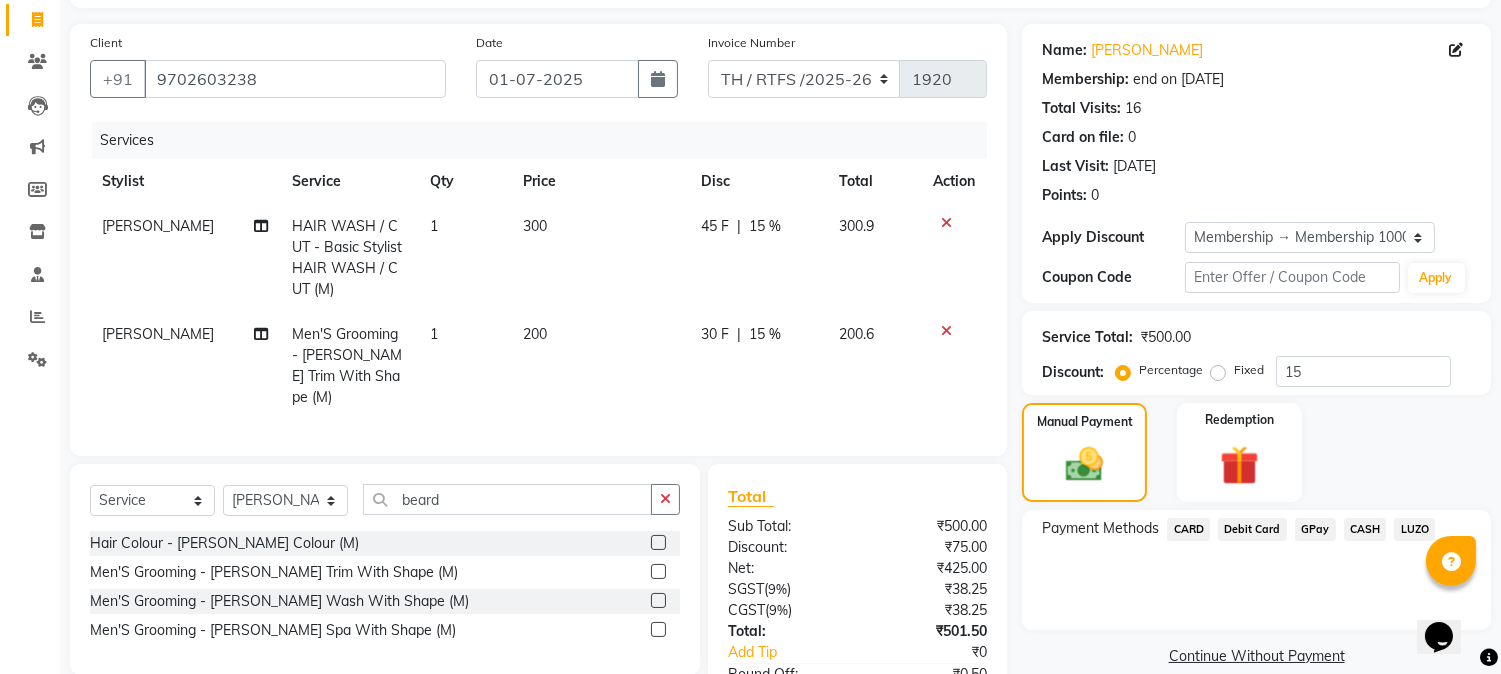 click on "CASH" 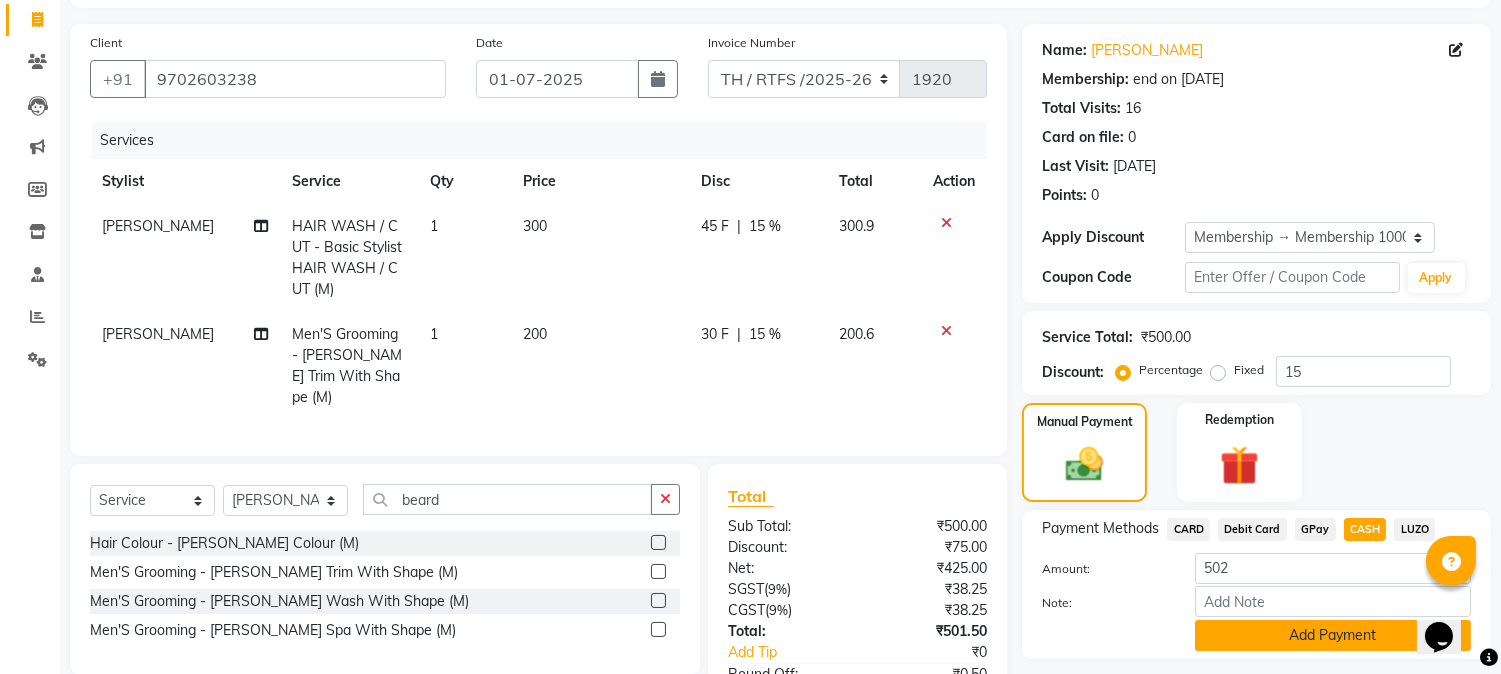 click on "Add Payment" 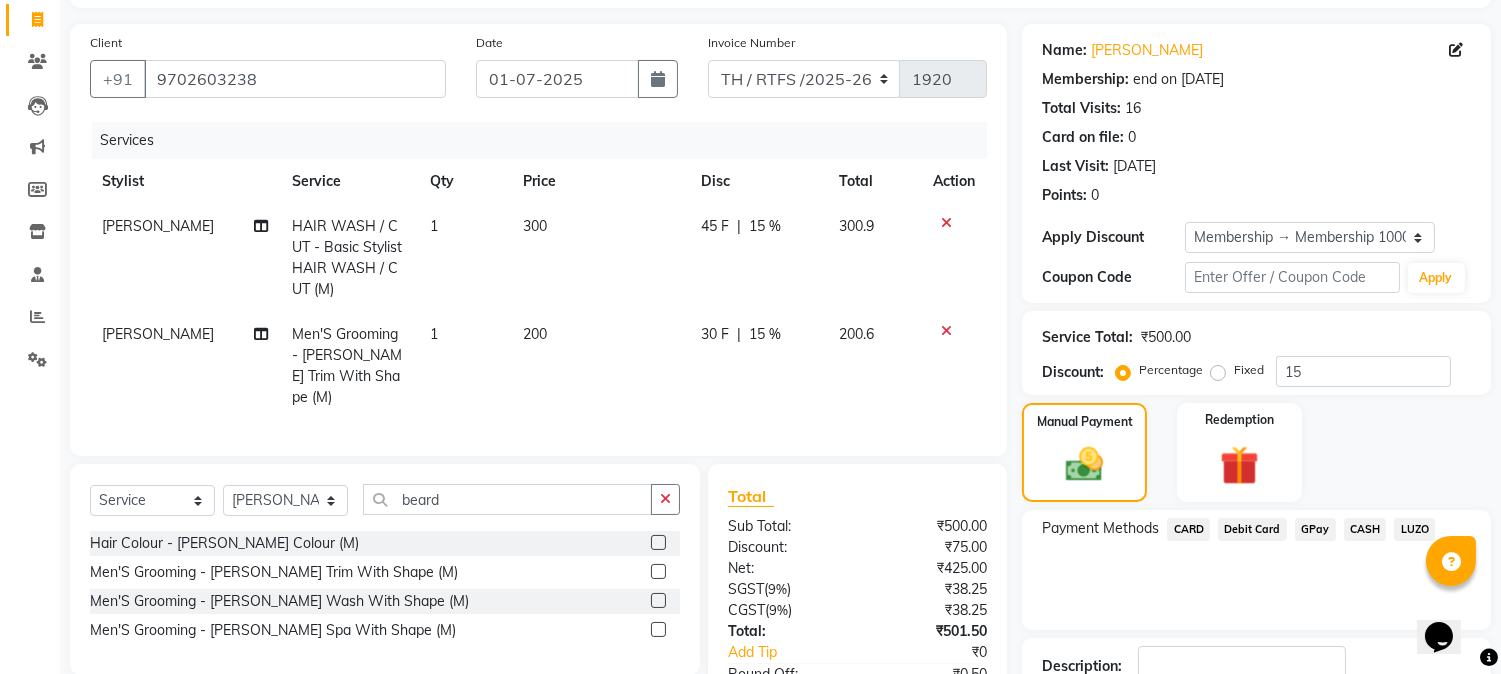 scroll, scrollTop: 326, scrollLeft: 0, axis: vertical 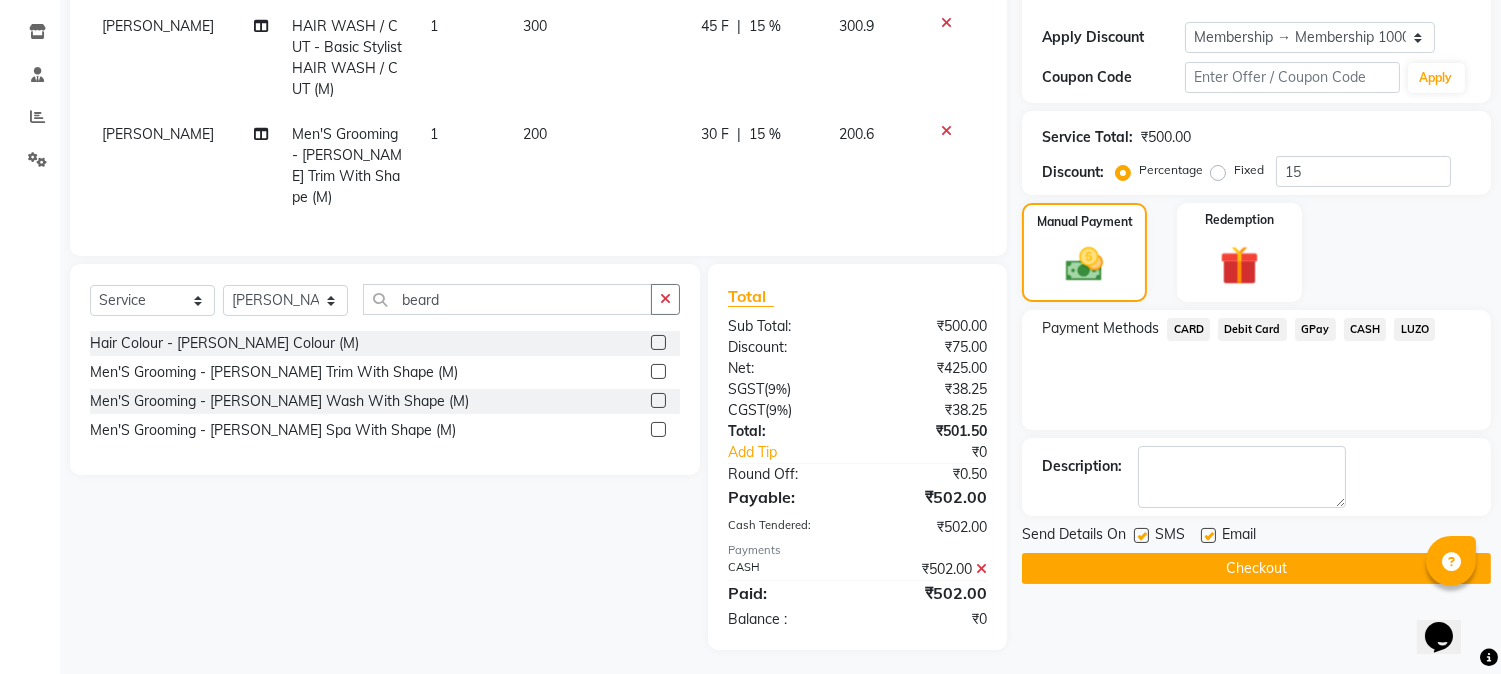 click on "Checkout" 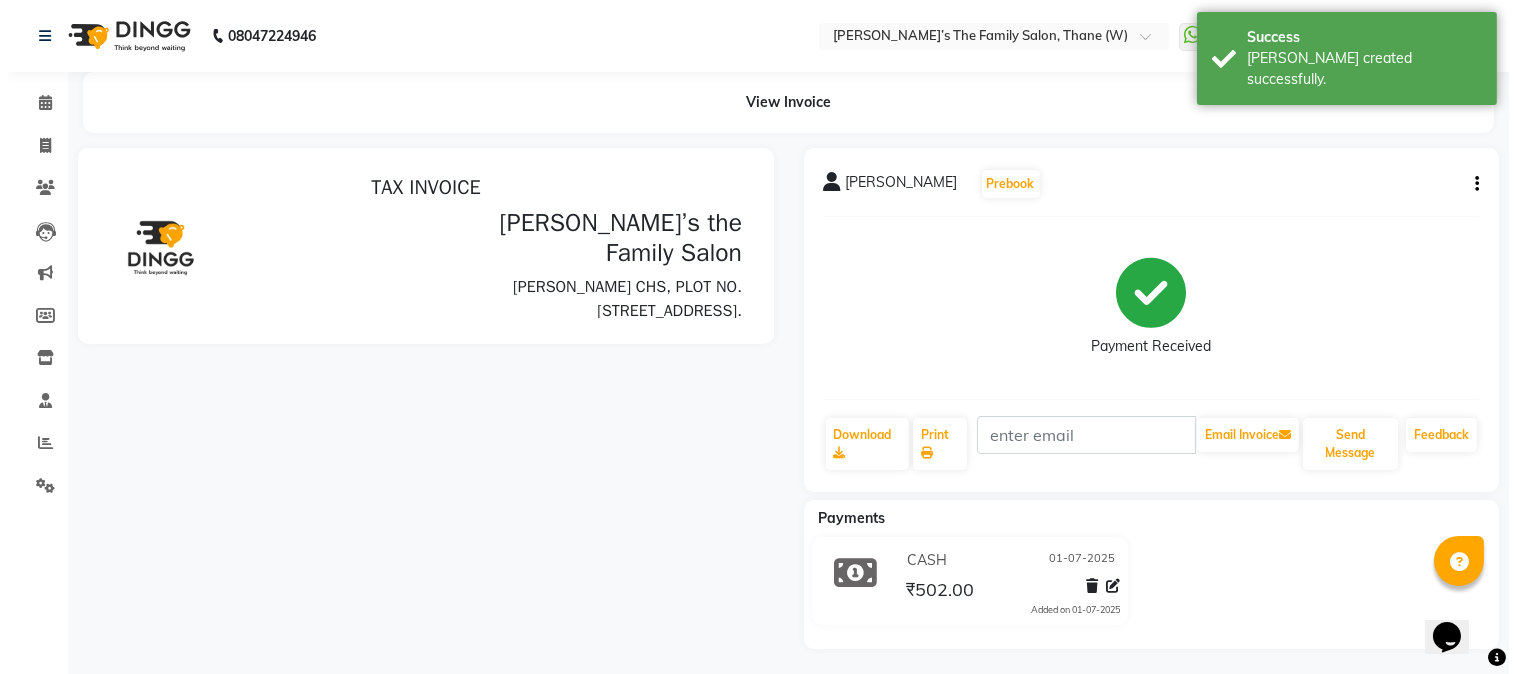 scroll, scrollTop: 0, scrollLeft: 0, axis: both 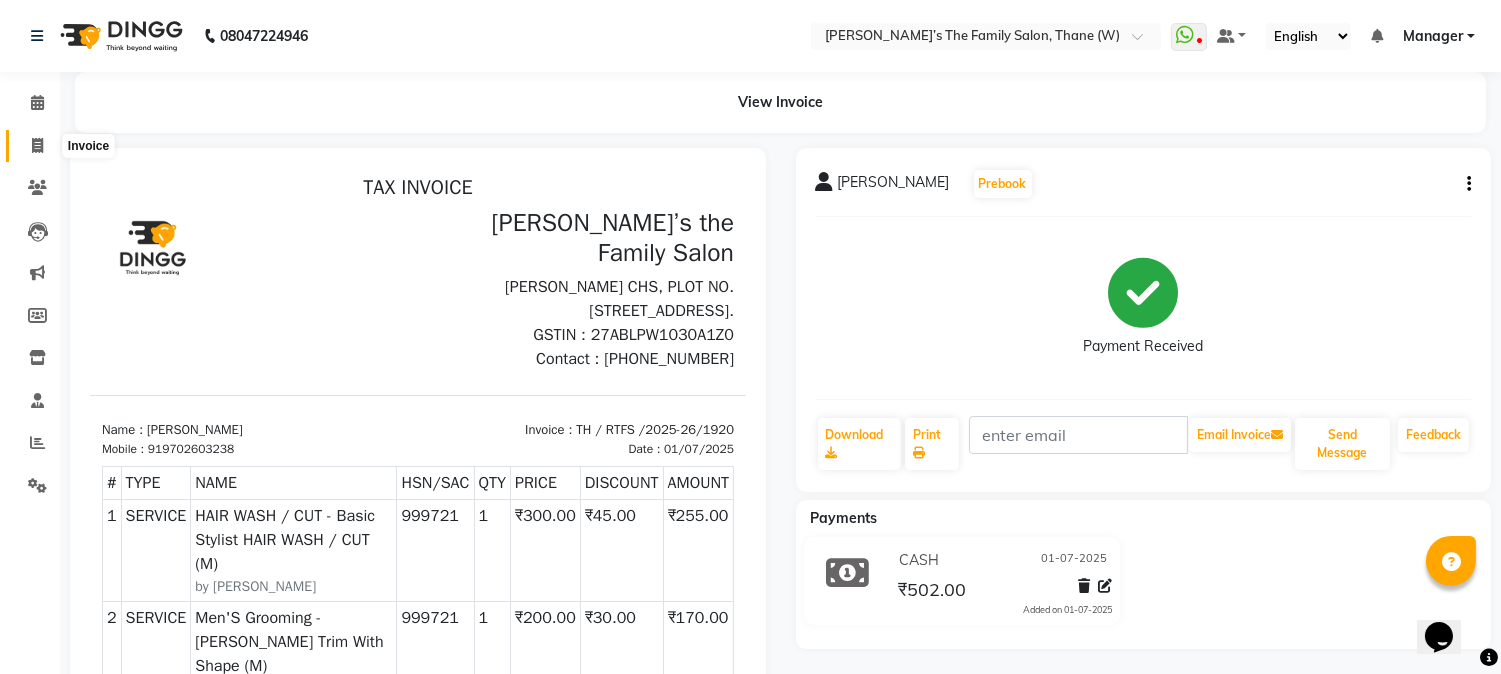 click 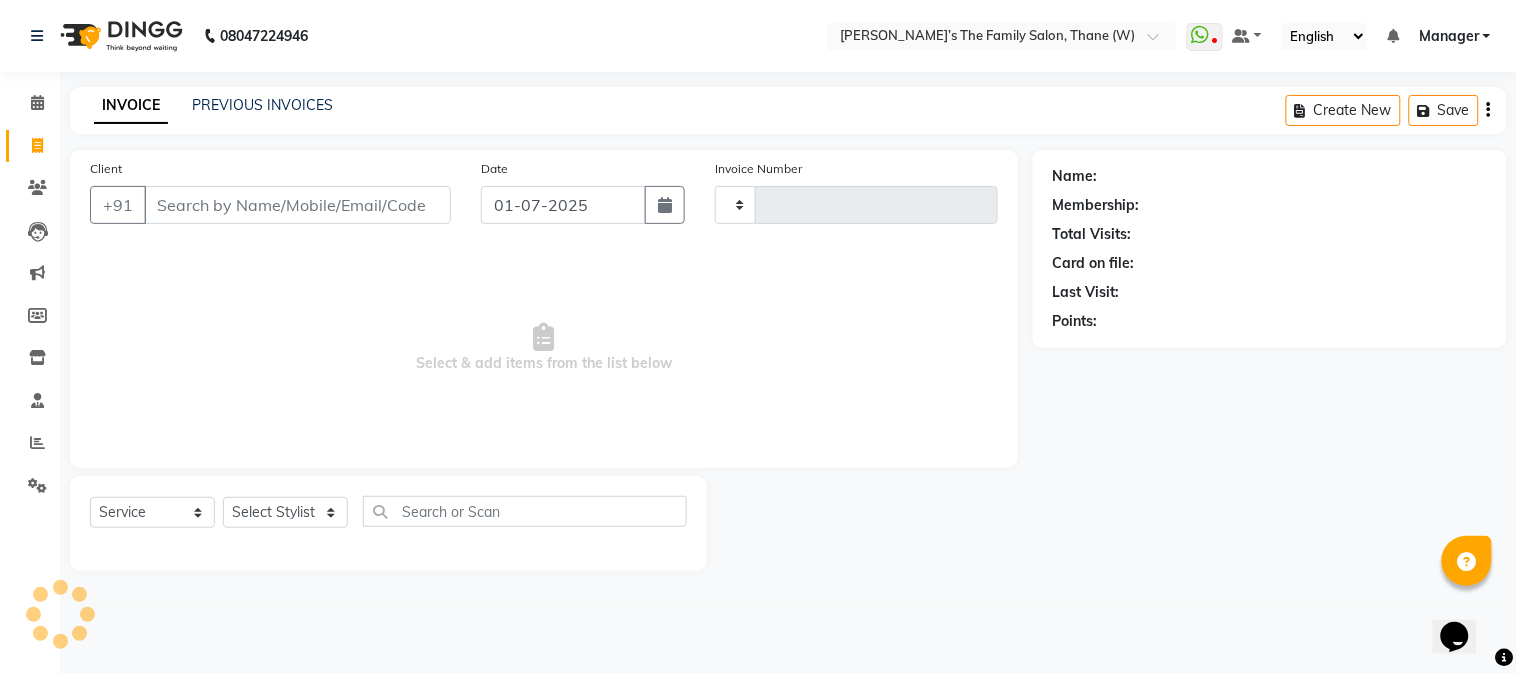 type on "1921" 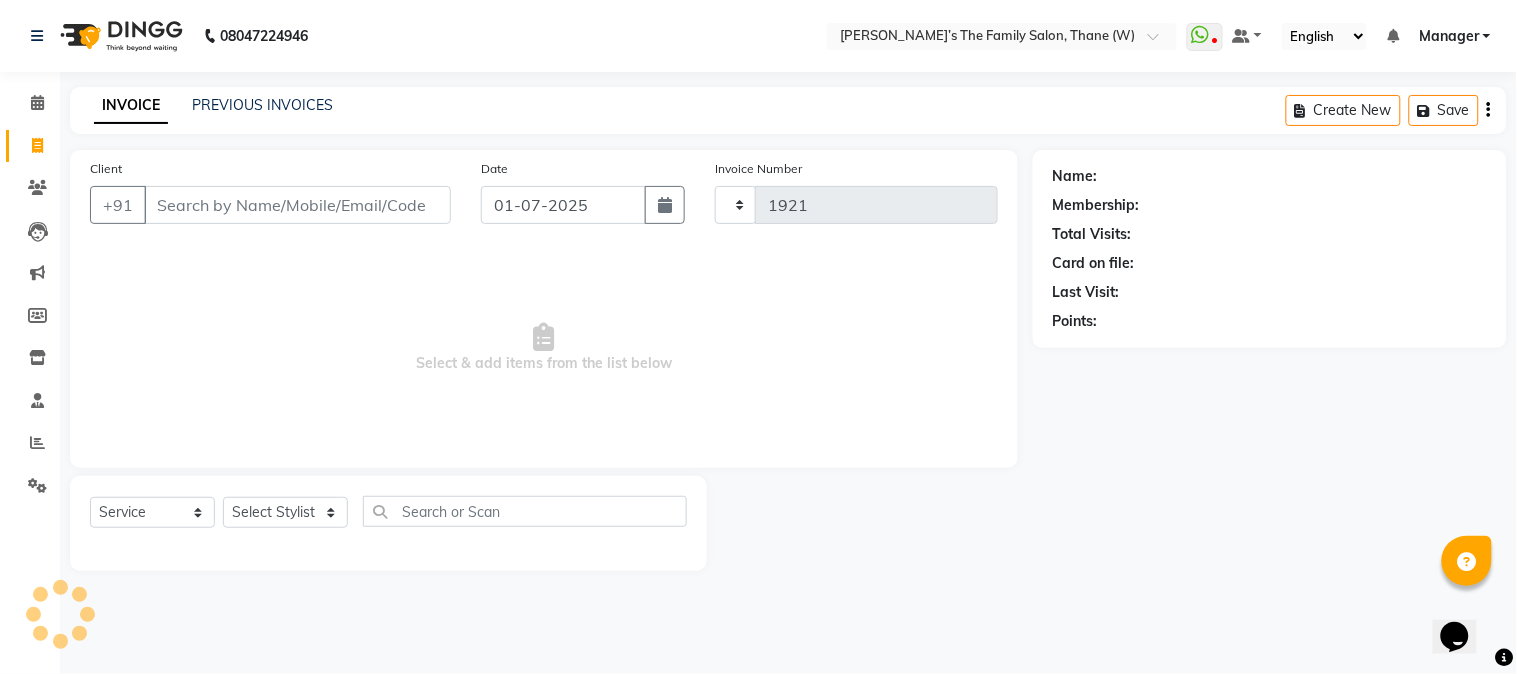 select on "8004" 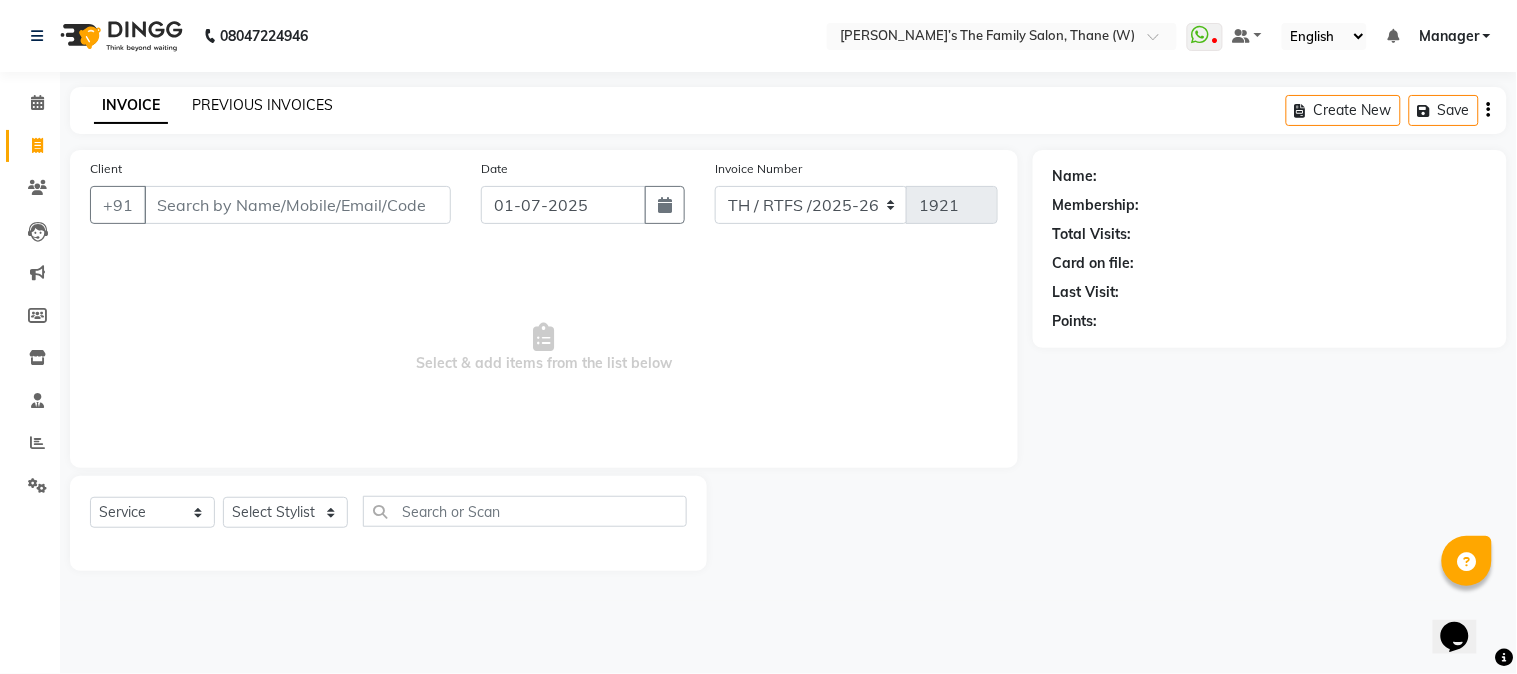 click on "PREVIOUS INVOICES" 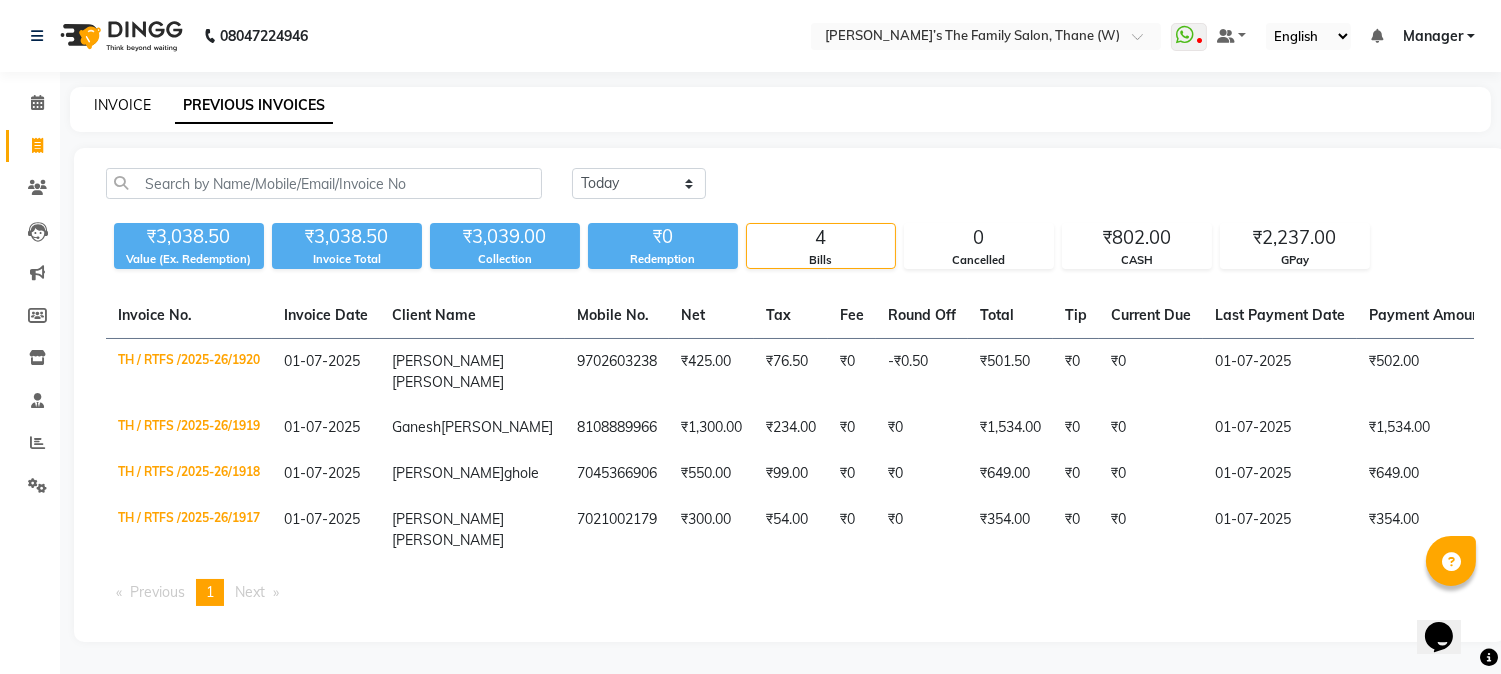click on "INVOICE" 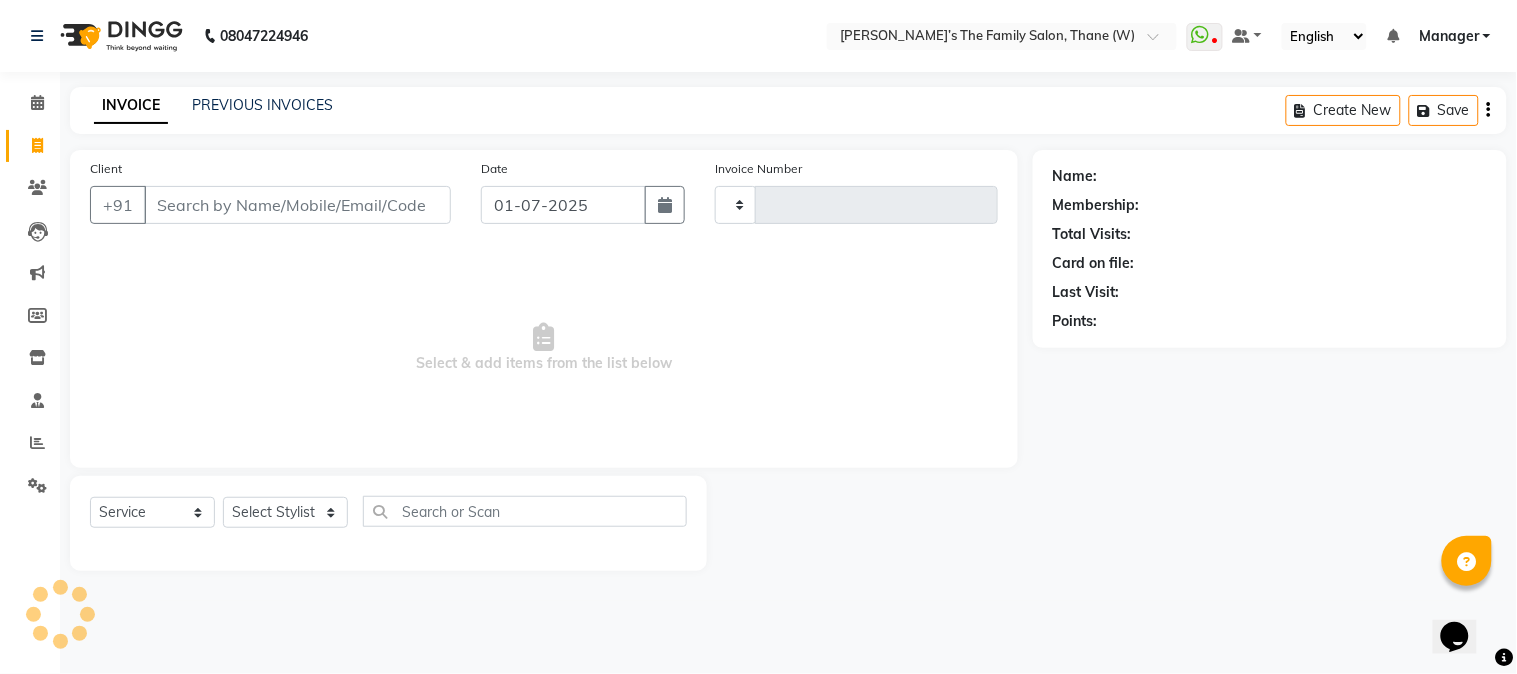 type on "1921" 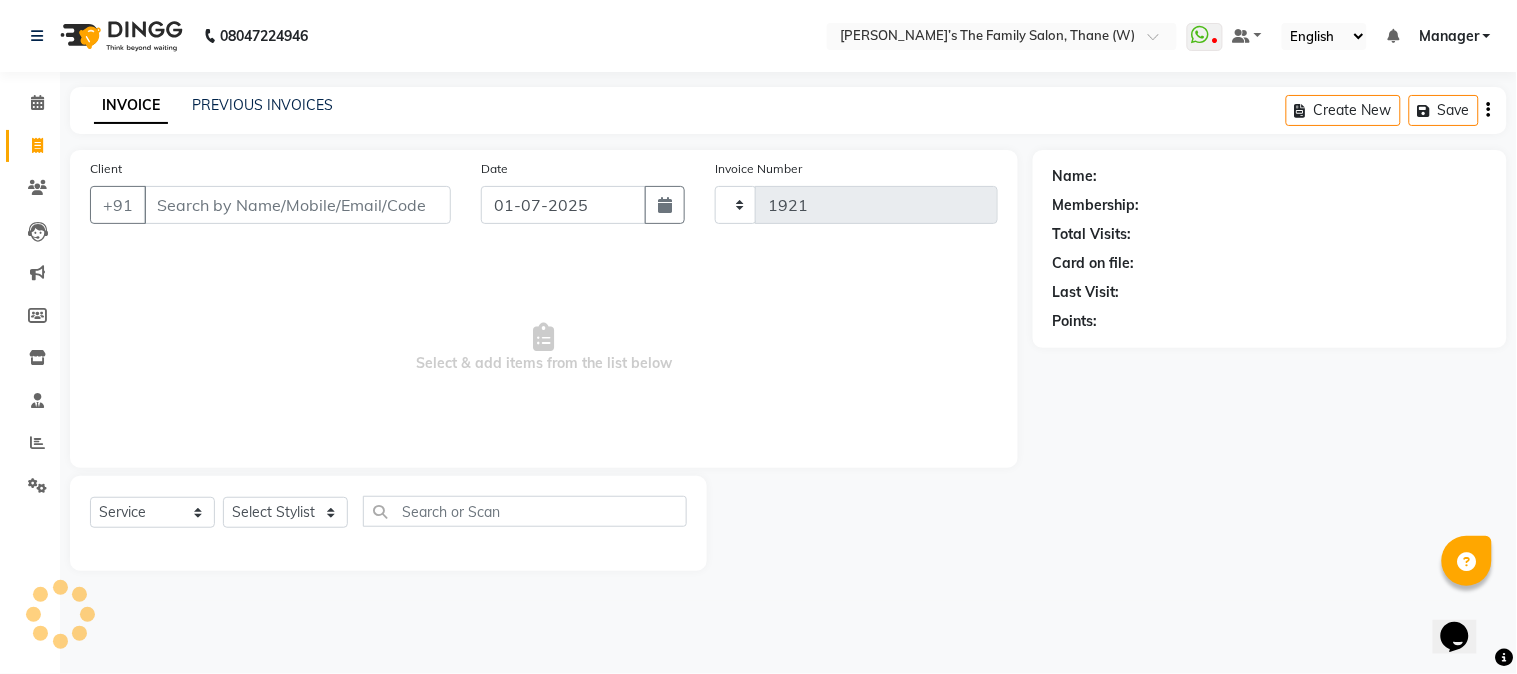 select on "8004" 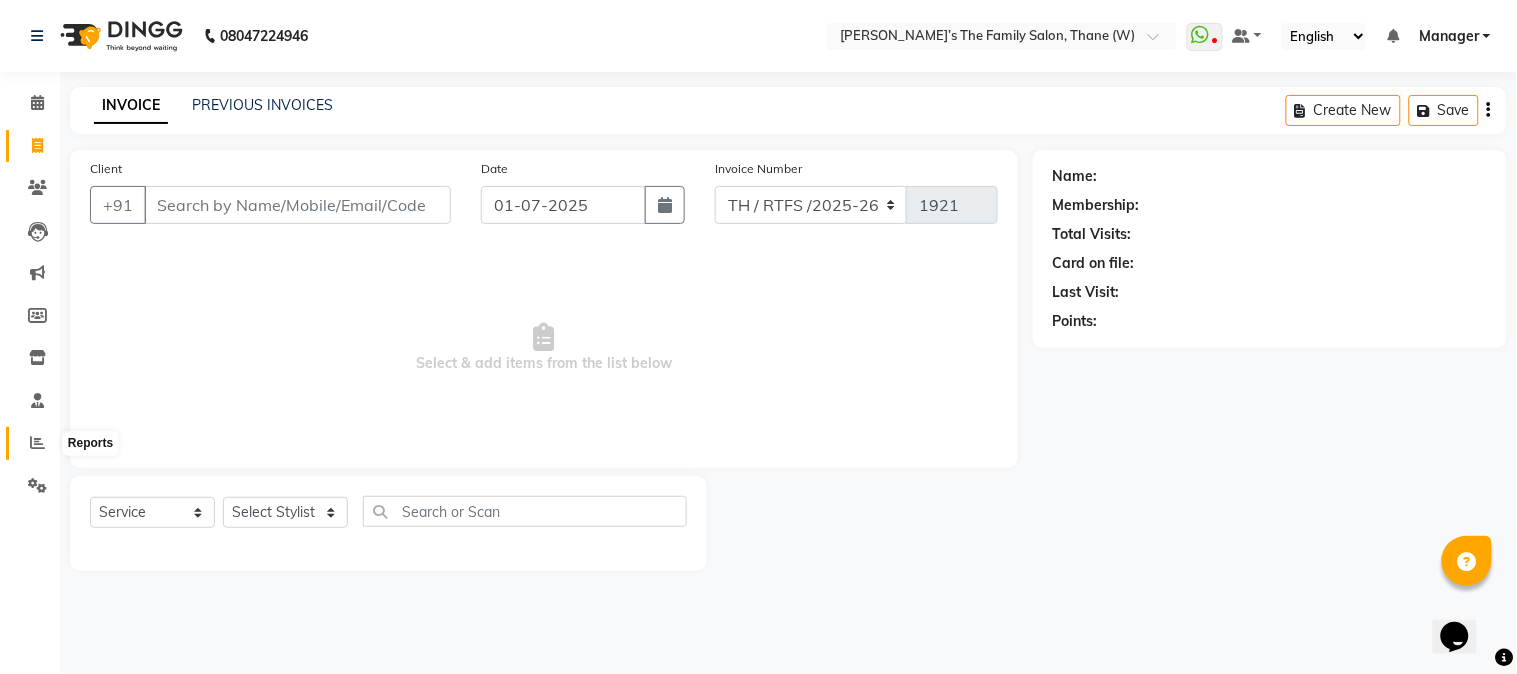click 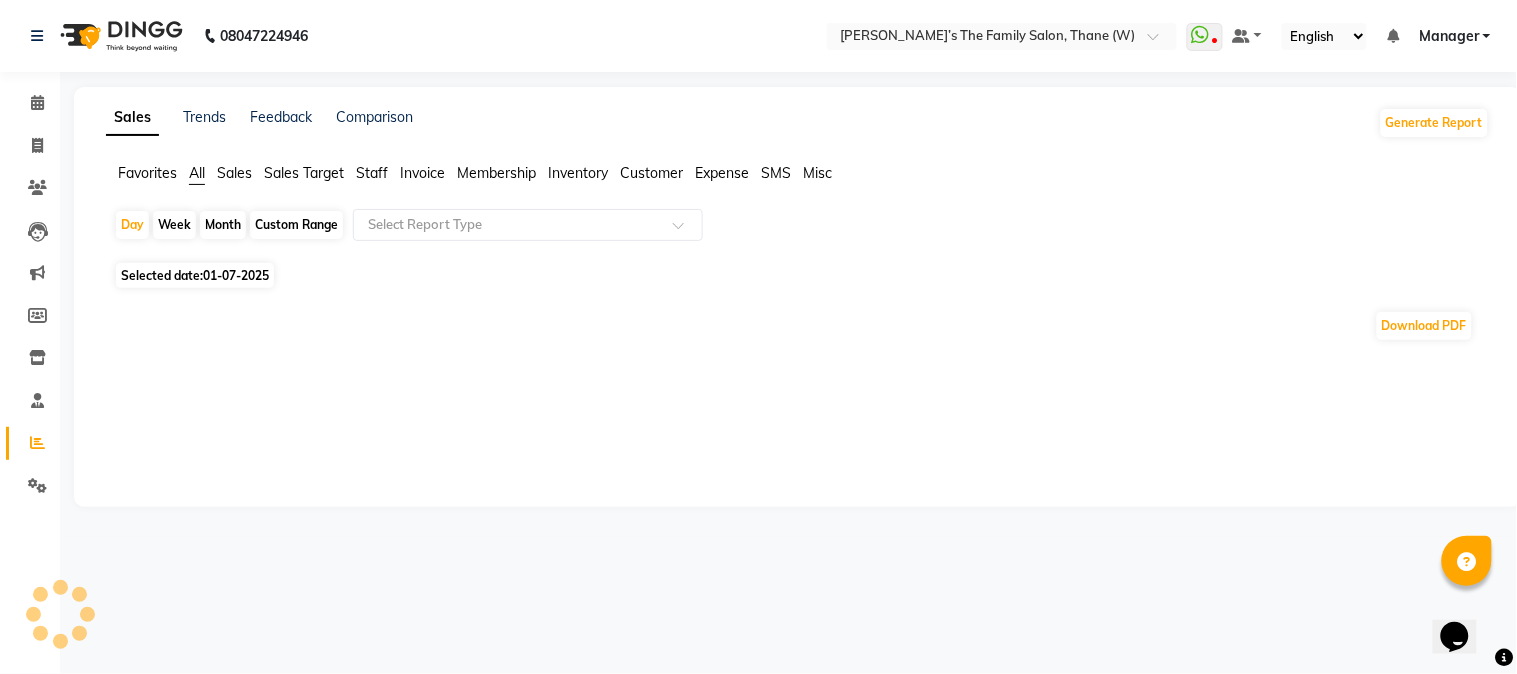 click on "Sales" 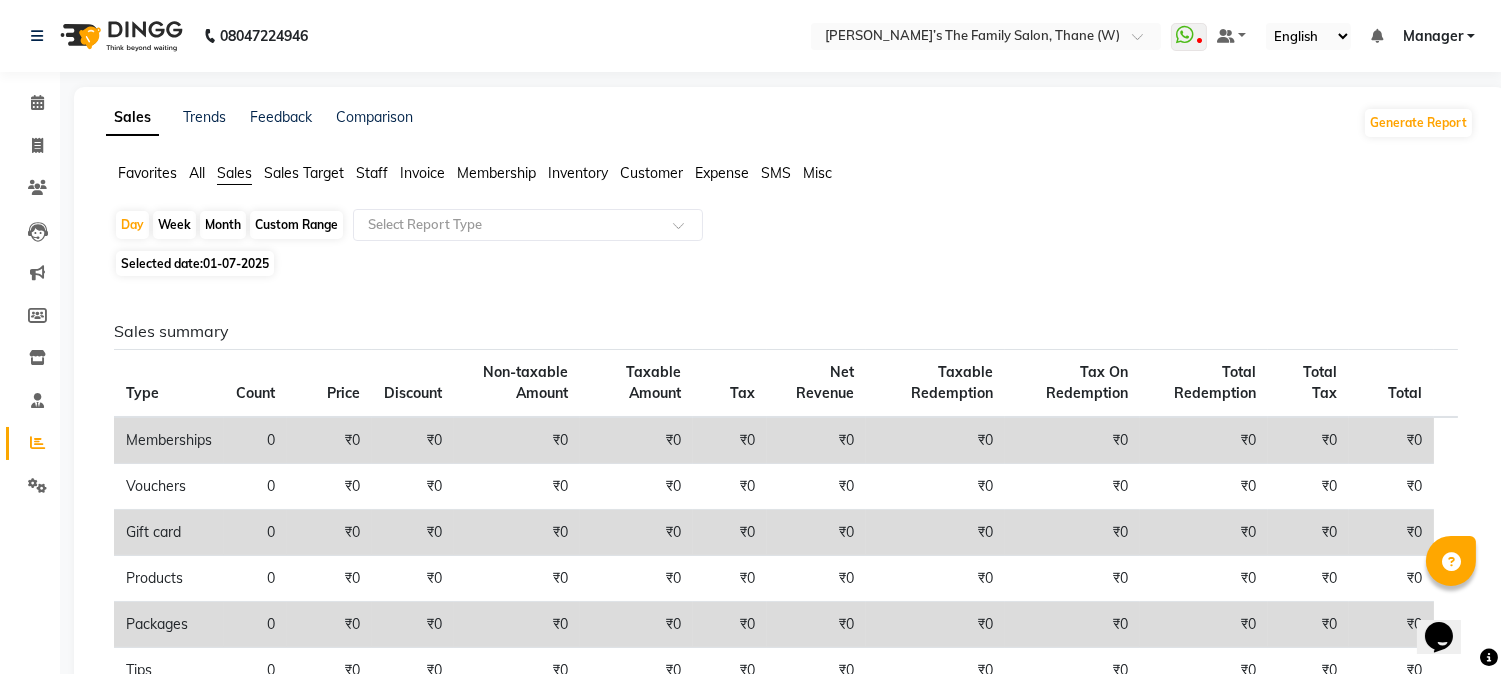 click on "Sales Target" 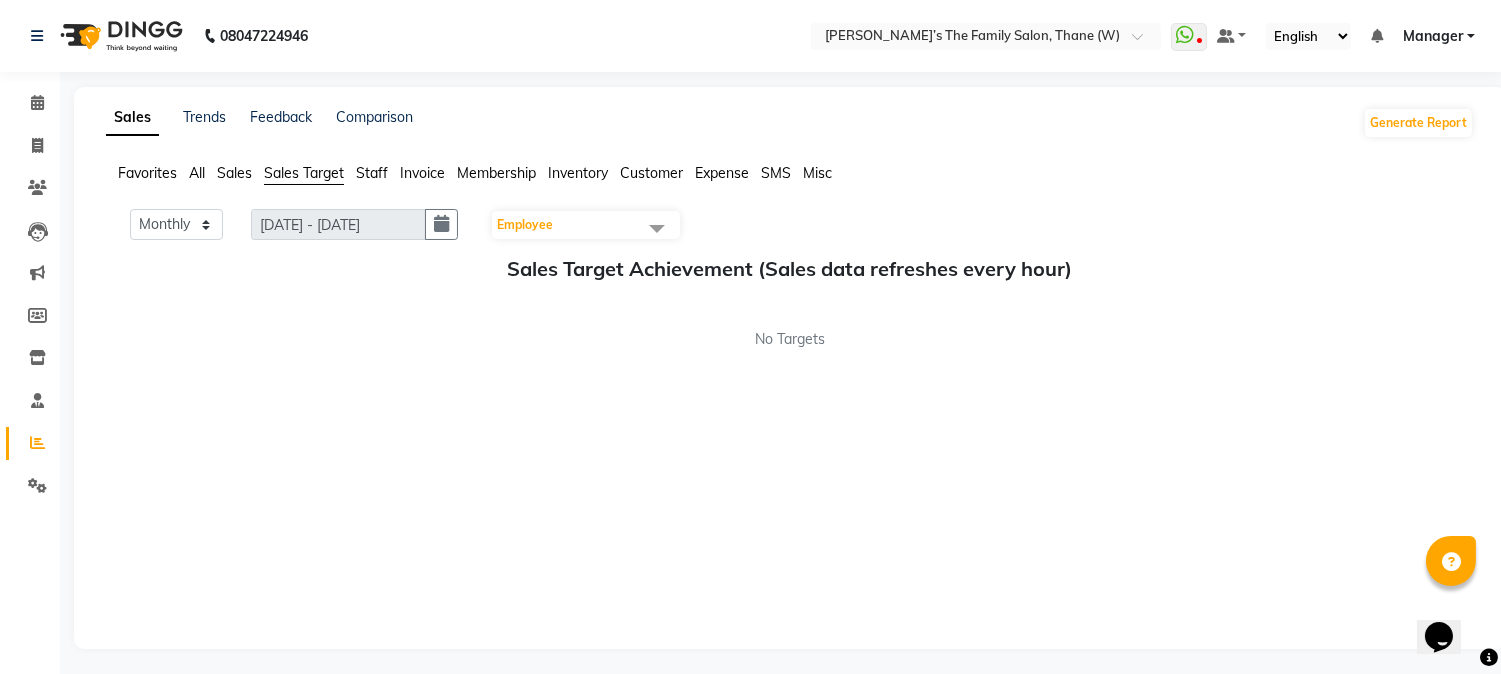 click on "Staff" 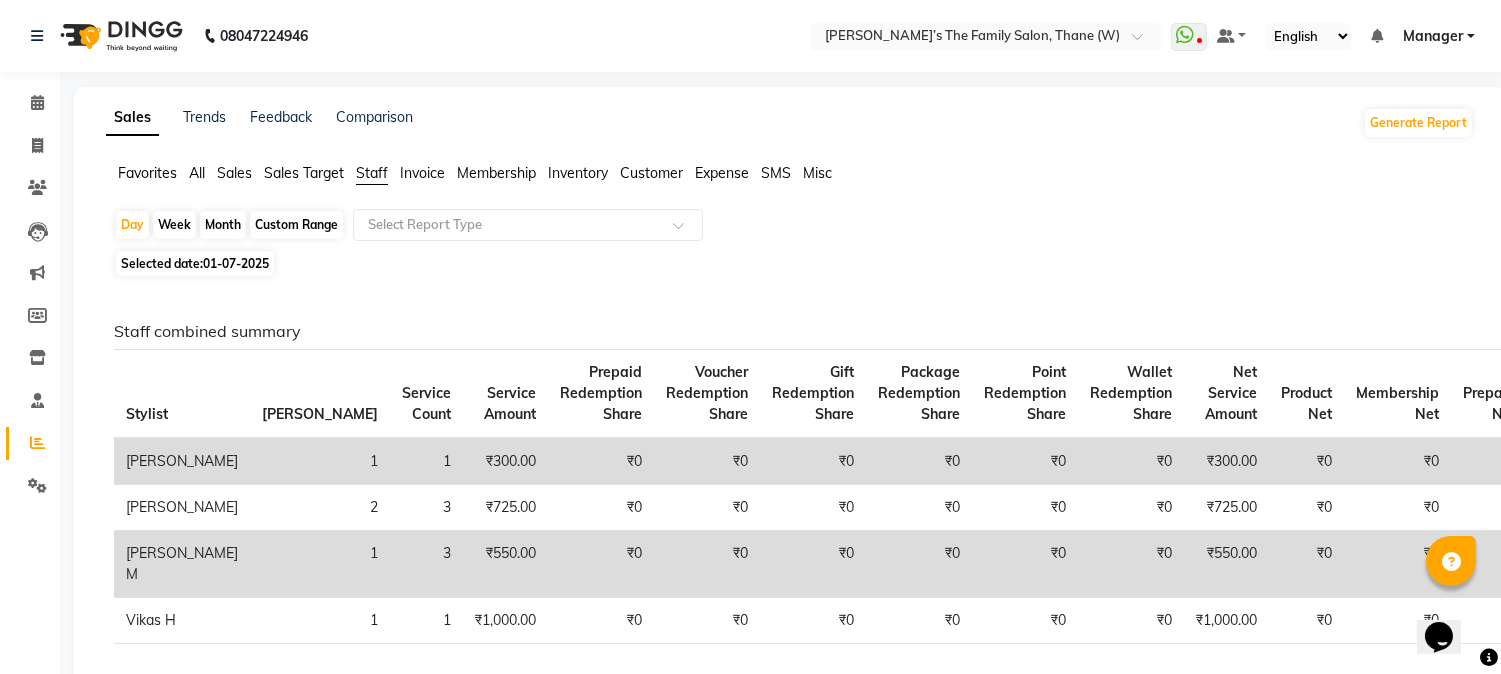 click on "Invoice" 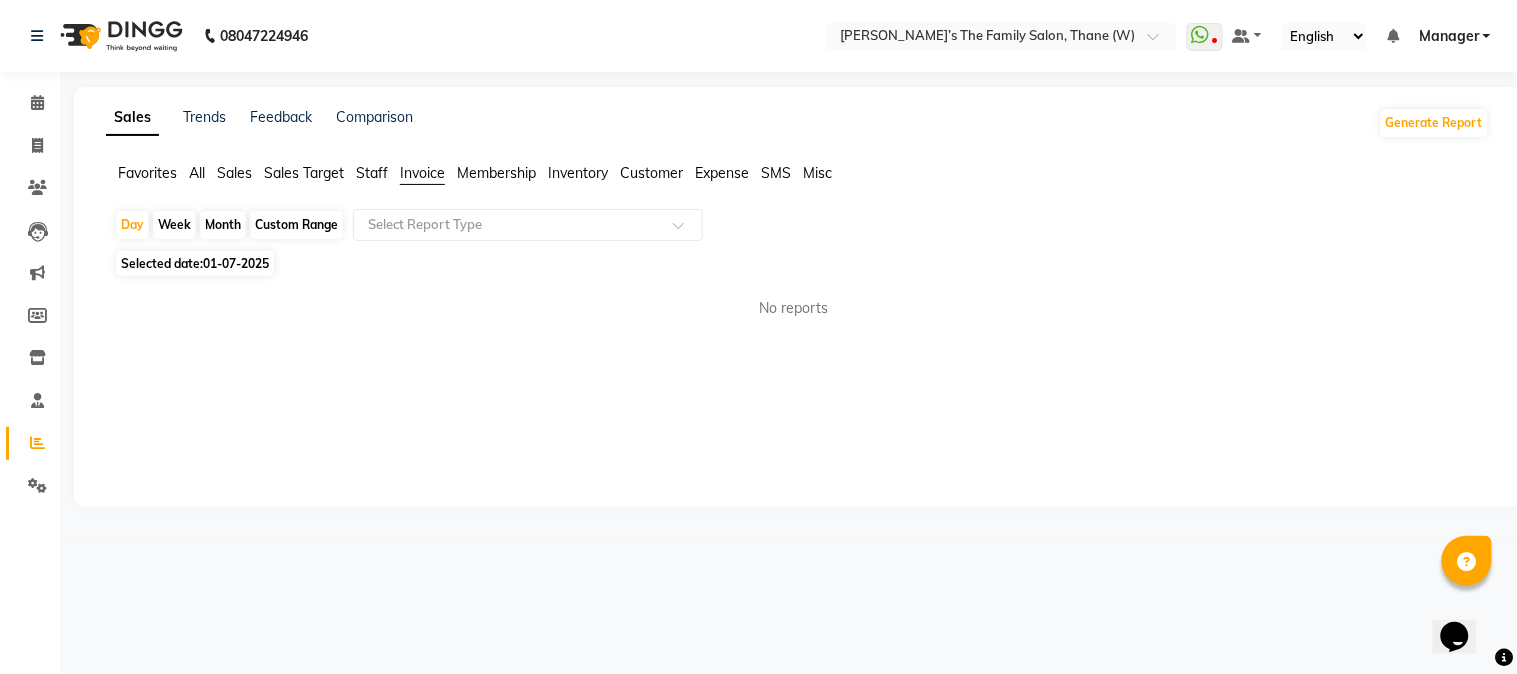 click on "Membership" 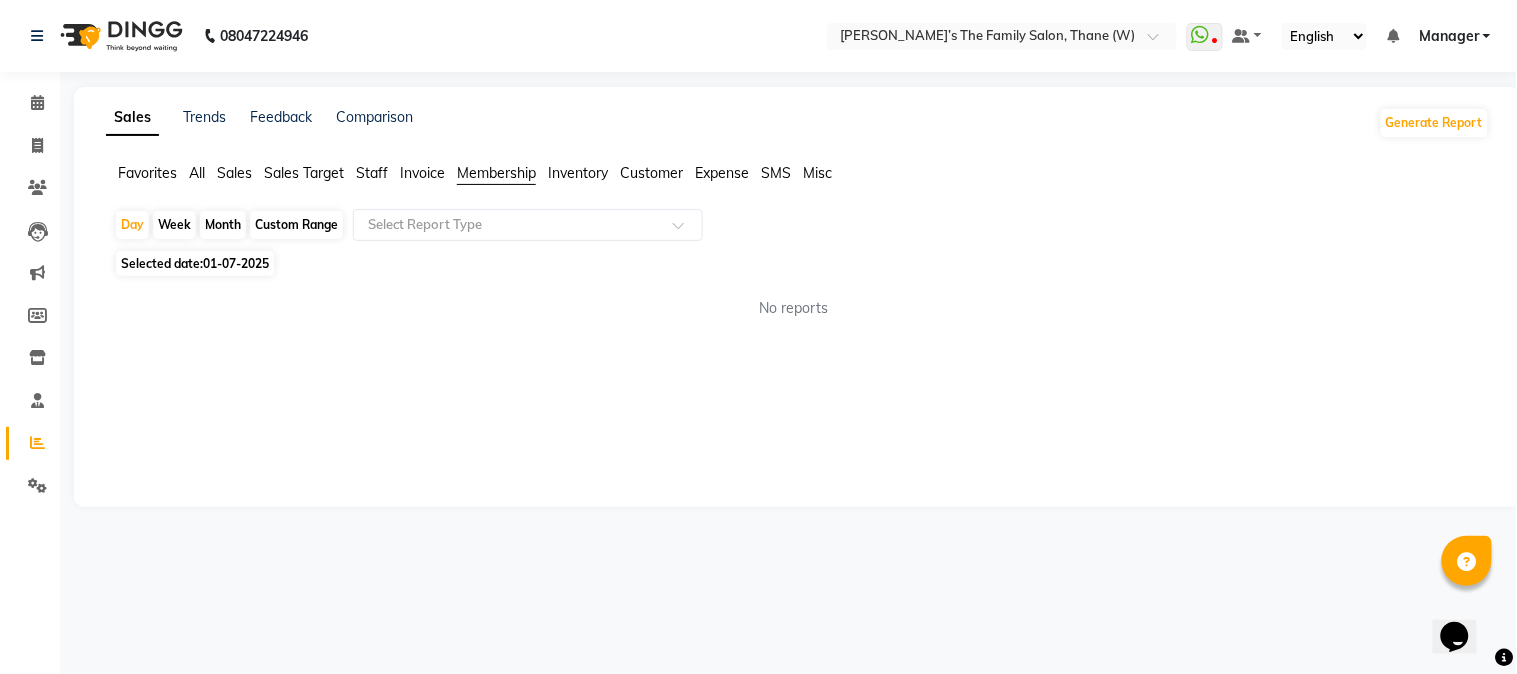 click on "Membership" 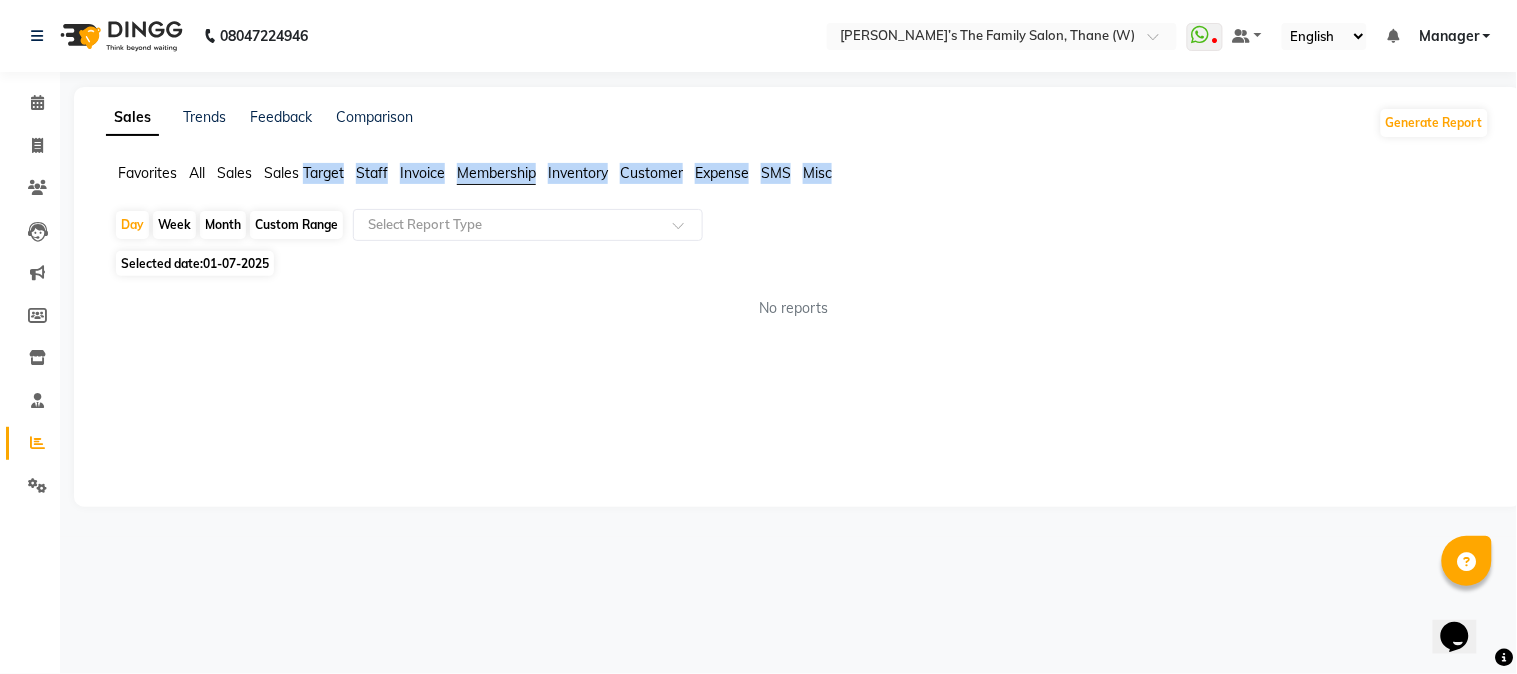 click on "Membership" 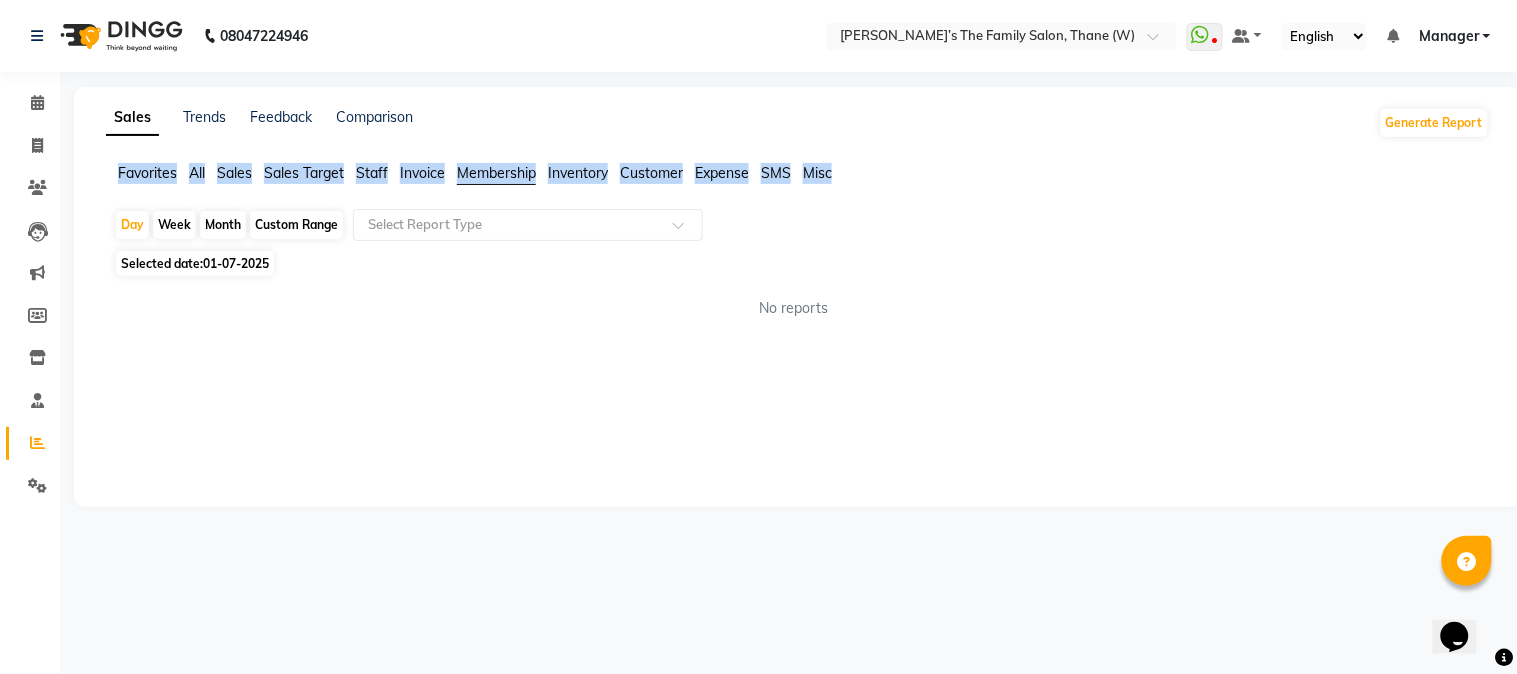 click on "Membership" 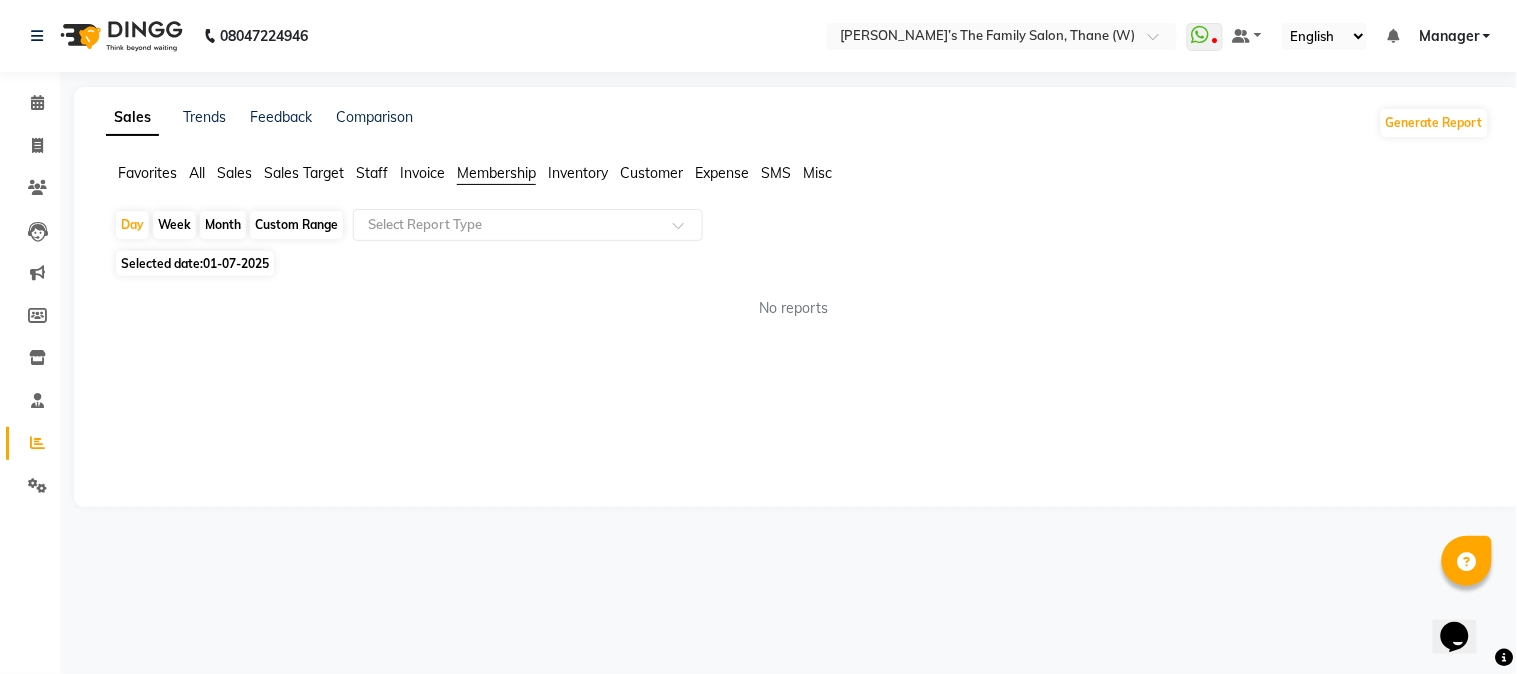 click on "Inventory" 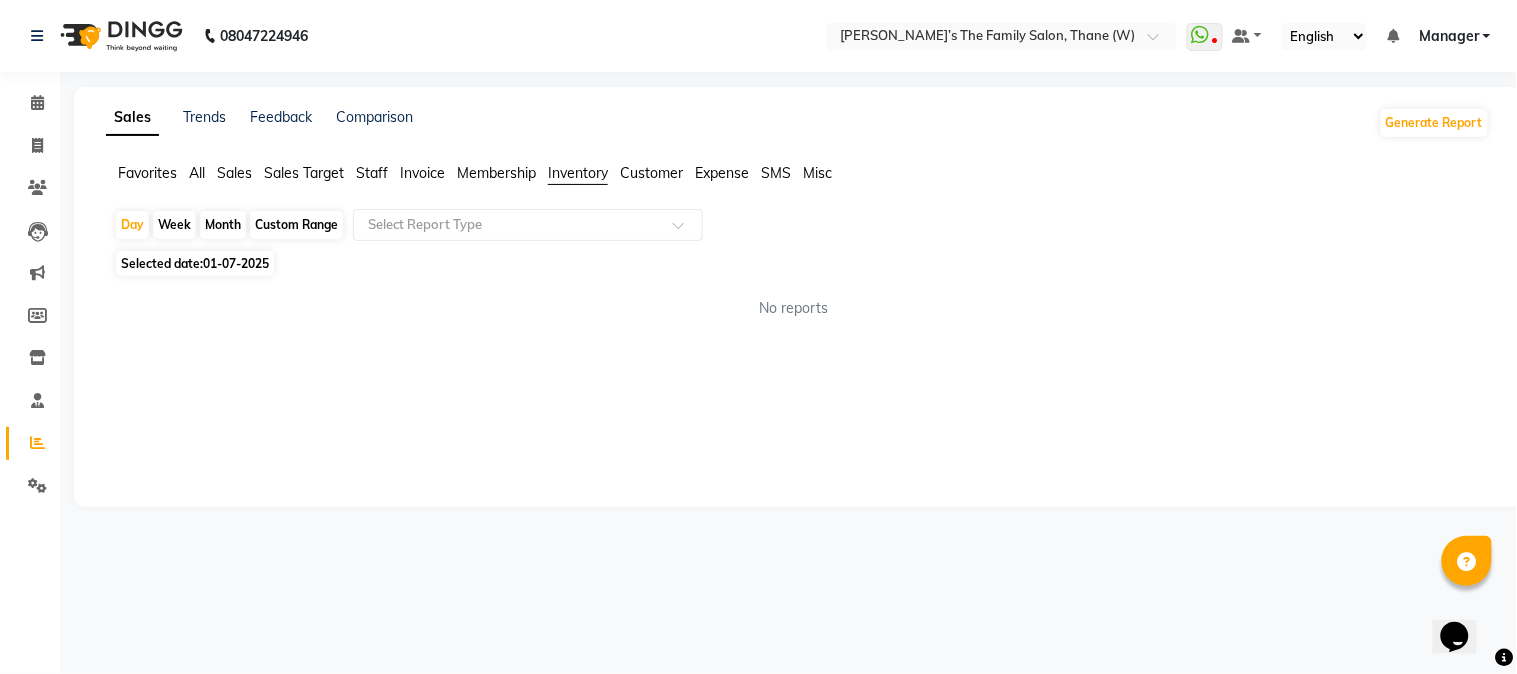 click on "Inventory" 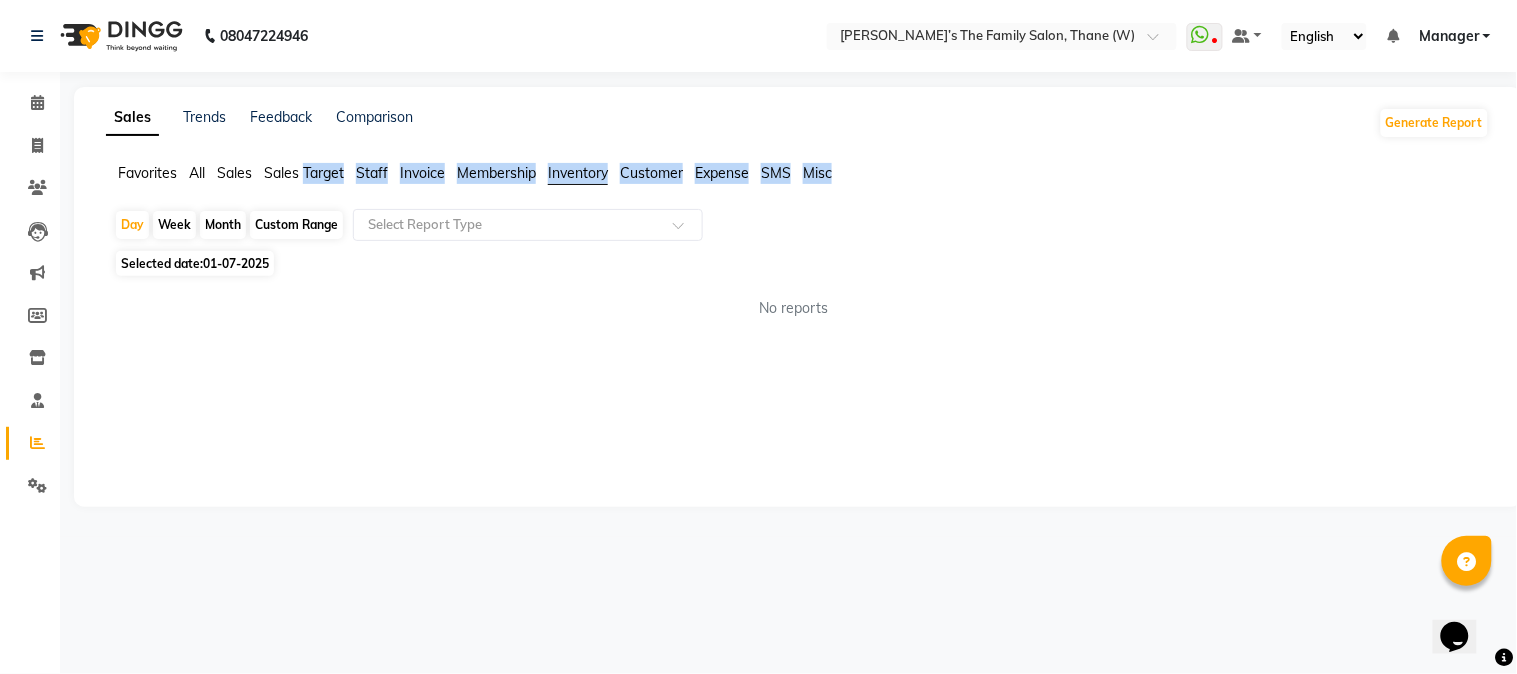 click on "Inventory" 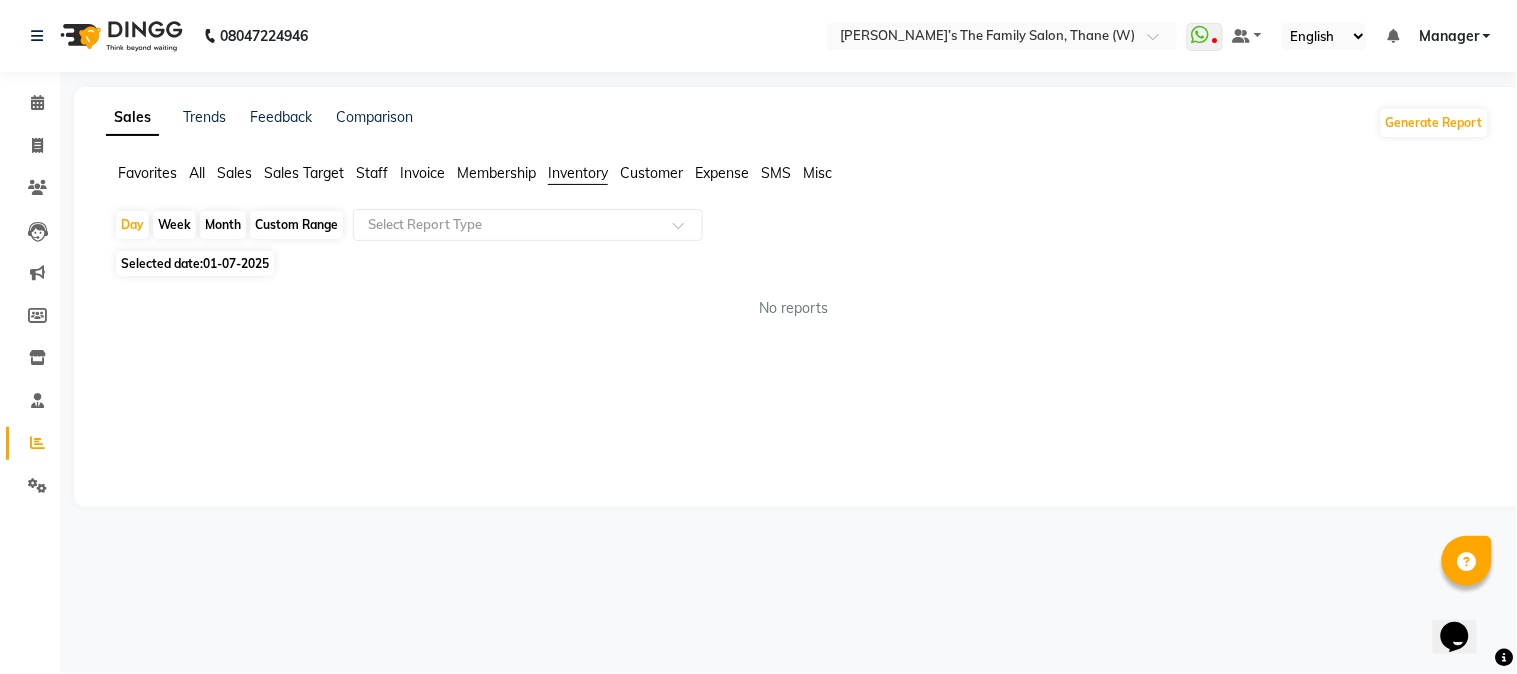 click on "Customer" 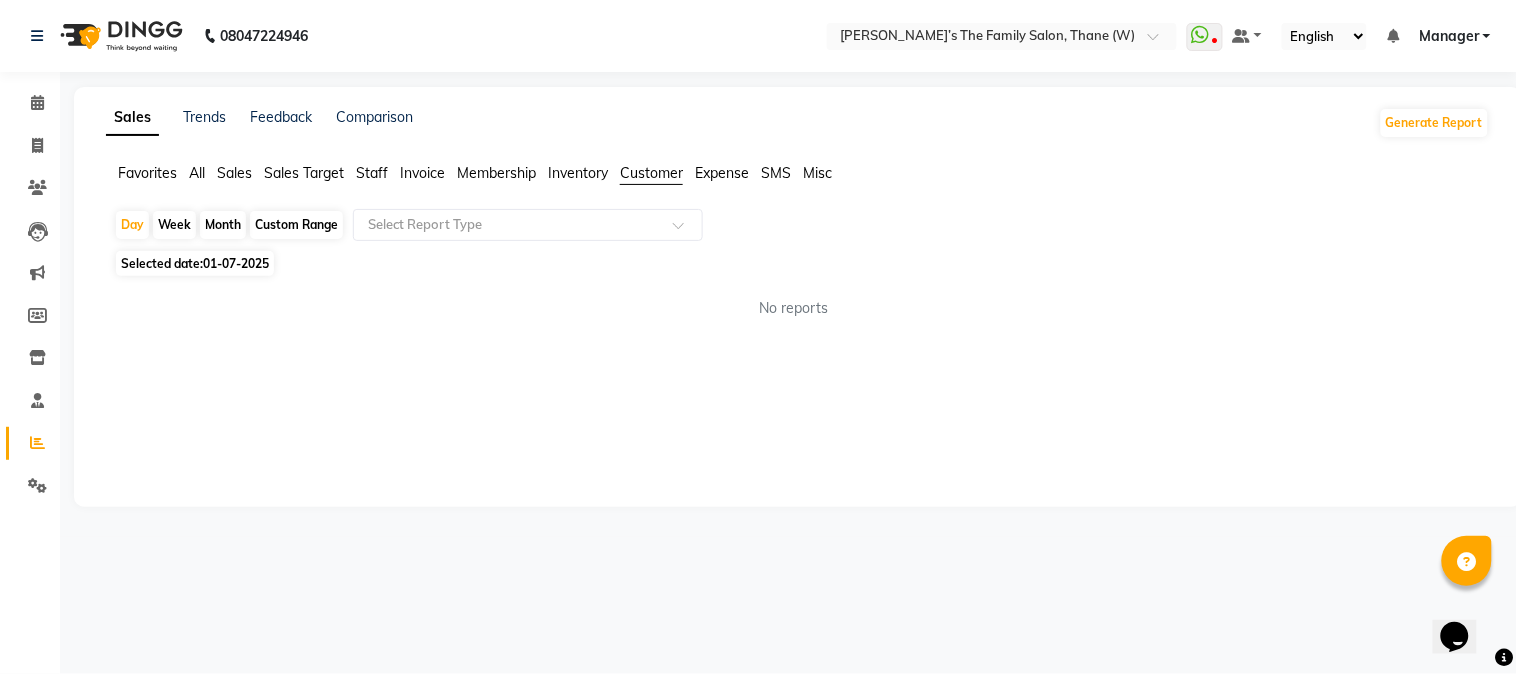 click on "Expense" 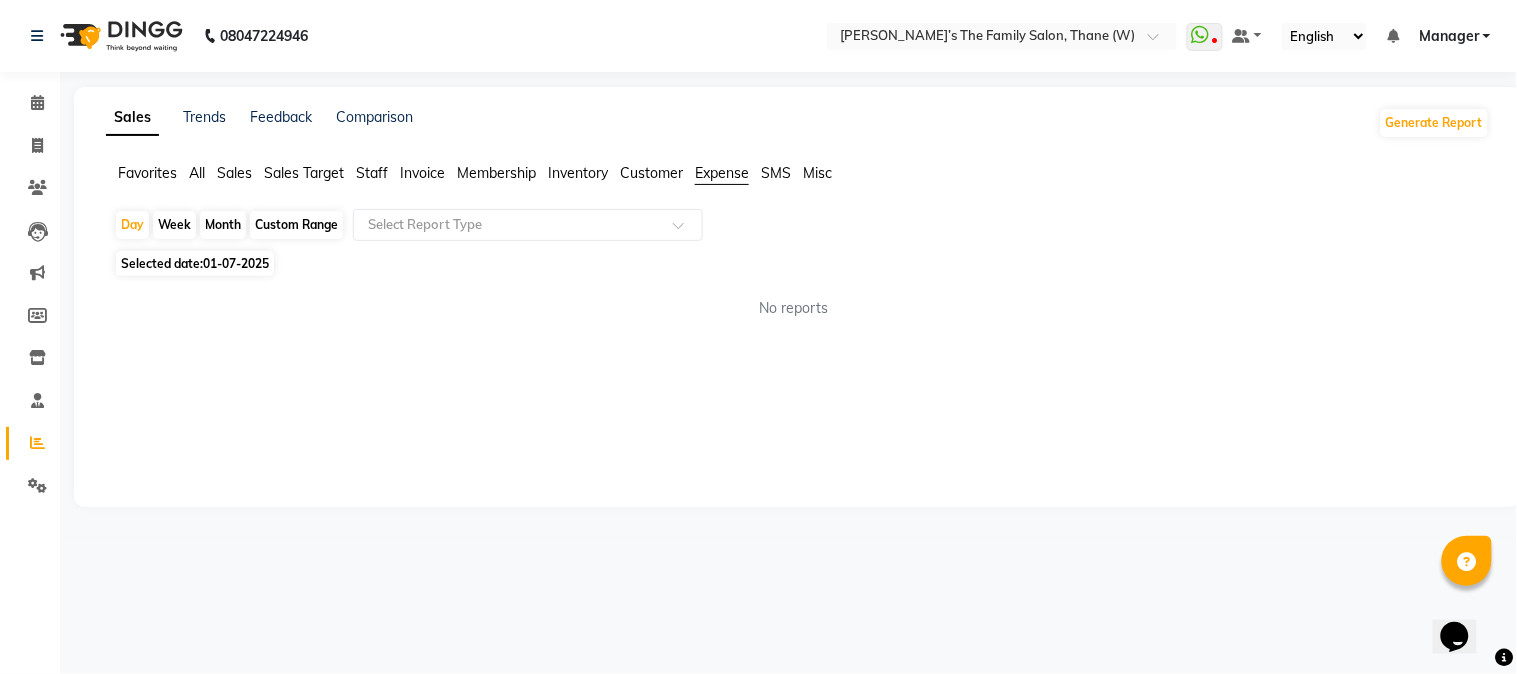 click on "SMS" 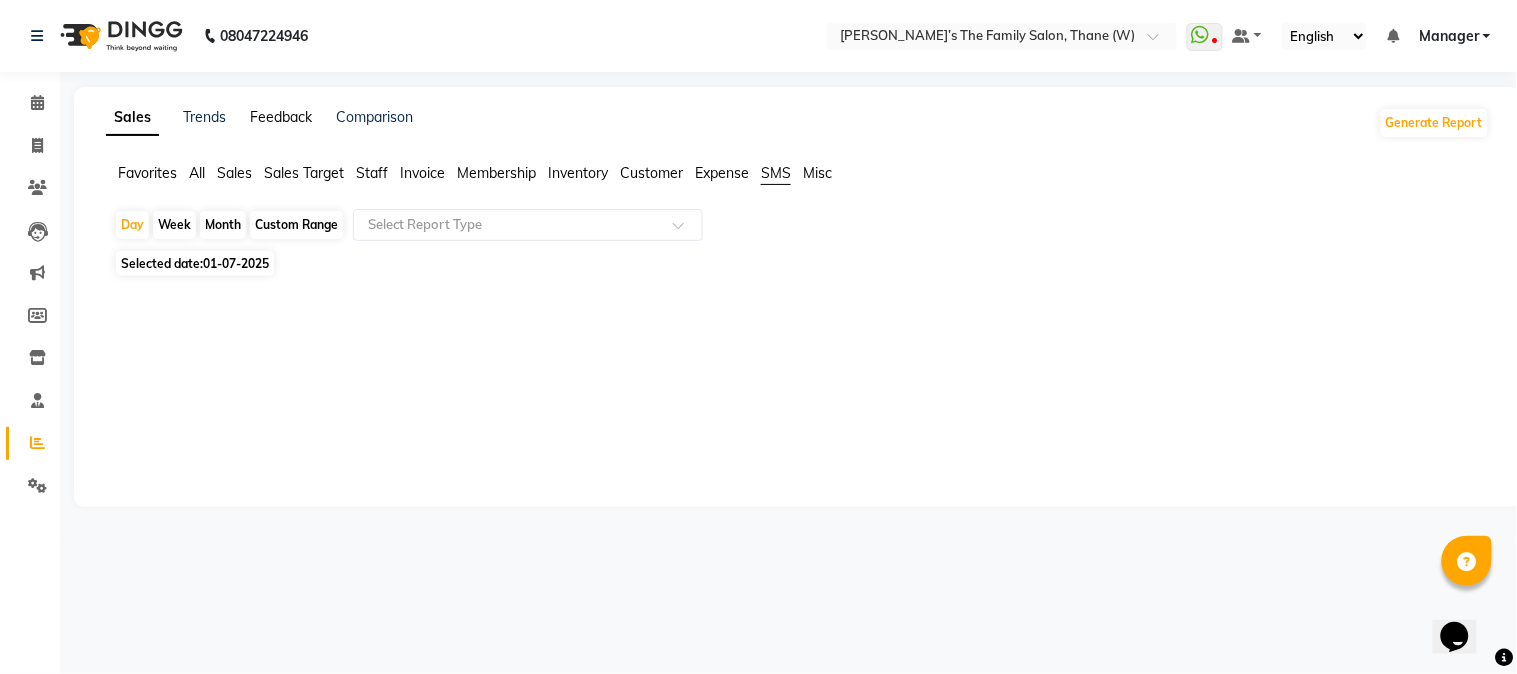 click on "Feedback" 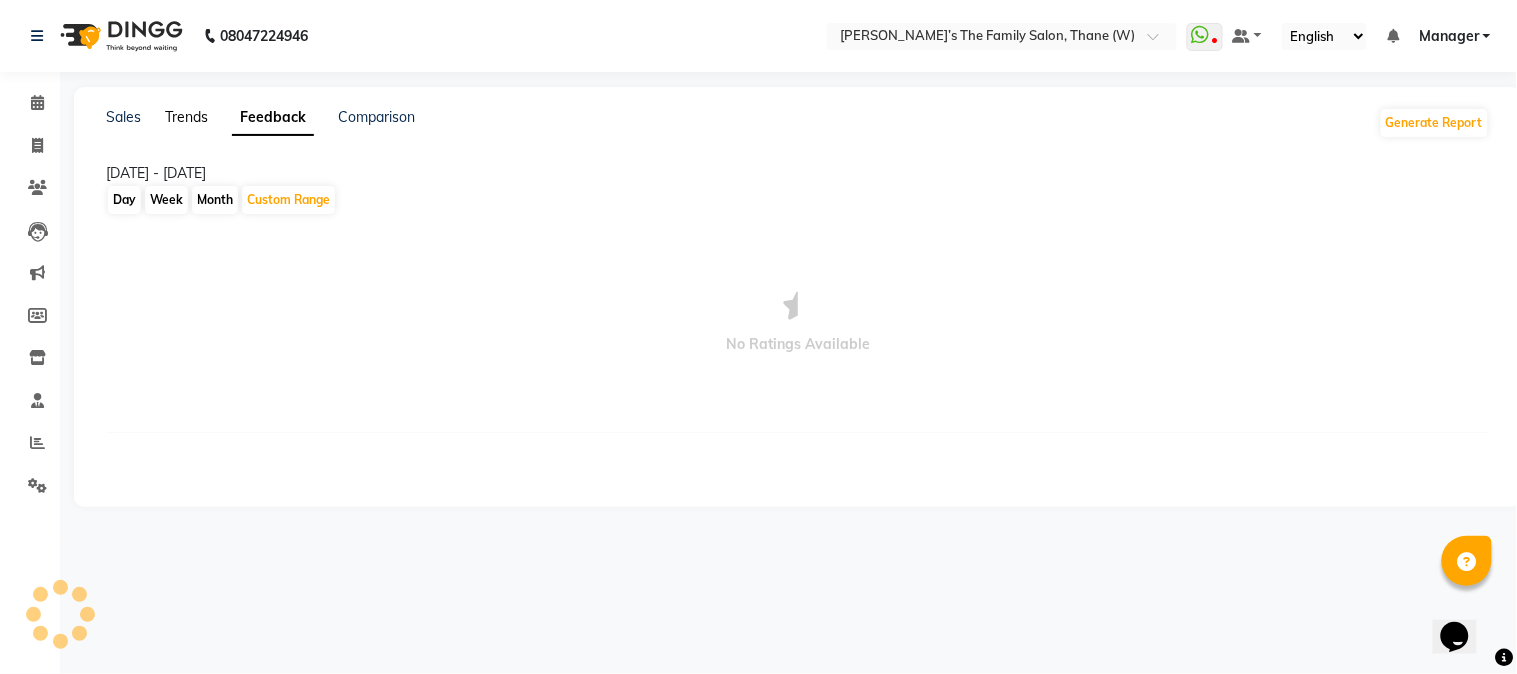 click on "Trends" 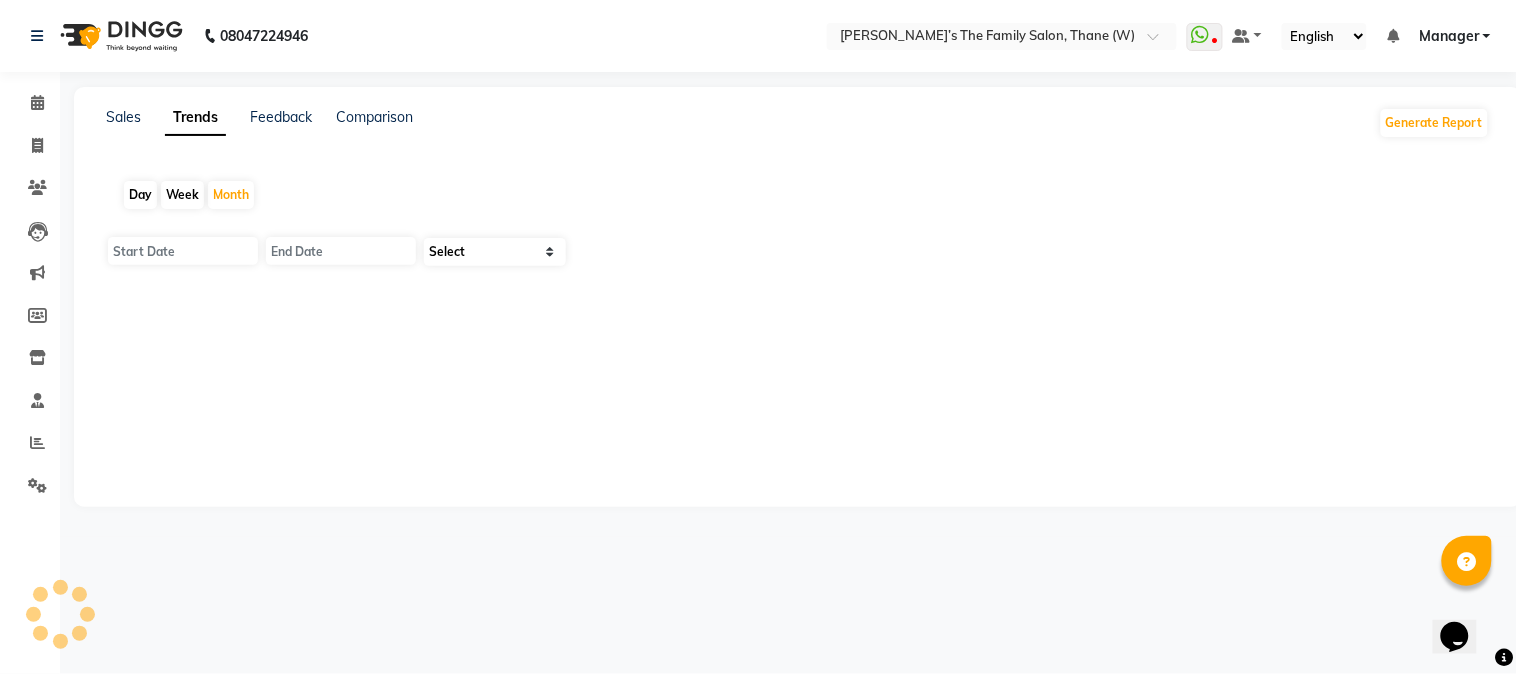 type on "01-07-2025" 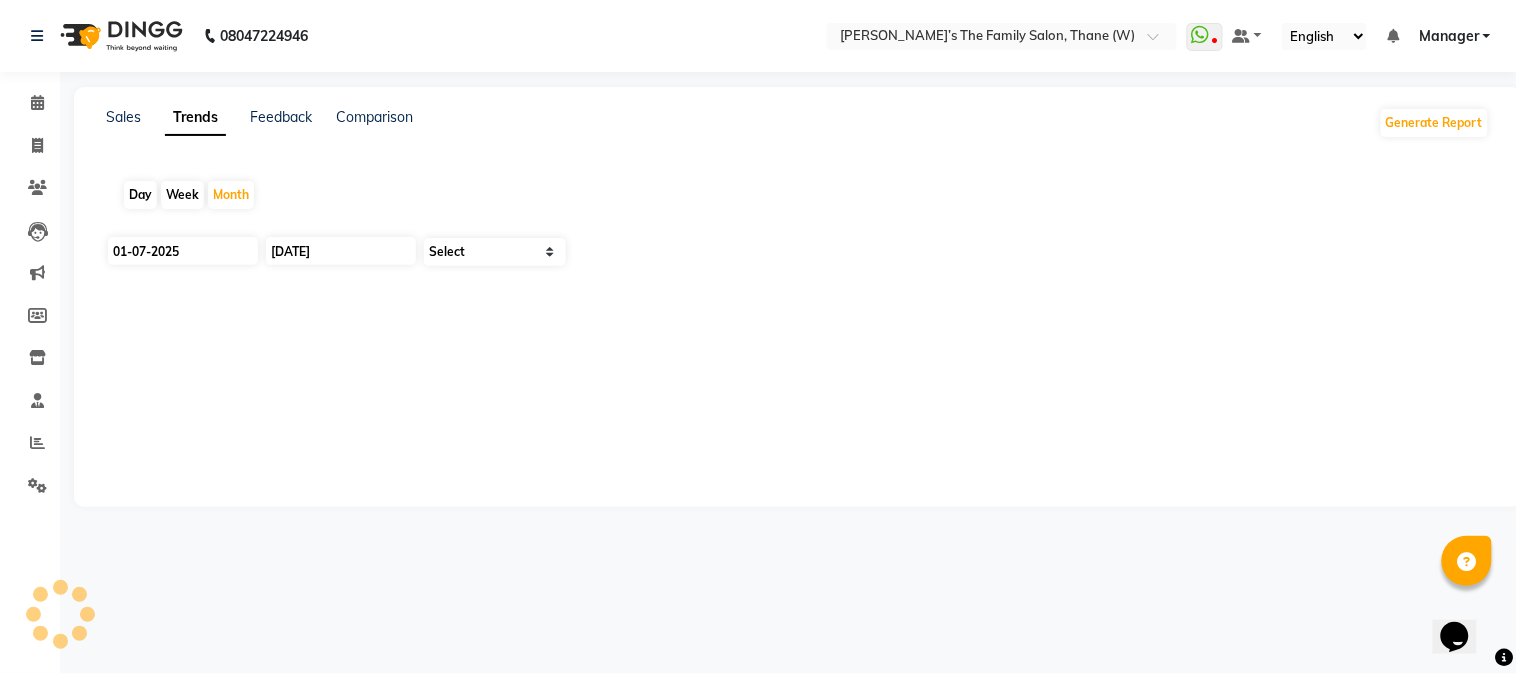select on "by_client" 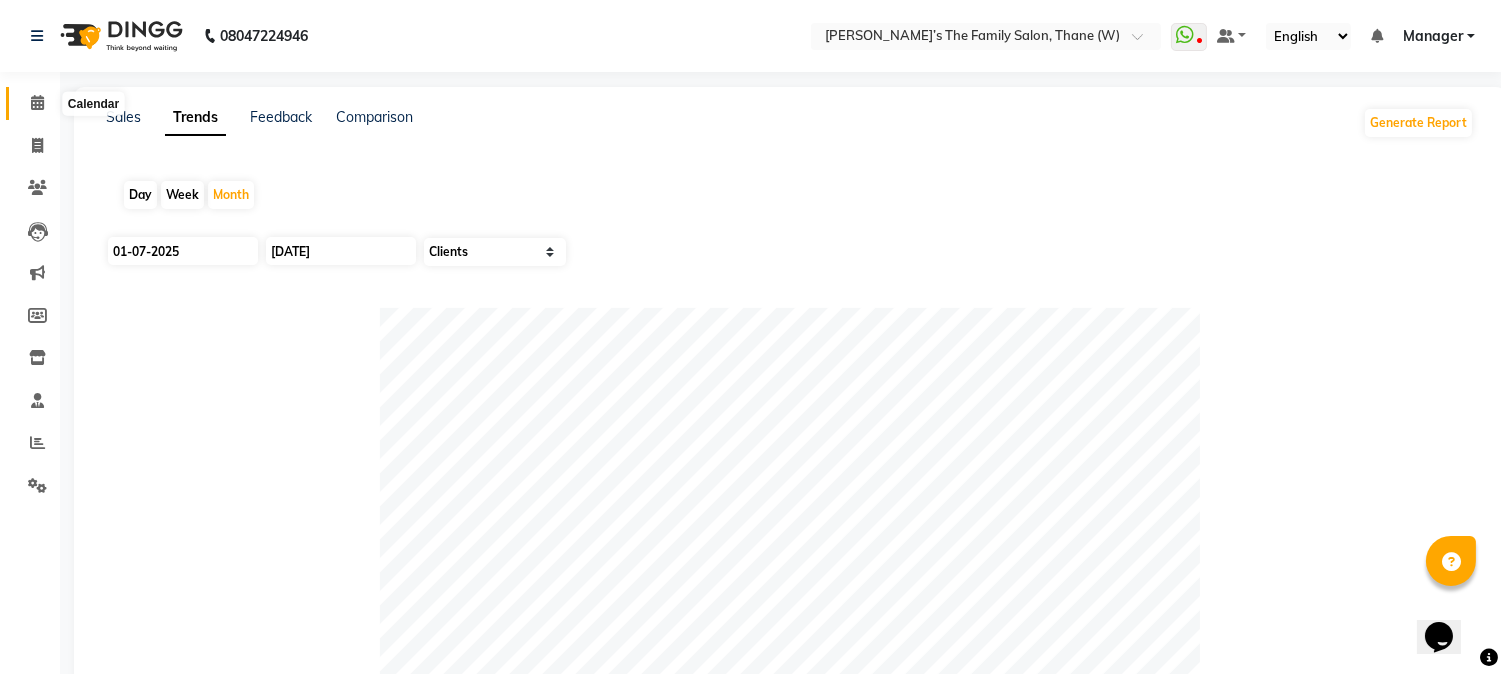 click 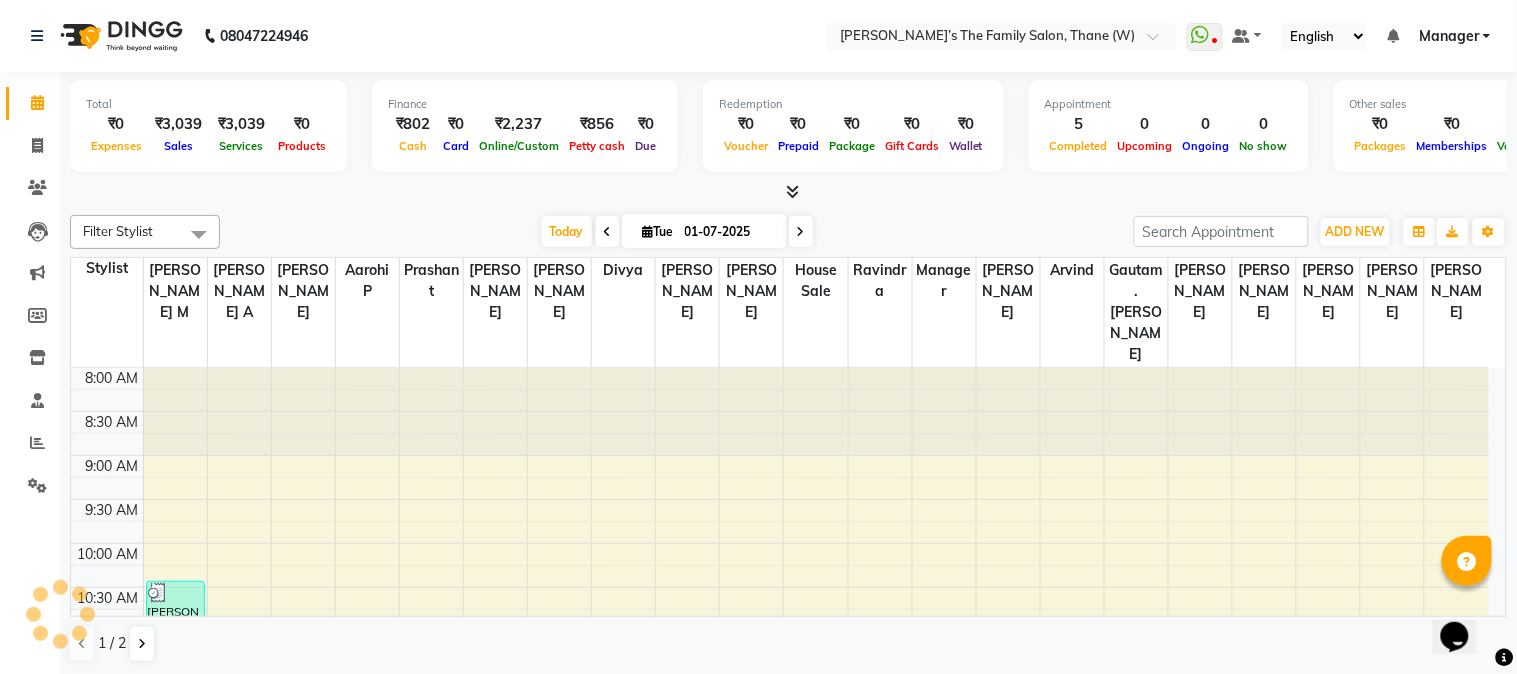 scroll, scrollTop: 443, scrollLeft: 0, axis: vertical 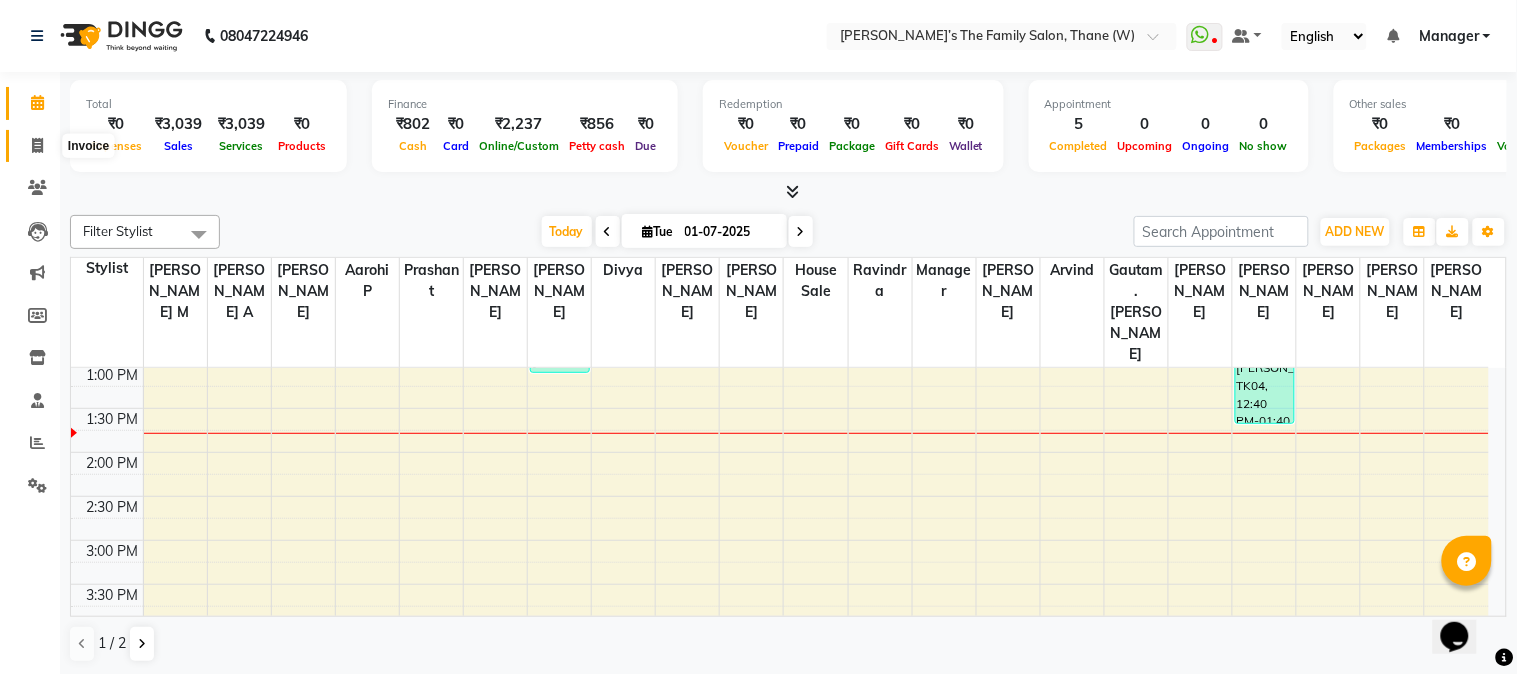 click 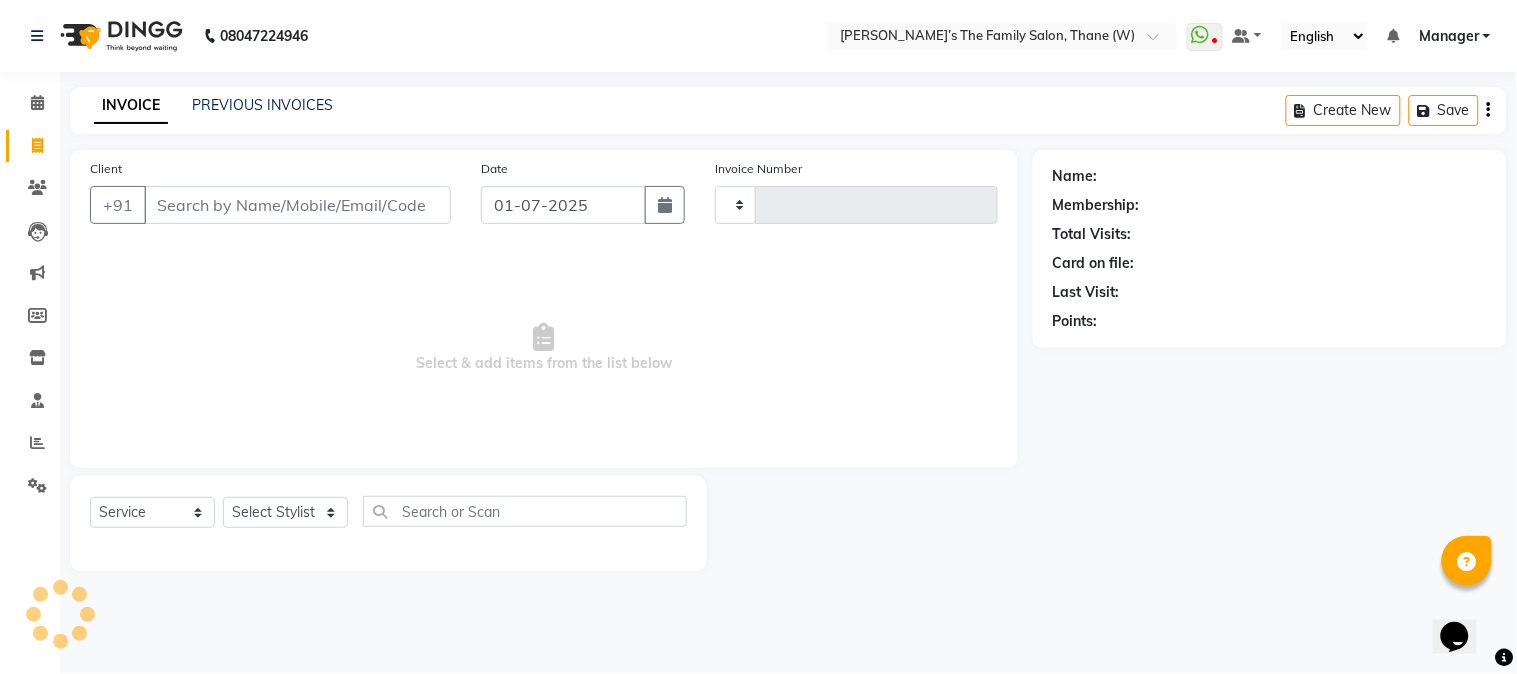 type on "1921" 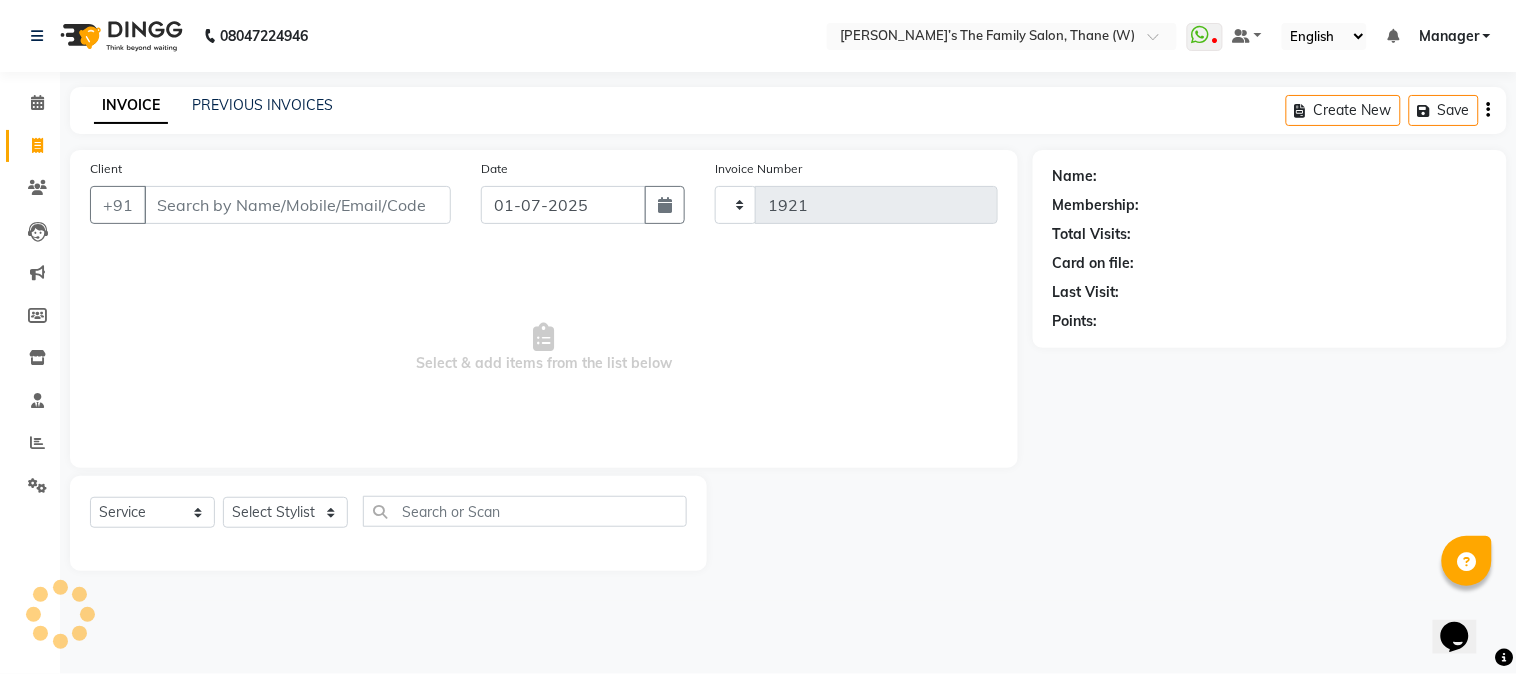 select on "8004" 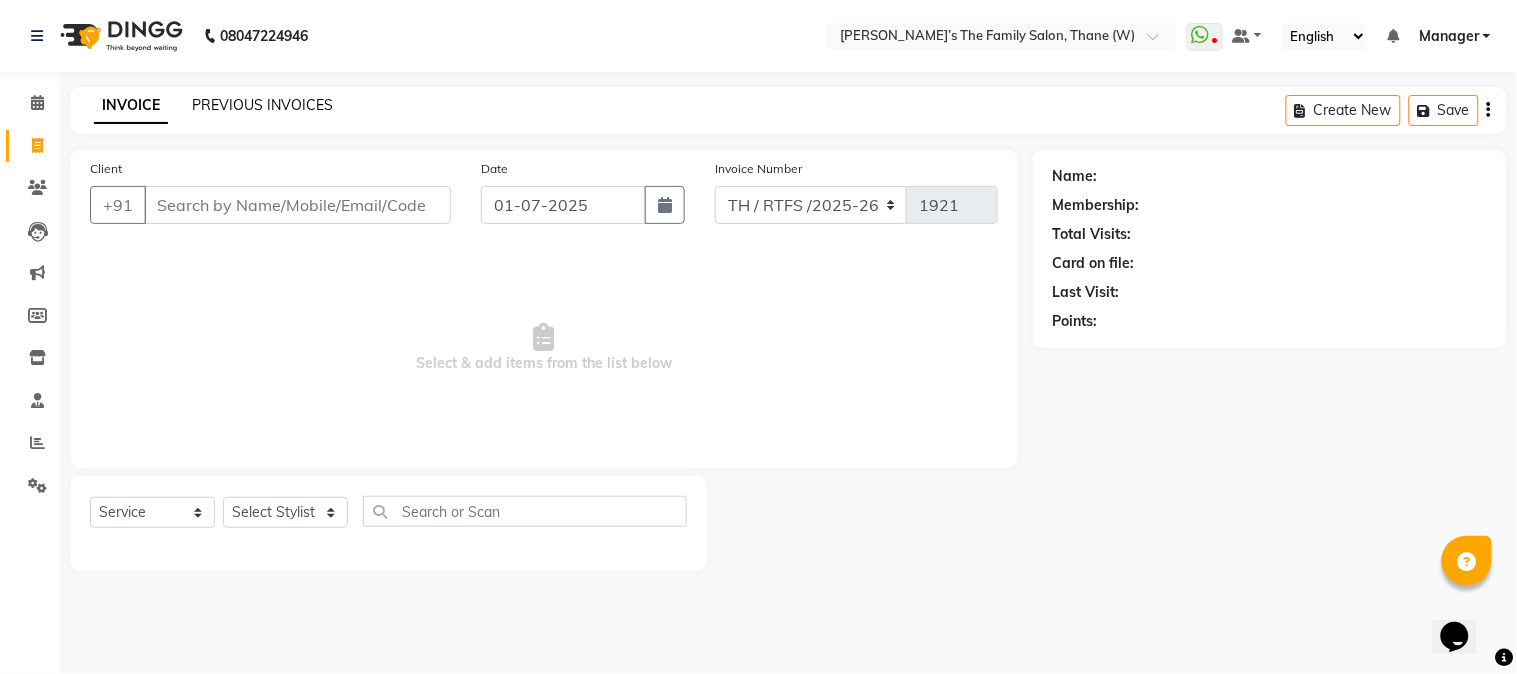 click on "PREVIOUS INVOICES" 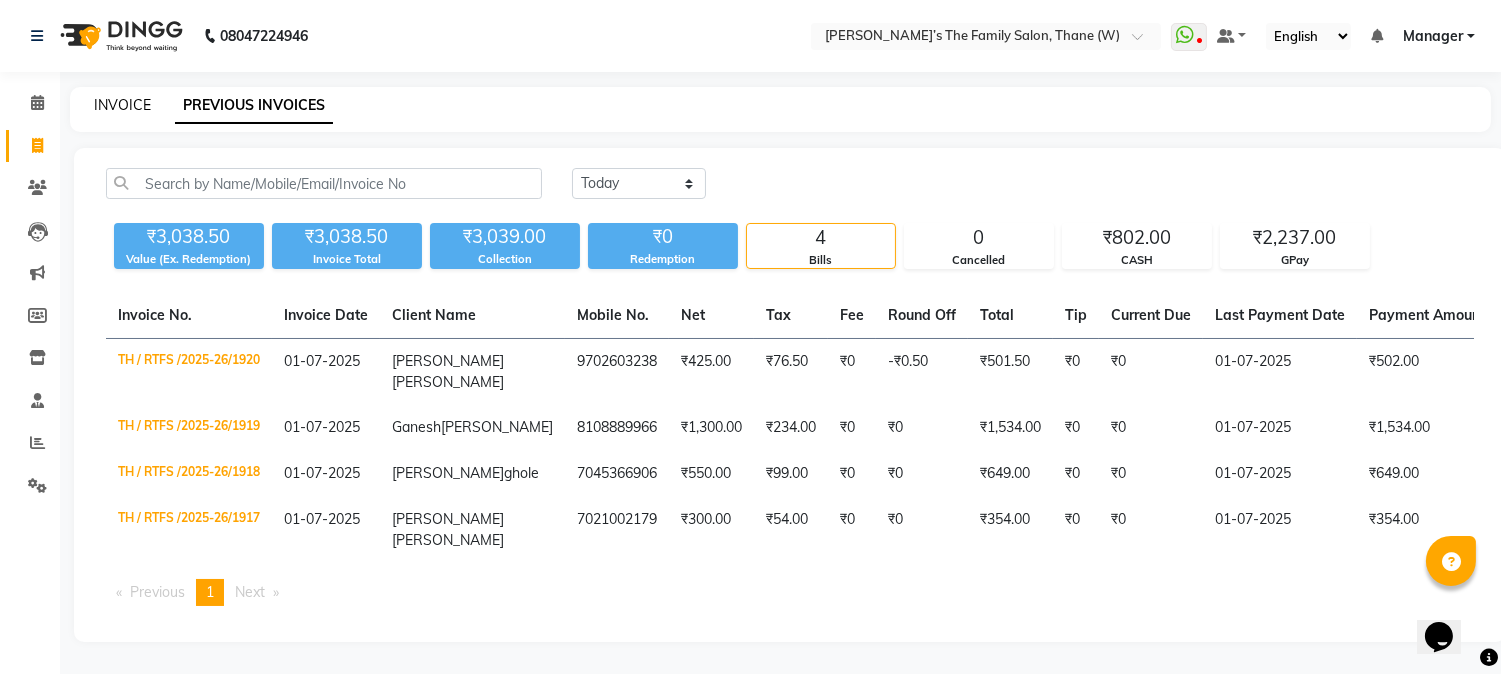 click on "INVOICE" 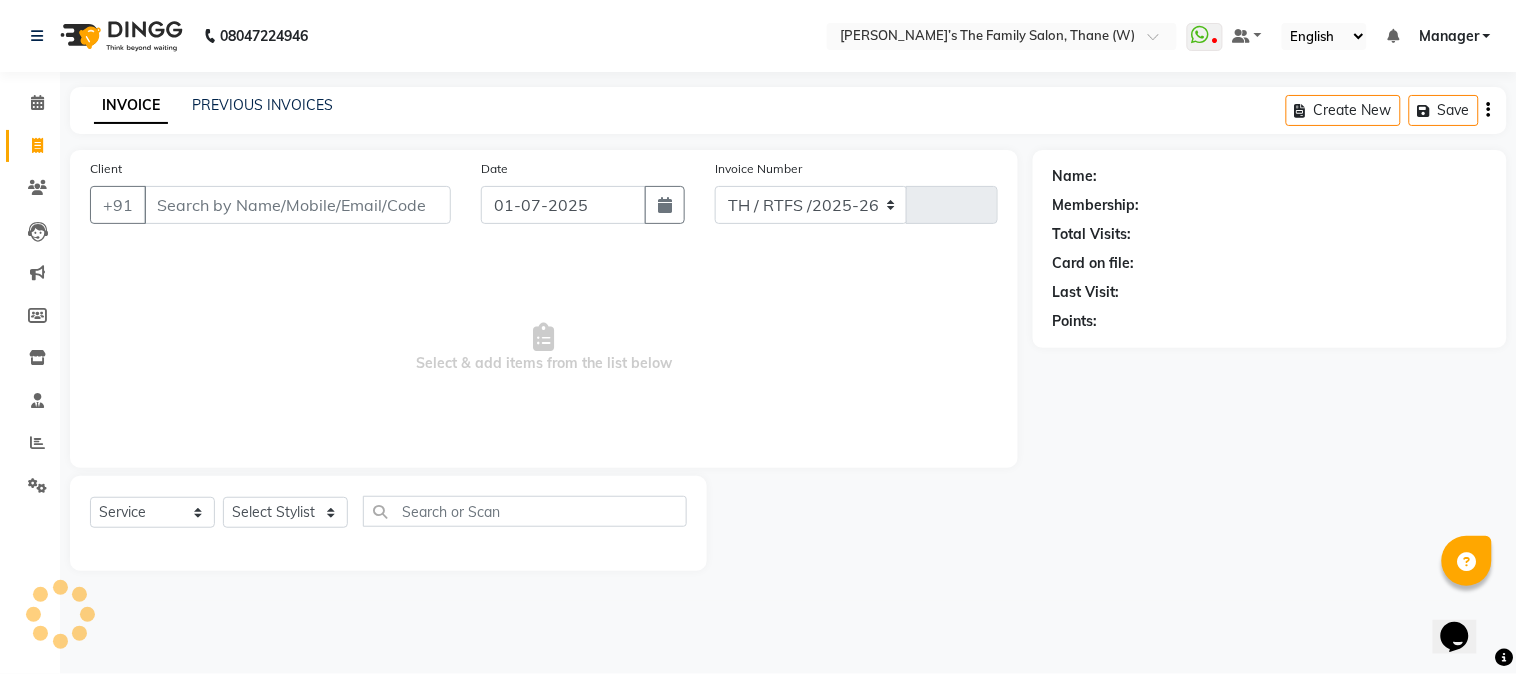 select on "8004" 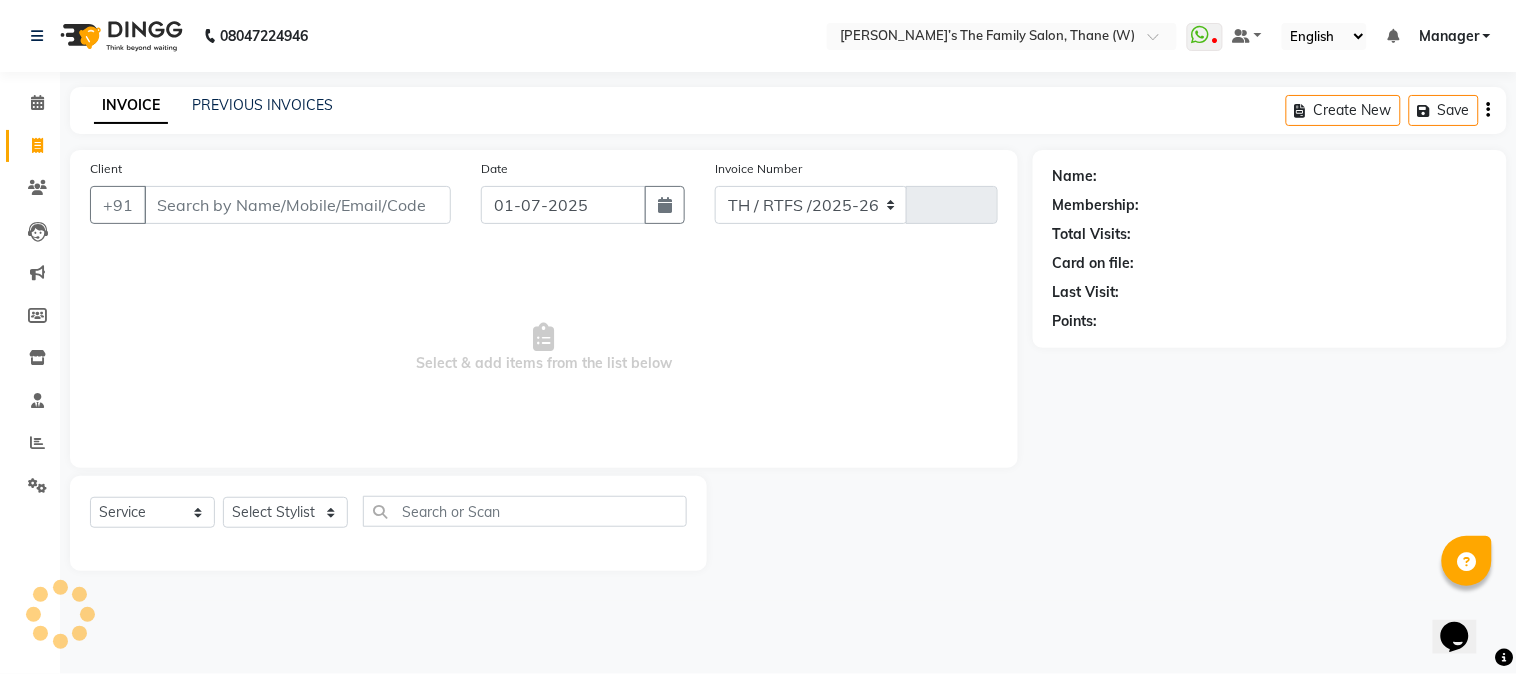 type on "1921" 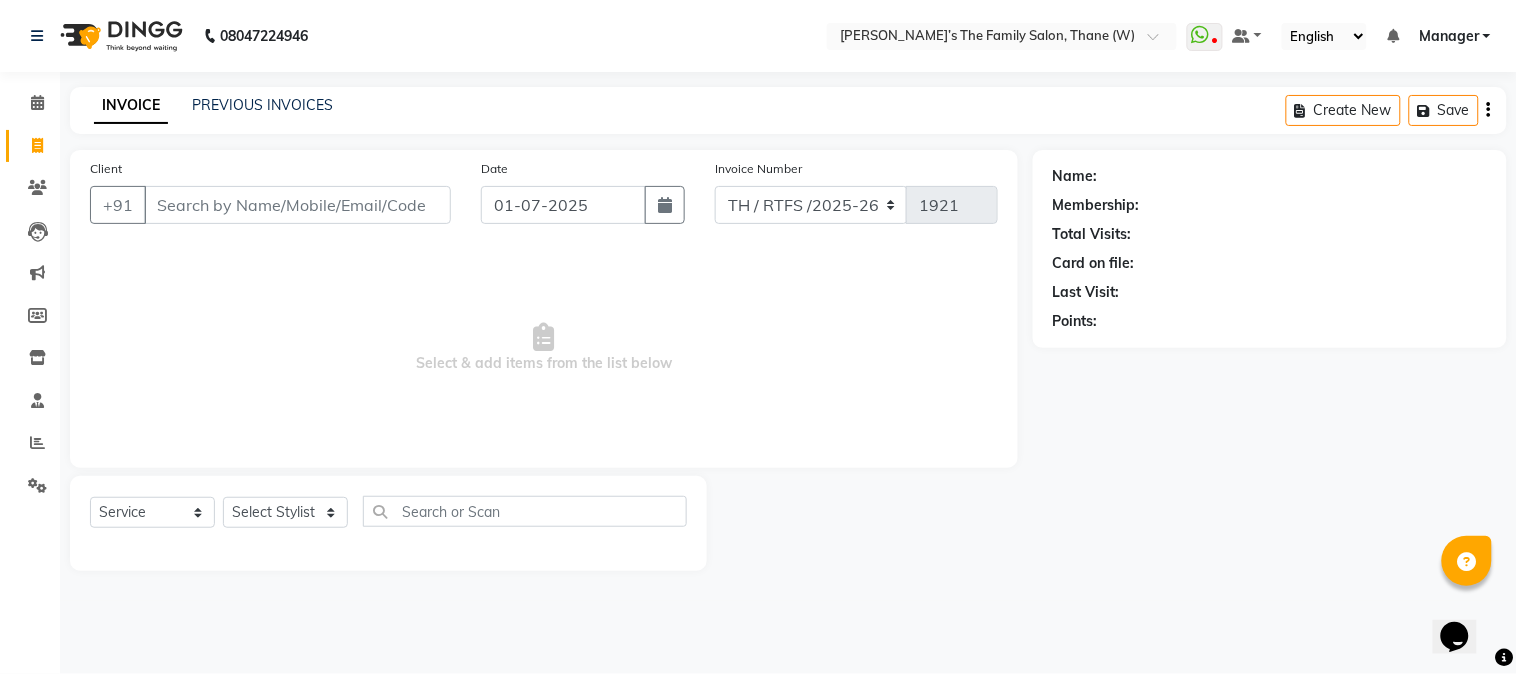 click on "Client" at bounding box center [297, 205] 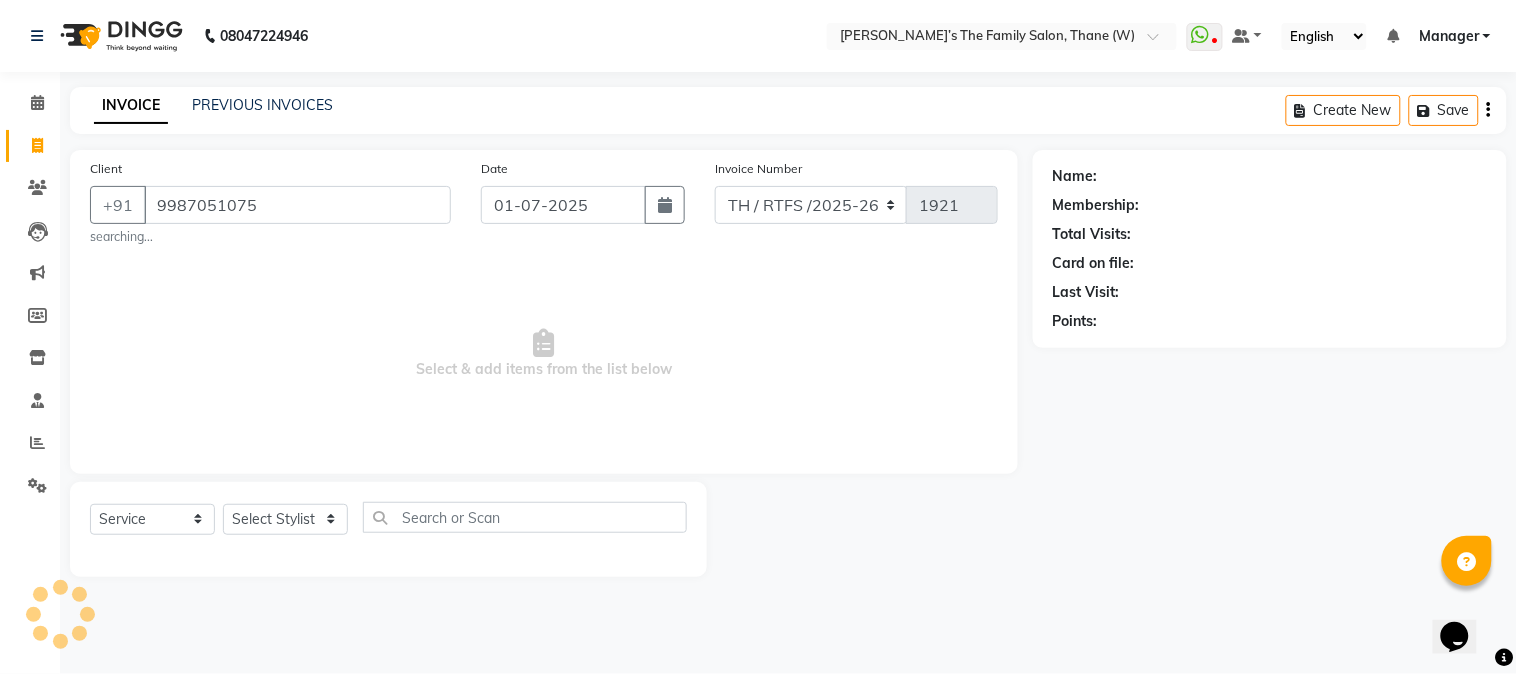 click on "9987051075" at bounding box center [297, 205] 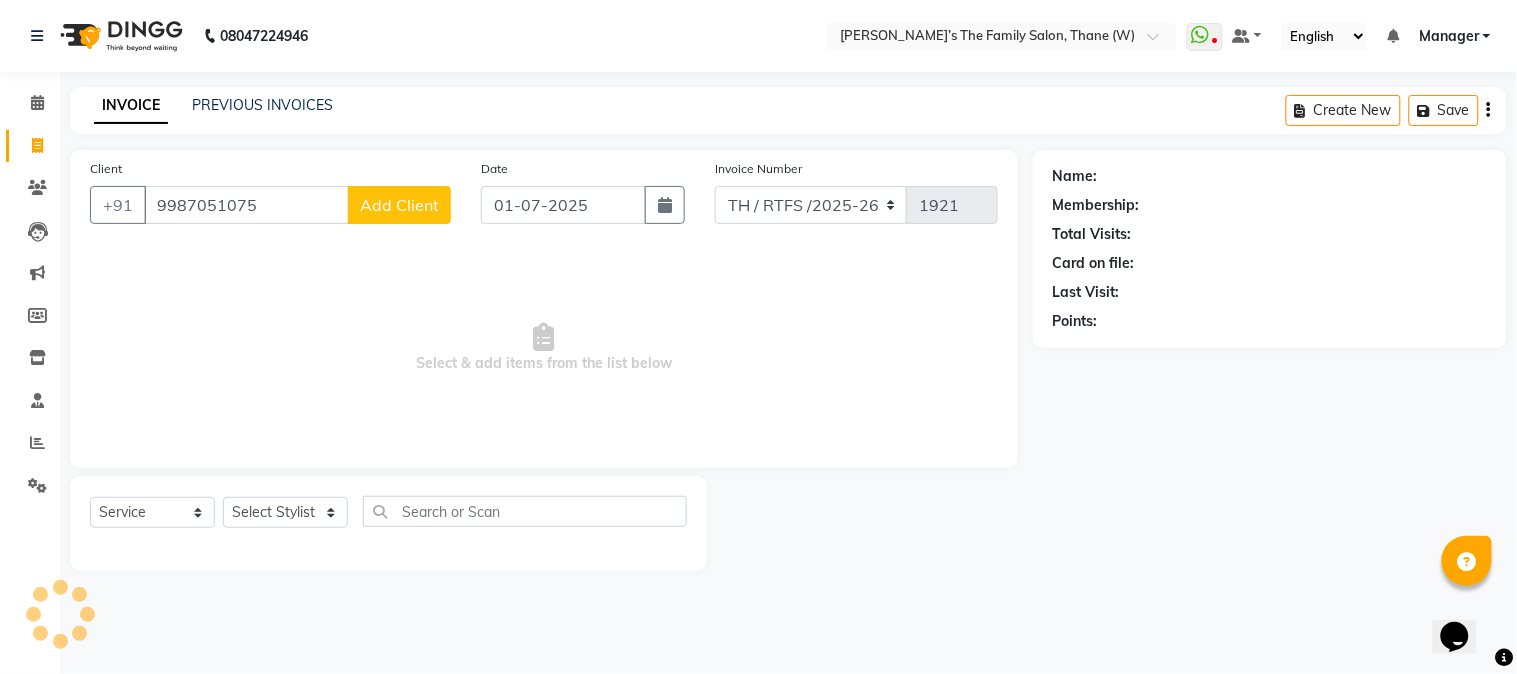 type on "9987051075" 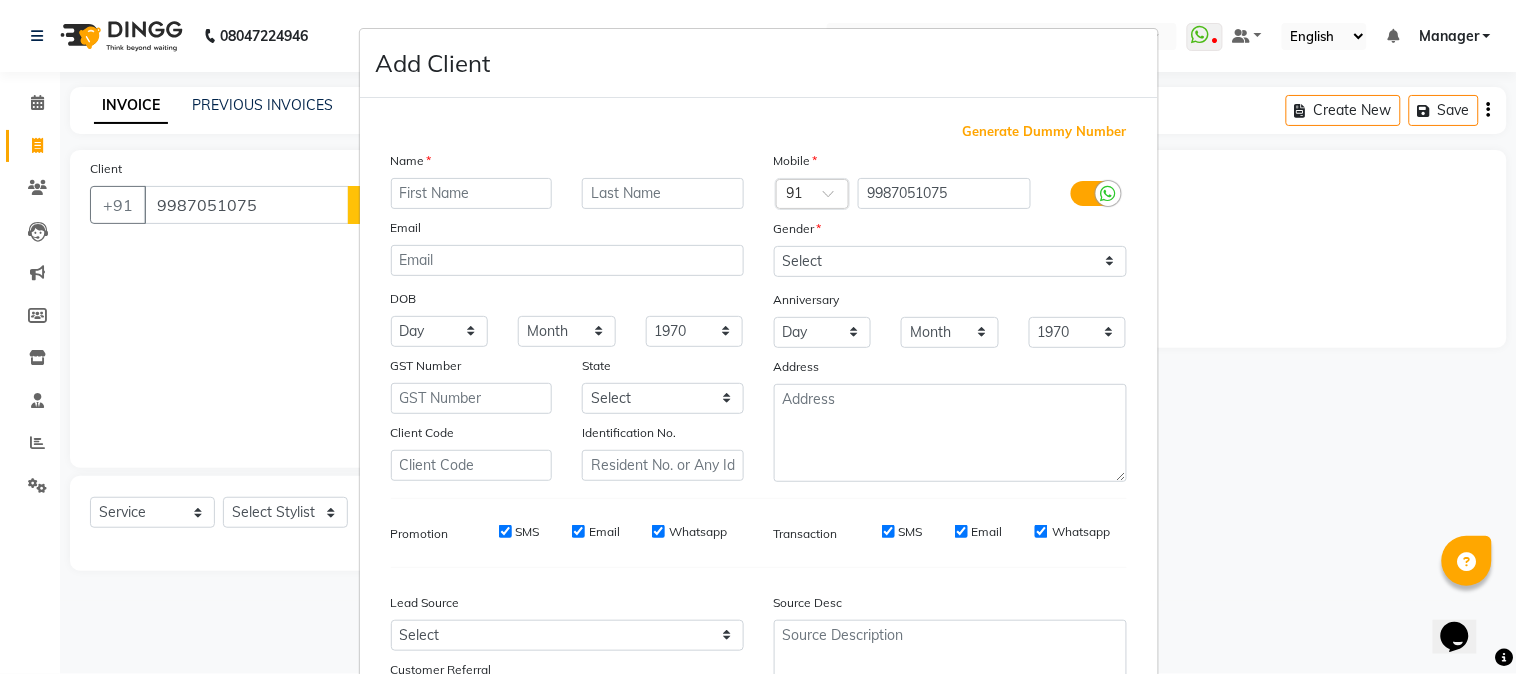 click at bounding box center (472, 193) 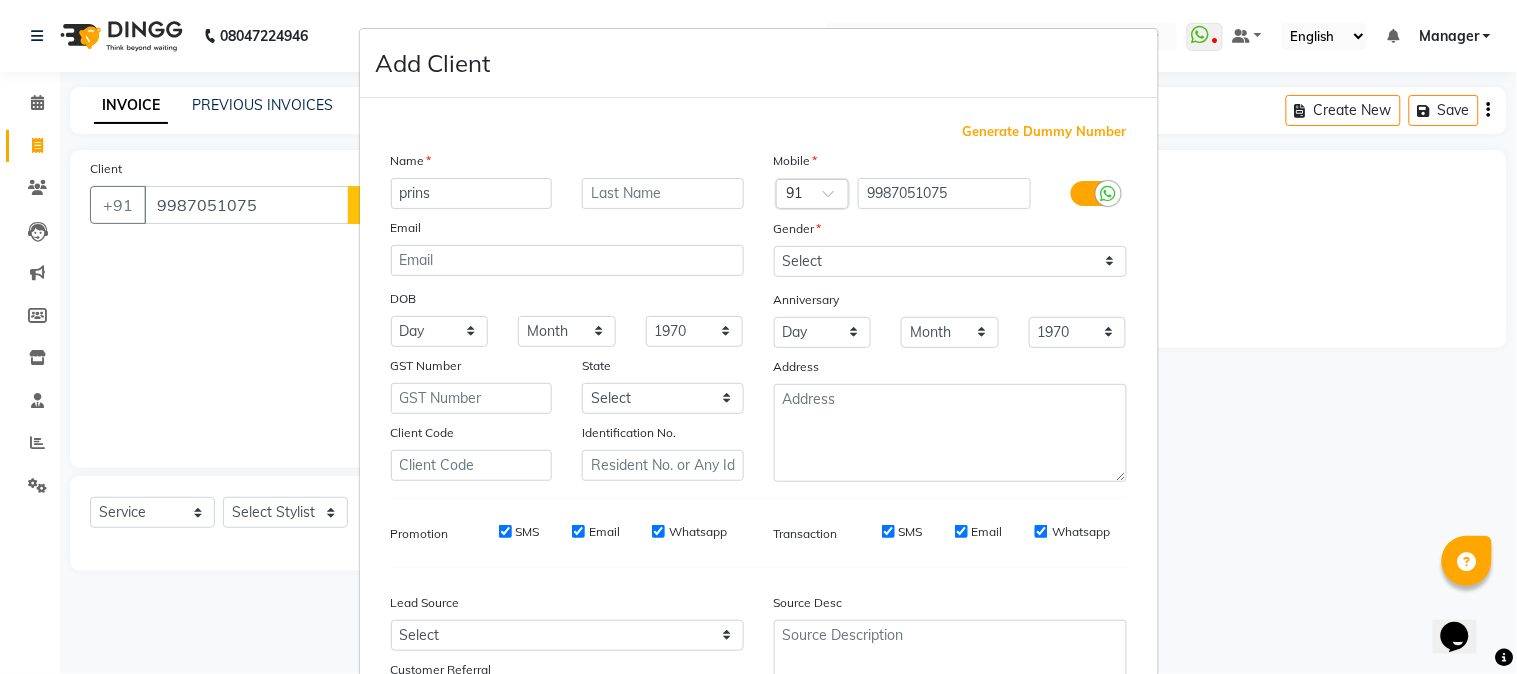 type on "prins" 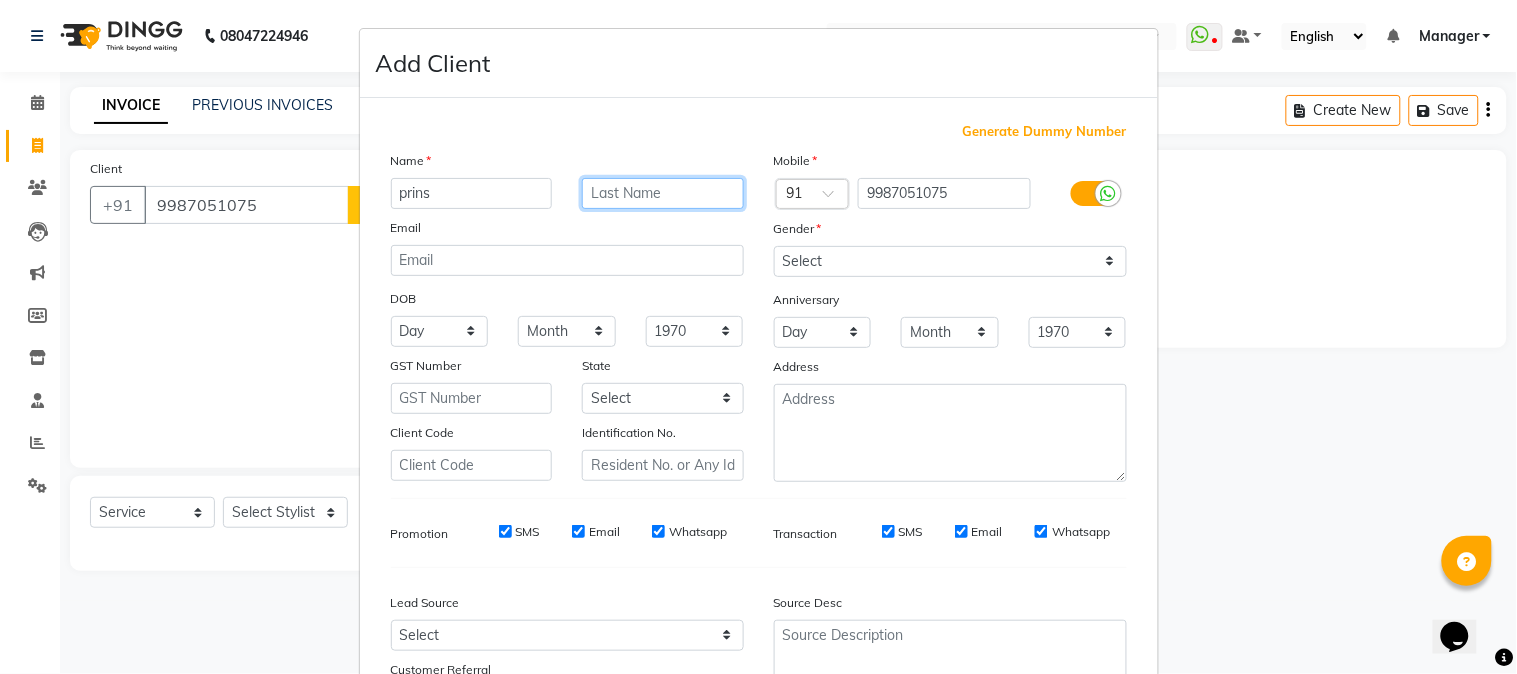 click at bounding box center (663, 193) 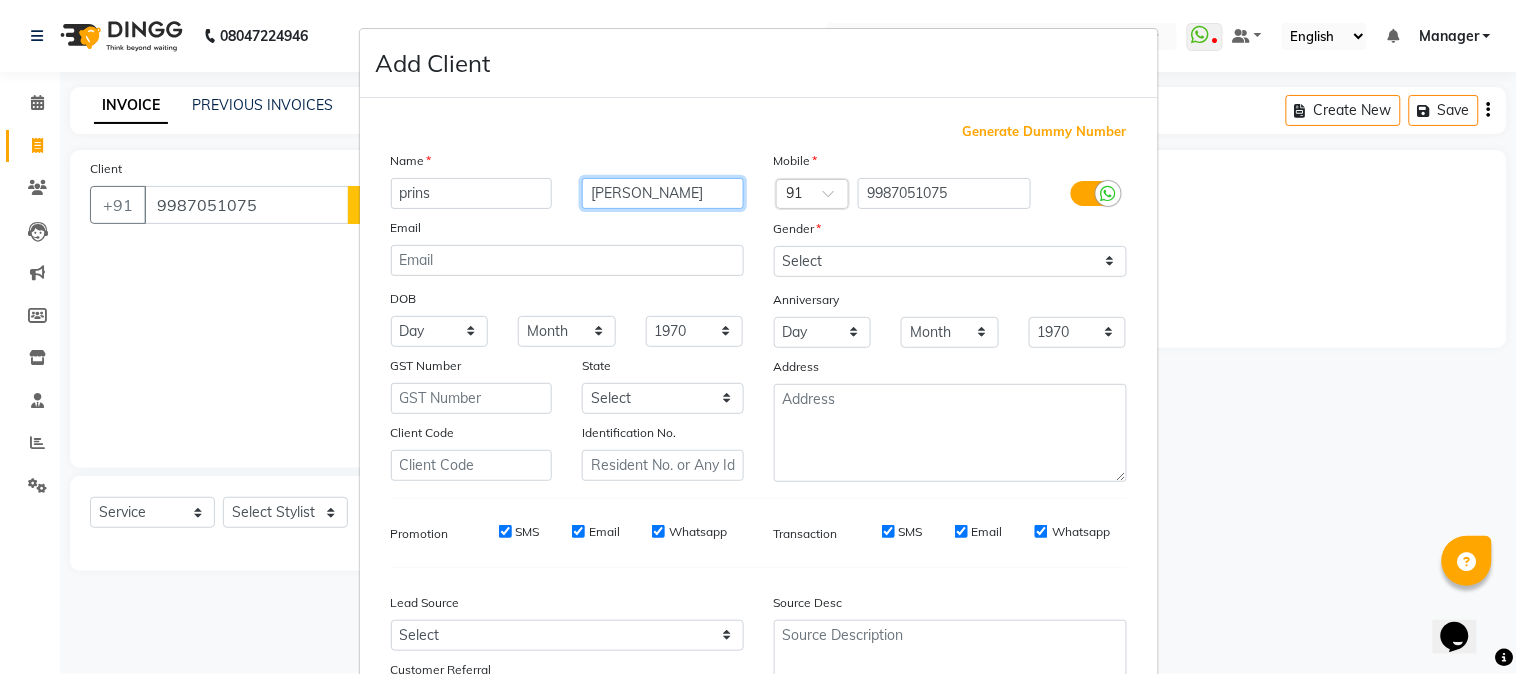 type on "[PERSON_NAME]" 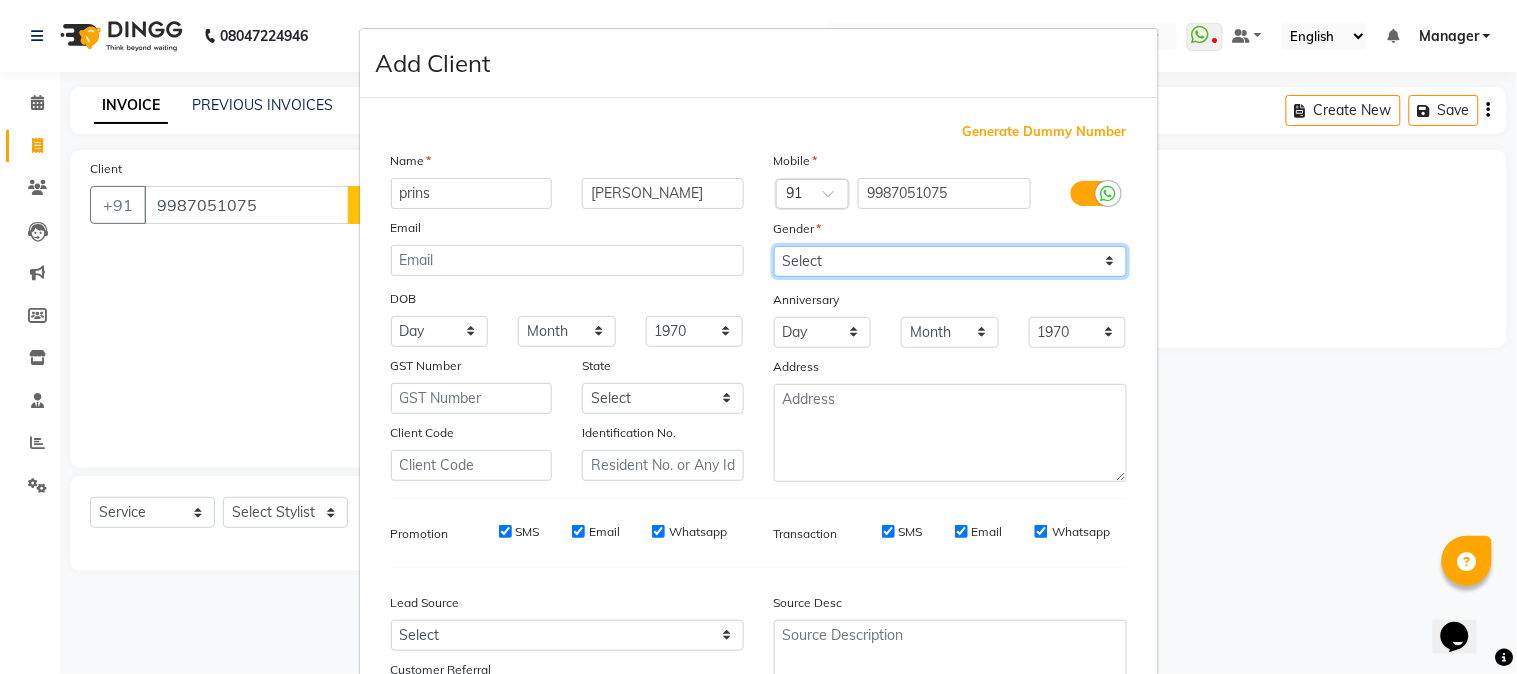 click on "Select [DEMOGRAPHIC_DATA] [DEMOGRAPHIC_DATA] Other Prefer Not To Say" at bounding box center [950, 261] 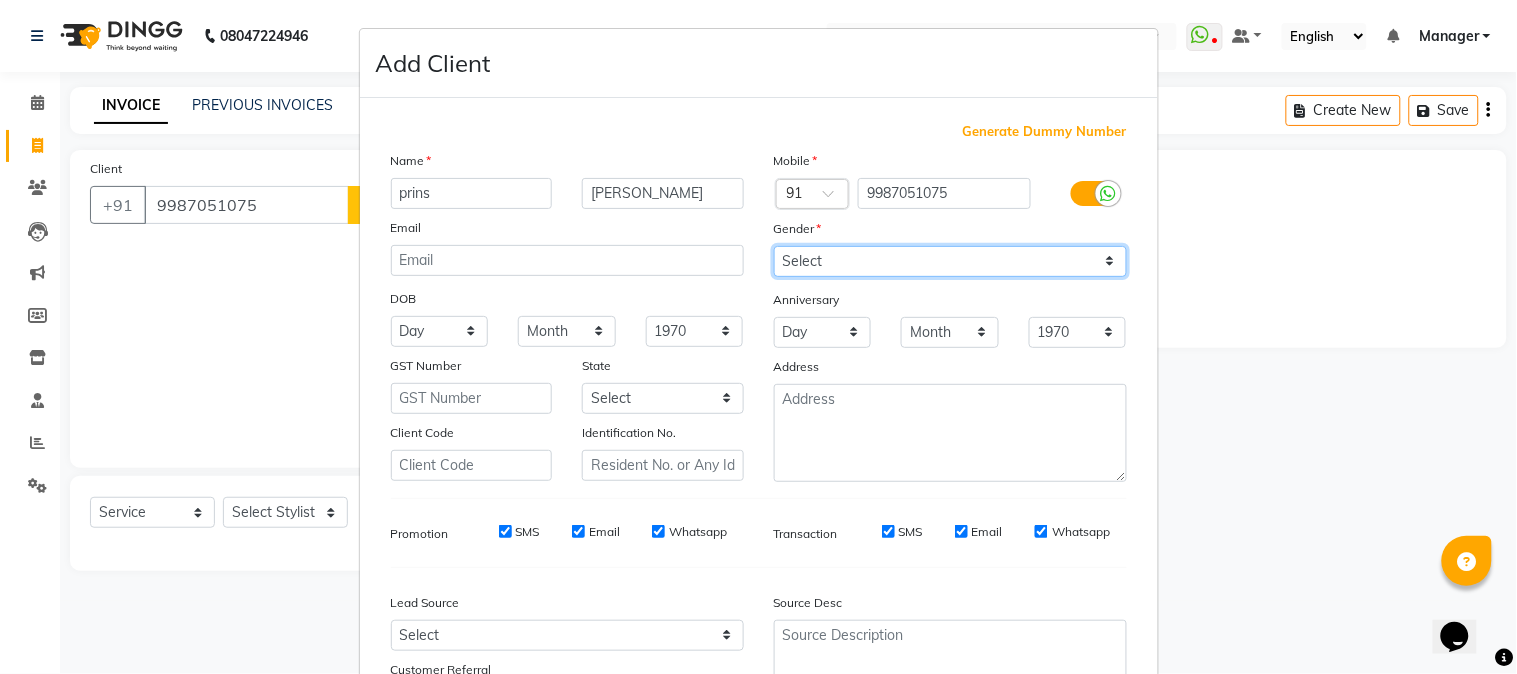 select on "[DEMOGRAPHIC_DATA]" 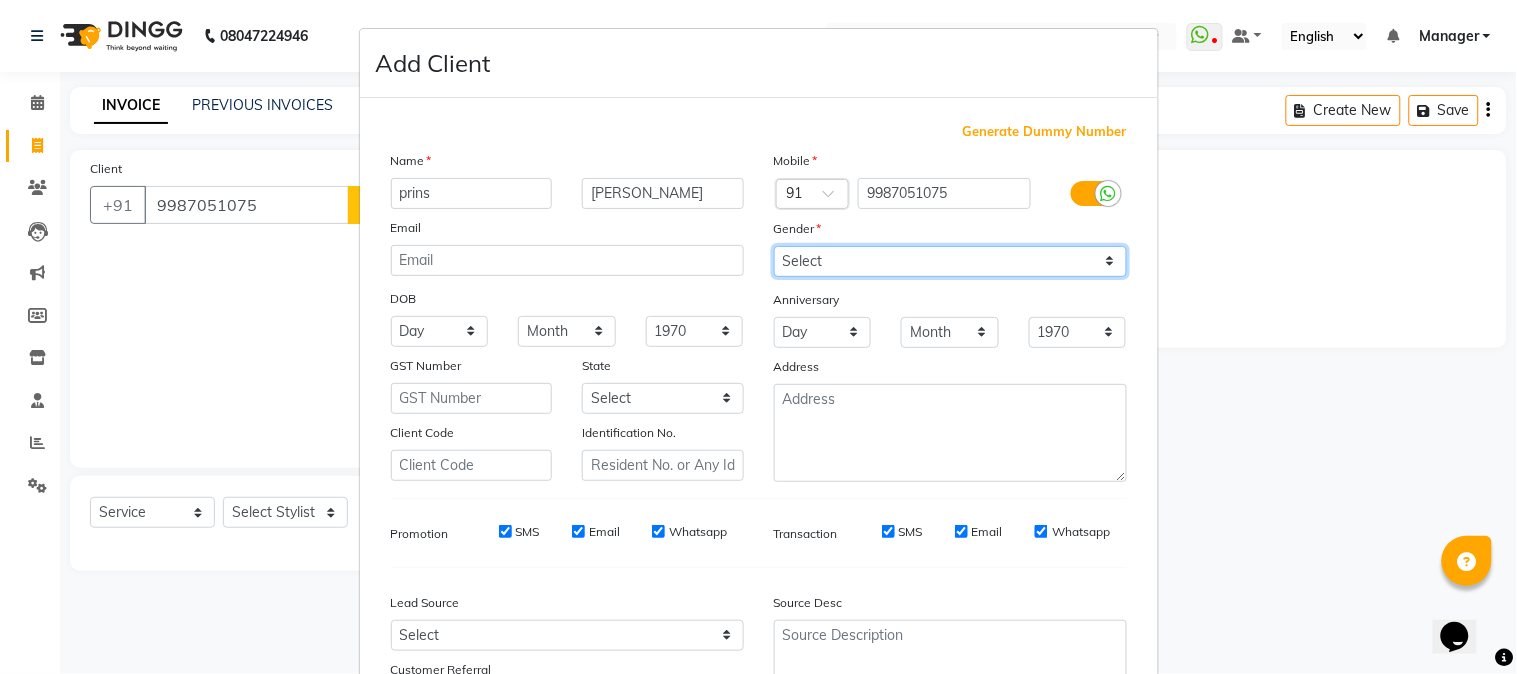 click on "Select [DEMOGRAPHIC_DATA] [DEMOGRAPHIC_DATA] Other Prefer Not To Say" at bounding box center [950, 261] 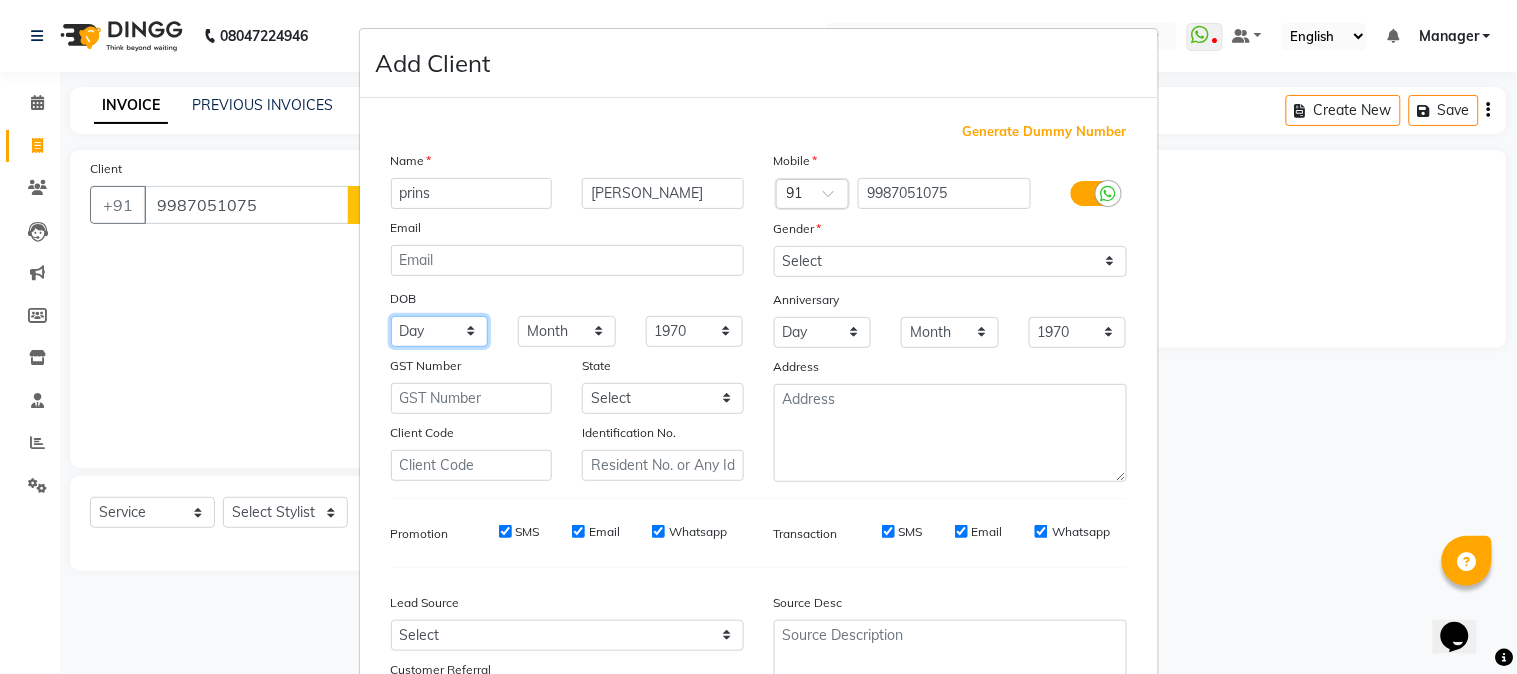 click on "Day 01 02 03 04 05 06 07 08 09 10 11 12 13 14 15 16 17 18 19 20 21 22 23 24 25 26 27 28 29 30 31" at bounding box center (440, 331) 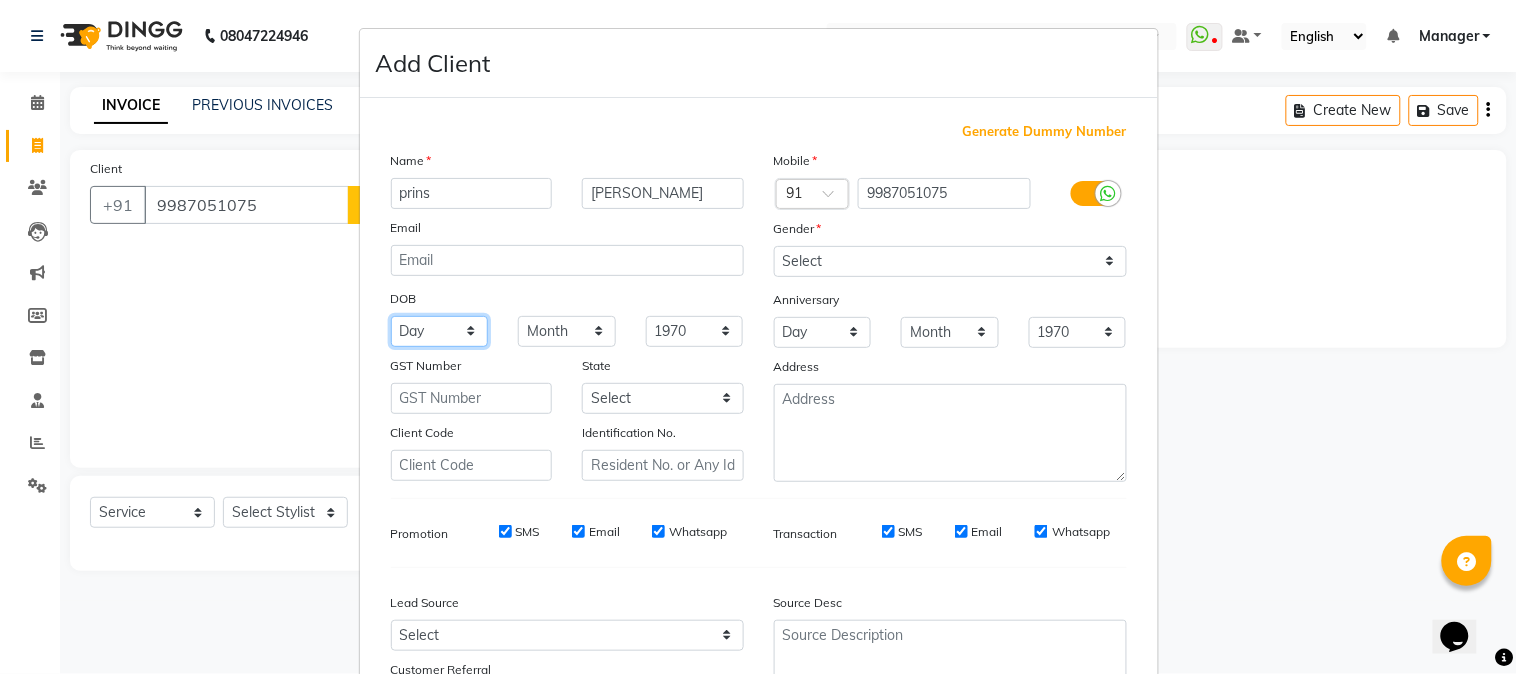 select on "01" 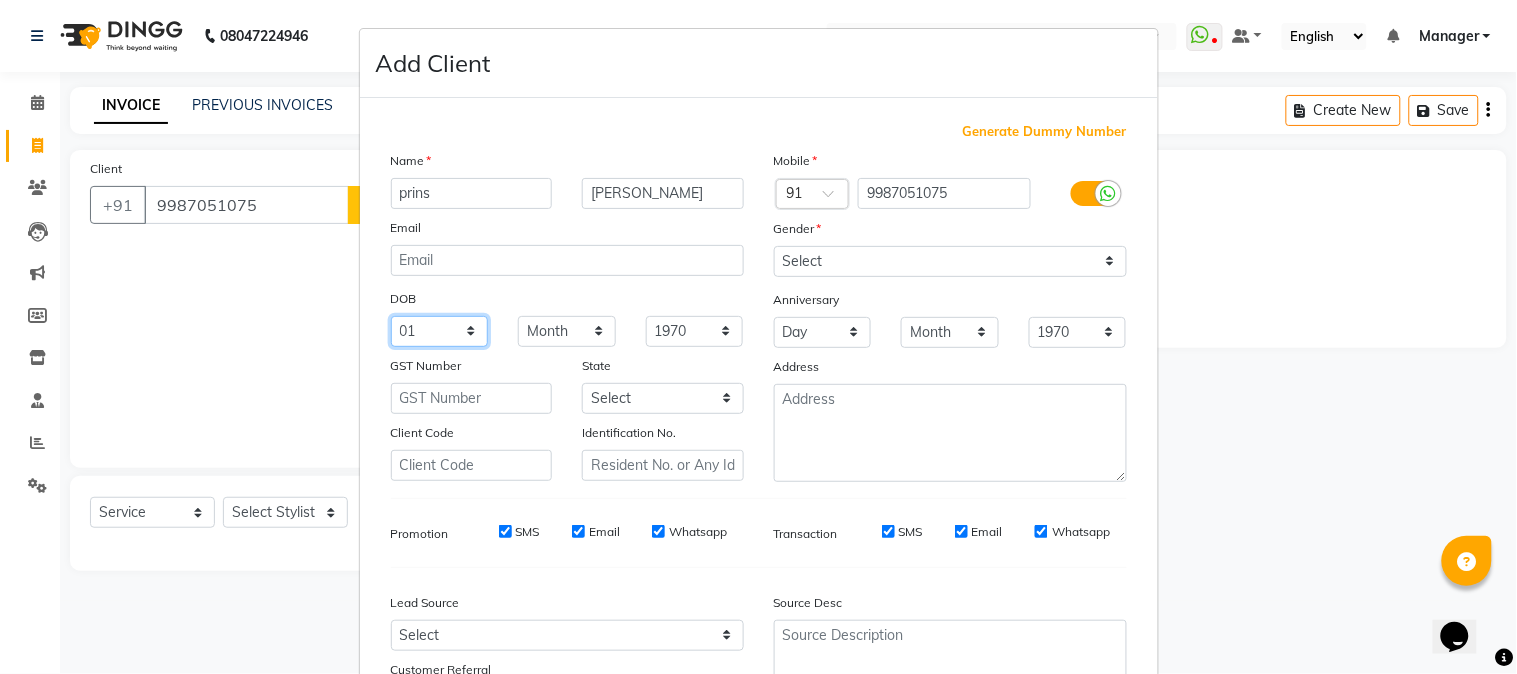 click on "Day 01 02 03 04 05 06 07 08 09 10 11 12 13 14 15 16 17 18 19 20 21 22 23 24 25 26 27 28 29 30 31" at bounding box center (440, 331) 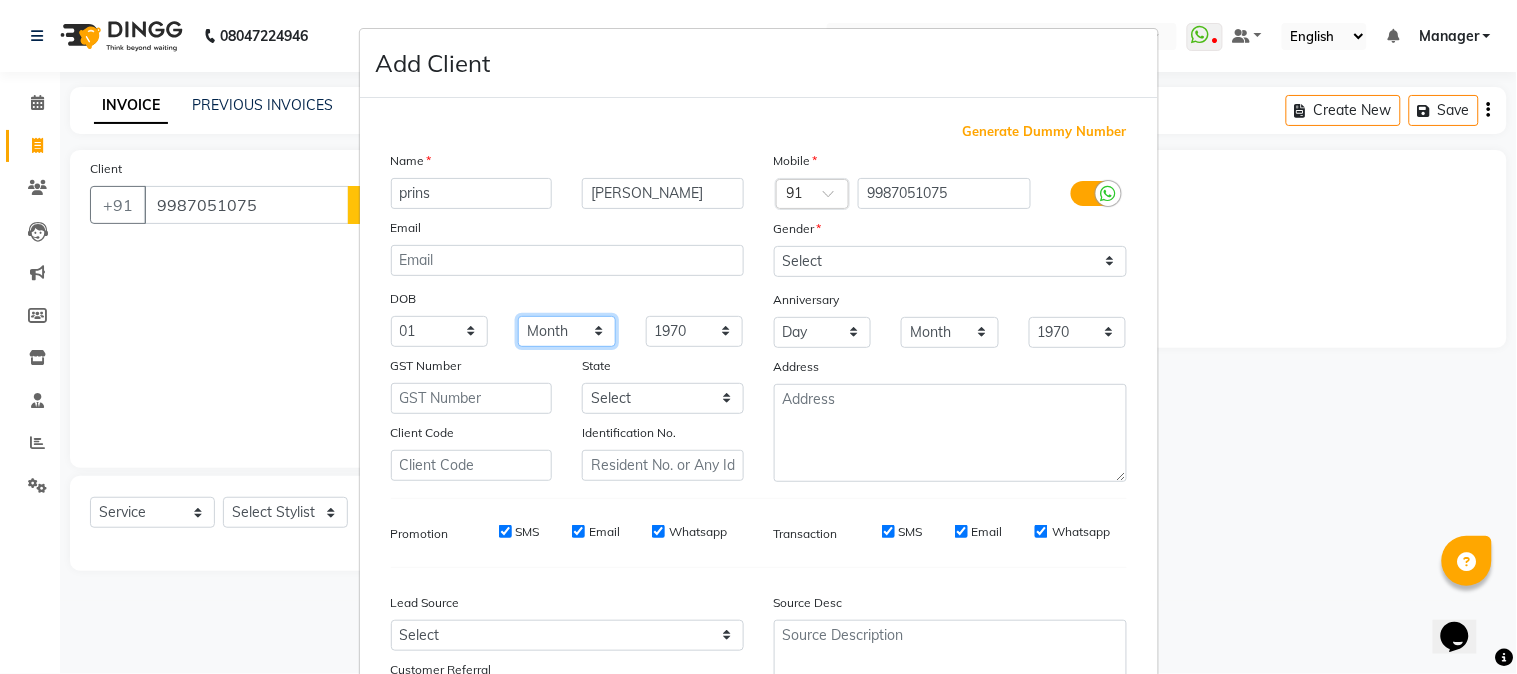 click on "Month January February March April May June July August September October November December" at bounding box center (567, 331) 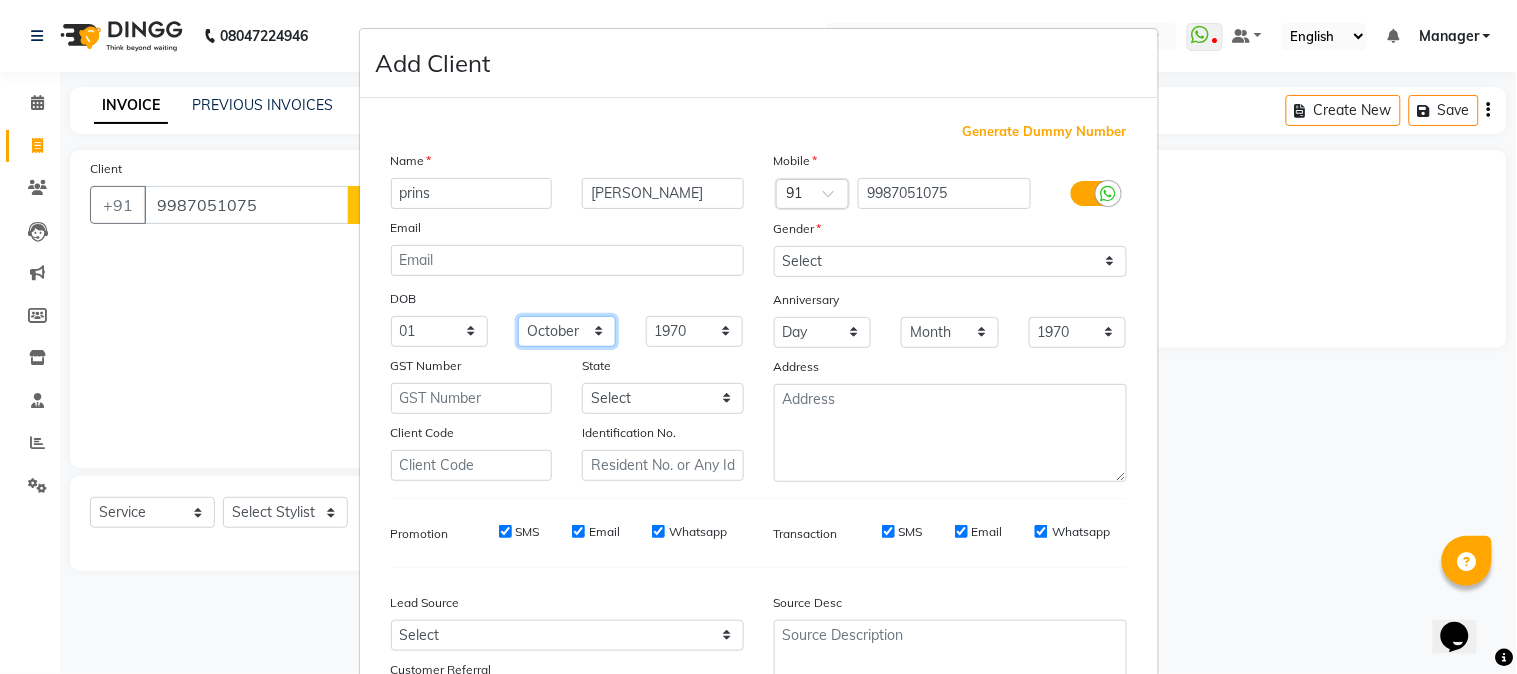 click on "Month January February March April May June July August September October November December" at bounding box center (567, 331) 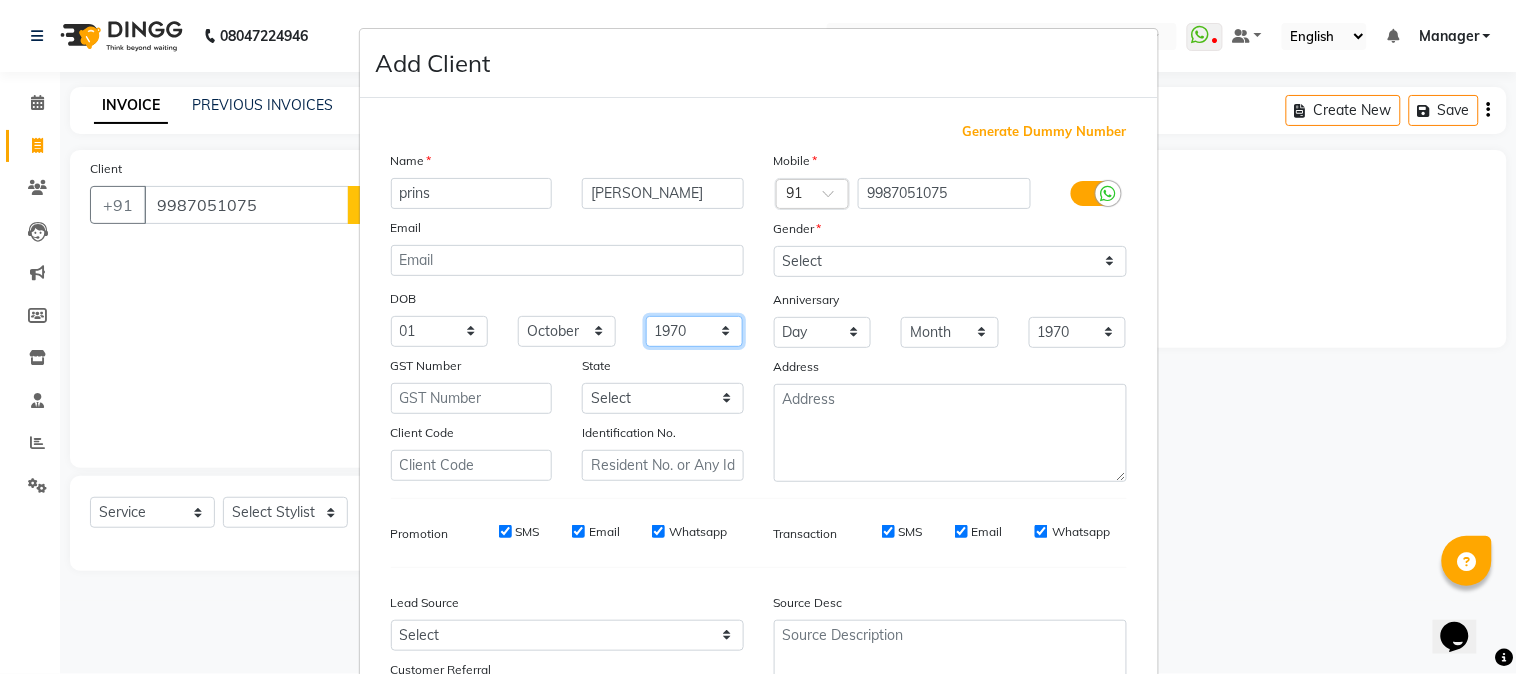 click on "1940 1941 1942 1943 1944 1945 1946 1947 1948 1949 1950 1951 1952 1953 1954 1955 1956 1957 1958 1959 1960 1961 1962 1963 1964 1965 1966 1967 1968 1969 1970 1971 1972 1973 1974 1975 1976 1977 1978 1979 1980 1981 1982 1983 1984 1985 1986 1987 1988 1989 1990 1991 1992 1993 1994 1995 1996 1997 1998 1999 2000 2001 2002 2003 2004 2005 2006 2007 2008 2009 2010 2011 2012 2013 2014 2015 2016 2017 2018 2019 2020 2021 2022 2023 2024" at bounding box center (695, 331) 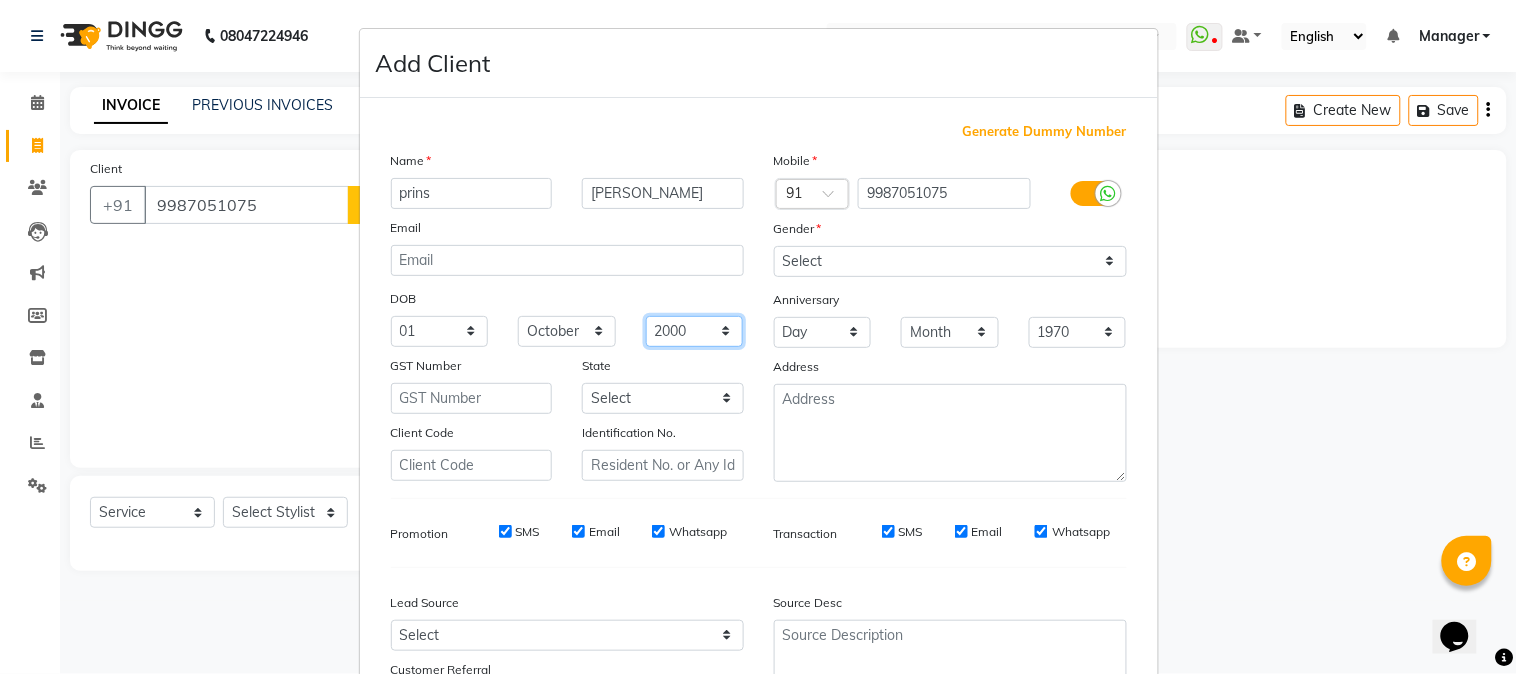click on "1940 1941 1942 1943 1944 1945 1946 1947 1948 1949 1950 1951 1952 1953 1954 1955 1956 1957 1958 1959 1960 1961 1962 1963 1964 1965 1966 1967 1968 1969 1970 1971 1972 1973 1974 1975 1976 1977 1978 1979 1980 1981 1982 1983 1984 1985 1986 1987 1988 1989 1990 1991 1992 1993 1994 1995 1996 1997 1998 1999 2000 2001 2002 2003 2004 2005 2006 2007 2008 2009 2010 2011 2012 2013 2014 2015 2016 2017 2018 2019 2020 2021 2022 2023 2024" at bounding box center [695, 331] 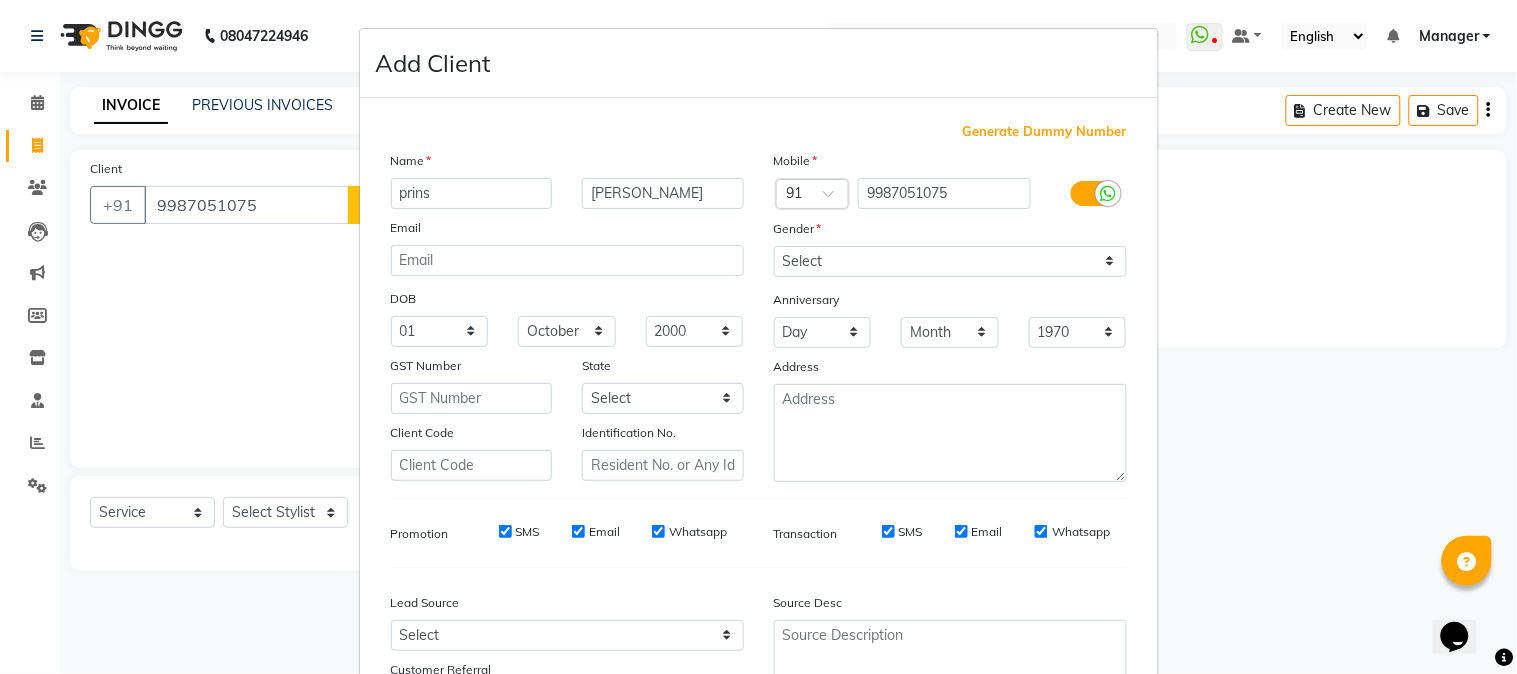 scroll, scrollTop: 176, scrollLeft: 0, axis: vertical 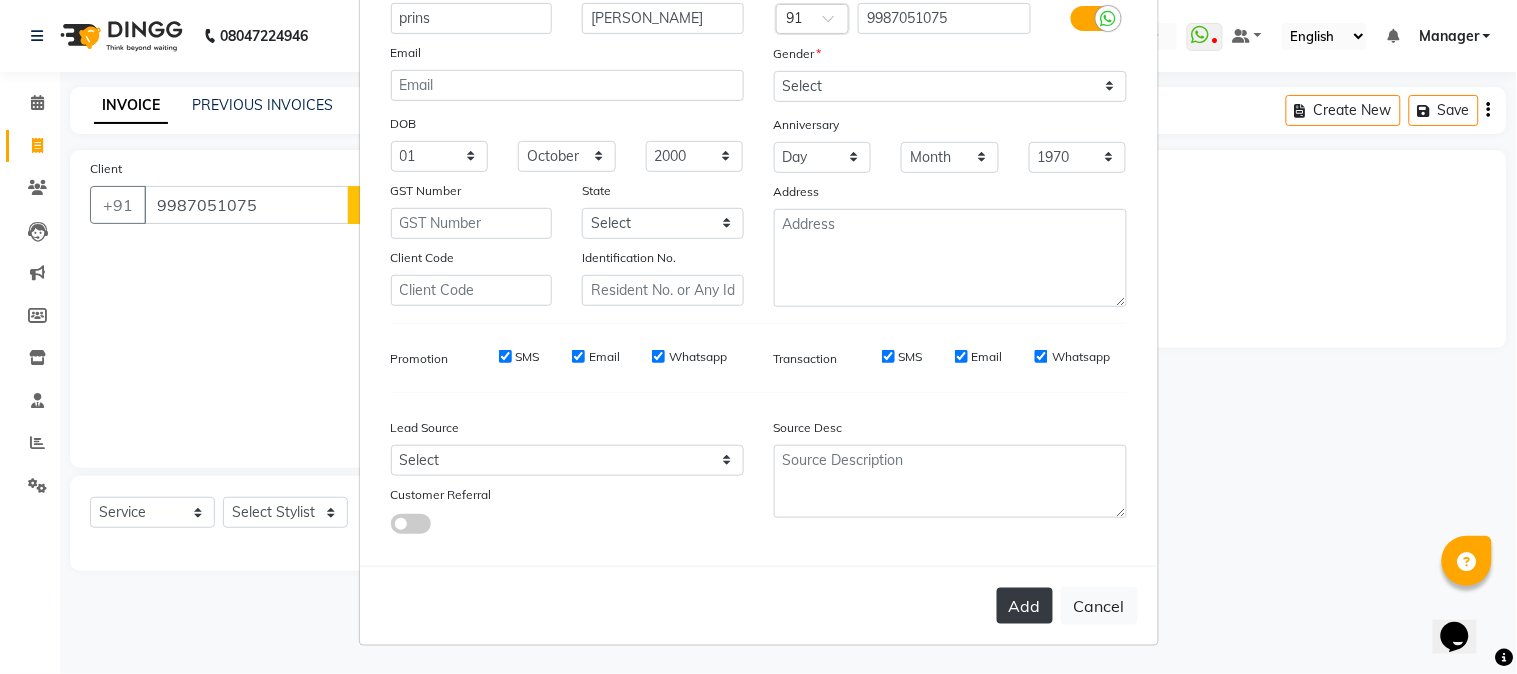 click on "Add" at bounding box center (1025, 606) 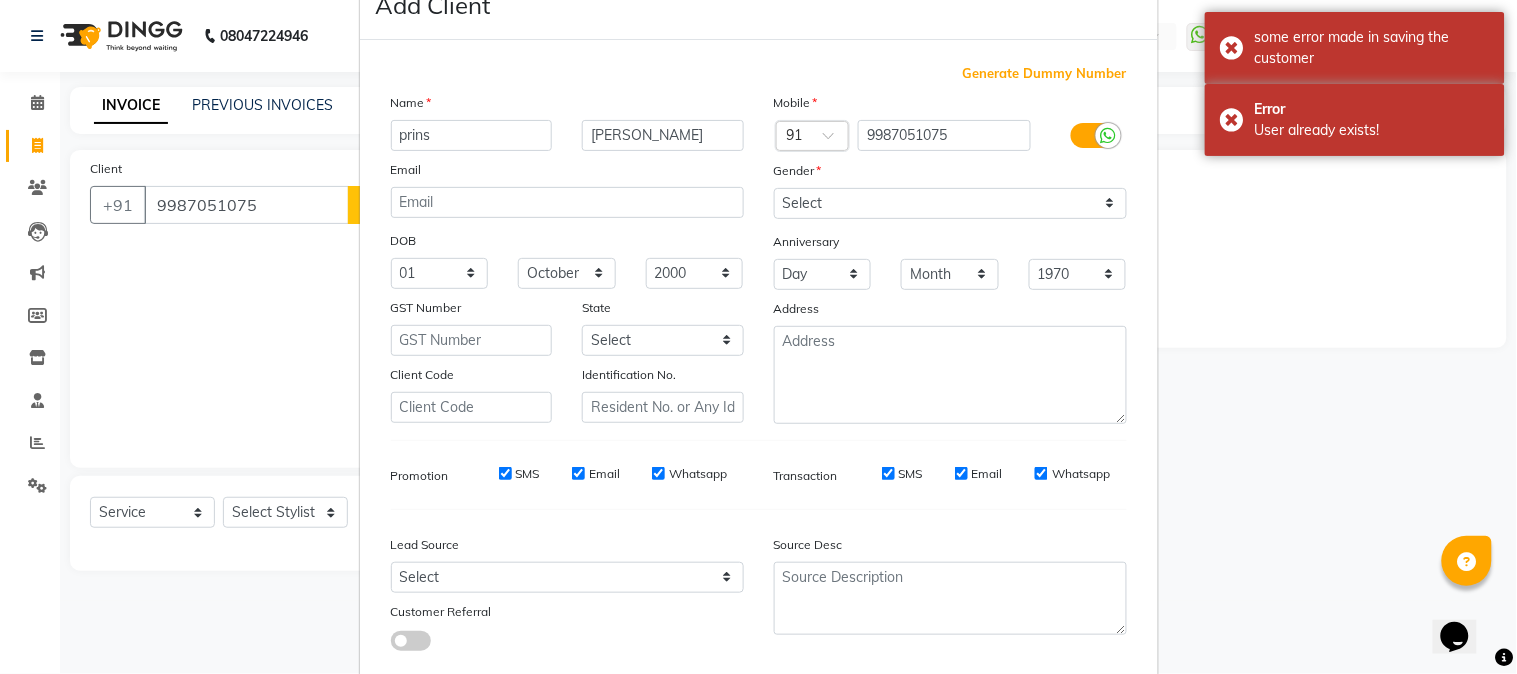 scroll, scrollTop: 3, scrollLeft: 0, axis: vertical 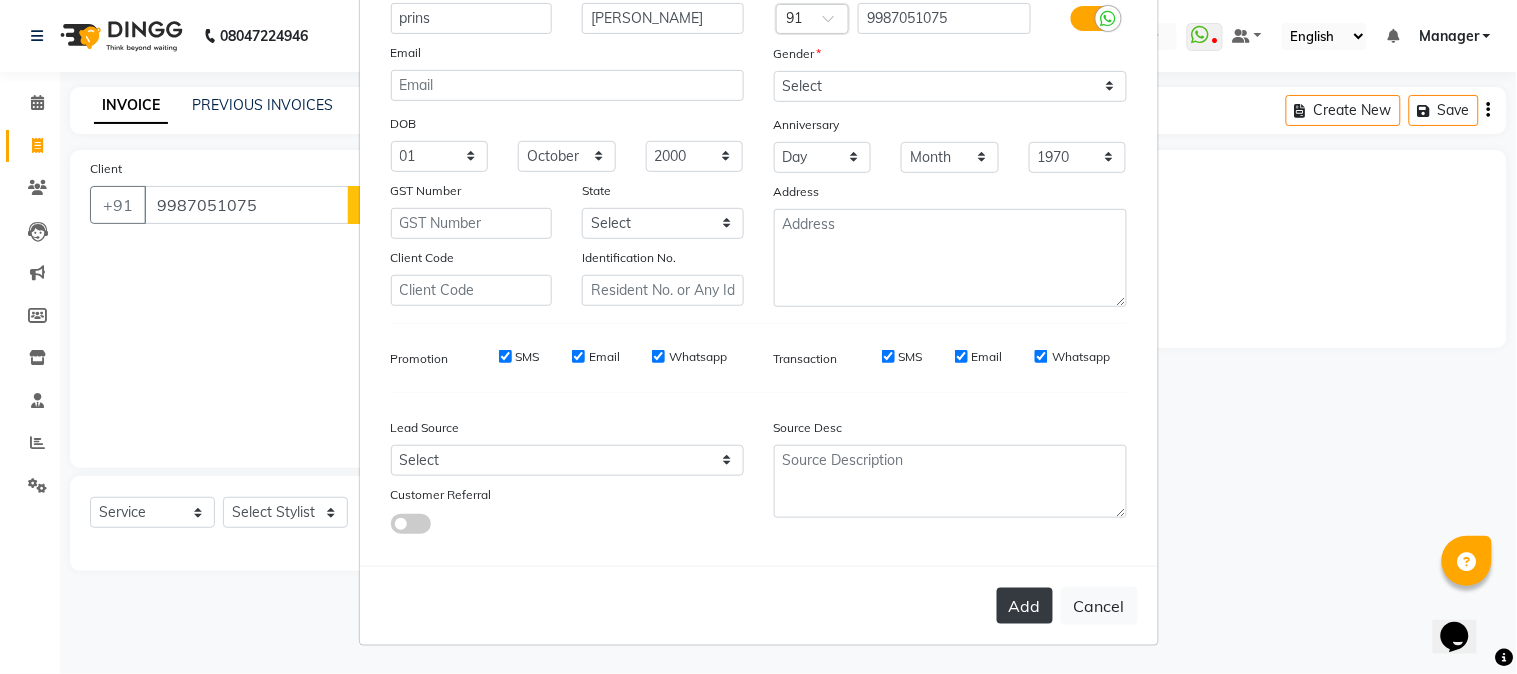 click on "Add" at bounding box center (1025, 606) 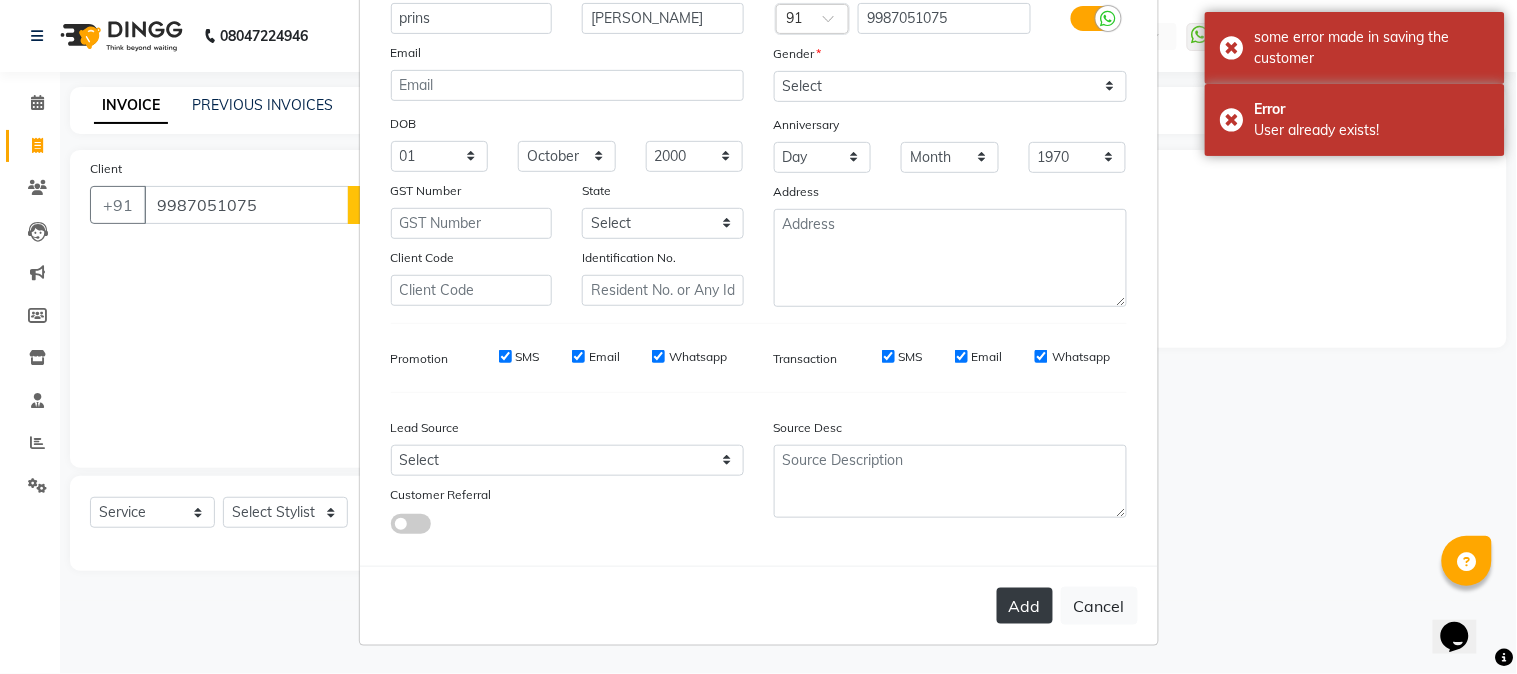 click on "Add" at bounding box center (1025, 606) 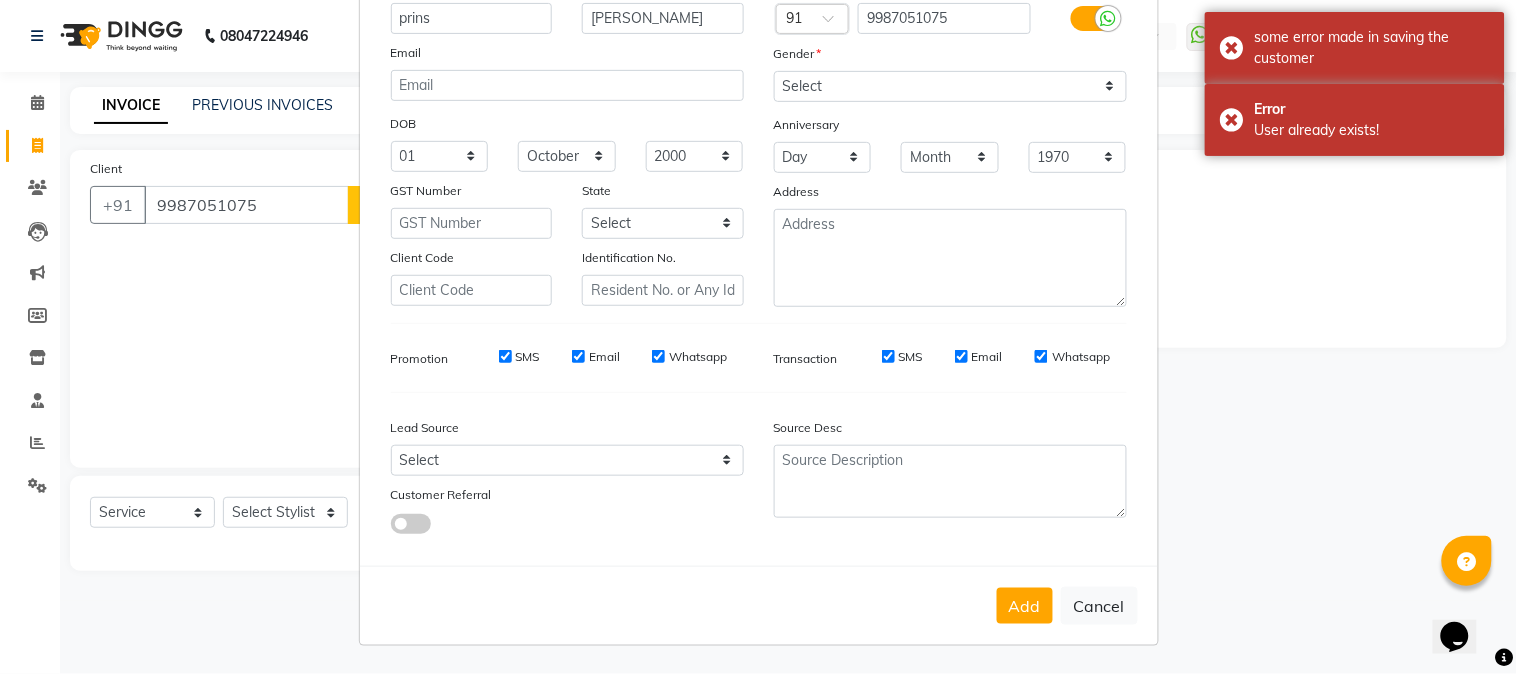 click on "Add   Cancel" at bounding box center (759, 605) 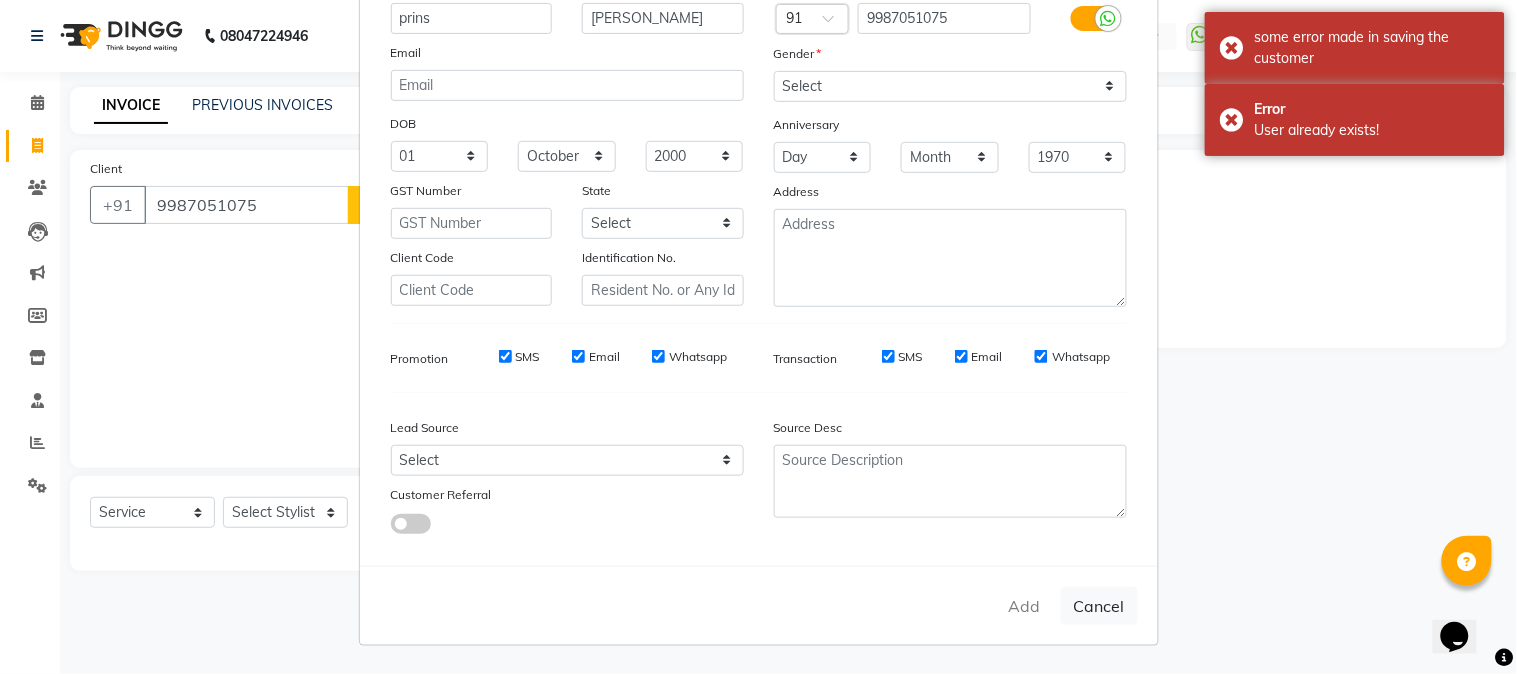 click on "Add   Cancel" at bounding box center (759, 605) 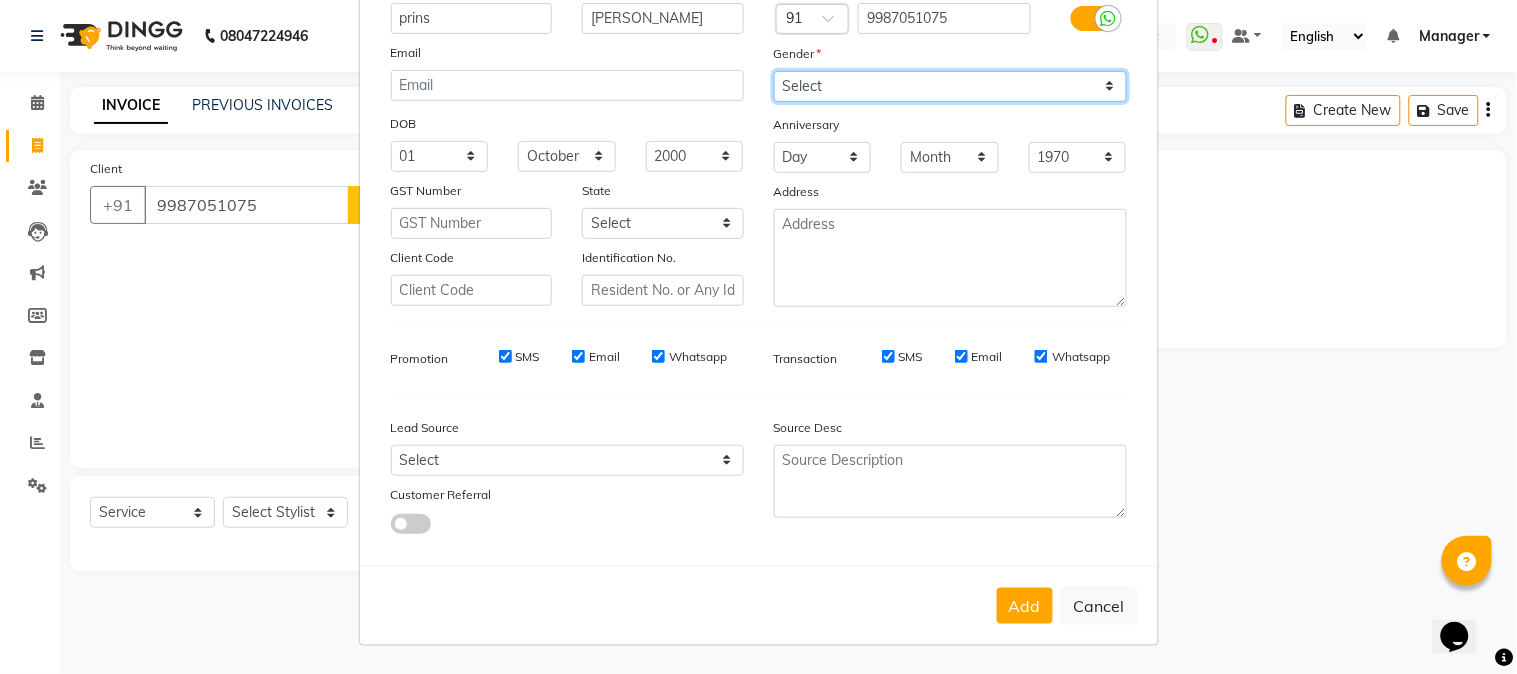 click on "Select [DEMOGRAPHIC_DATA] [DEMOGRAPHIC_DATA] Other Prefer Not To Say" at bounding box center [950, 86] 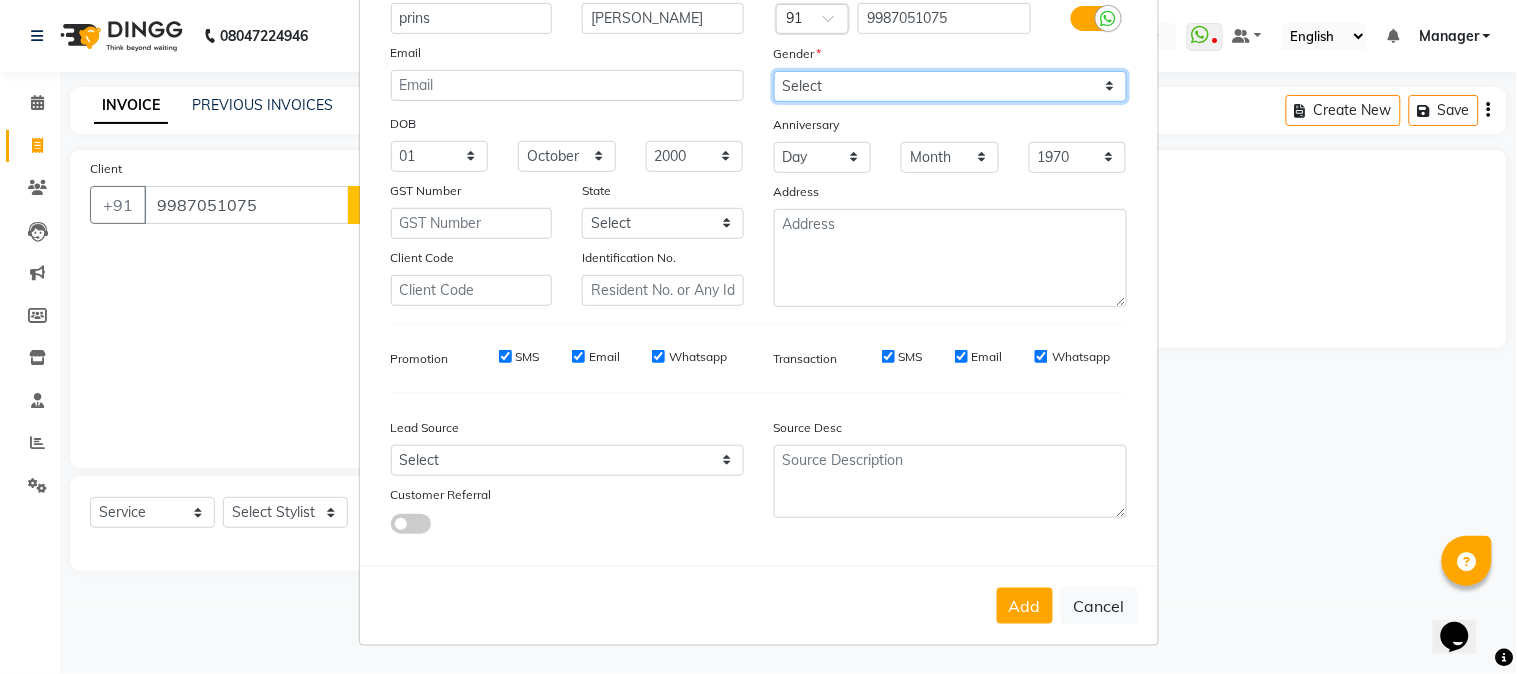 click on "Select [DEMOGRAPHIC_DATA] [DEMOGRAPHIC_DATA] Other Prefer Not To Say" at bounding box center (950, 86) 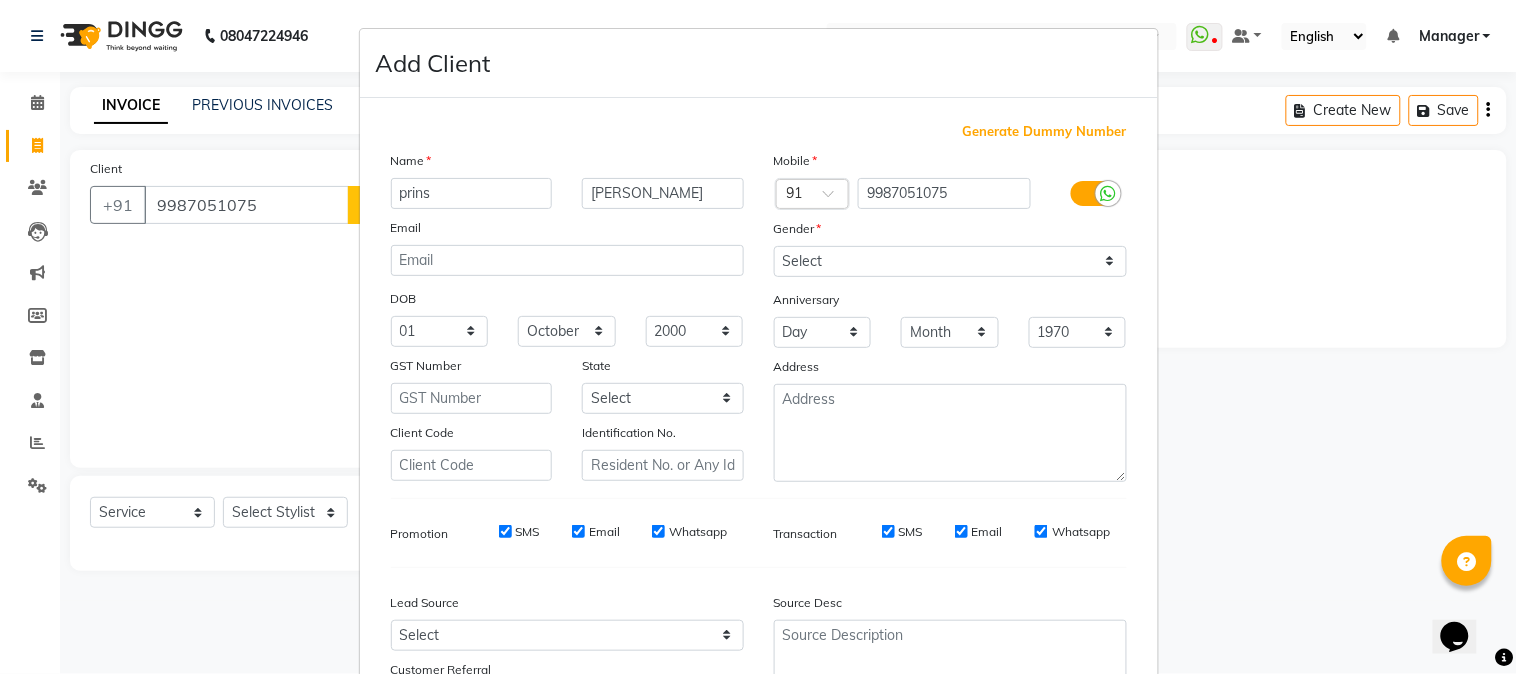scroll, scrollTop: 176, scrollLeft: 0, axis: vertical 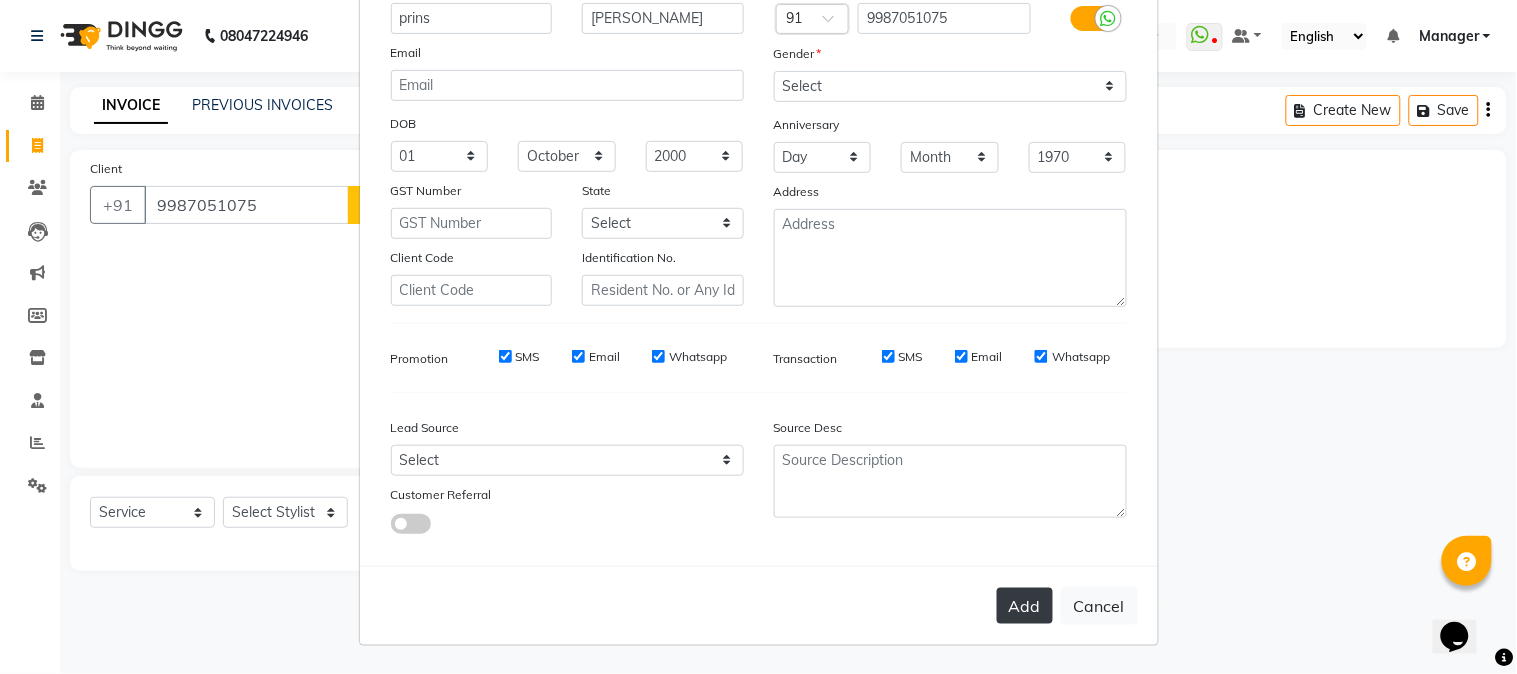 click on "Add" at bounding box center [1025, 606] 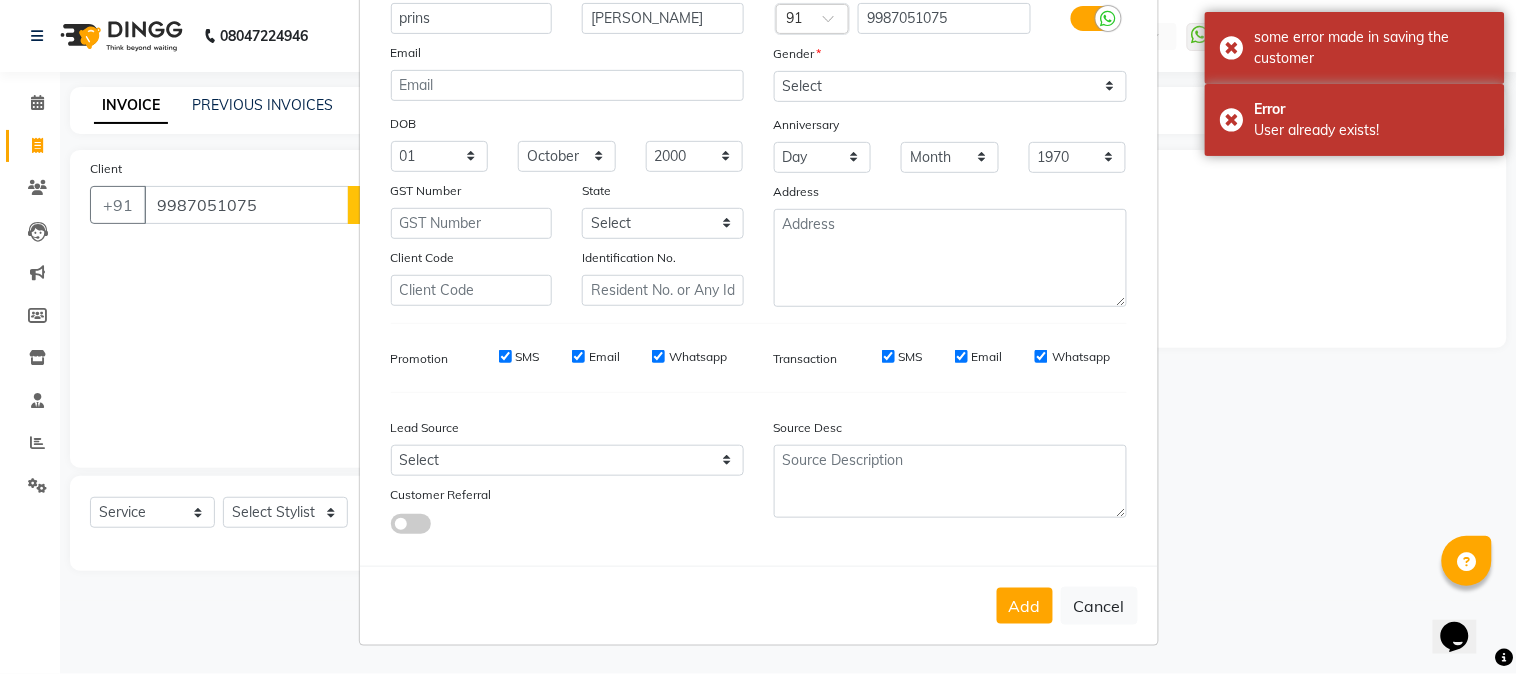 click on "Add Client Generate Dummy Number Name [PERSON_NAME] Email DOB Day 01 02 03 04 05 06 07 08 09 10 11 12 13 14 15 16 17 18 19 20 21 22 23 24 25 26 27 28 29 30 31 Month January February March April May June July August September October November [DATE] 1941 1942 1943 1944 1945 1946 1947 1948 1949 1950 1951 1952 1953 1954 1955 1956 1957 1958 1959 1960 1961 1962 1963 1964 1965 1966 1967 1968 1969 1970 1971 1972 1973 1974 1975 1976 1977 1978 1979 1980 1981 1982 1983 1984 1985 1986 1987 1988 1989 1990 1991 1992 1993 1994 1995 1996 1997 1998 1999 2000 2001 2002 2003 2004 2005 2006 2007 2008 2009 2010 2011 2012 2013 2014 2015 2016 2017 2018 2019 2020 2021 2022 2023 2024 GST Number State Select [GEOGRAPHIC_DATA] [GEOGRAPHIC_DATA] [GEOGRAPHIC_DATA] [GEOGRAPHIC_DATA] [GEOGRAPHIC_DATA] [GEOGRAPHIC_DATA] [GEOGRAPHIC_DATA] [GEOGRAPHIC_DATA] [GEOGRAPHIC_DATA] [GEOGRAPHIC_DATA] [GEOGRAPHIC_DATA] [GEOGRAPHIC_DATA] [GEOGRAPHIC_DATA] [GEOGRAPHIC_DATA] [GEOGRAPHIC_DATA] [GEOGRAPHIC_DATA] [GEOGRAPHIC_DATA] [GEOGRAPHIC_DATA] [GEOGRAPHIC_DATA] [GEOGRAPHIC_DATA] [GEOGRAPHIC_DATA] [GEOGRAPHIC_DATA] [GEOGRAPHIC_DATA] [GEOGRAPHIC_DATA] [GEOGRAPHIC_DATA] [GEOGRAPHIC_DATA] [GEOGRAPHIC_DATA] [GEOGRAPHIC_DATA] ×" at bounding box center (758, 337) 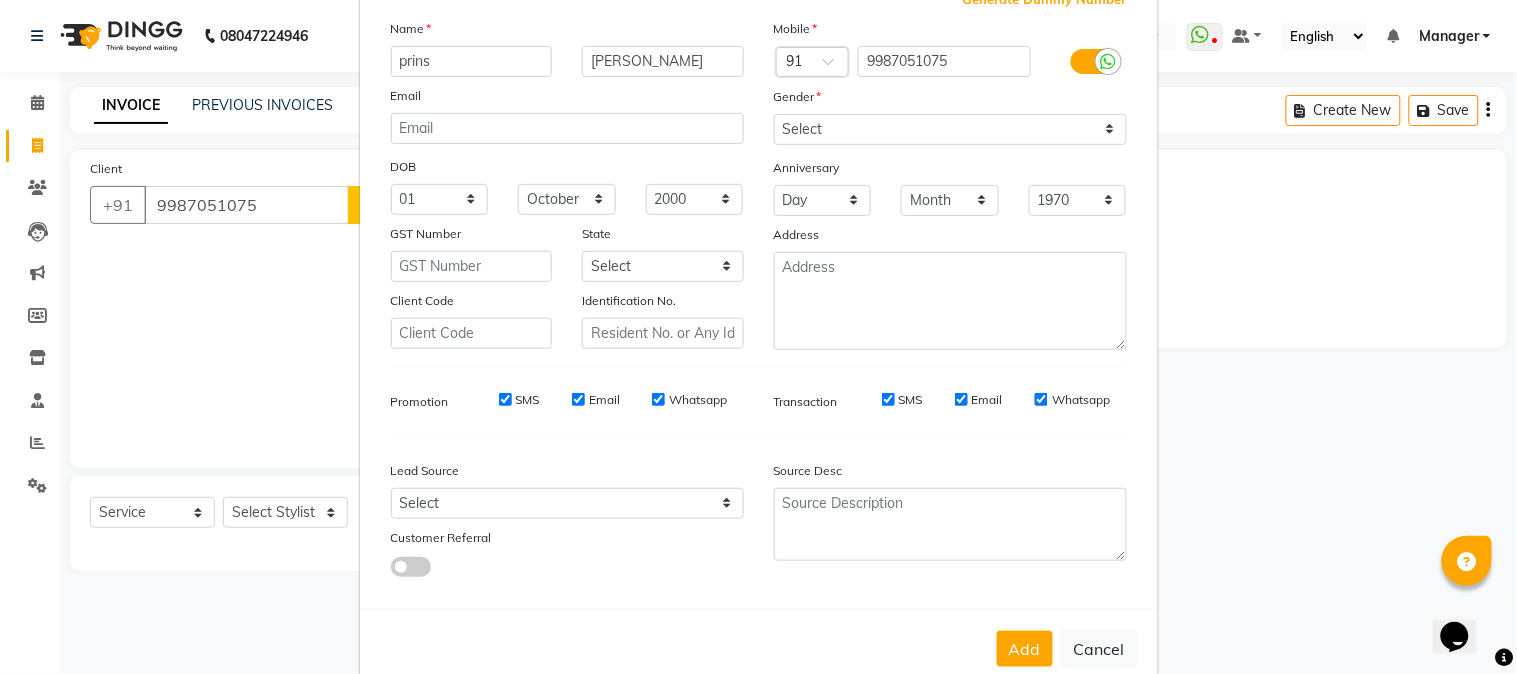scroll, scrollTop: 176, scrollLeft: 0, axis: vertical 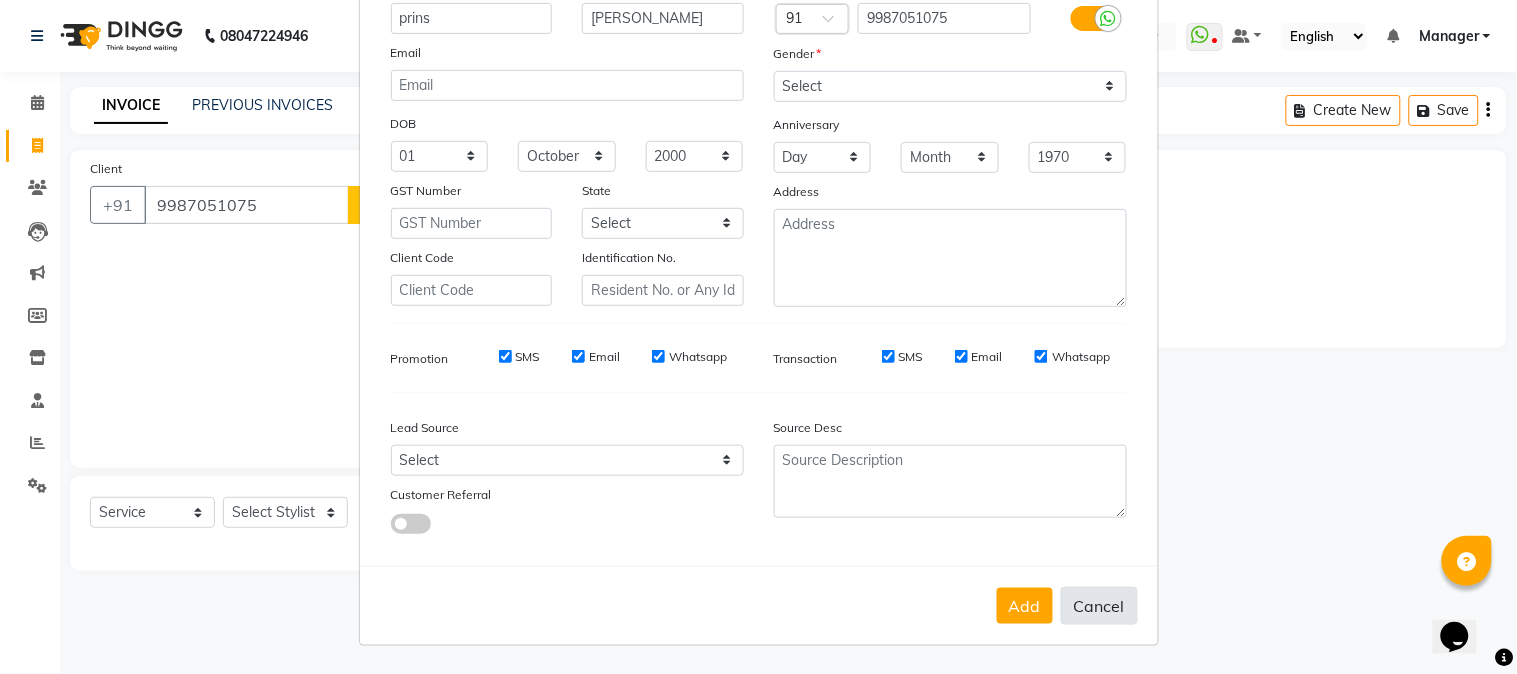 click on "Cancel" at bounding box center [1099, 606] 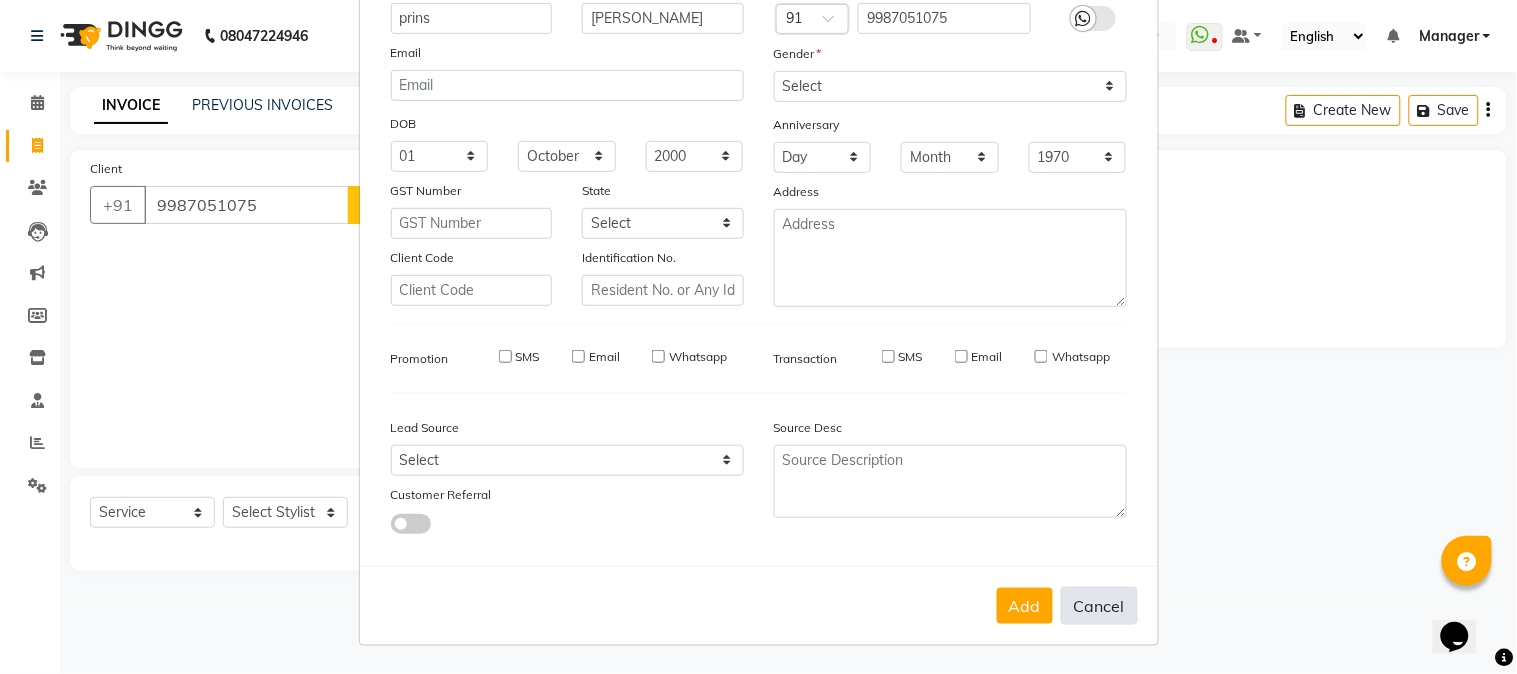 type 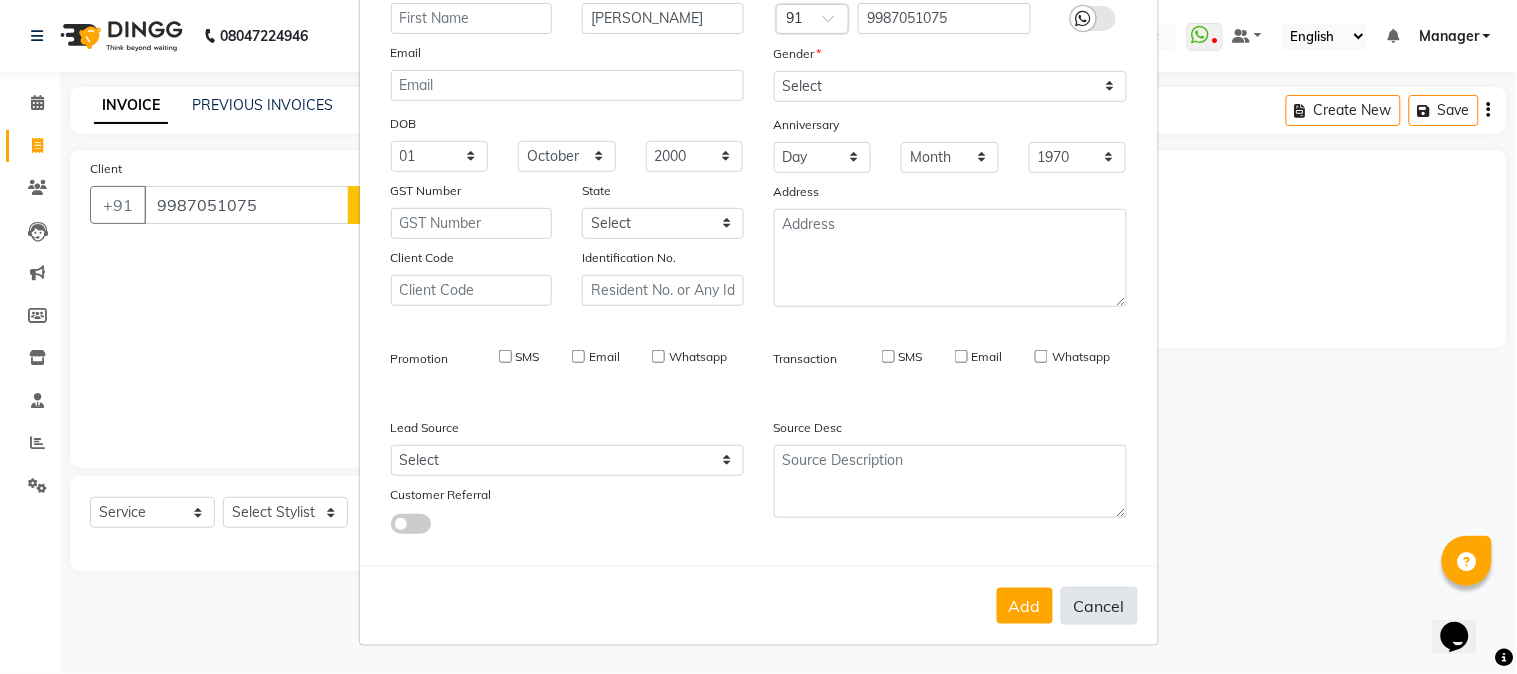 type 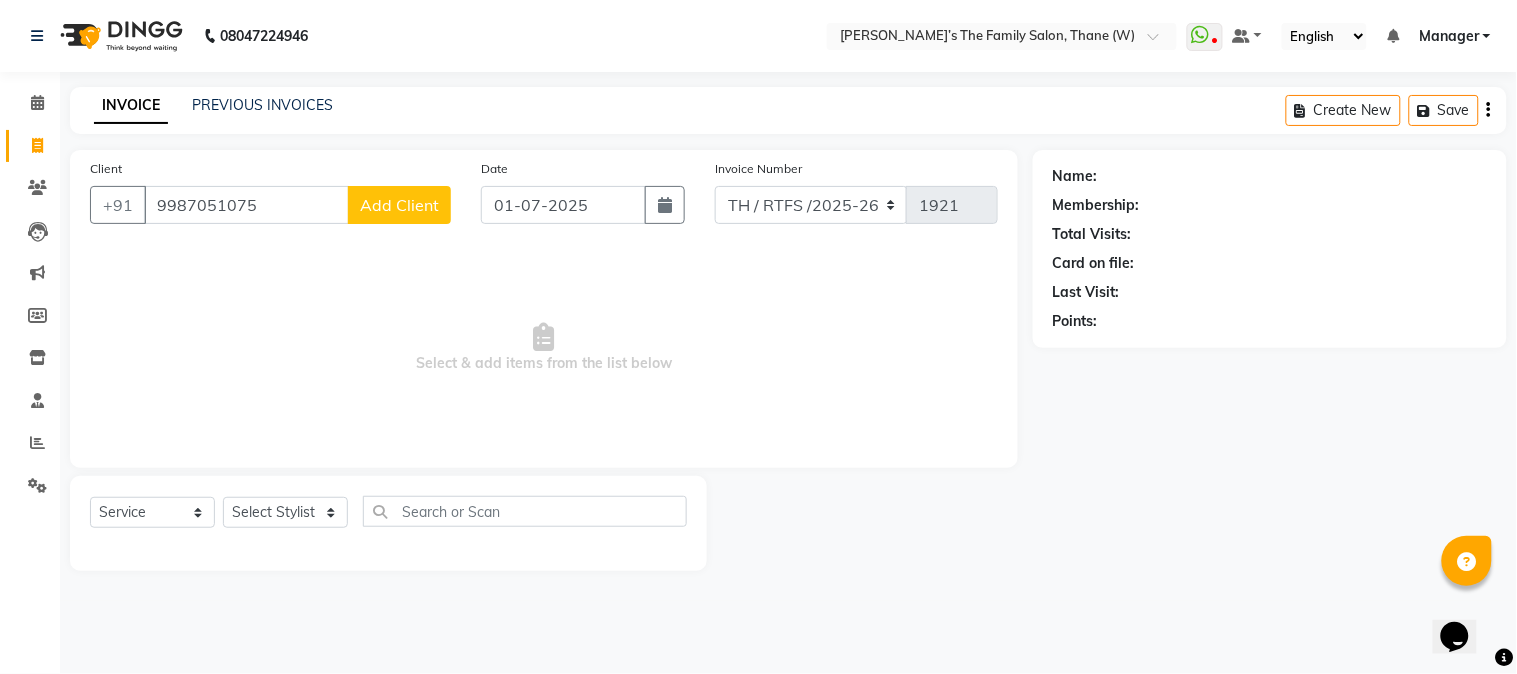 click on "Add Client" 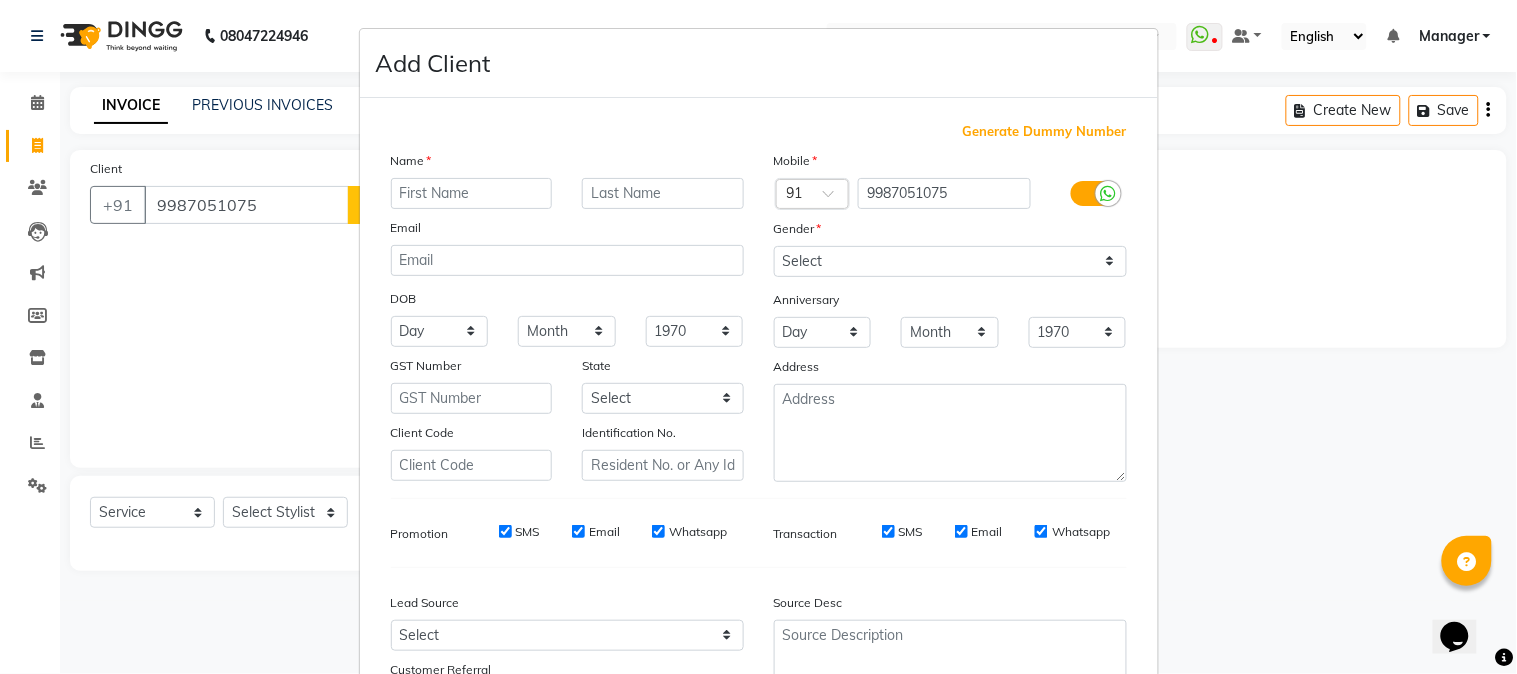 click at bounding box center (472, 193) 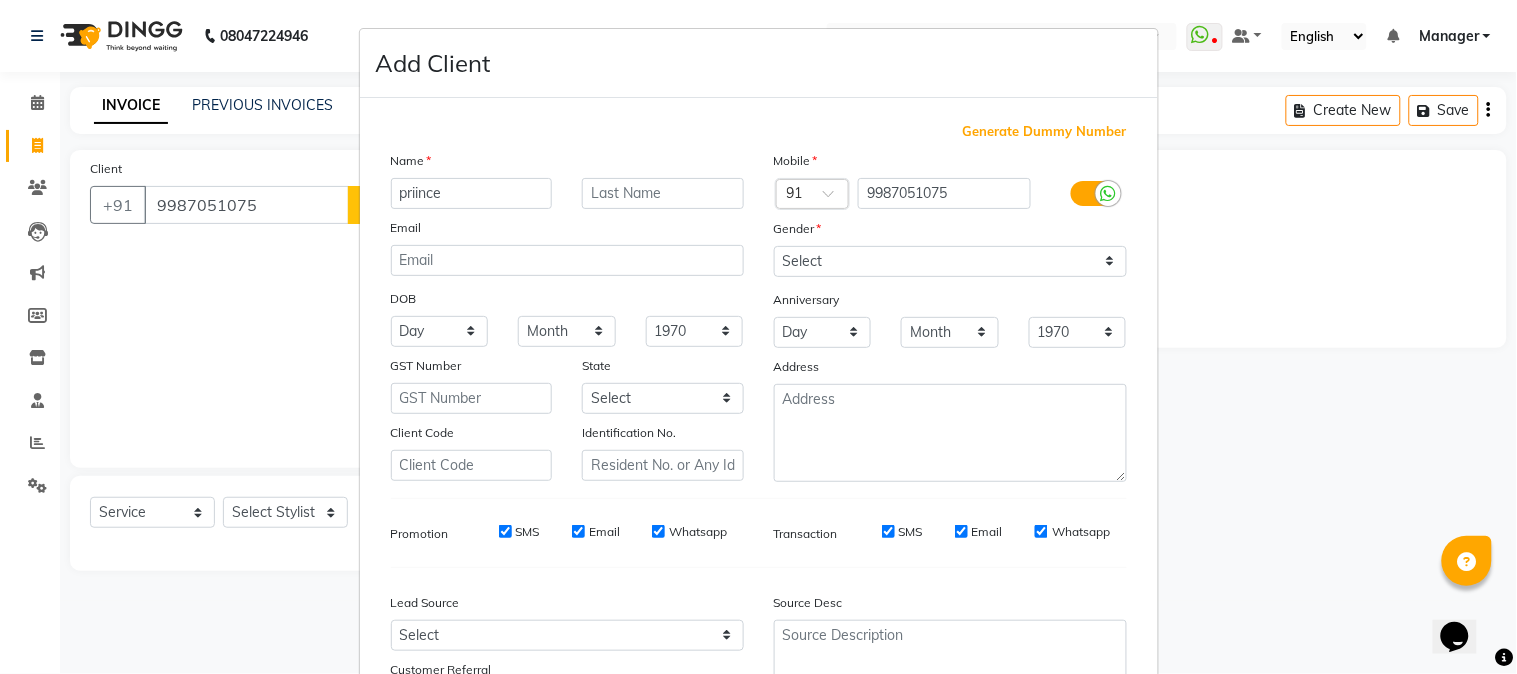 type on "priince" 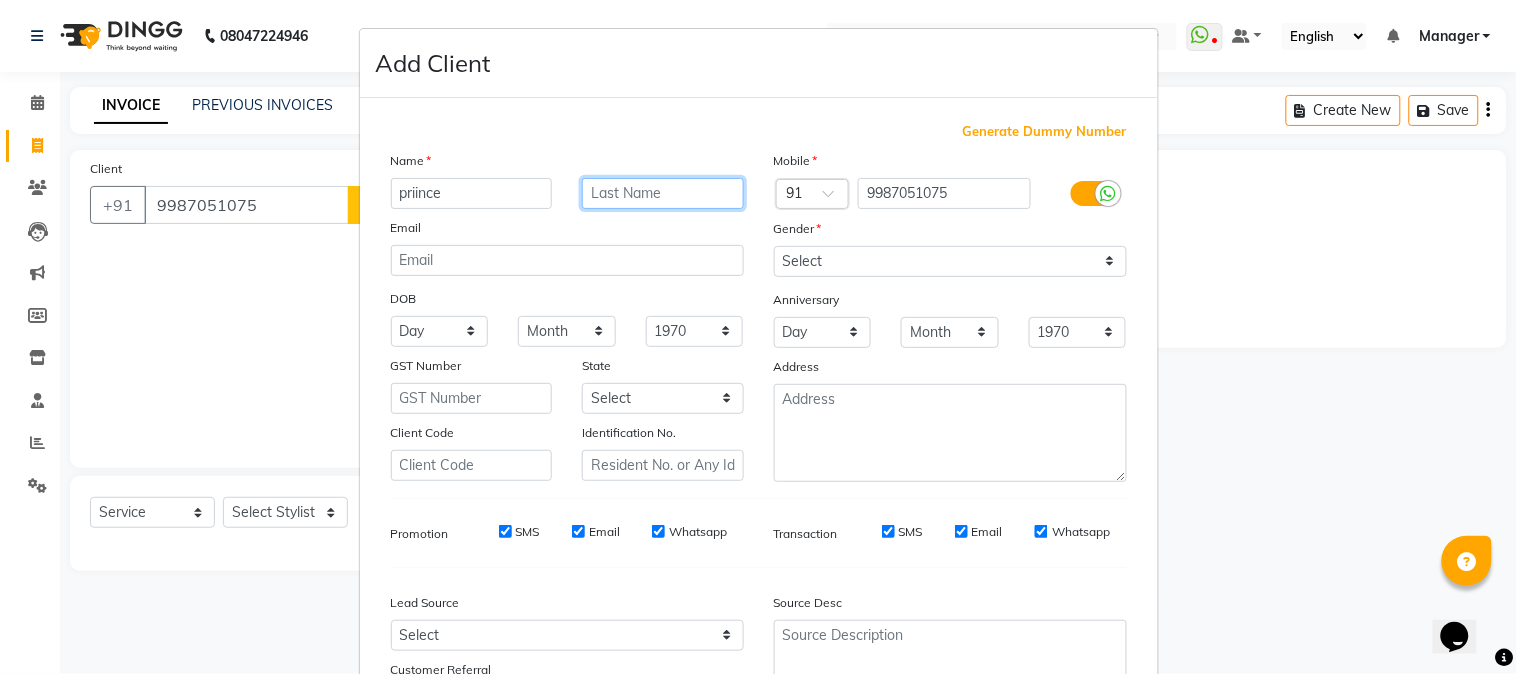 click at bounding box center (663, 193) 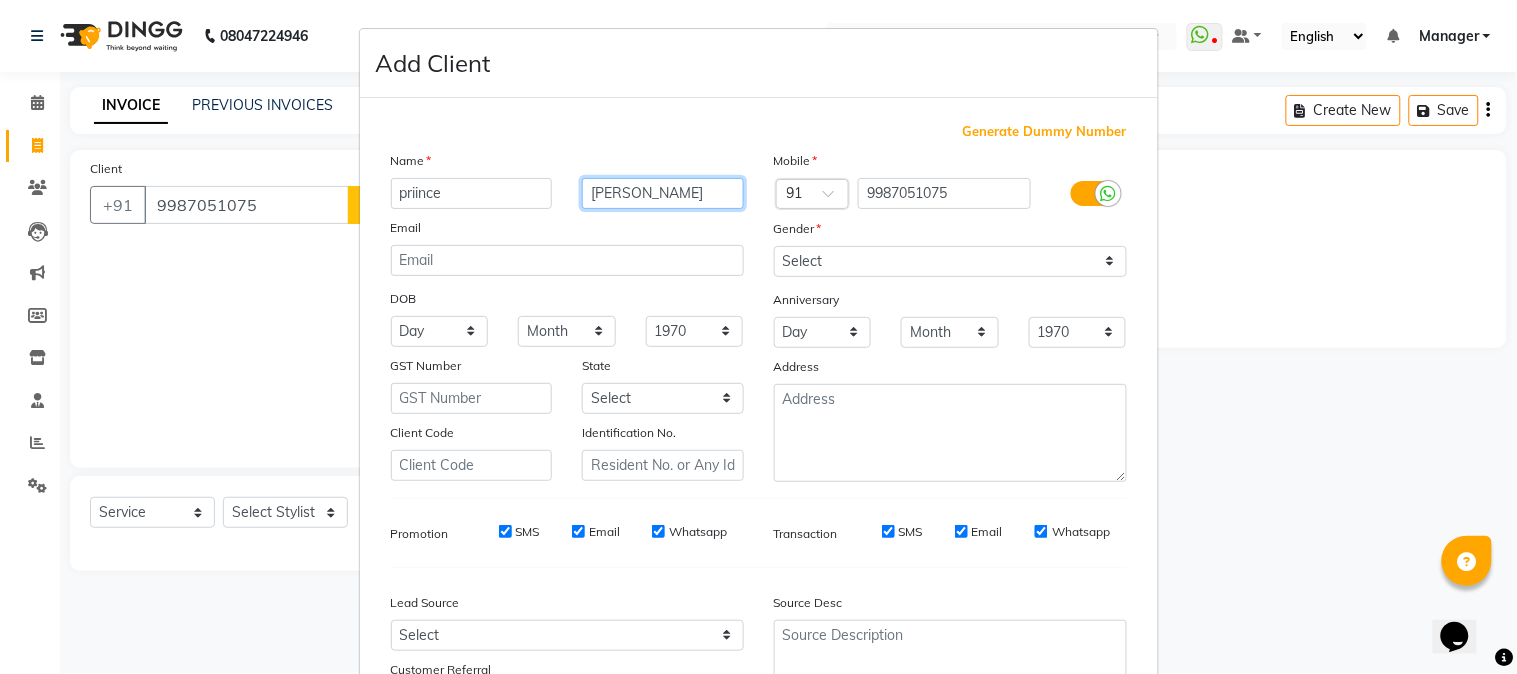 type on "[PERSON_NAME]" 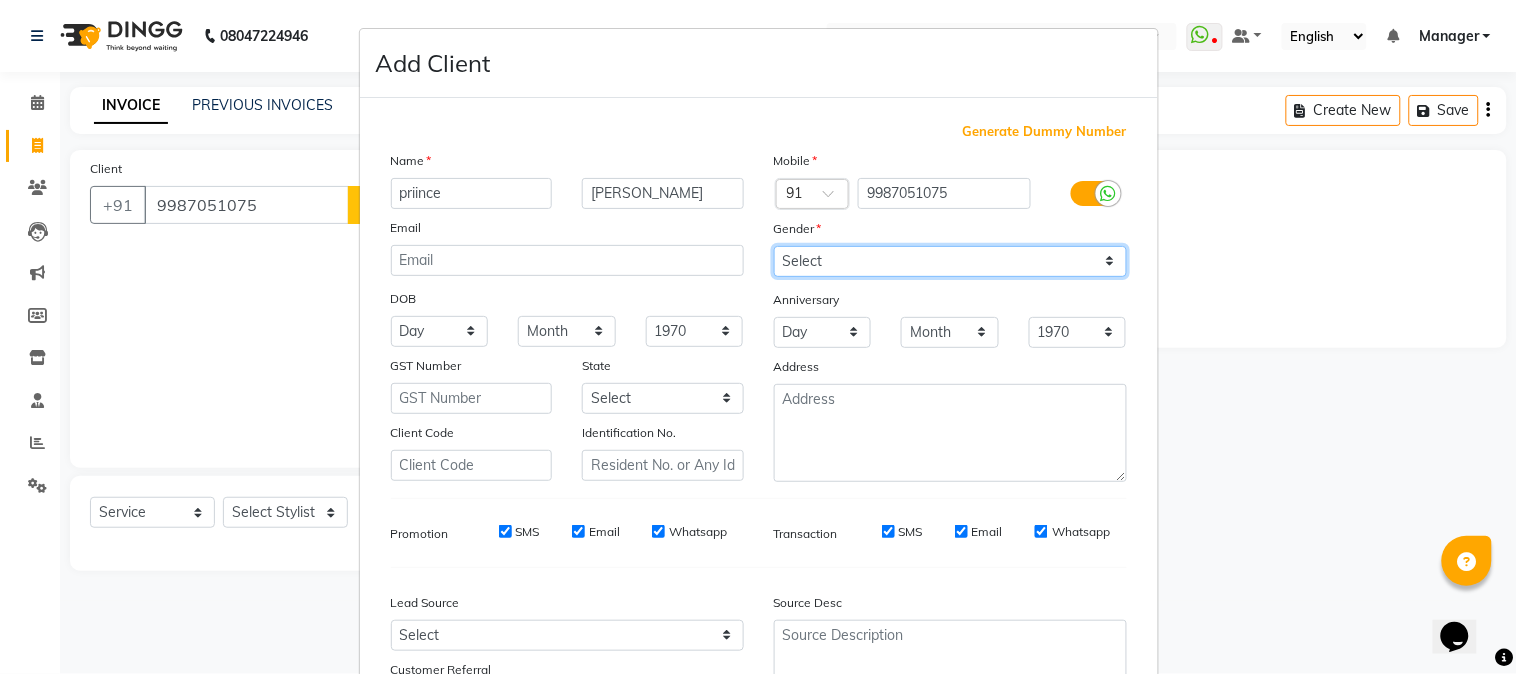 click on "Select [DEMOGRAPHIC_DATA] [DEMOGRAPHIC_DATA] Other Prefer Not To Say" at bounding box center (950, 261) 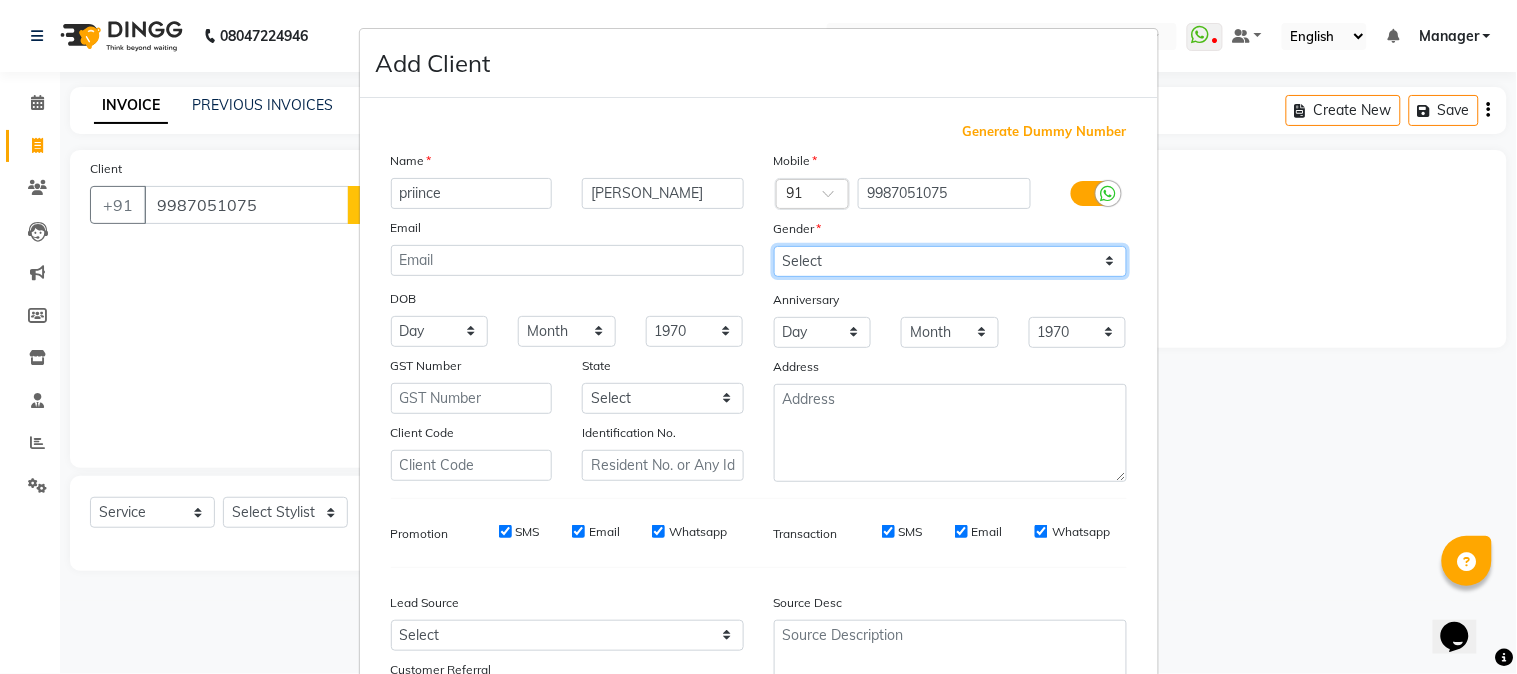 select on "[DEMOGRAPHIC_DATA]" 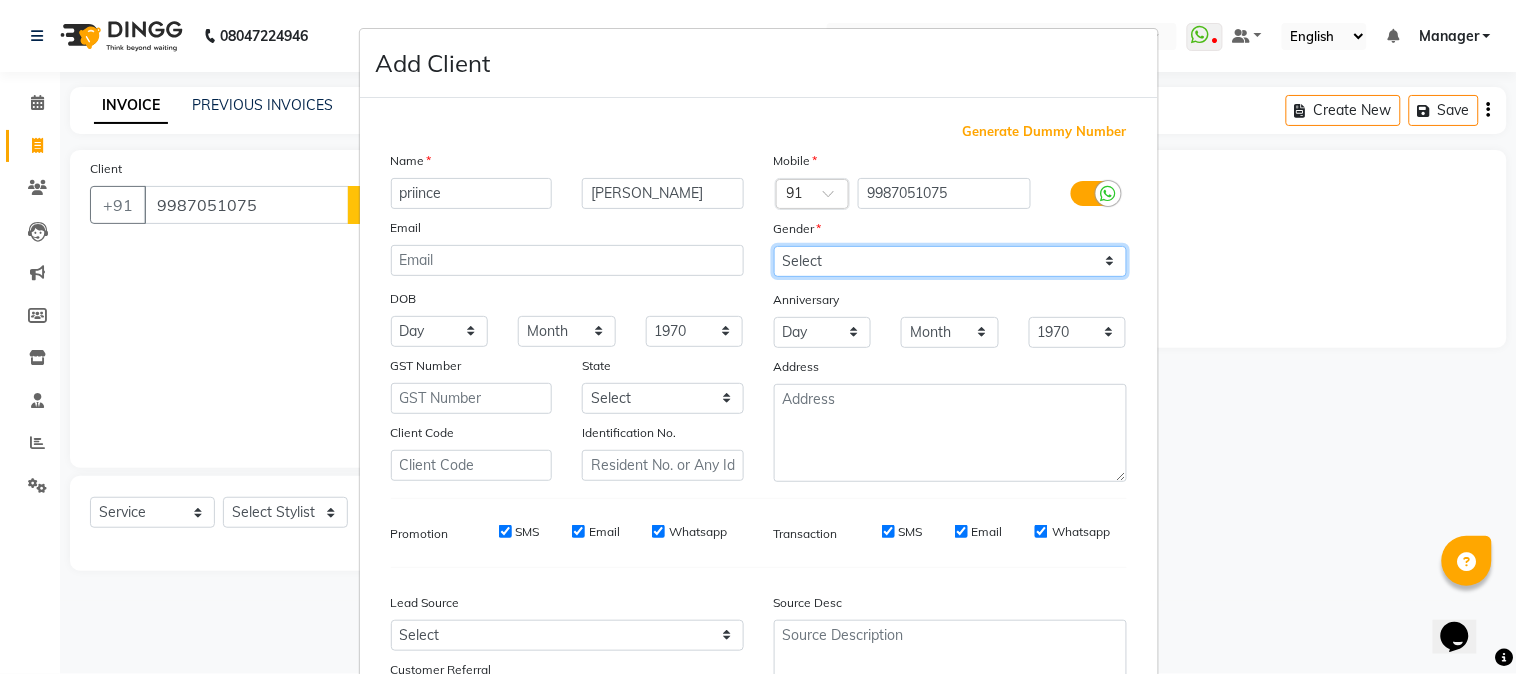 click on "Select [DEMOGRAPHIC_DATA] [DEMOGRAPHIC_DATA] Other Prefer Not To Say" at bounding box center [950, 261] 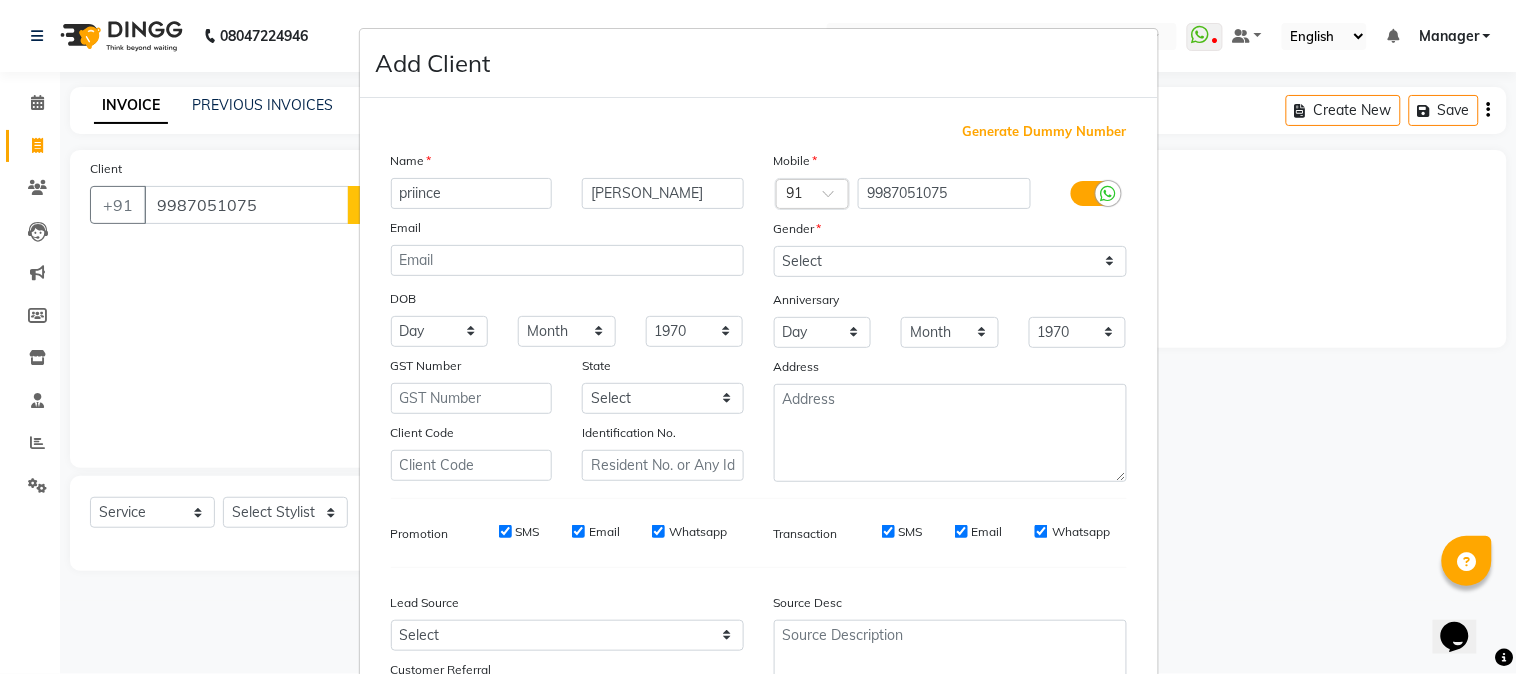 scroll, scrollTop: 176, scrollLeft: 0, axis: vertical 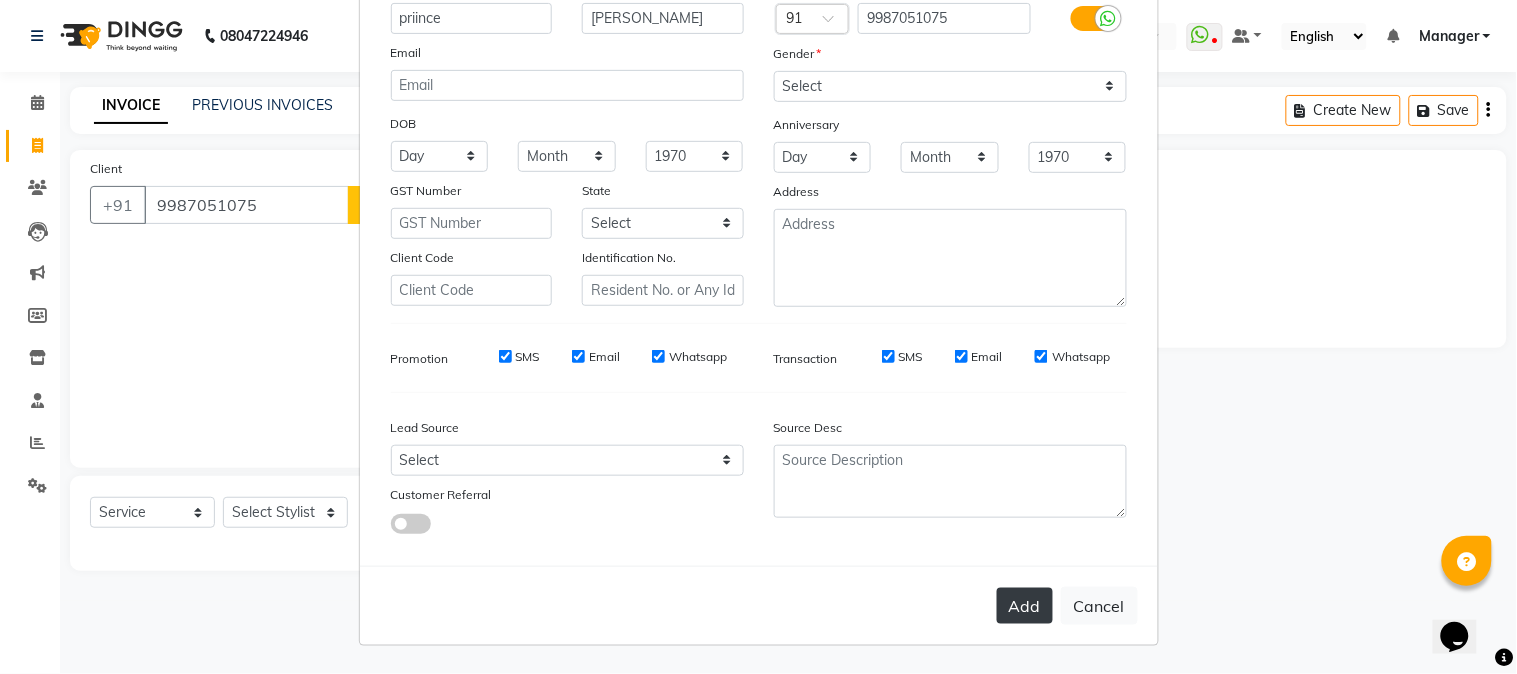 click on "Add" at bounding box center [1025, 606] 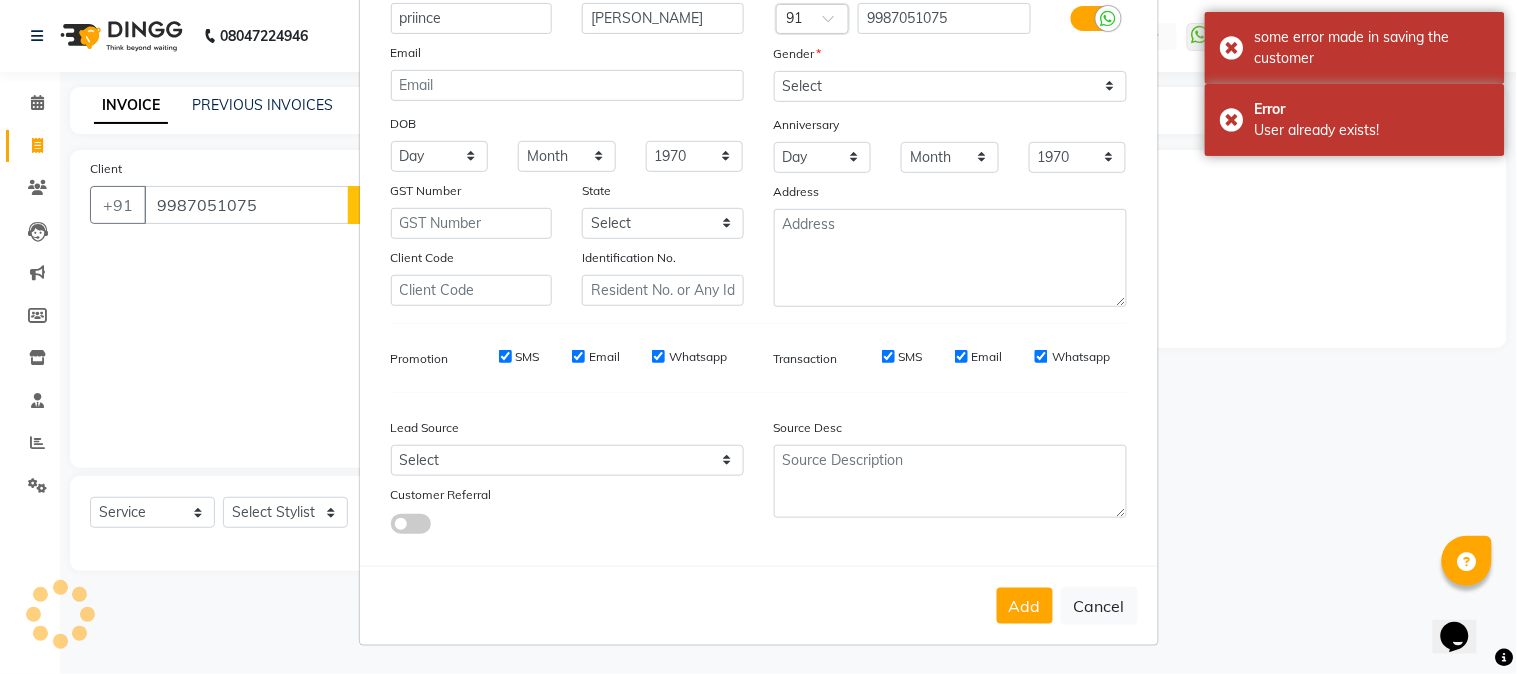 scroll, scrollTop: 0, scrollLeft: 0, axis: both 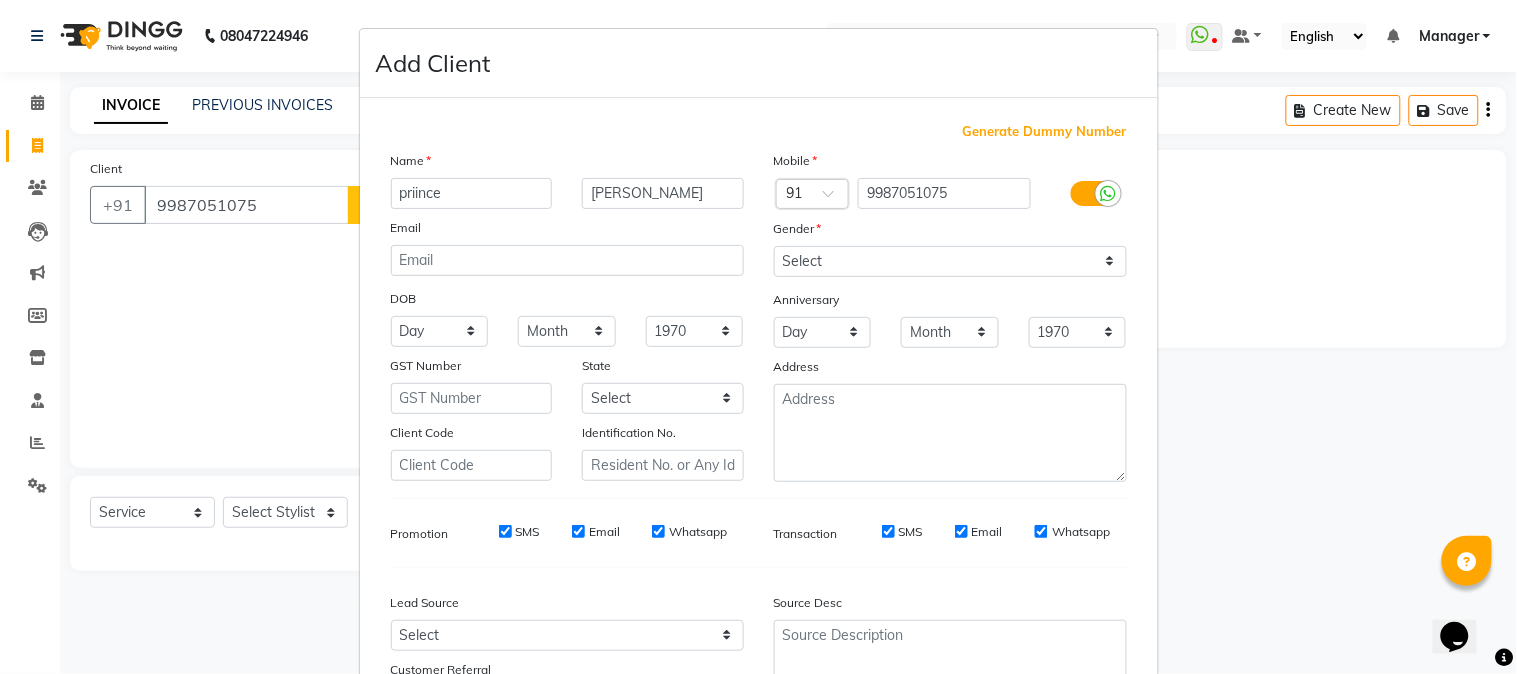 click on "Generate Dummy Number" at bounding box center (1045, 132) 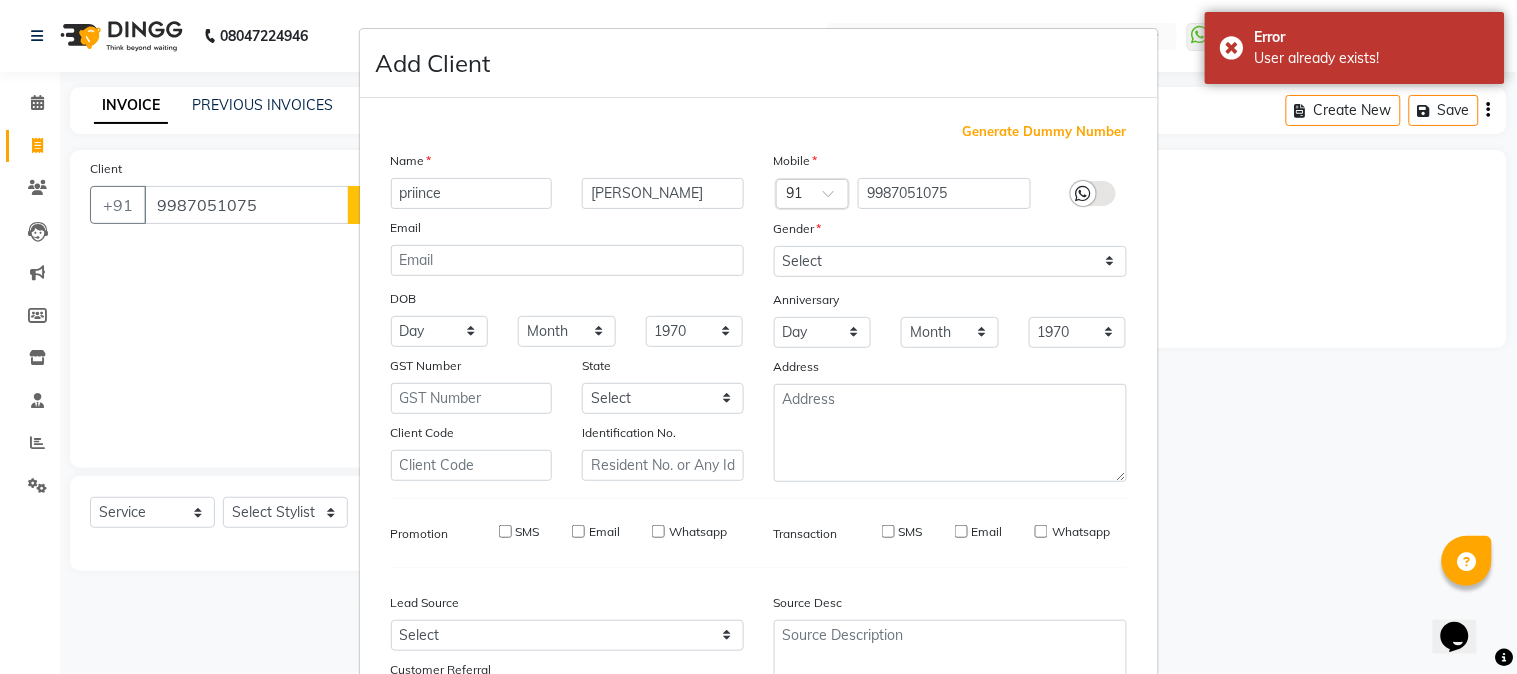 type on "1229400000001" 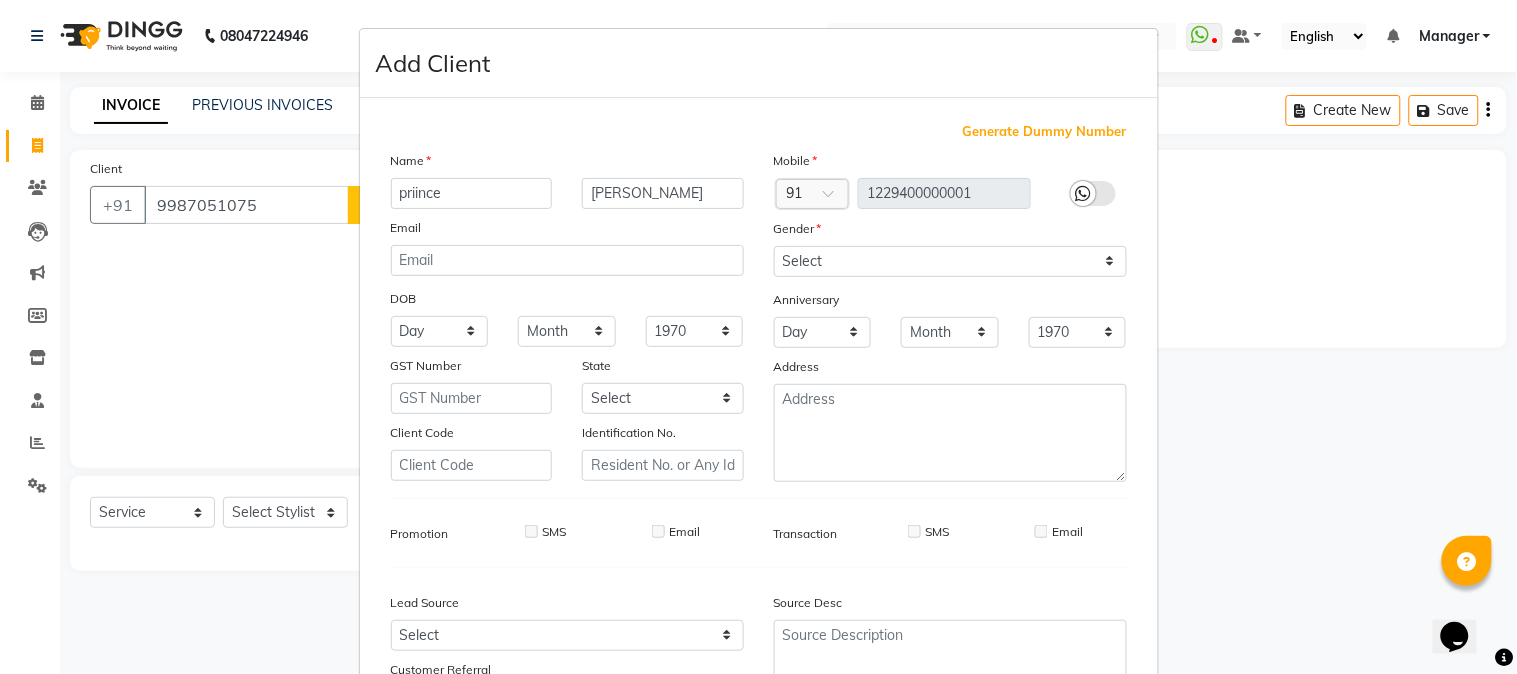 click on "Generate Dummy Number" at bounding box center [1045, 132] 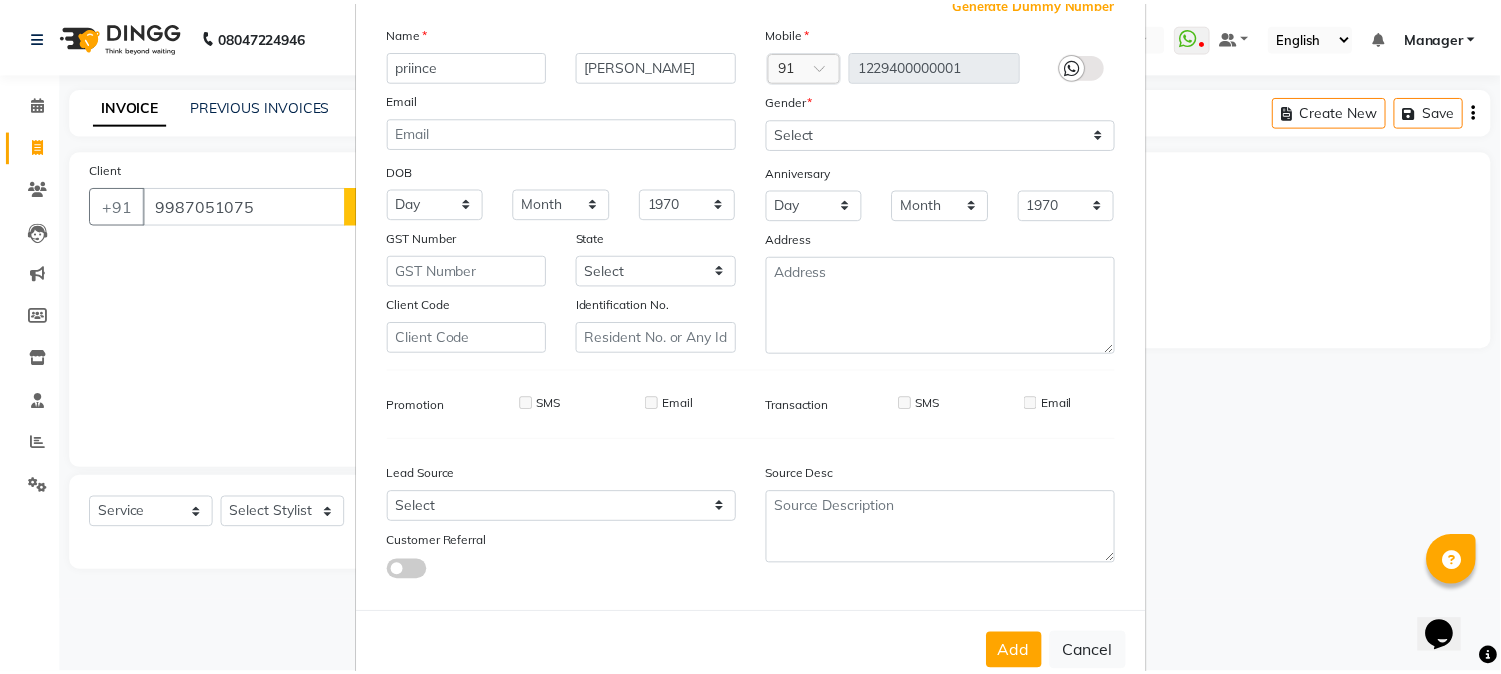 scroll, scrollTop: 176, scrollLeft: 0, axis: vertical 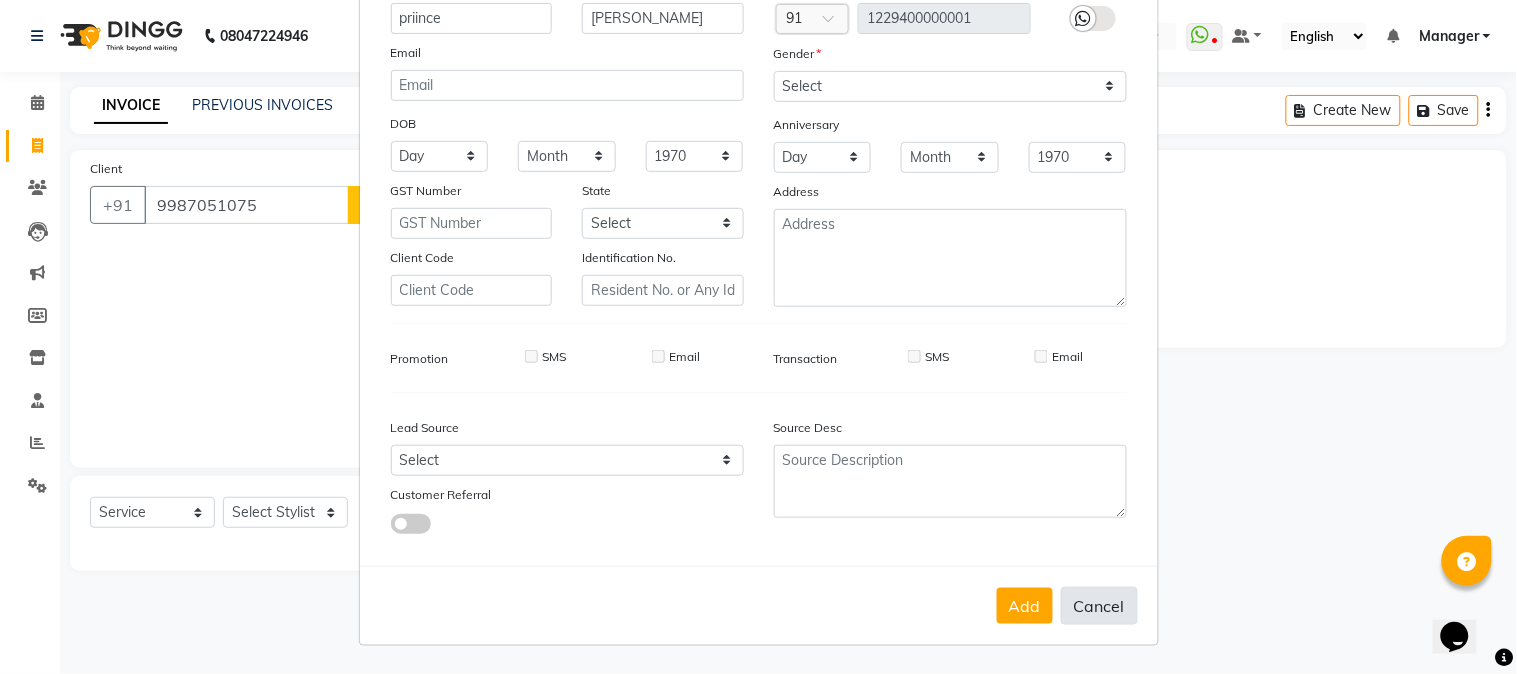 click on "Cancel" at bounding box center [1099, 606] 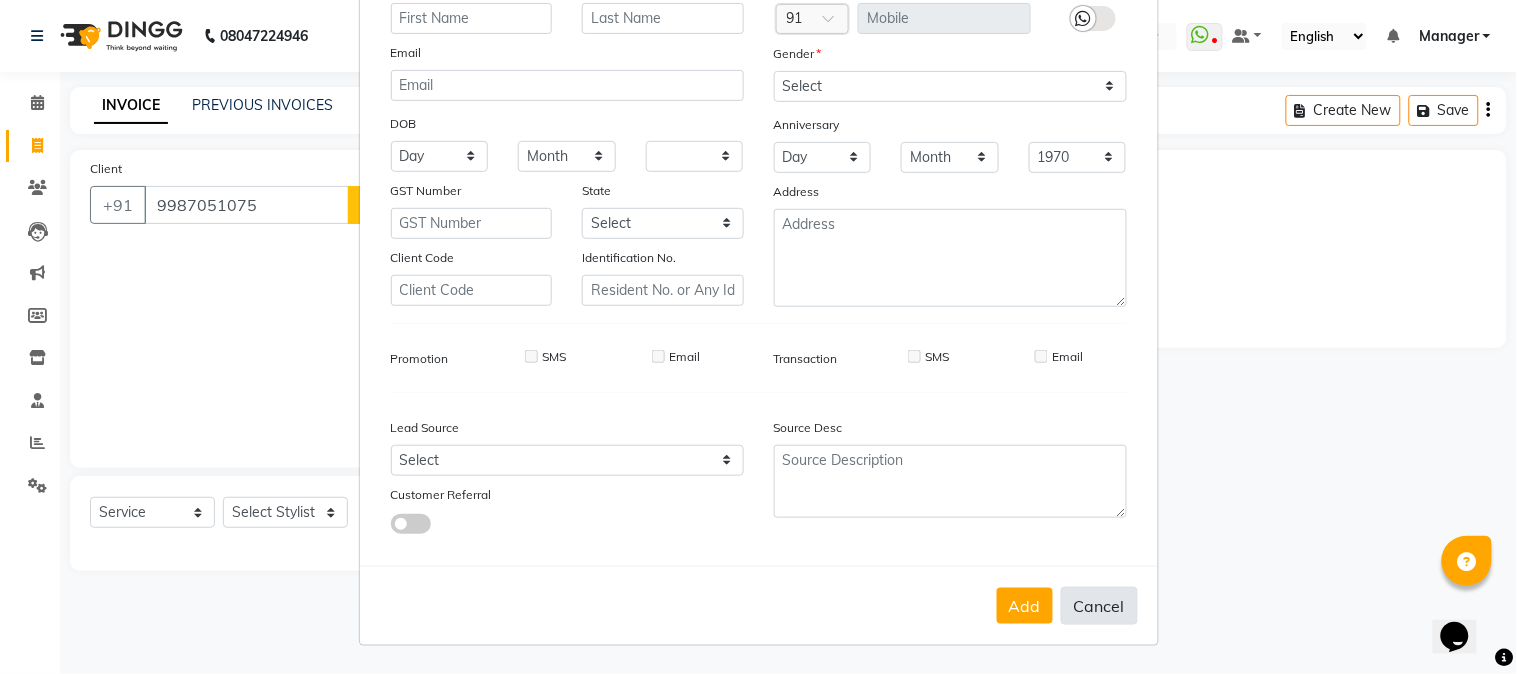 select 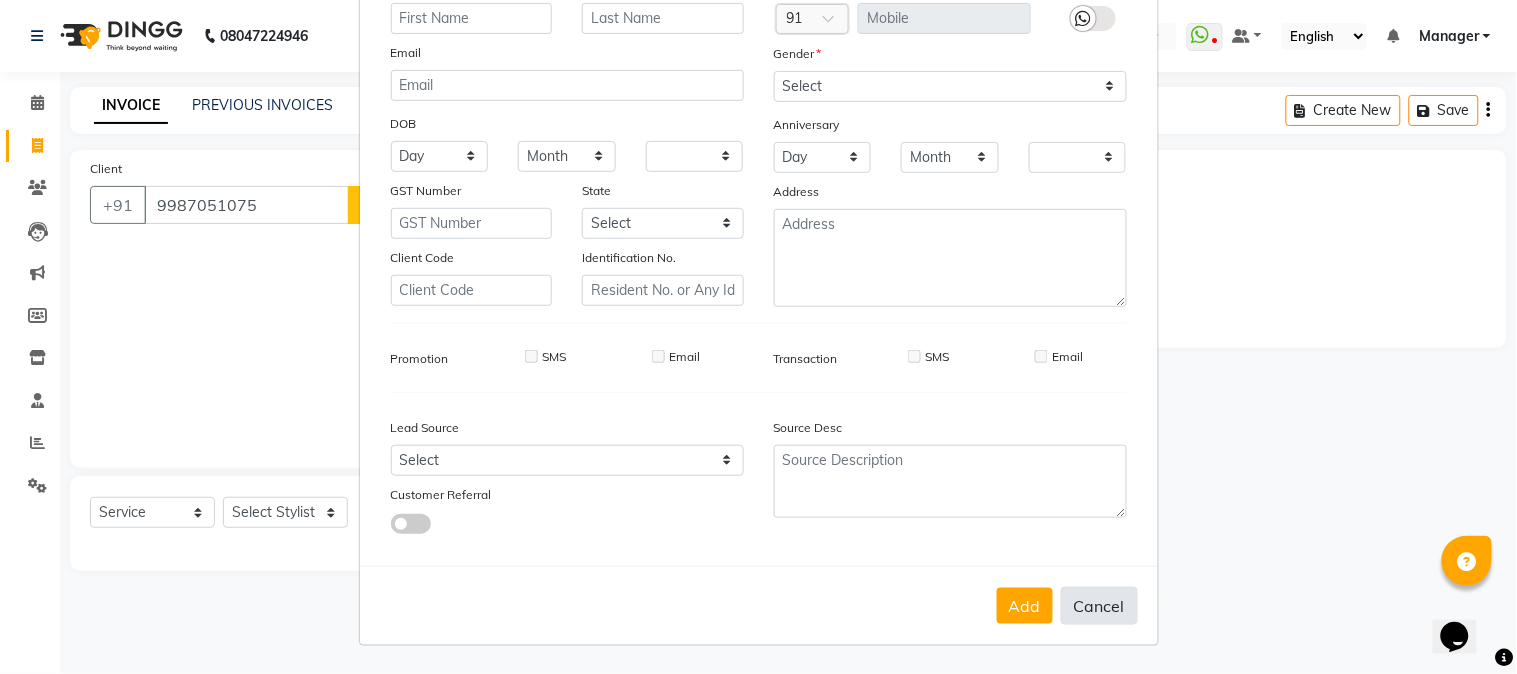 checkbox on "false" 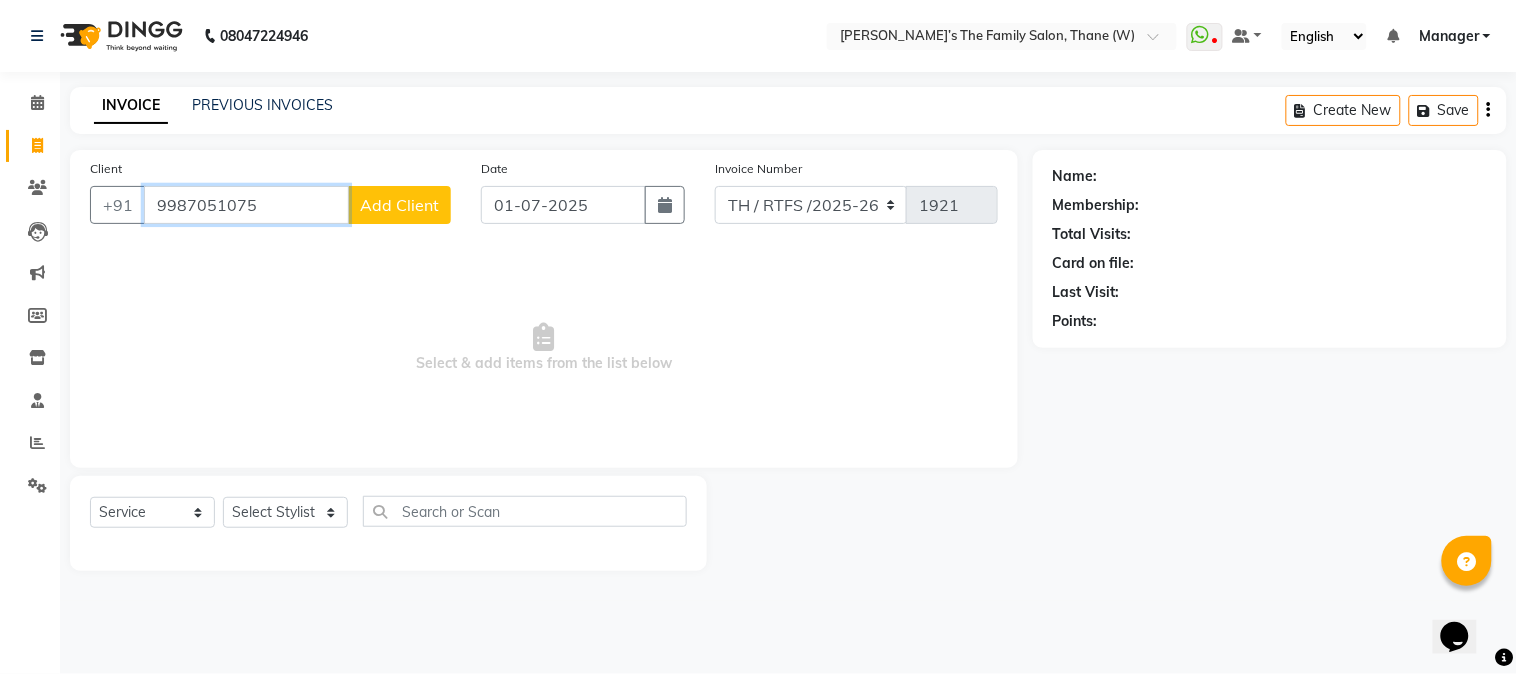 click on "9987051075" at bounding box center (246, 205) 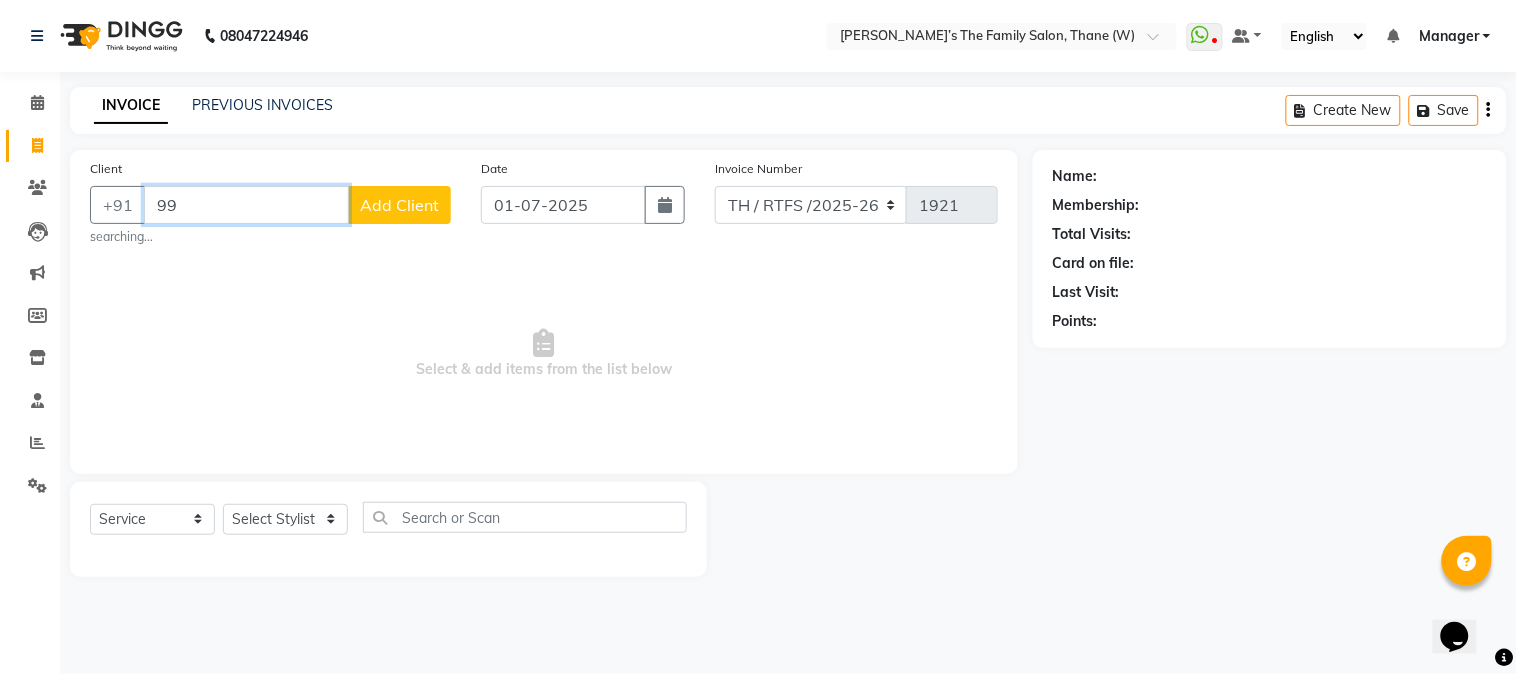 type on "9" 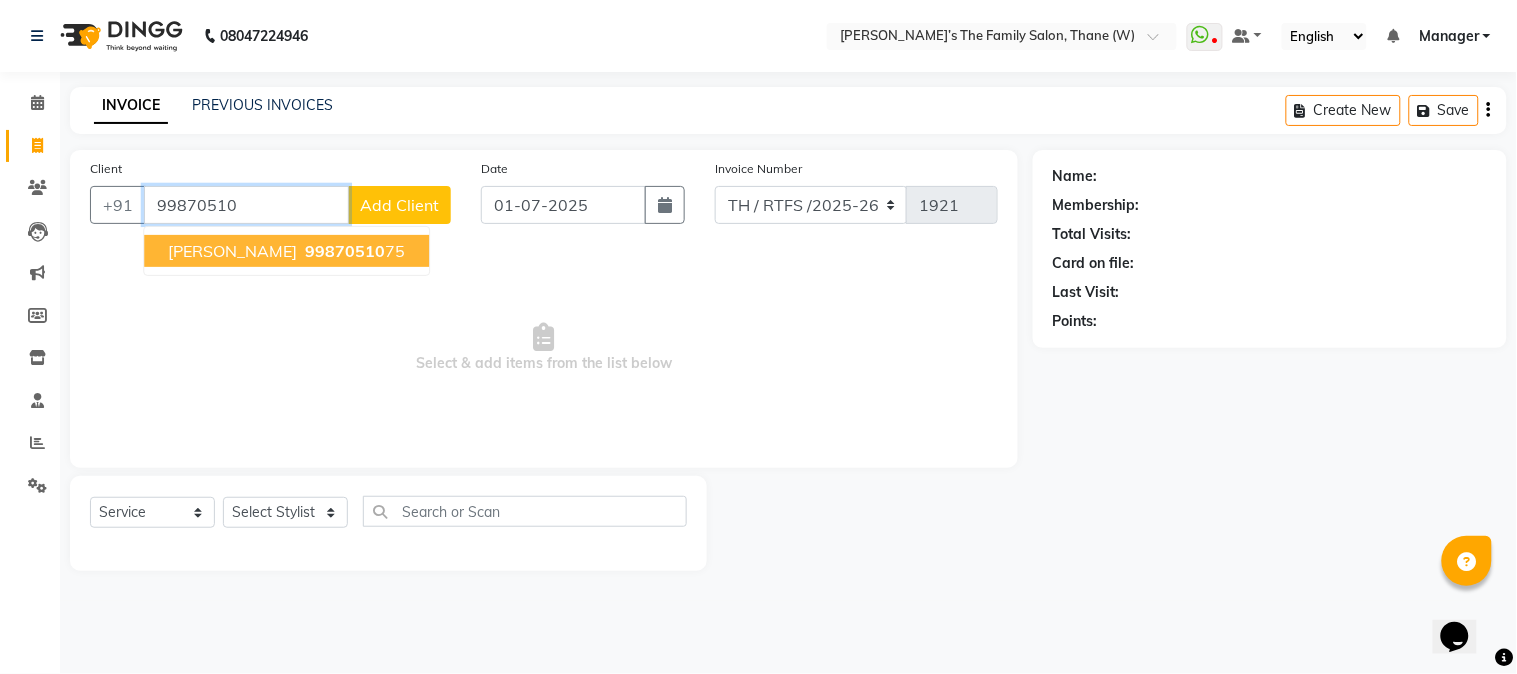 click on "99870510" at bounding box center (345, 251) 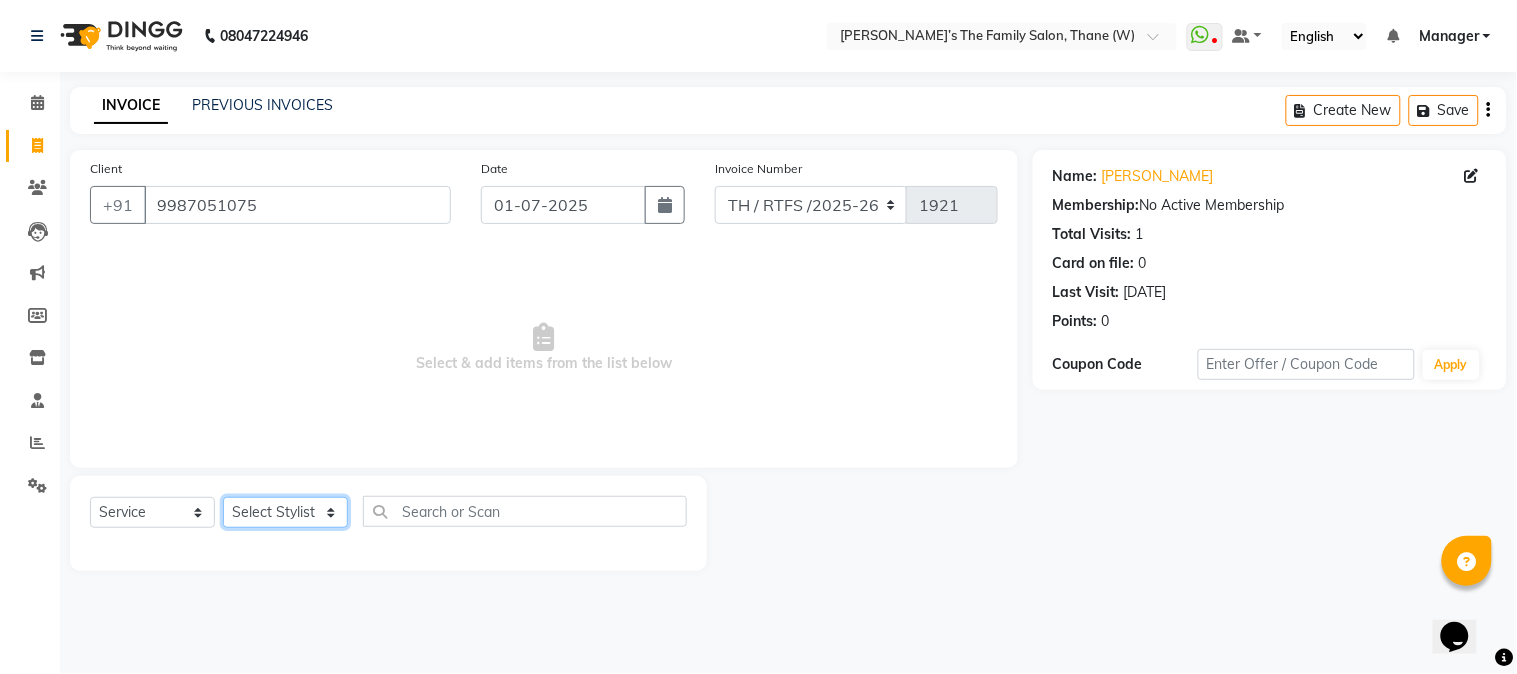 click on "Select Stylist Aarohi P   [PERSON_NAME] [PERSON_NAME] A  [PERSON_NAME] .[PERSON_NAME] House sale [PERSON_NAME]  [PERSON_NAME]   Manager [PERSON_NAME] [PERSON_NAME] [PERSON_NAME] [PERSON_NAME] [PERSON_NAME] [PERSON_NAME] M  [PERSON_NAME]  [PERSON_NAME]  [PERSON_NAME]" 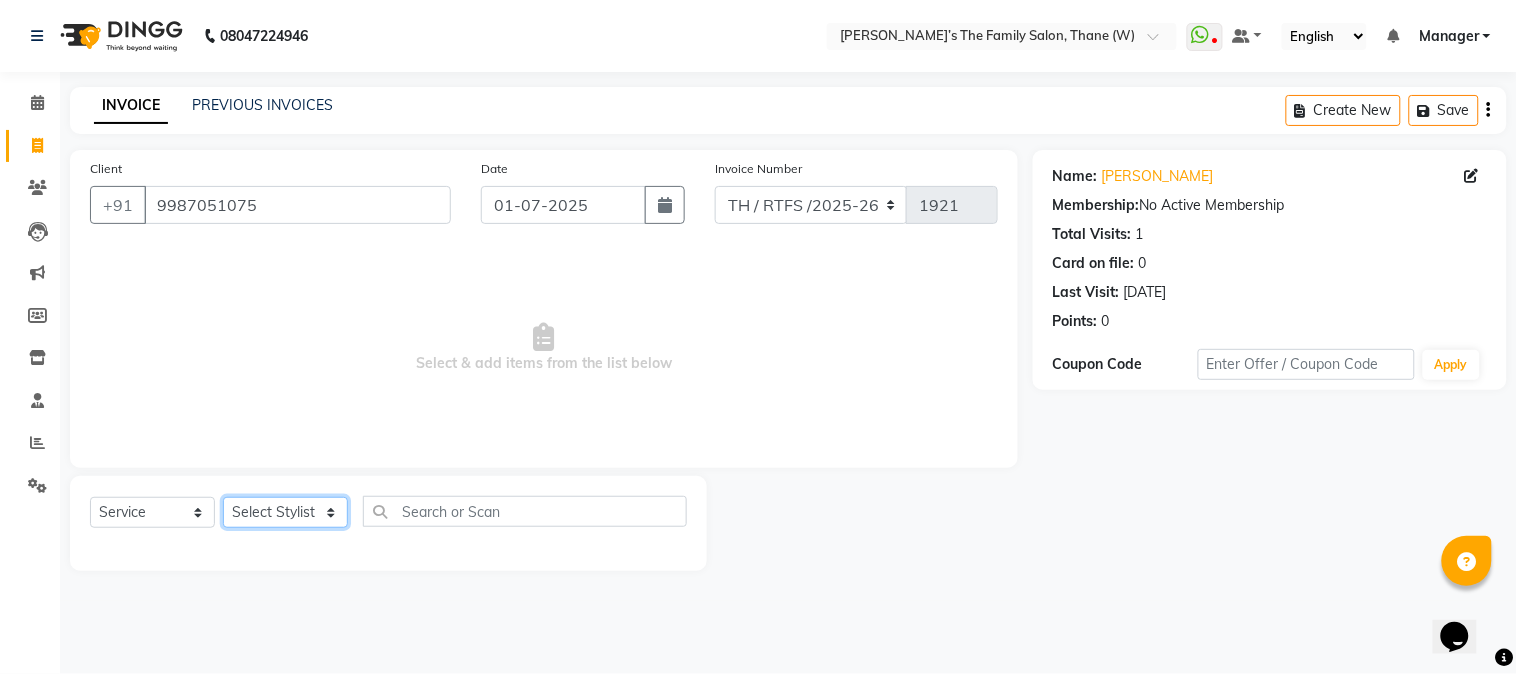 select on "84594" 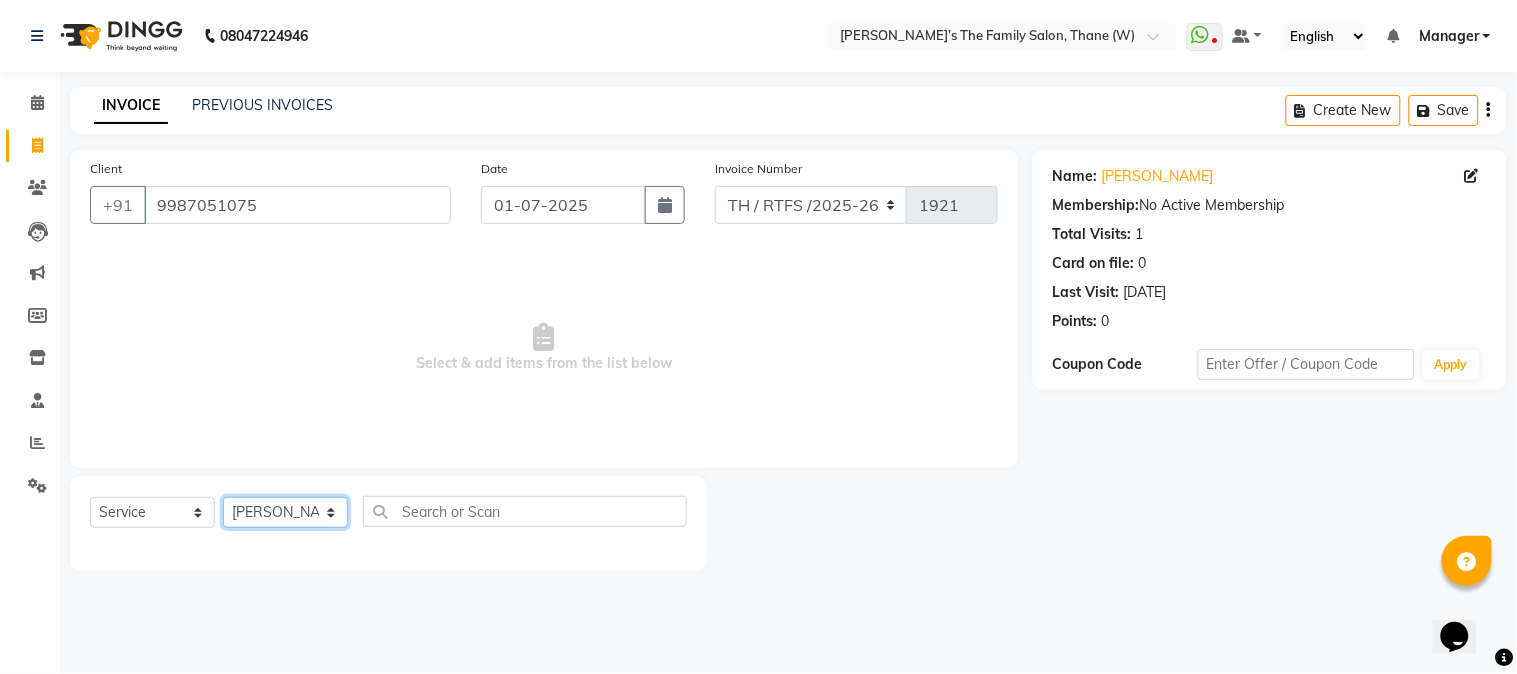 click on "Select Stylist Aarohi P   [PERSON_NAME] [PERSON_NAME] A  [PERSON_NAME] .[PERSON_NAME] House sale [PERSON_NAME]  [PERSON_NAME]   Manager [PERSON_NAME] [PERSON_NAME] [PERSON_NAME] [PERSON_NAME] [PERSON_NAME] [PERSON_NAME] M  [PERSON_NAME]  [PERSON_NAME]  [PERSON_NAME]" 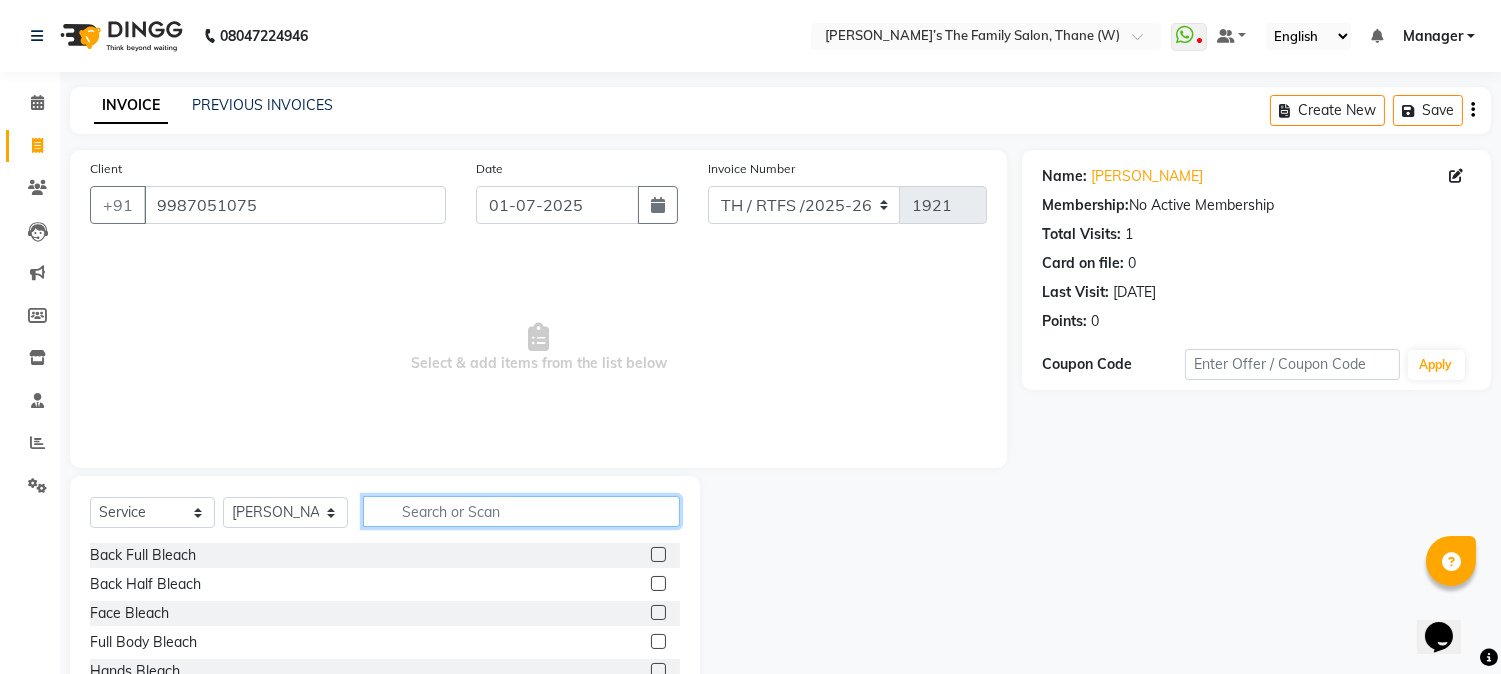 click 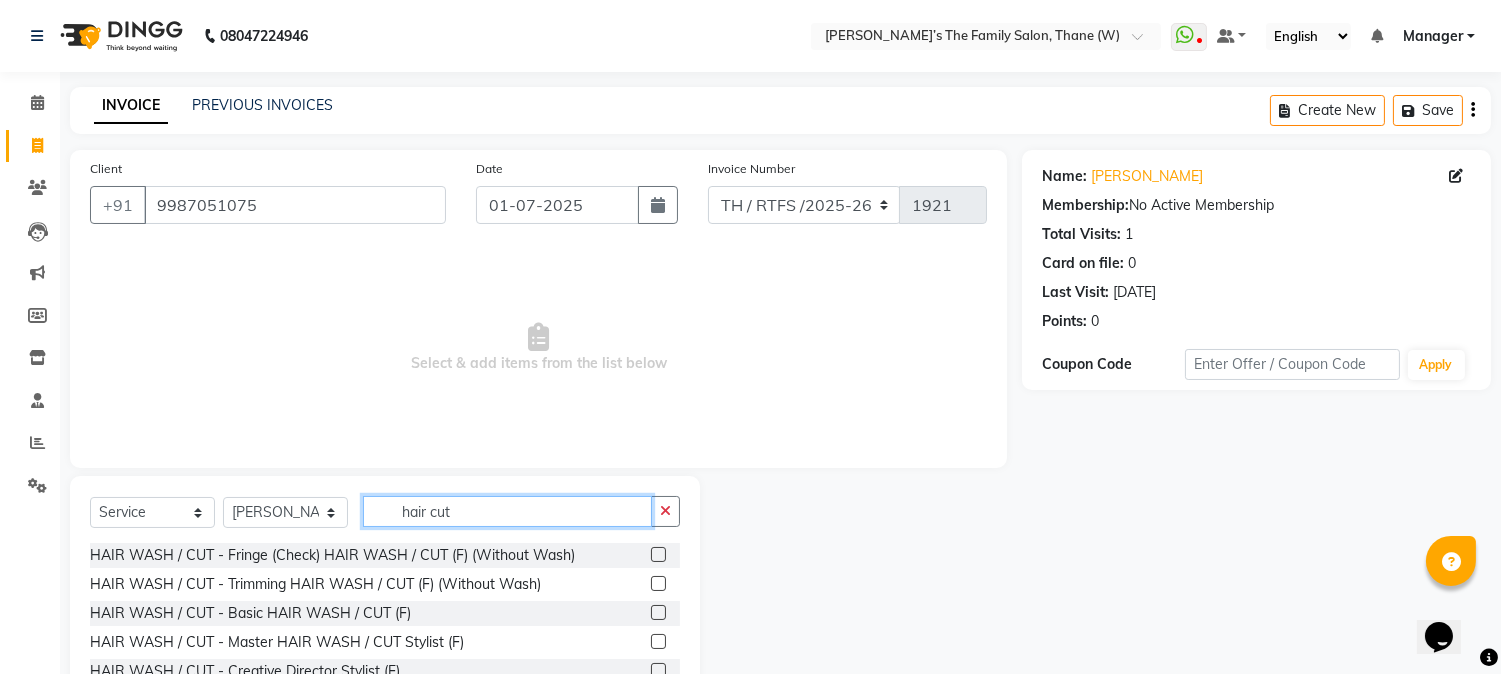 scroll, scrollTop: 88, scrollLeft: 0, axis: vertical 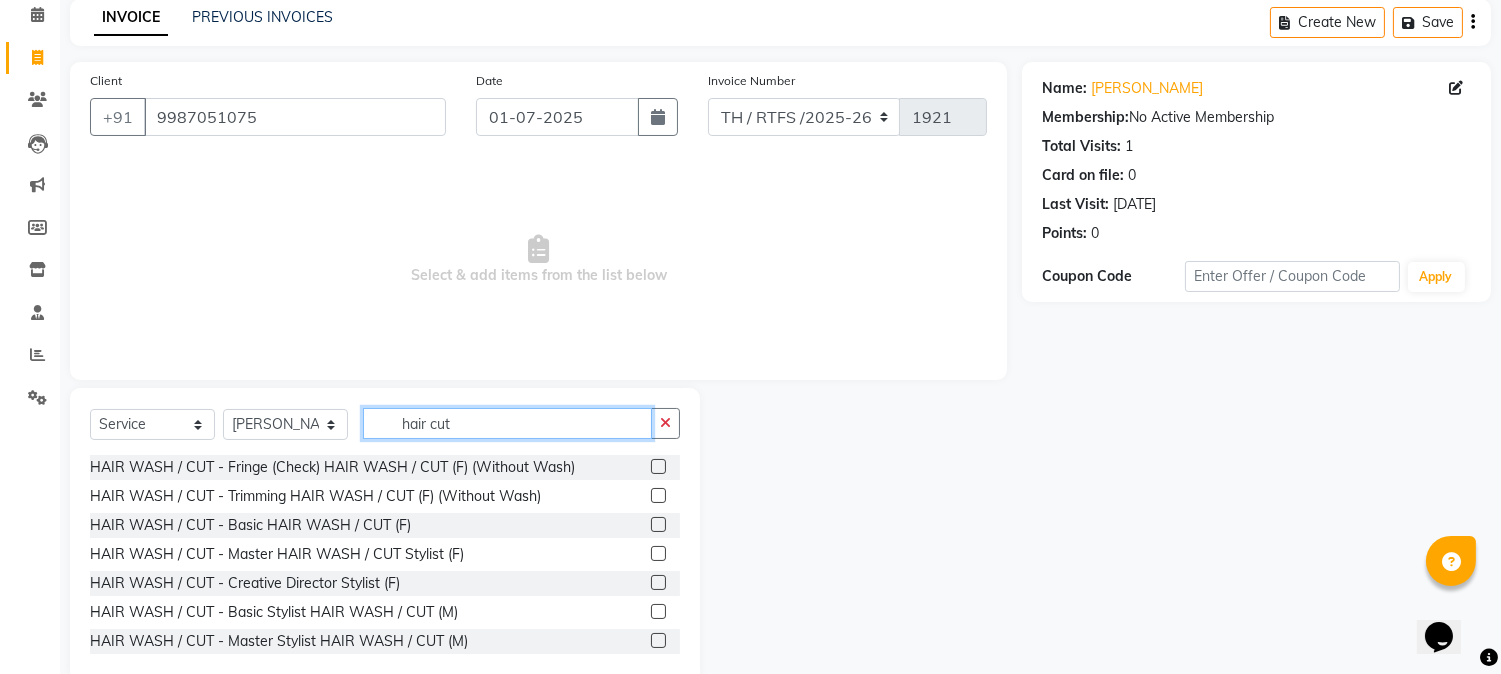 type on "hair cut" 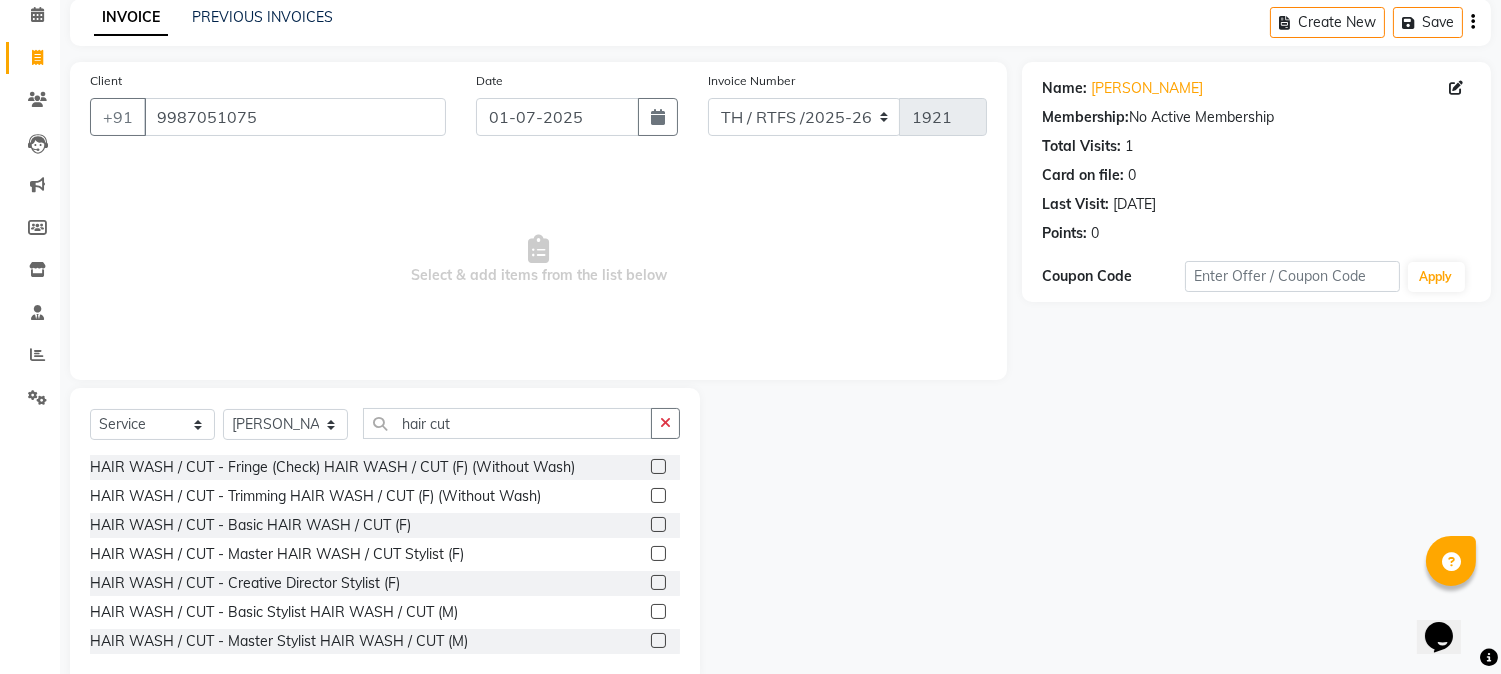 click 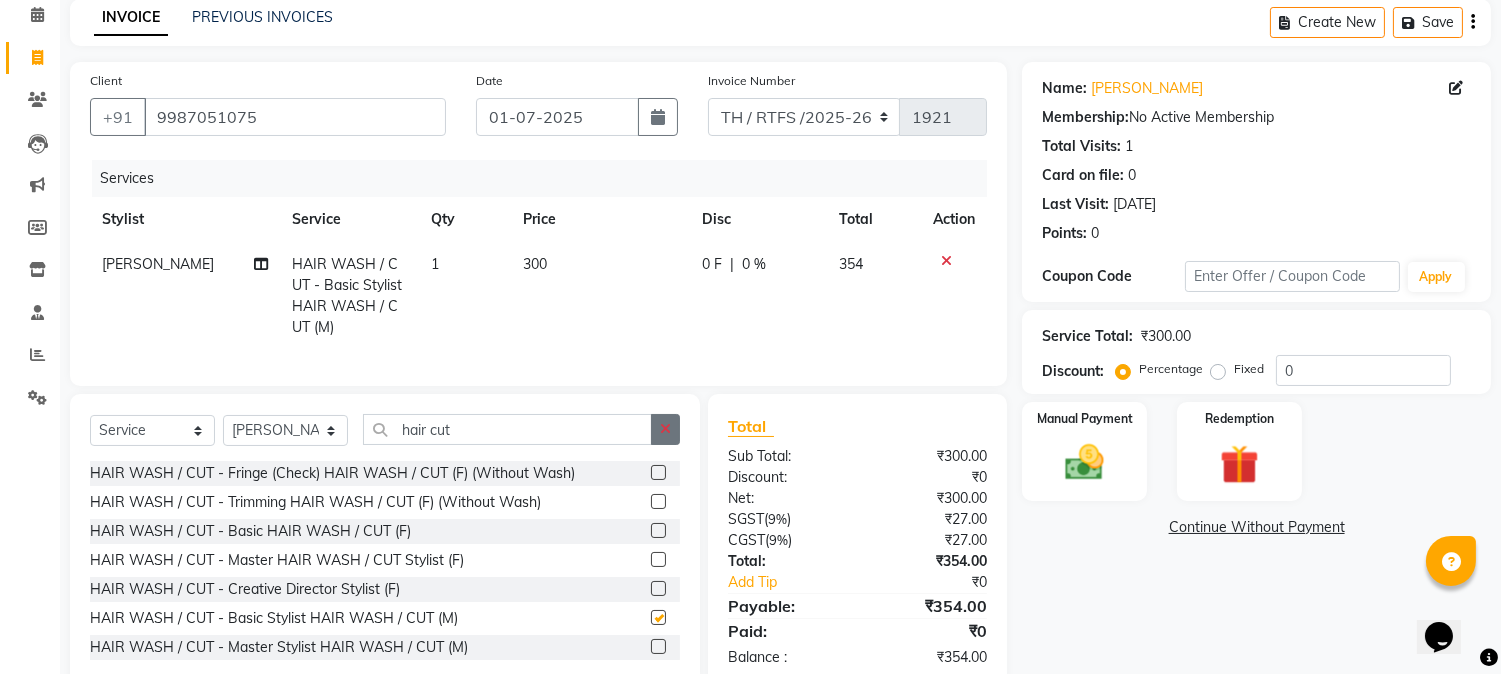 checkbox on "false" 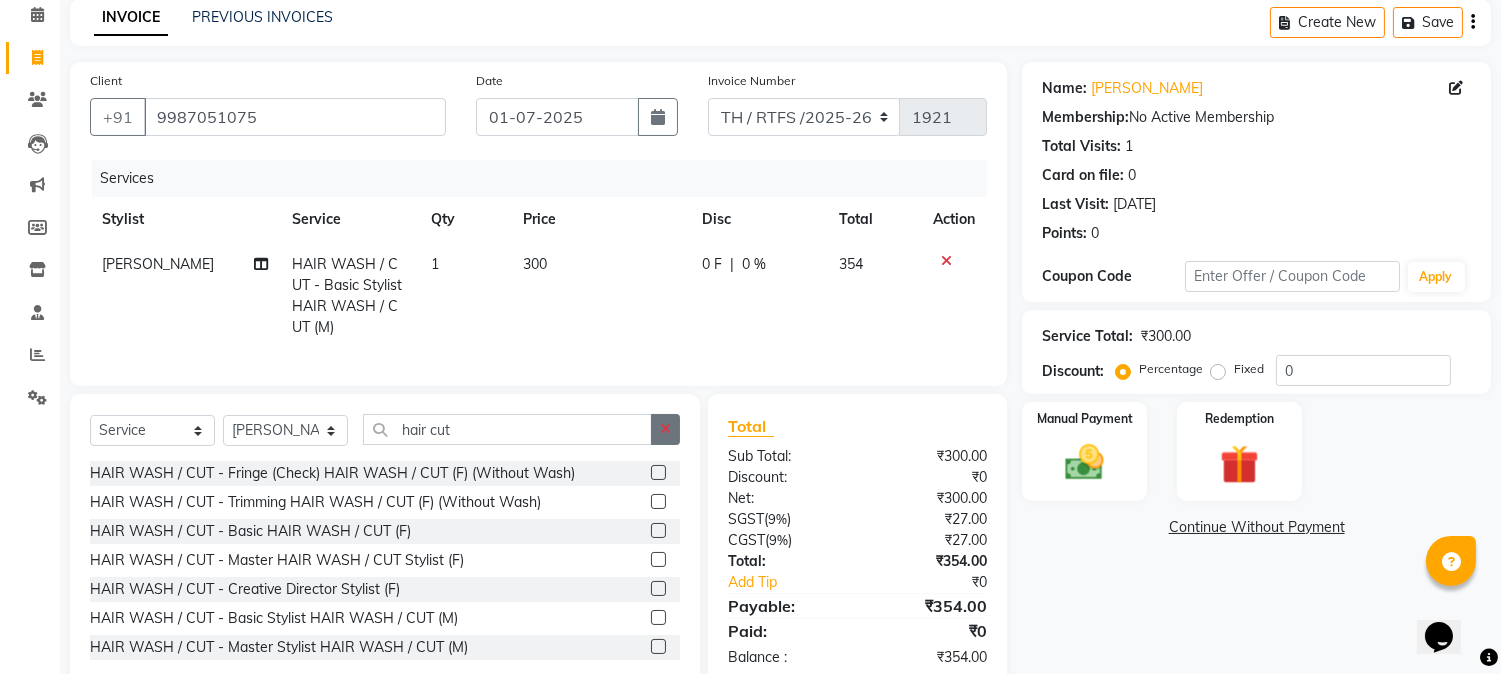 click 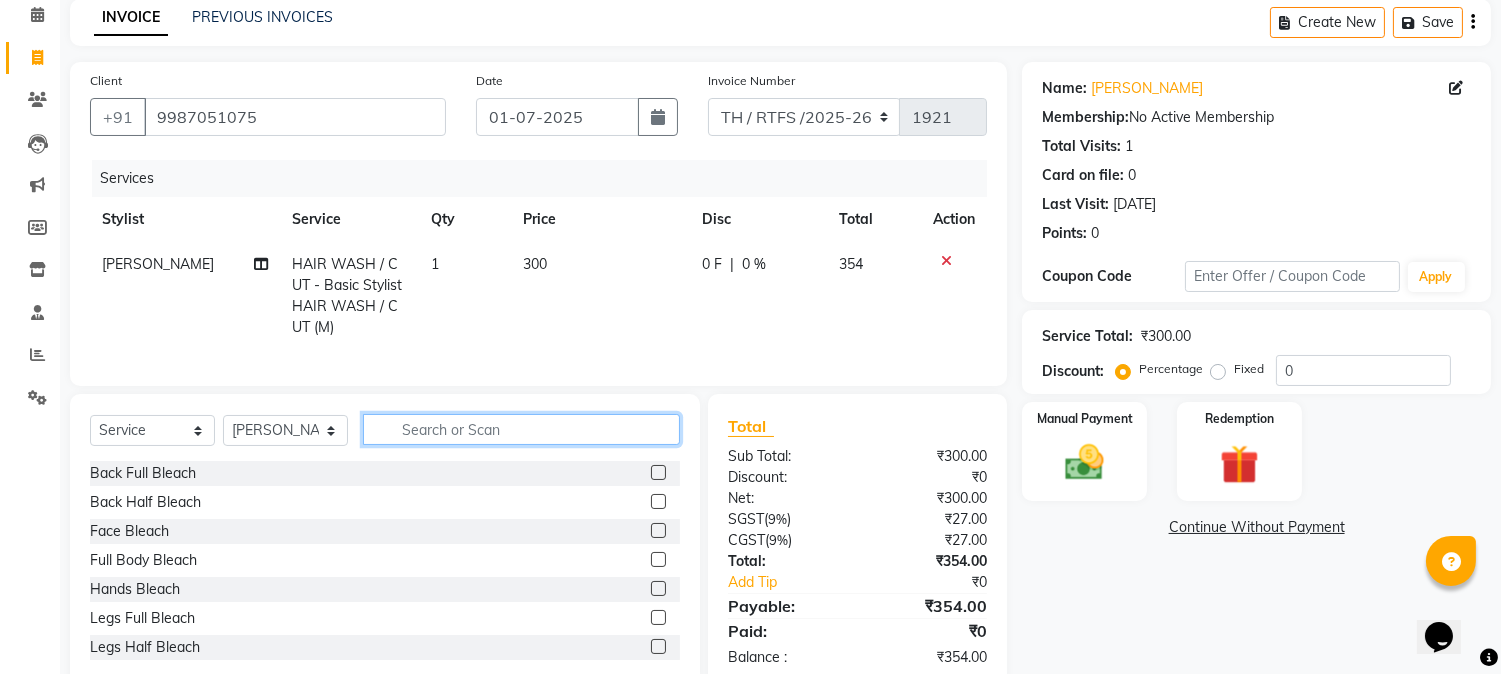 click 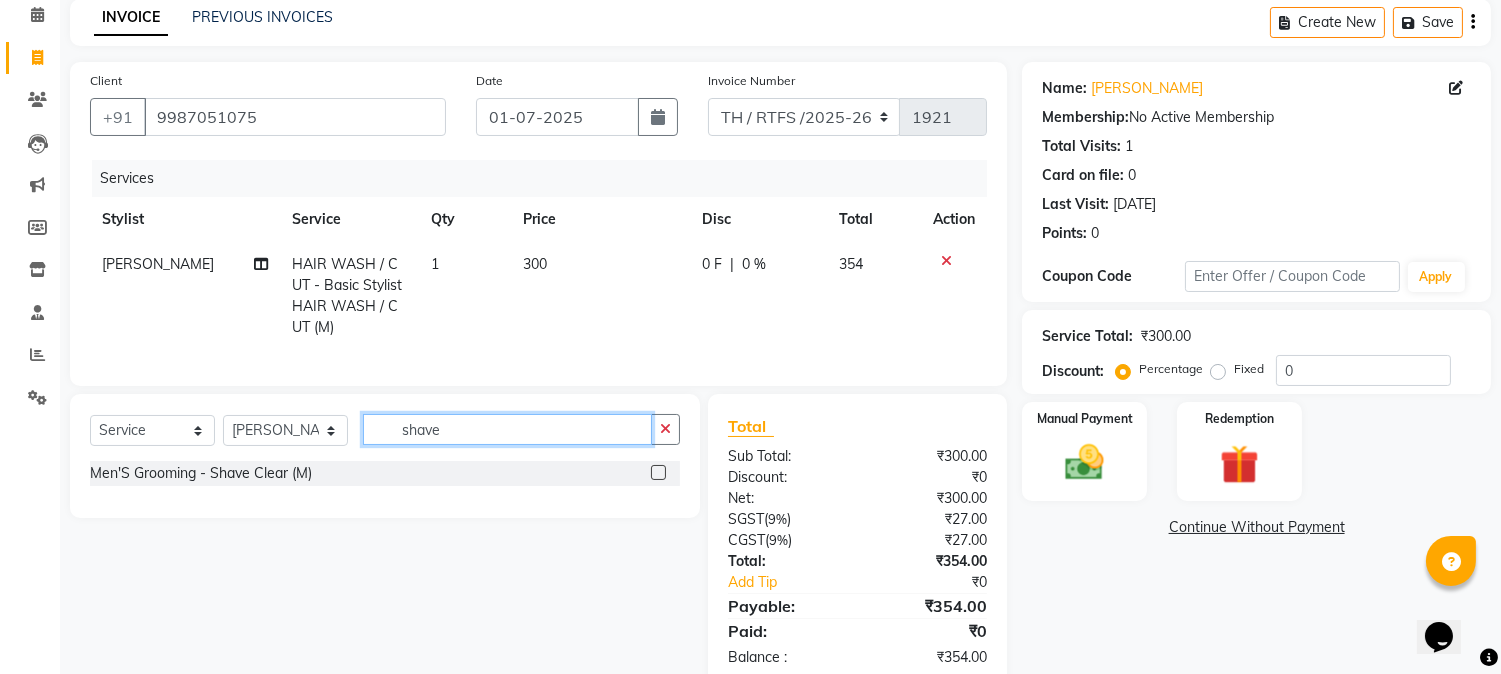 type on "shave" 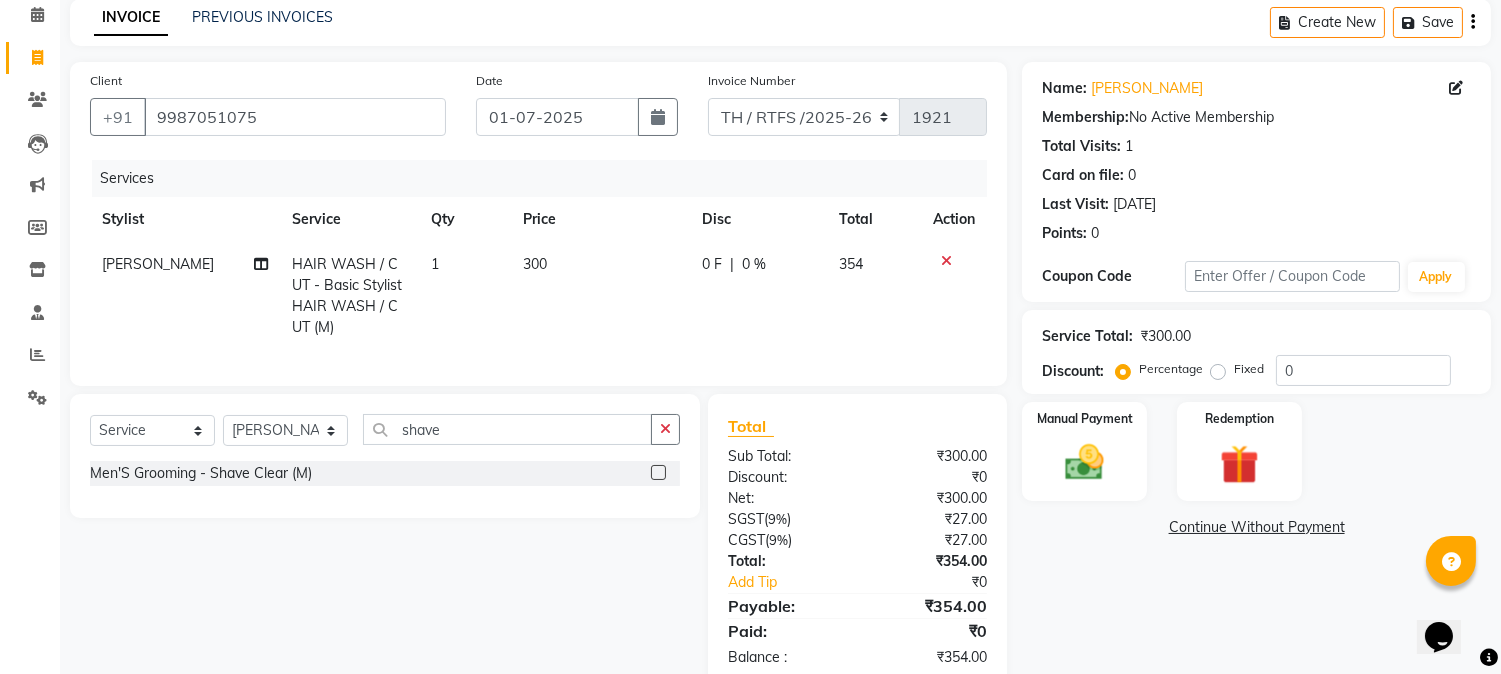 click 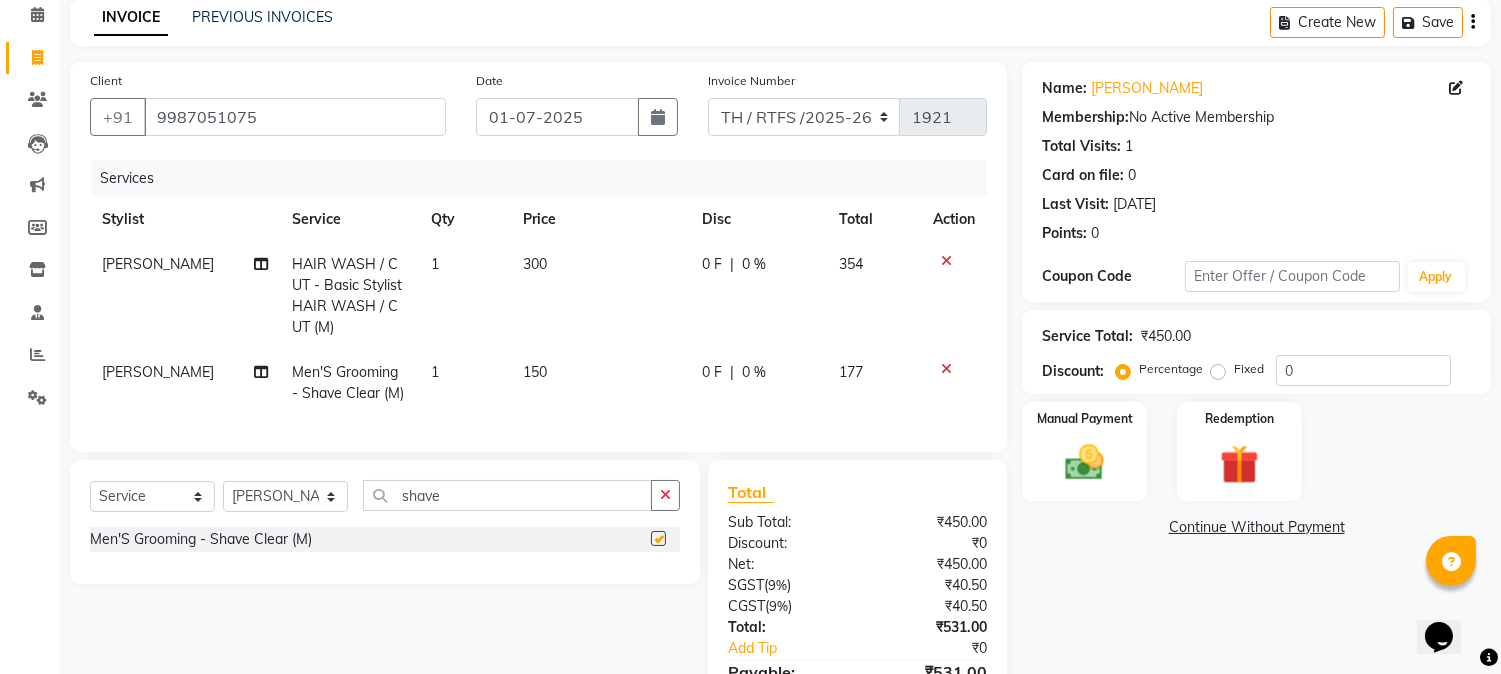 checkbox on "false" 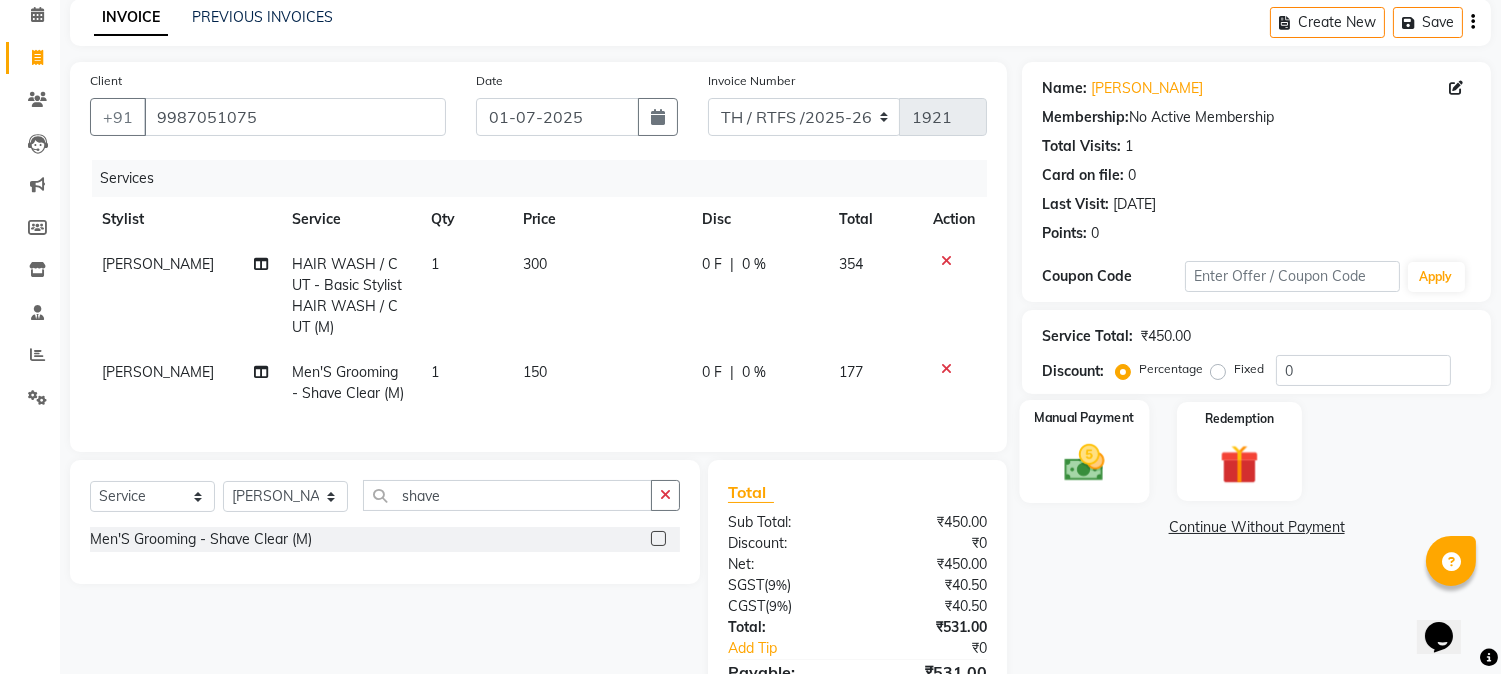 click 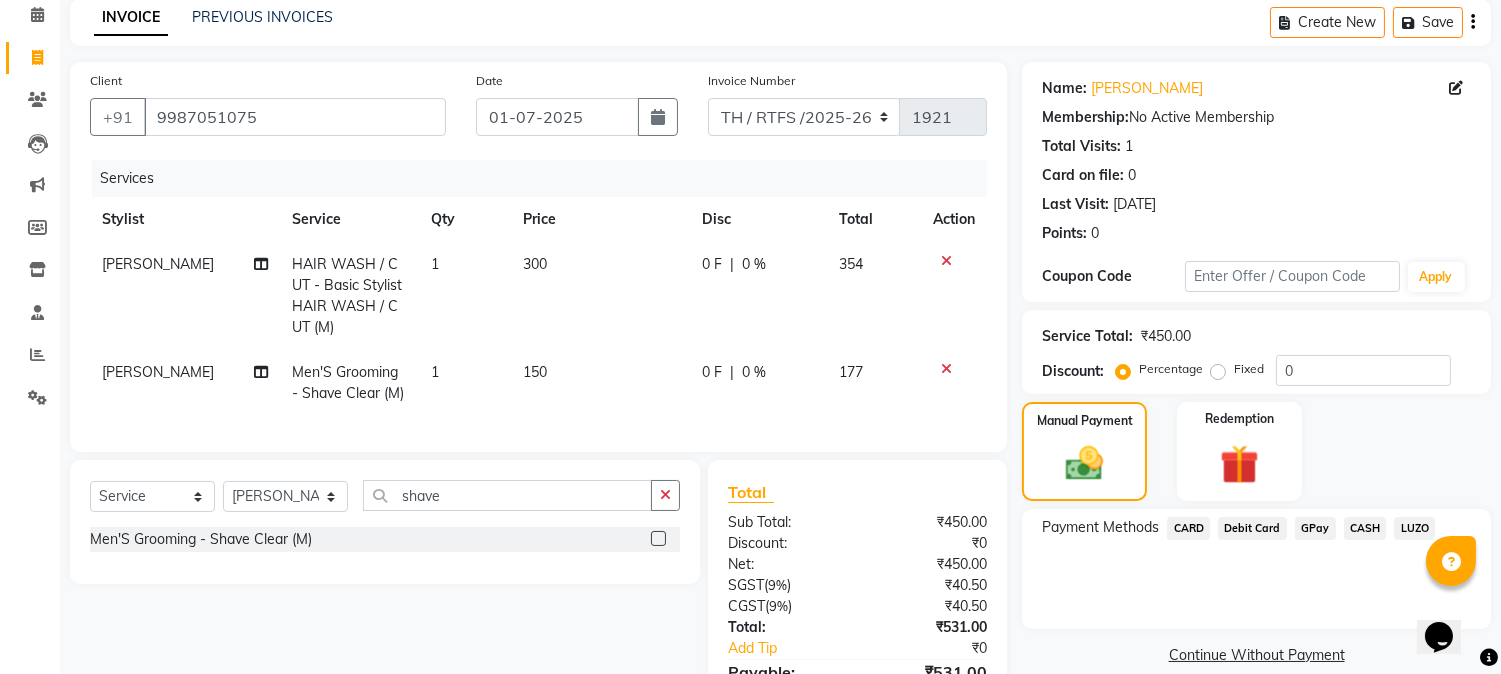 click on "GPay" 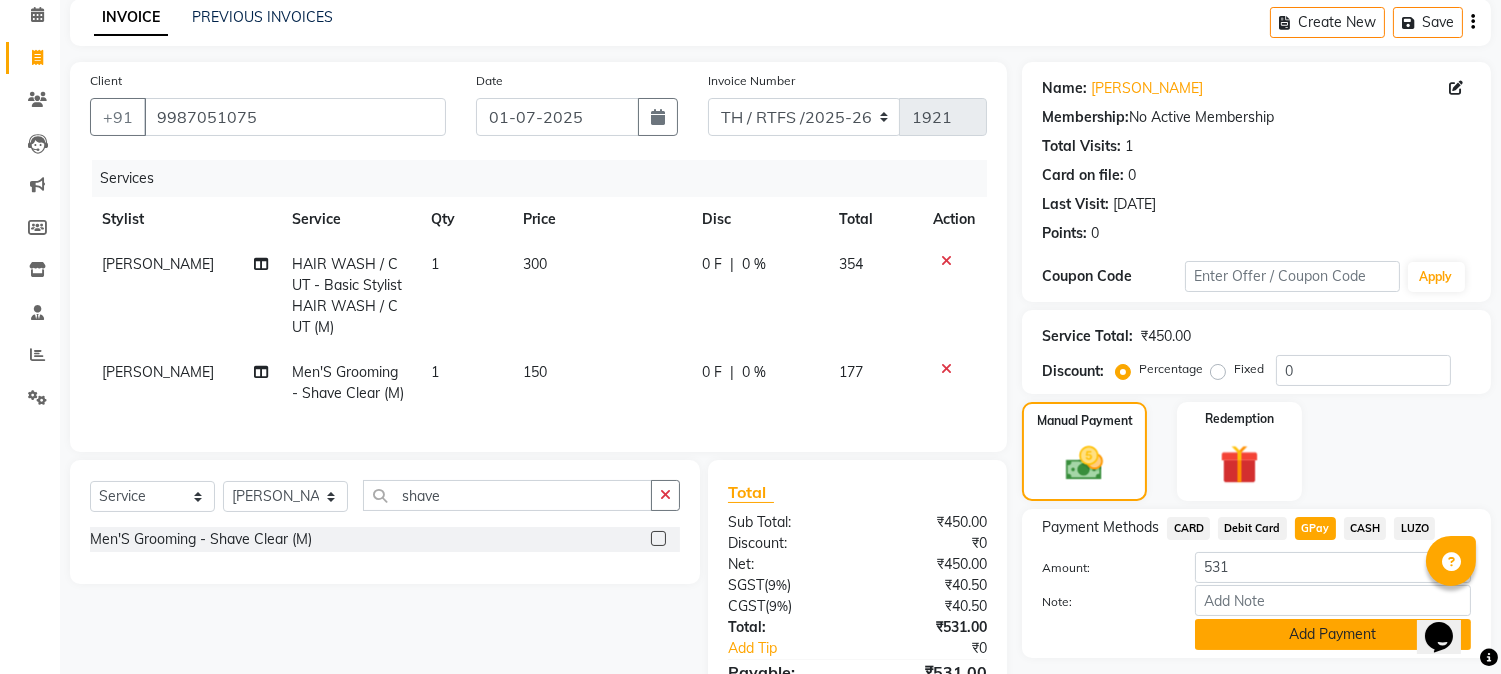 click on "Add Payment" 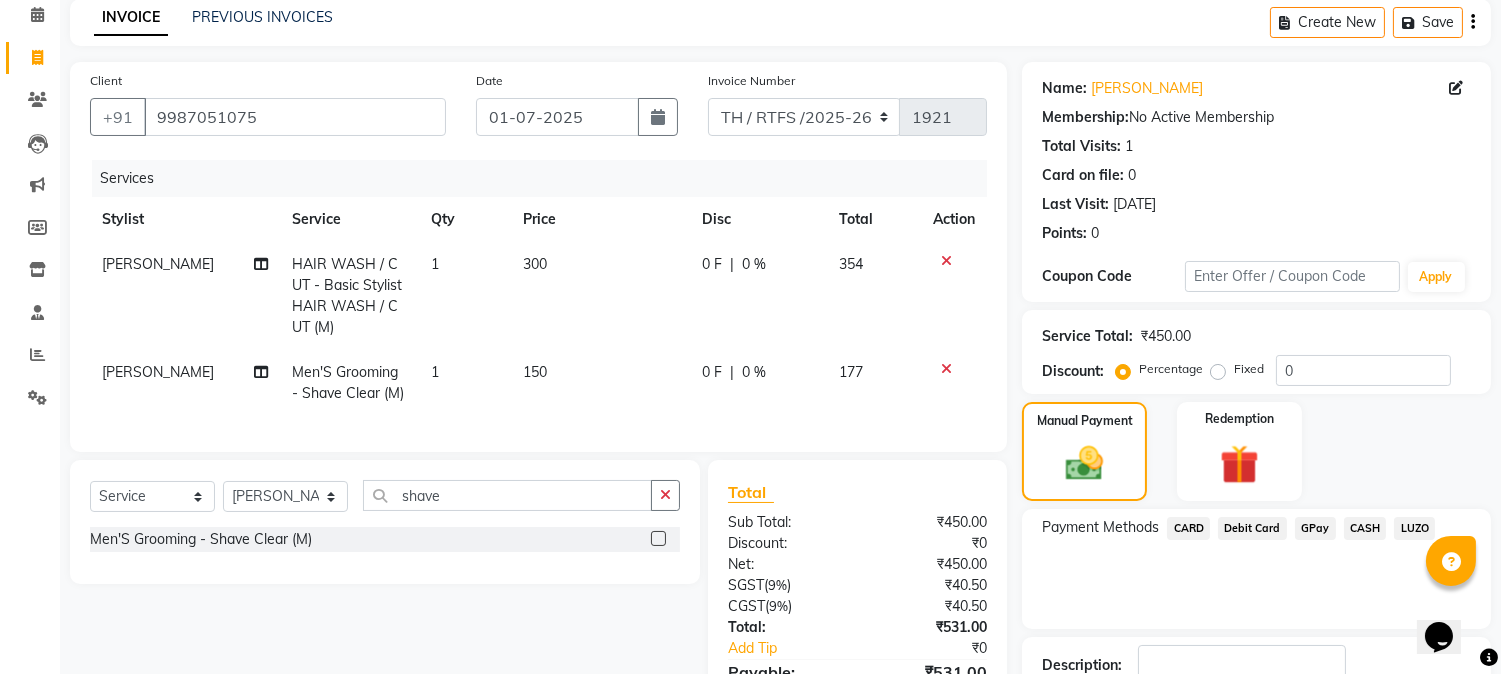 scroll, scrollTop: 256, scrollLeft: 0, axis: vertical 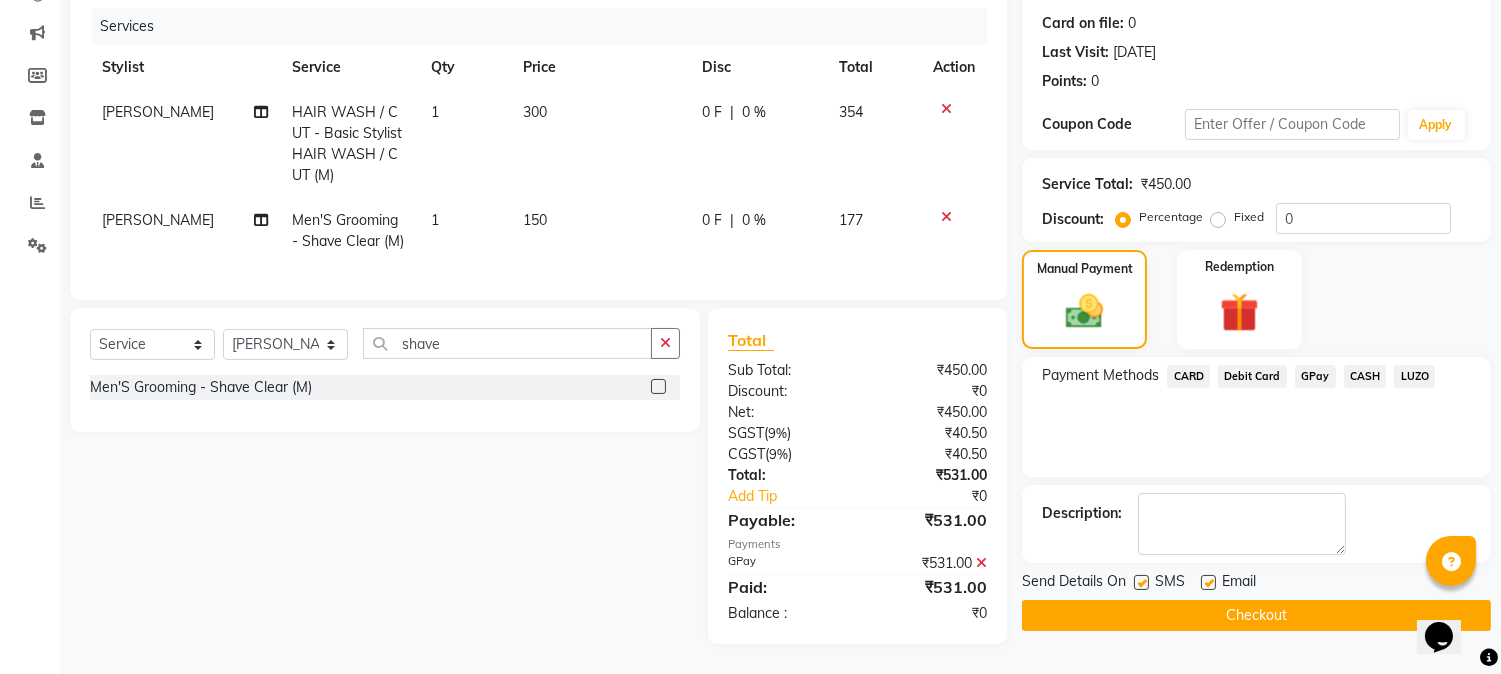 click on "Checkout" 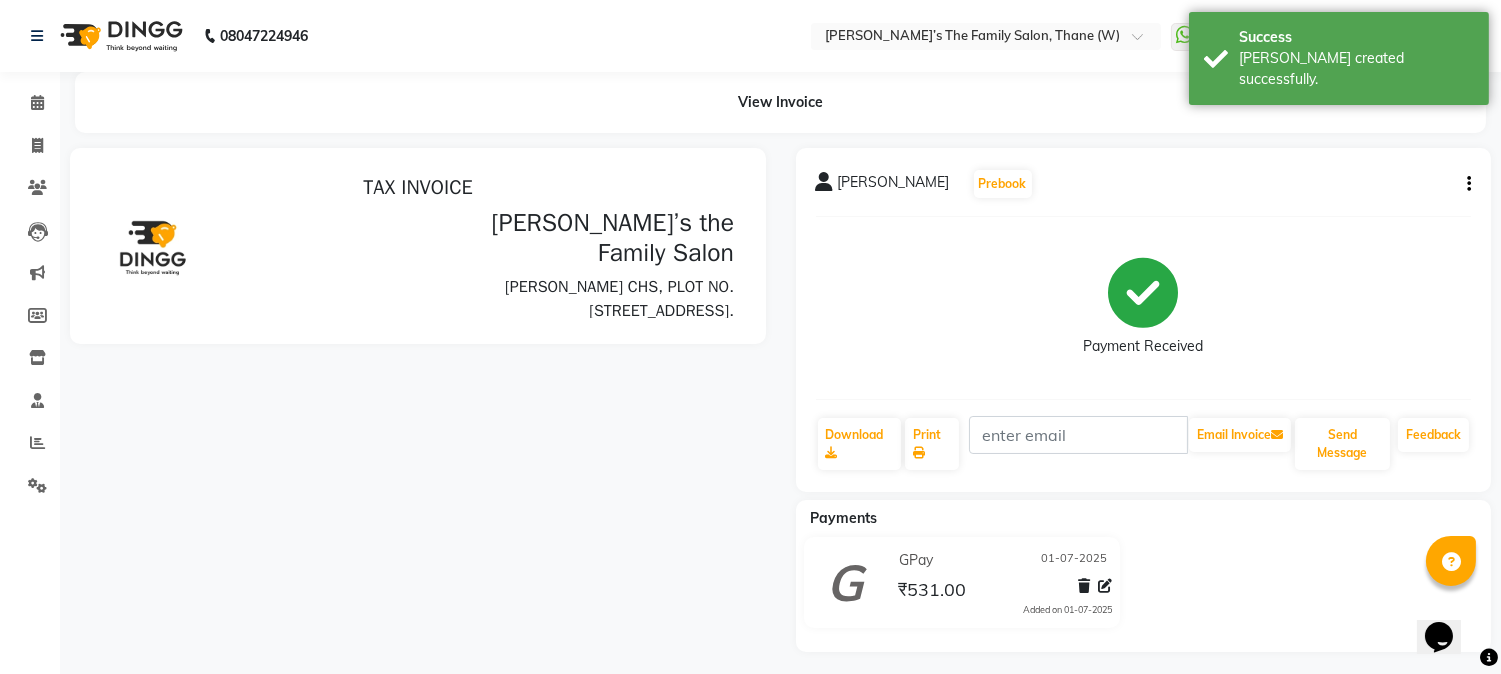 scroll, scrollTop: 0, scrollLeft: 0, axis: both 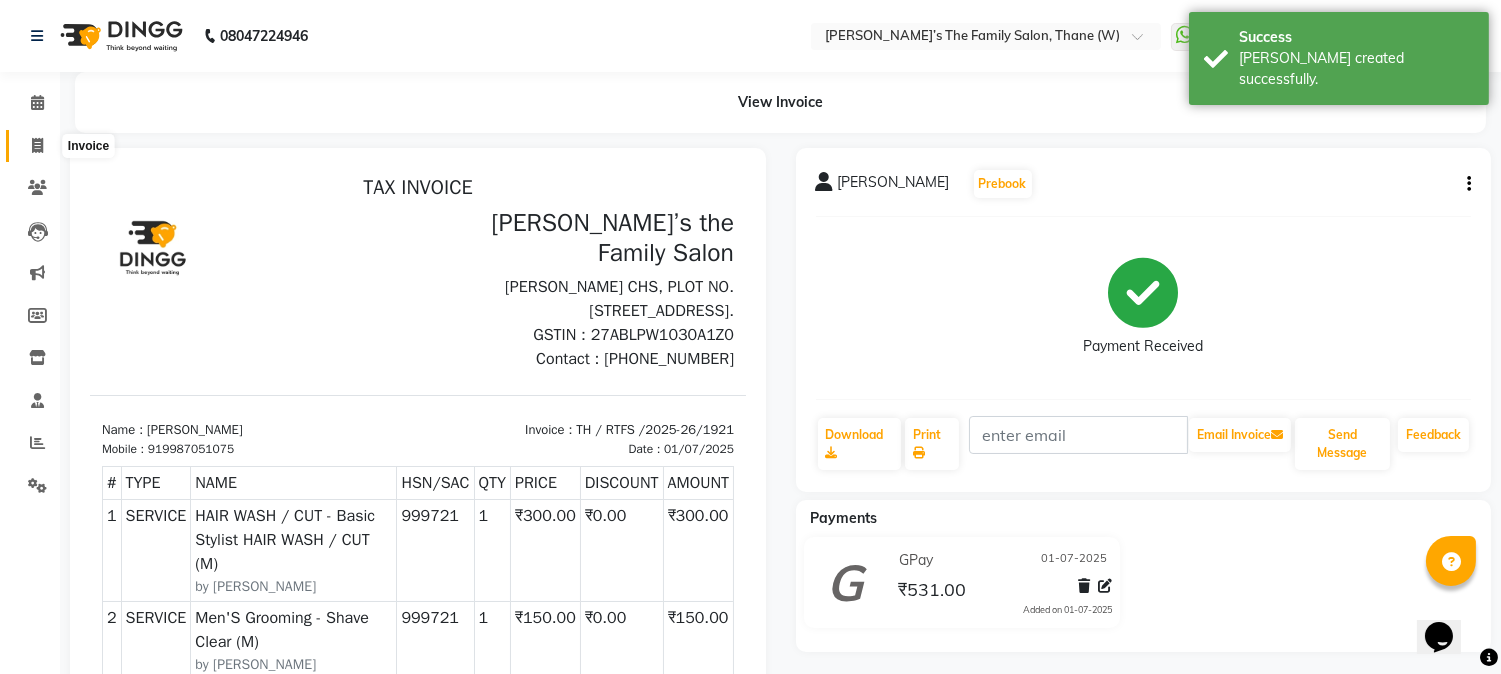 click 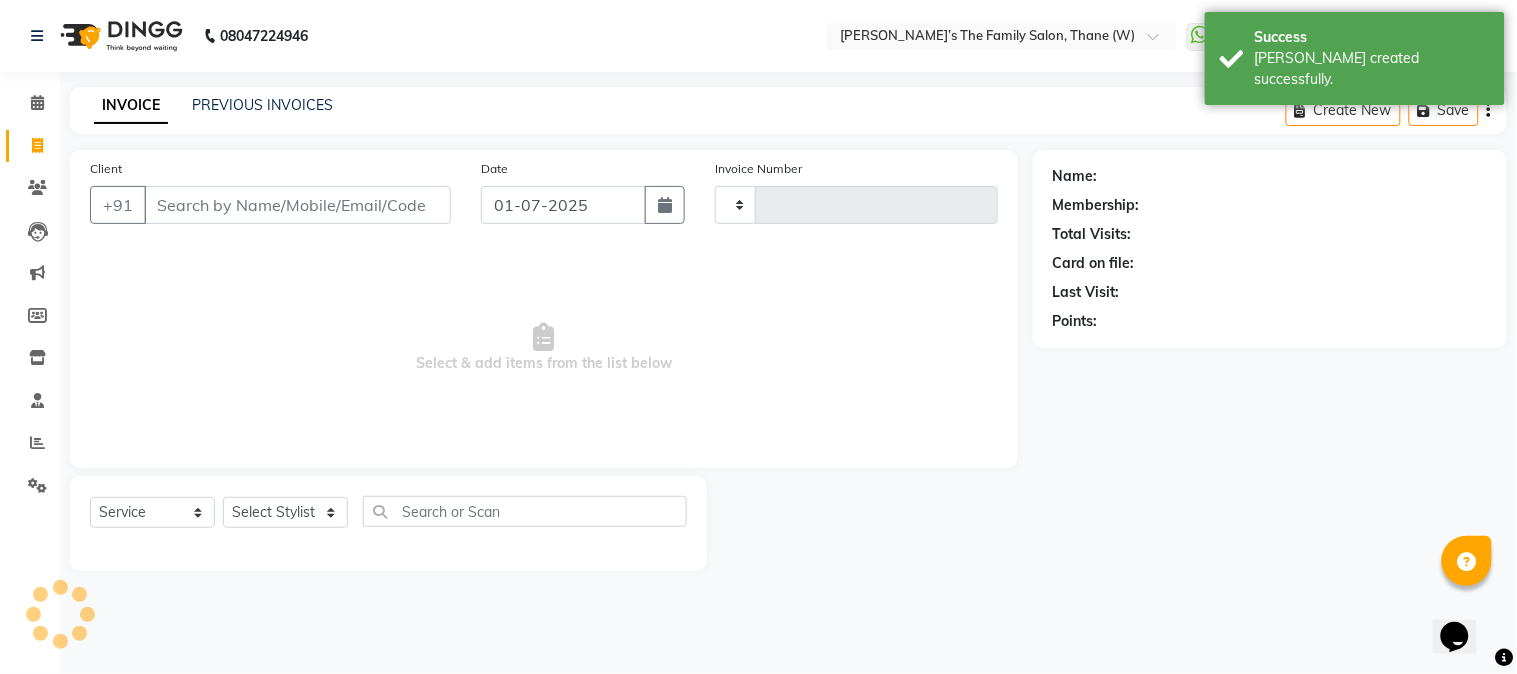 type on "1922" 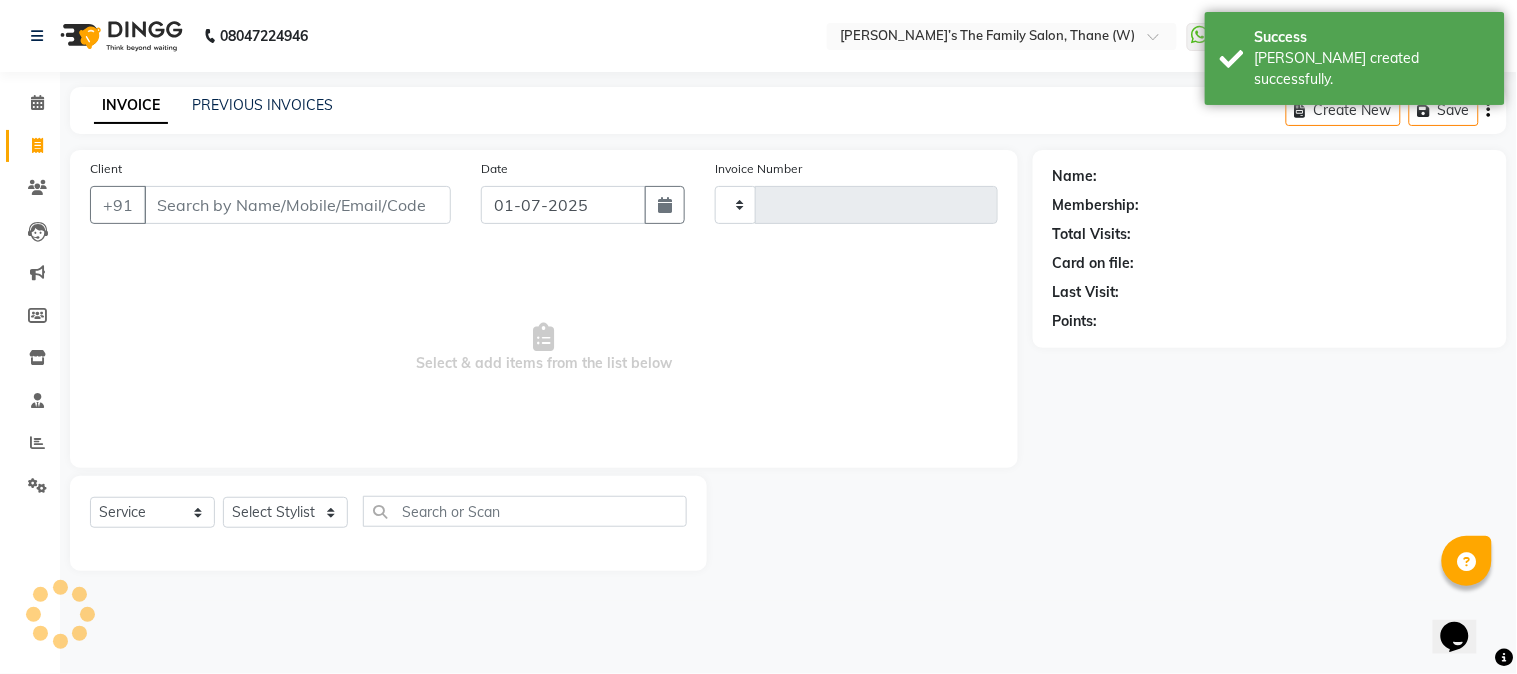 select on "8004" 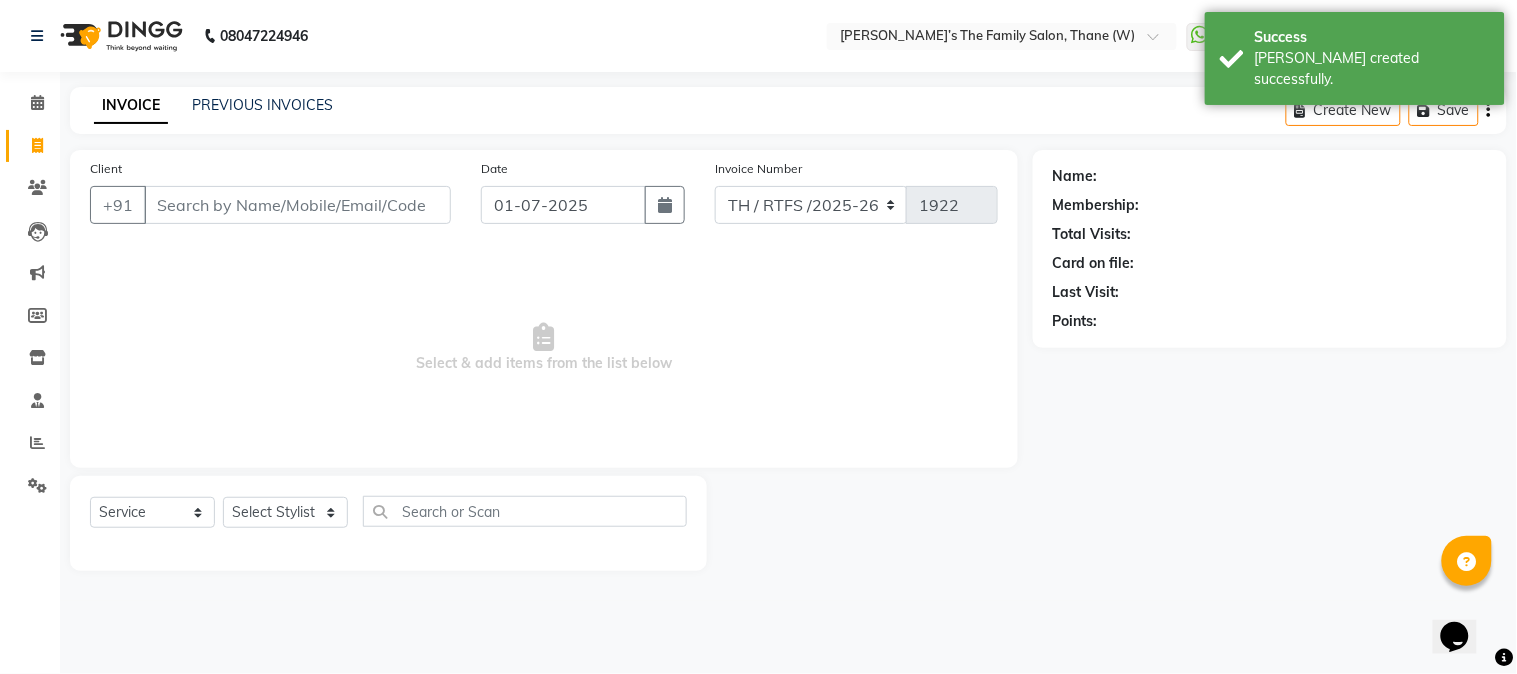 click on "Client" at bounding box center (297, 205) 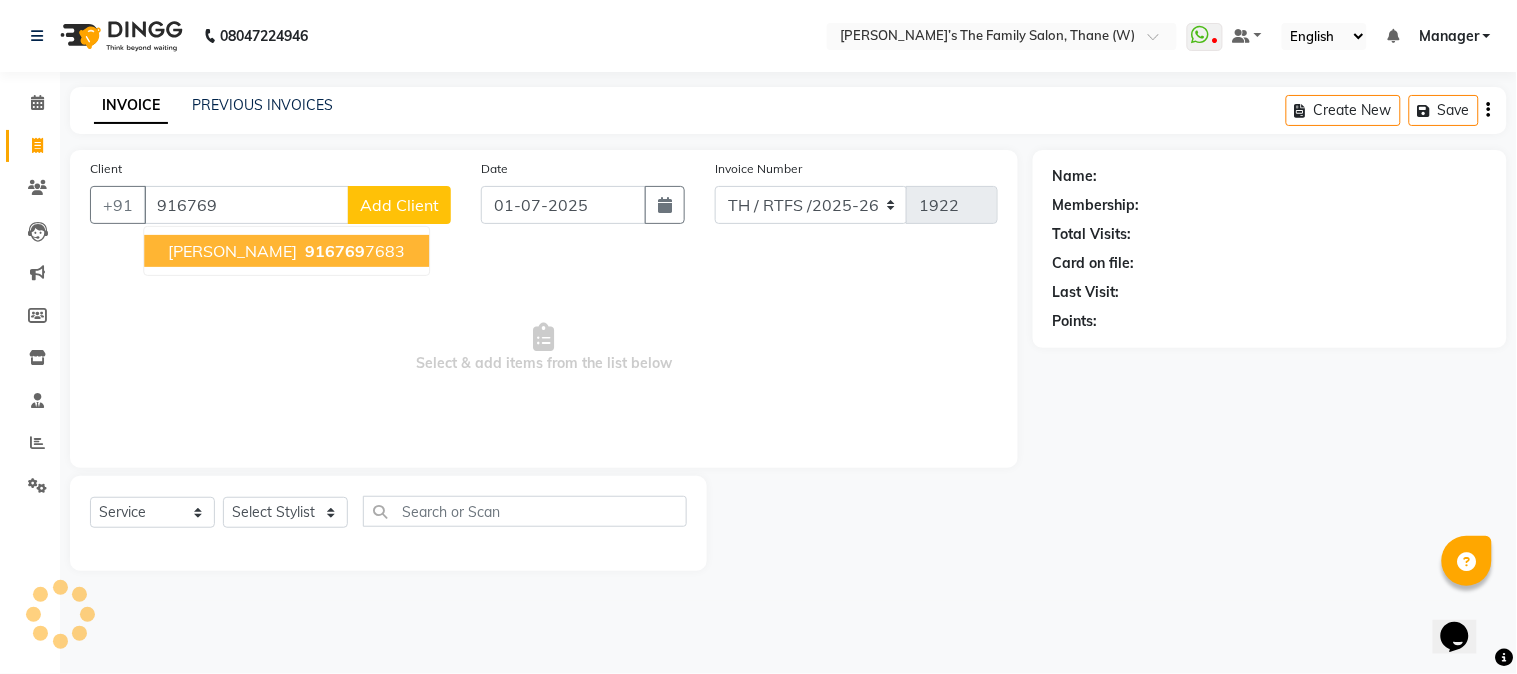 click on "[PERSON_NAME]" at bounding box center [232, 251] 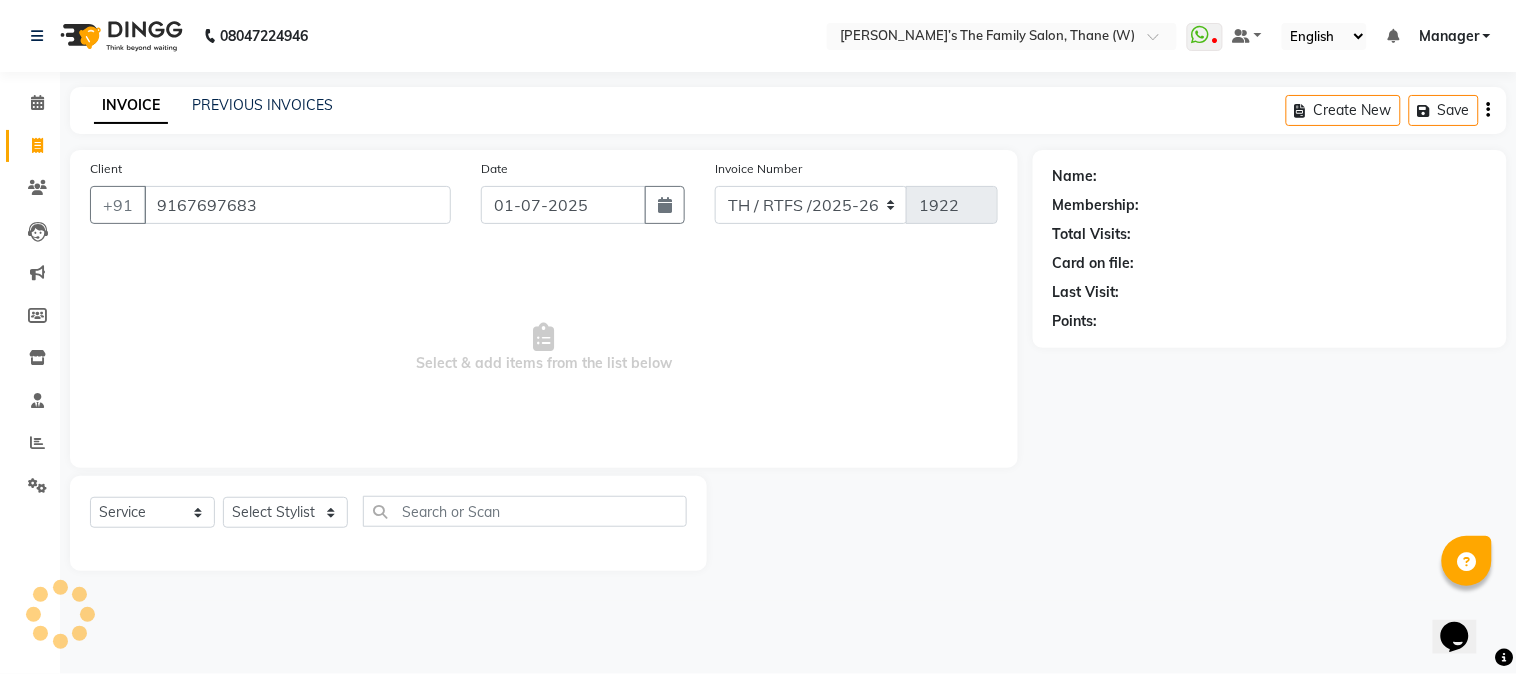 type on "9167697683" 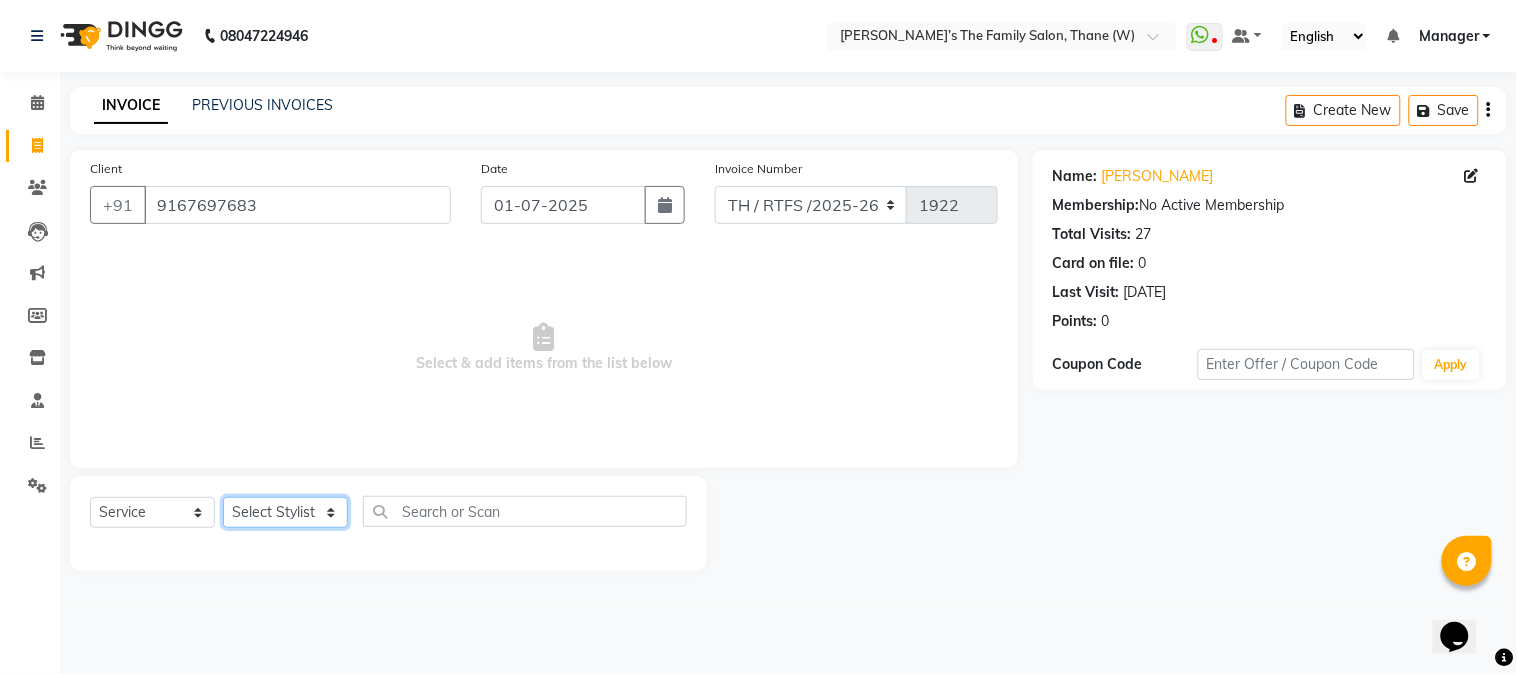 click on "Select Stylist Aarohi P   [PERSON_NAME] [PERSON_NAME] A  [PERSON_NAME] .[PERSON_NAME] House sale [PERSON_NAME]  [PERSON_NAME]   Manager [PERSON_NAME] [PERSON_NAME] [PERSON_NAME] [PERSON_NAME] [PERSON_NAME] [PERSON_NAME] M  [PERSON_NAME]  [PERSON_NAME]  [PERSON_NAME]" 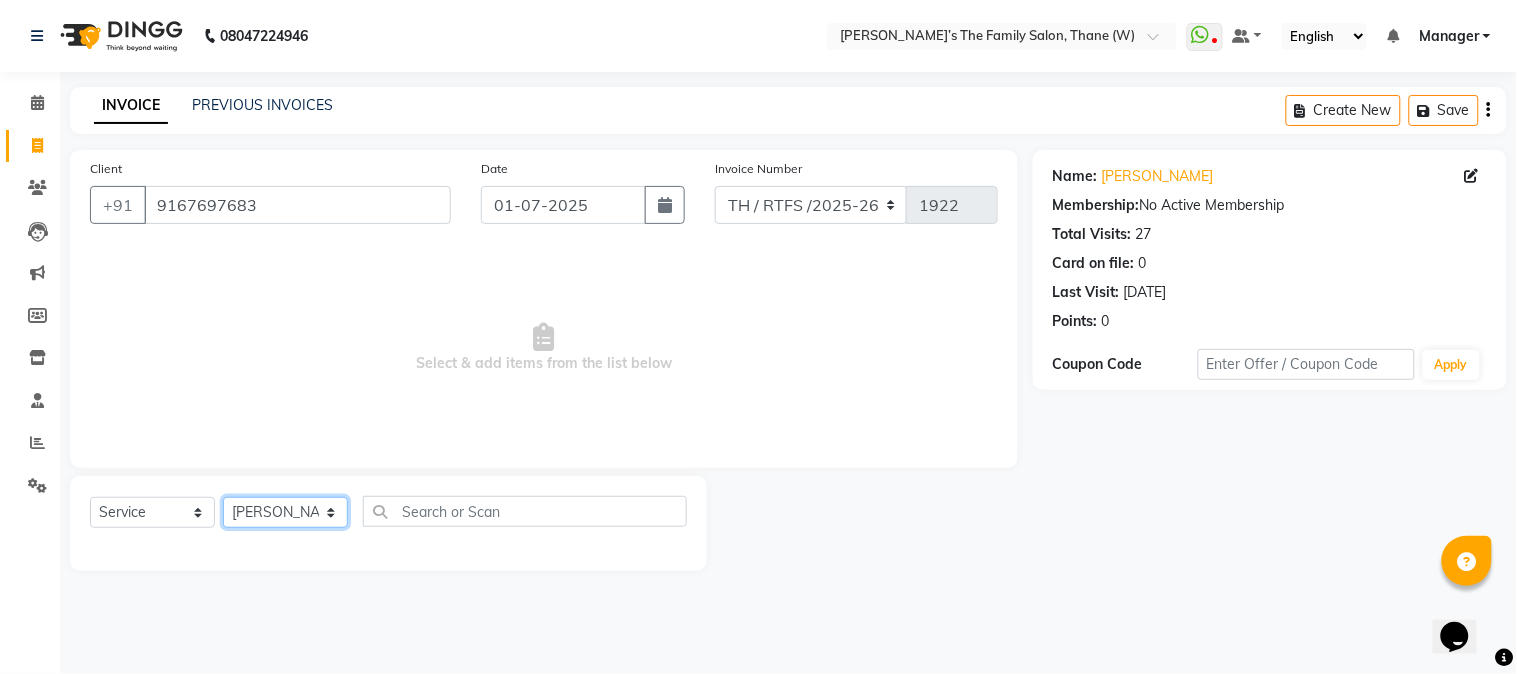 click on "Select Stylist Aarohi P   [PERSON_NAME] [PERSON_NAME] A  [PERSON_NAME] .[PERSON_NAME] House sale [PERSON_NAME]  [PERSON_NAME]   Manager [PERSON_NAME] [PERSON_NAME] [PERSON_NAME] [PERSON_NAME] [PERSON_NAME] [PERSON_NAME] M  [PERSON_NAME]  [PERSON_NAME]  [PERSON_NAME]" 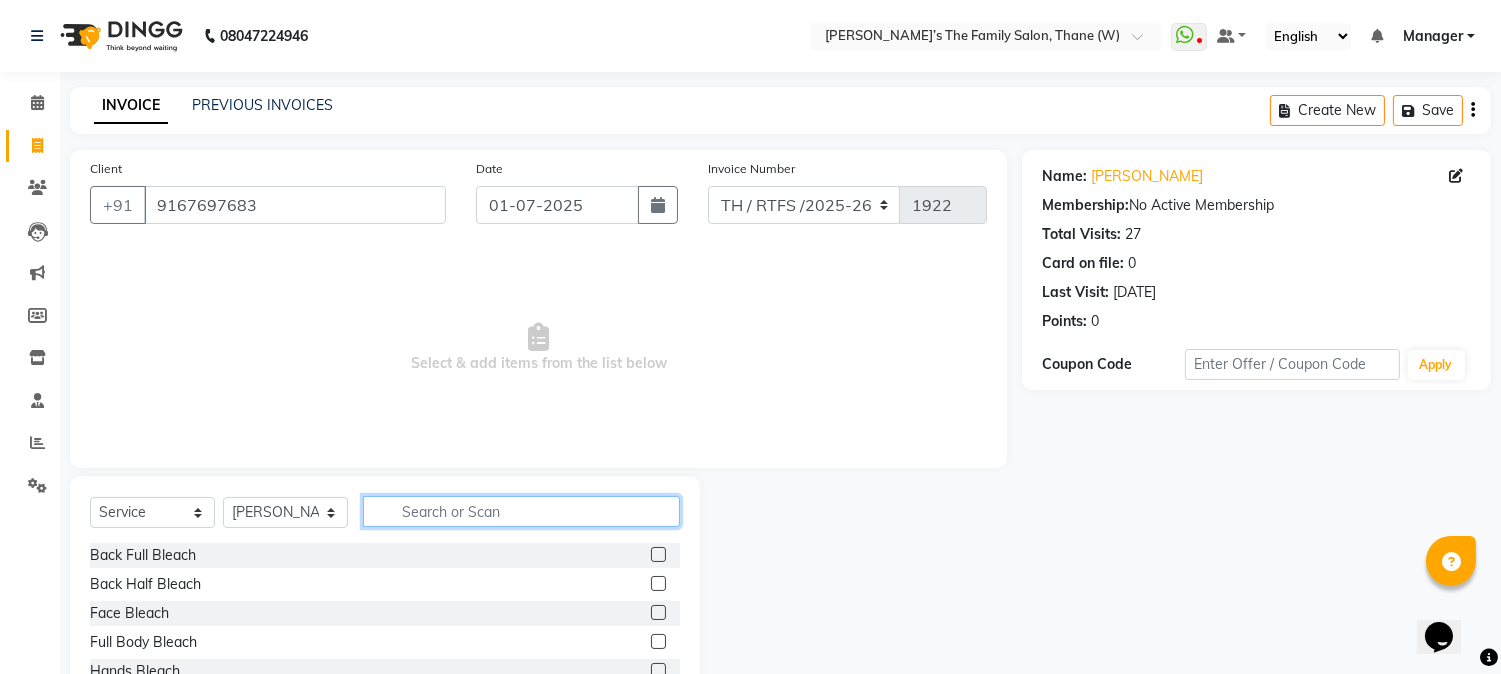 click 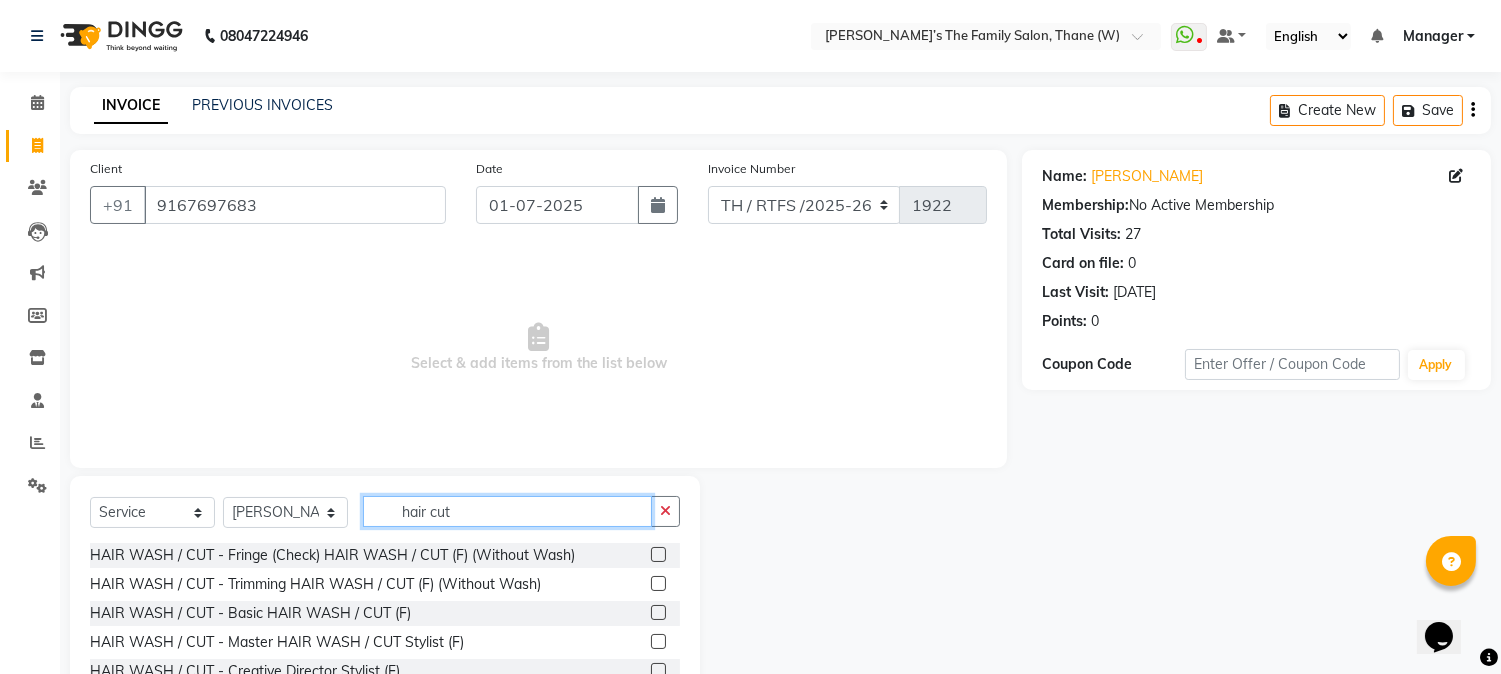 scroll, scrollTop: 126, scrollLeft: 0, axis: vertical 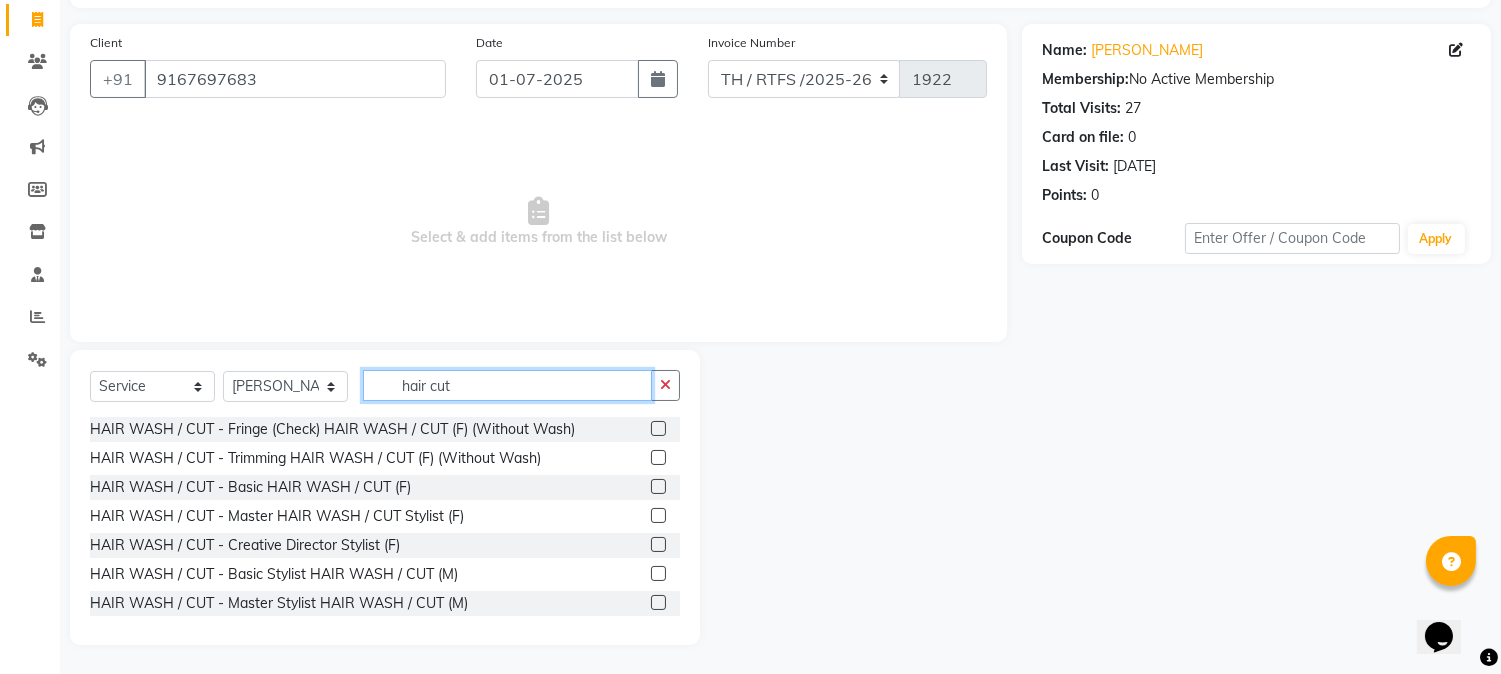 type on "hair cut" 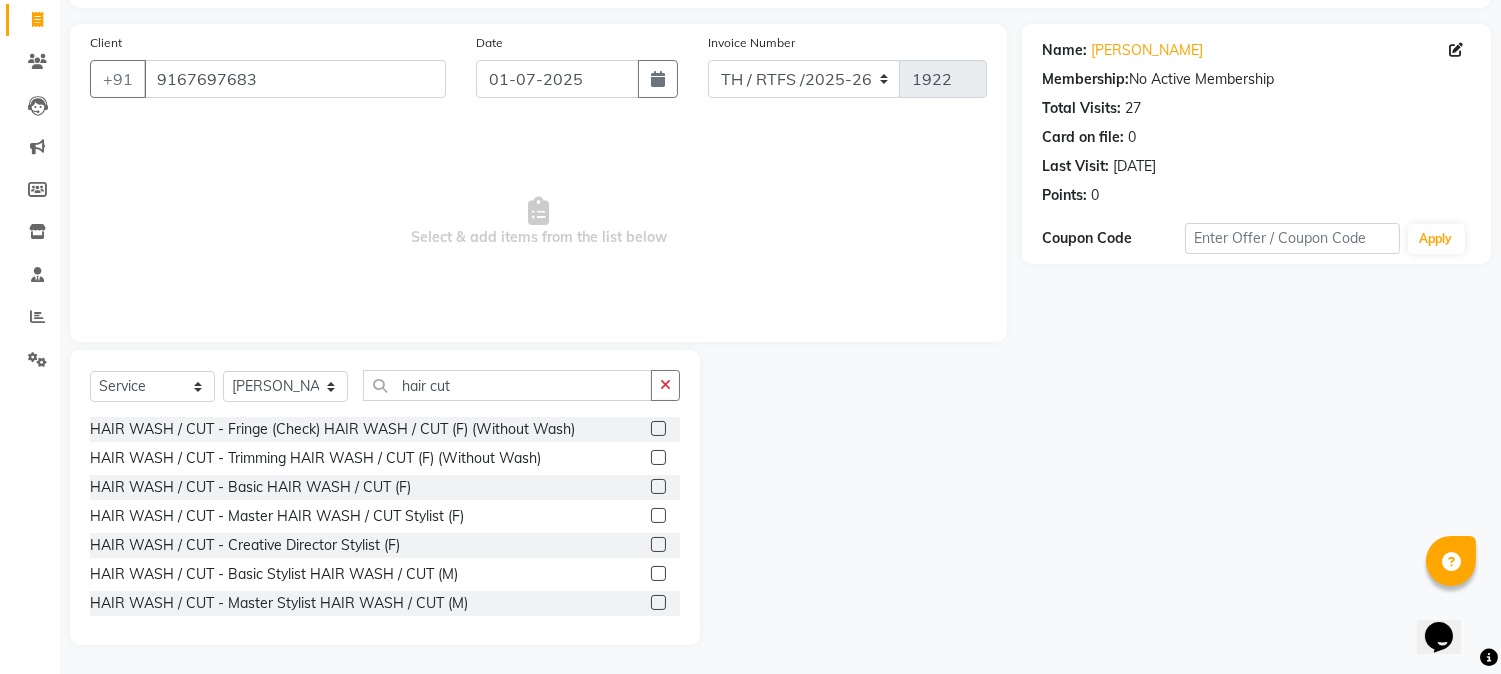 click 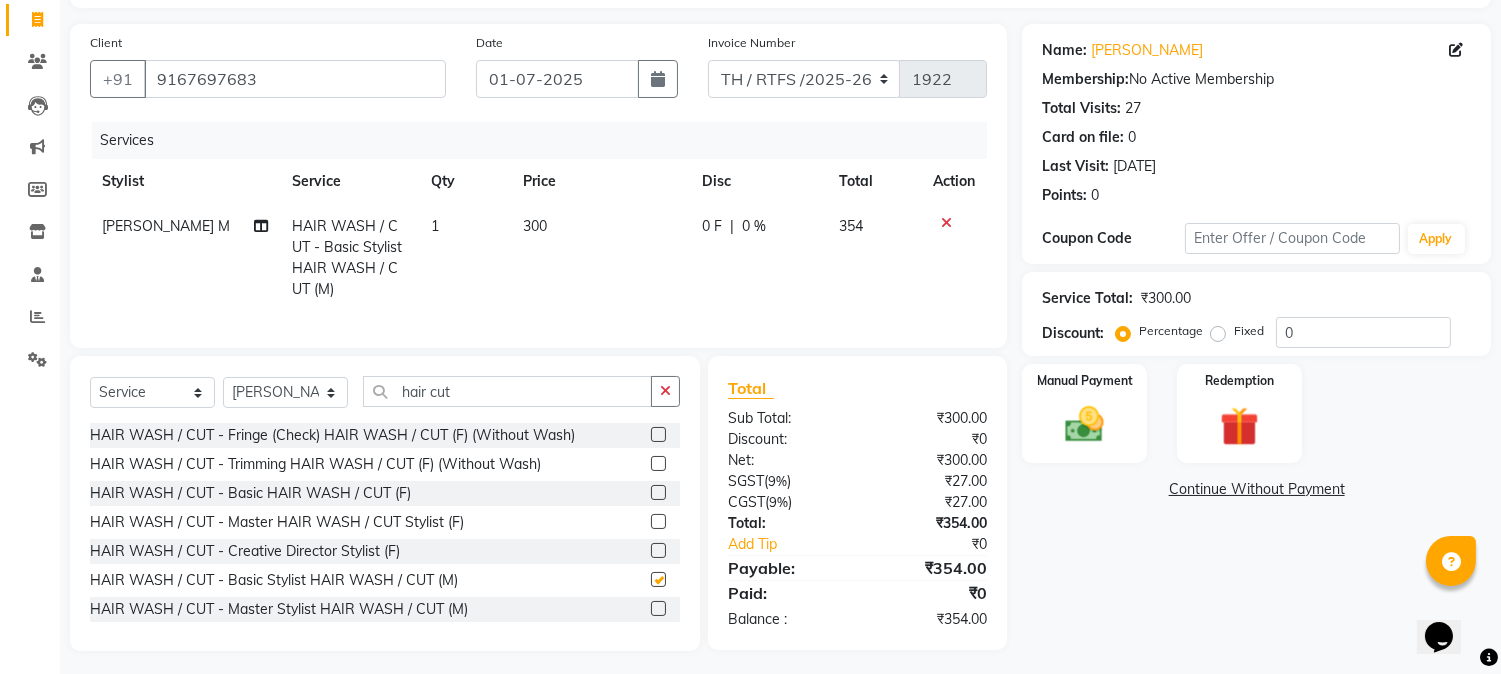 checkbox on "false" 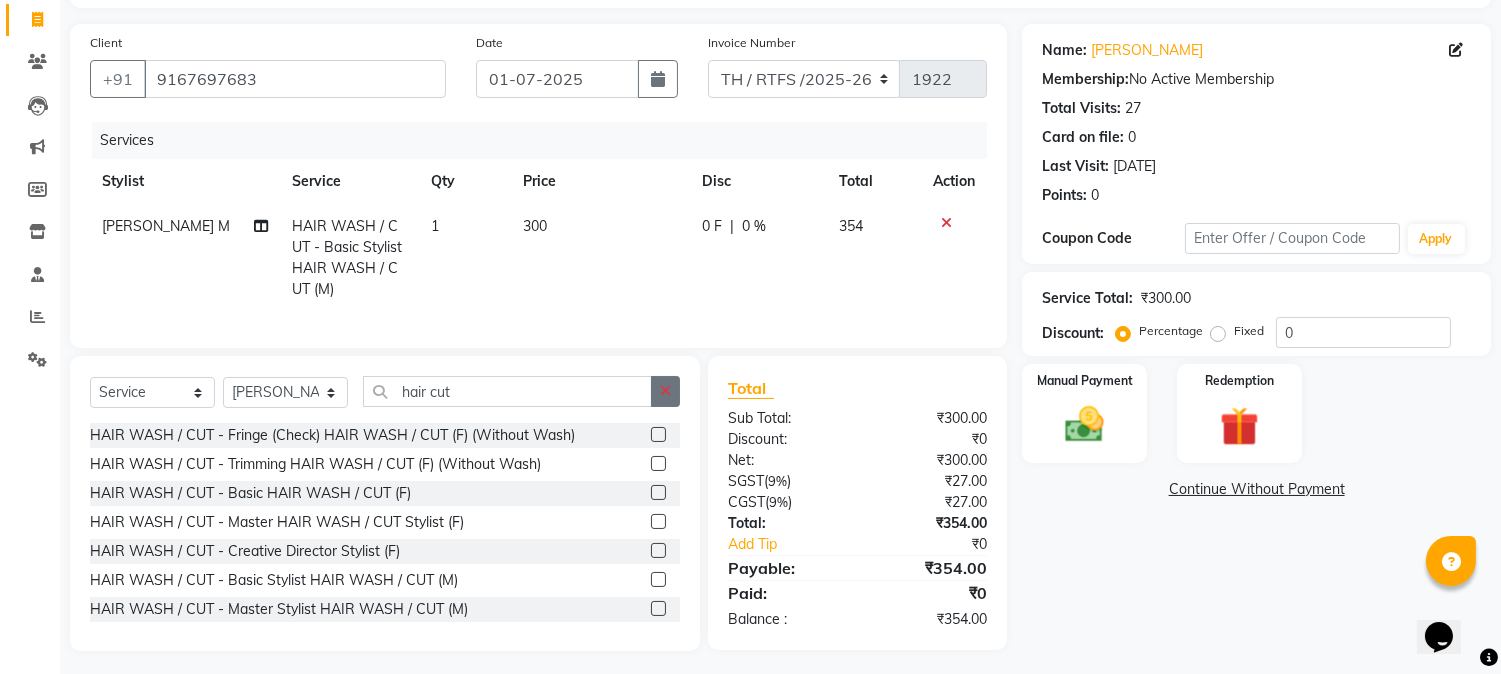 click 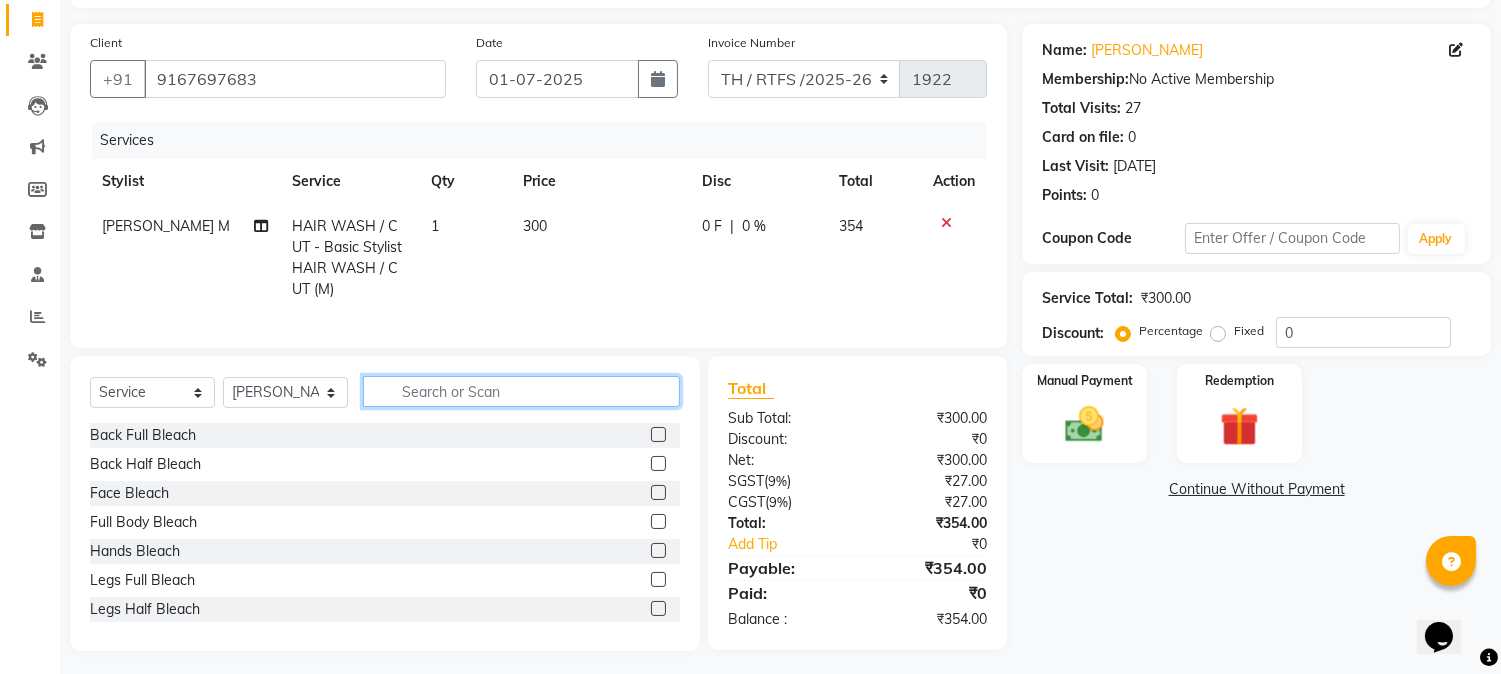 click 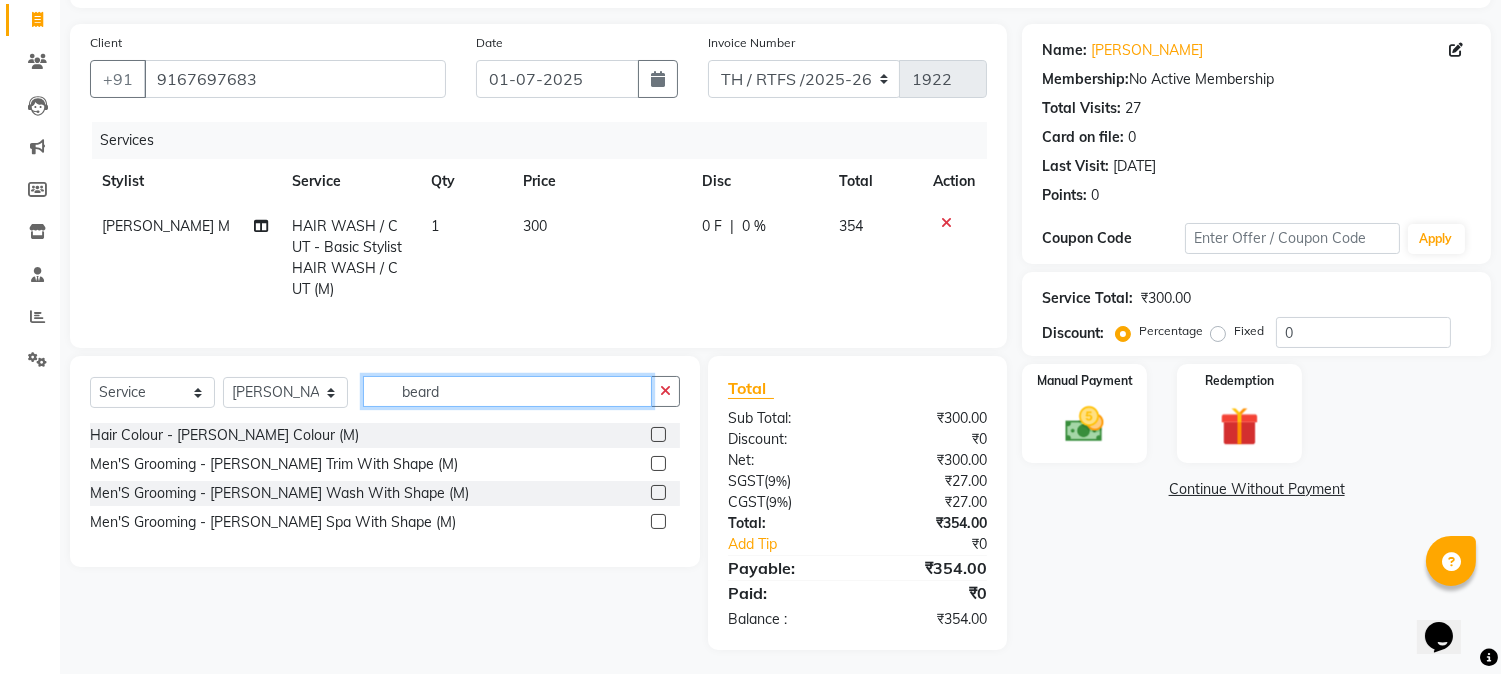 type on "beard" 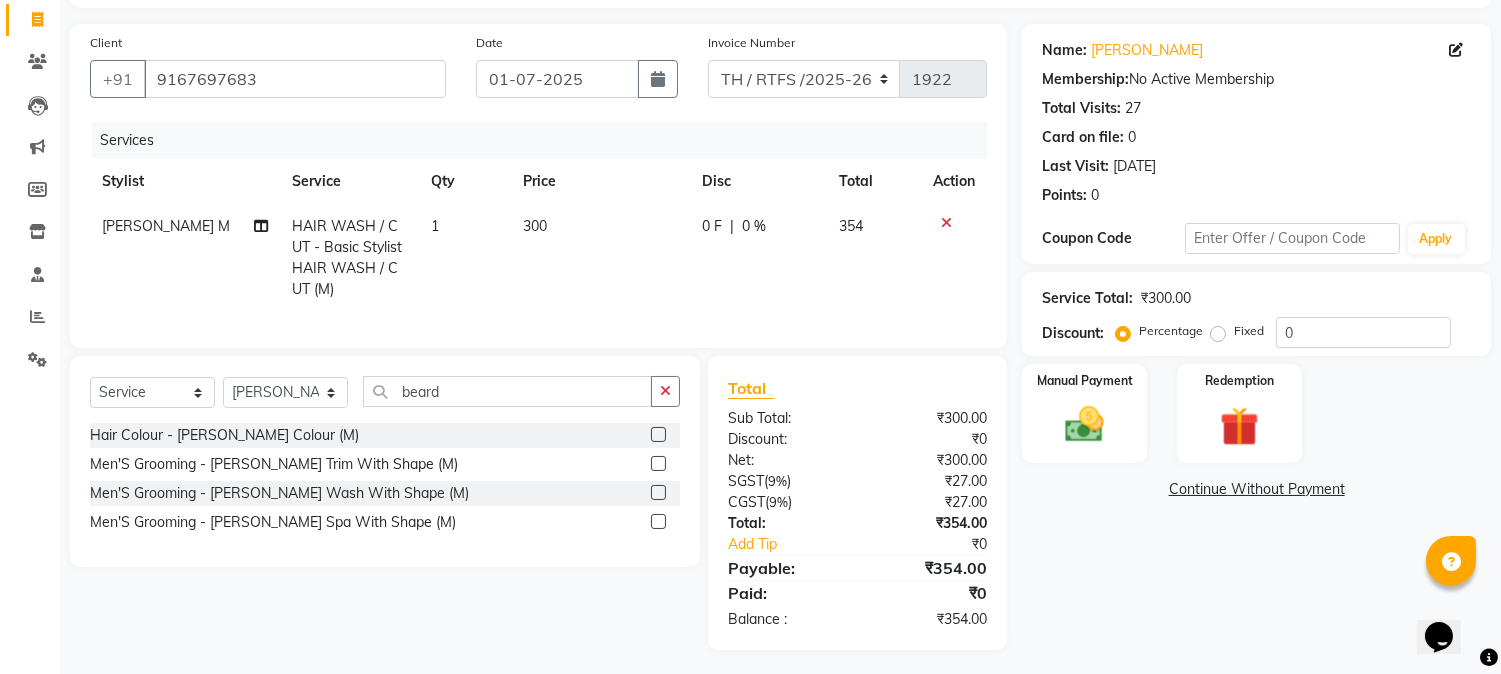 click 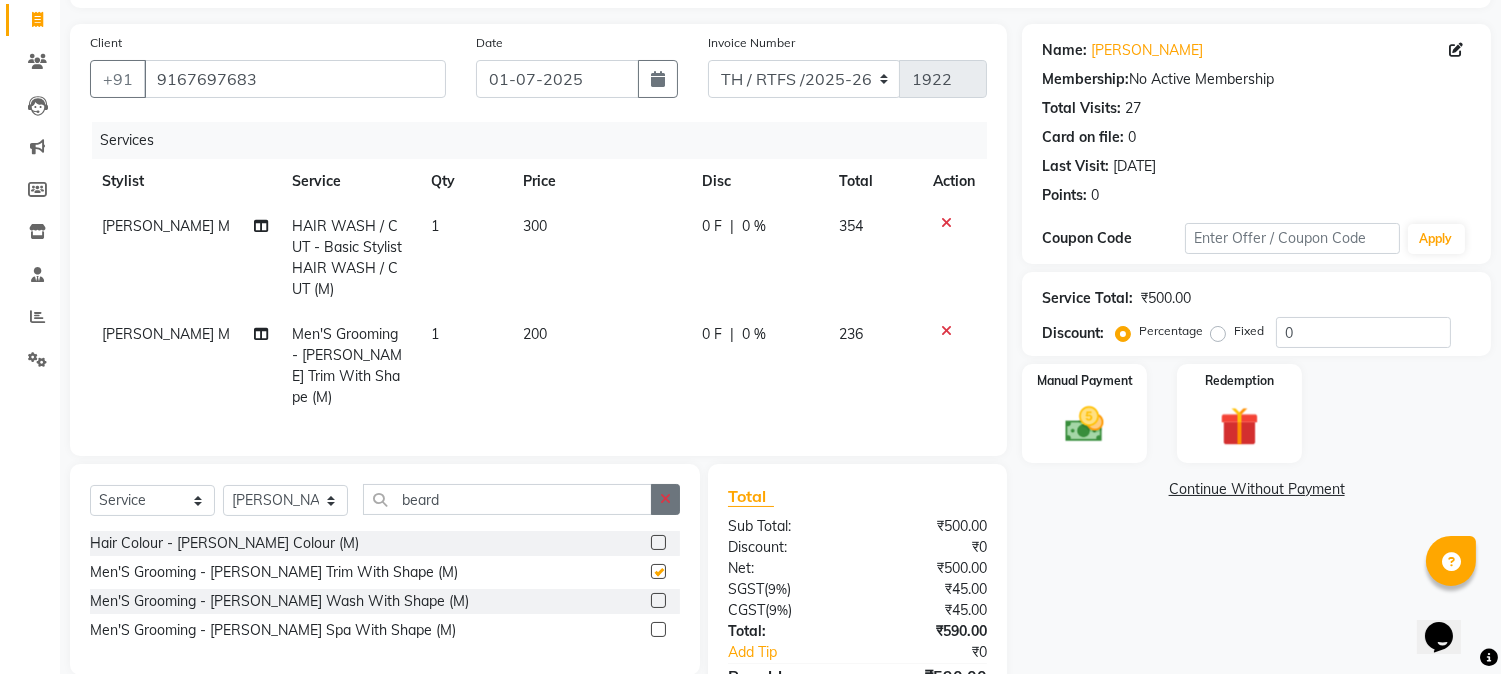 checkbox on "false" 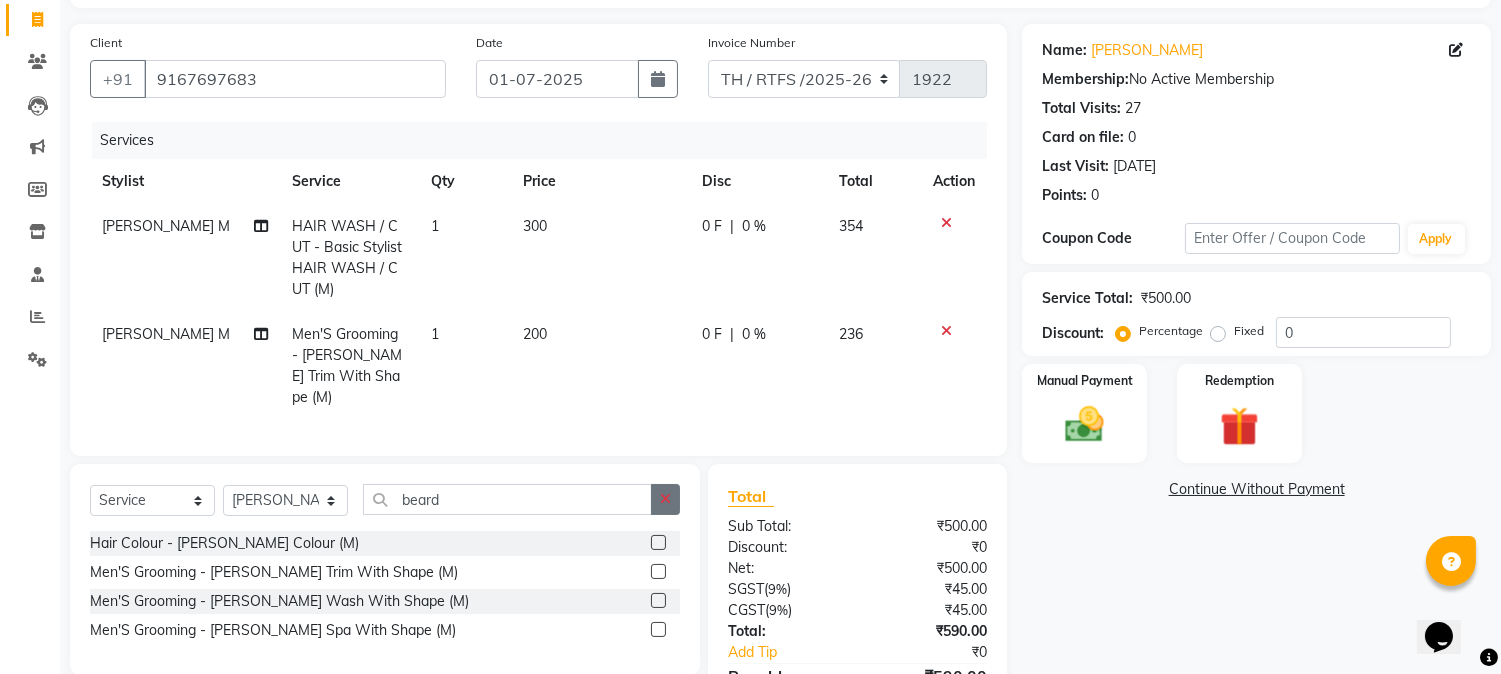 click 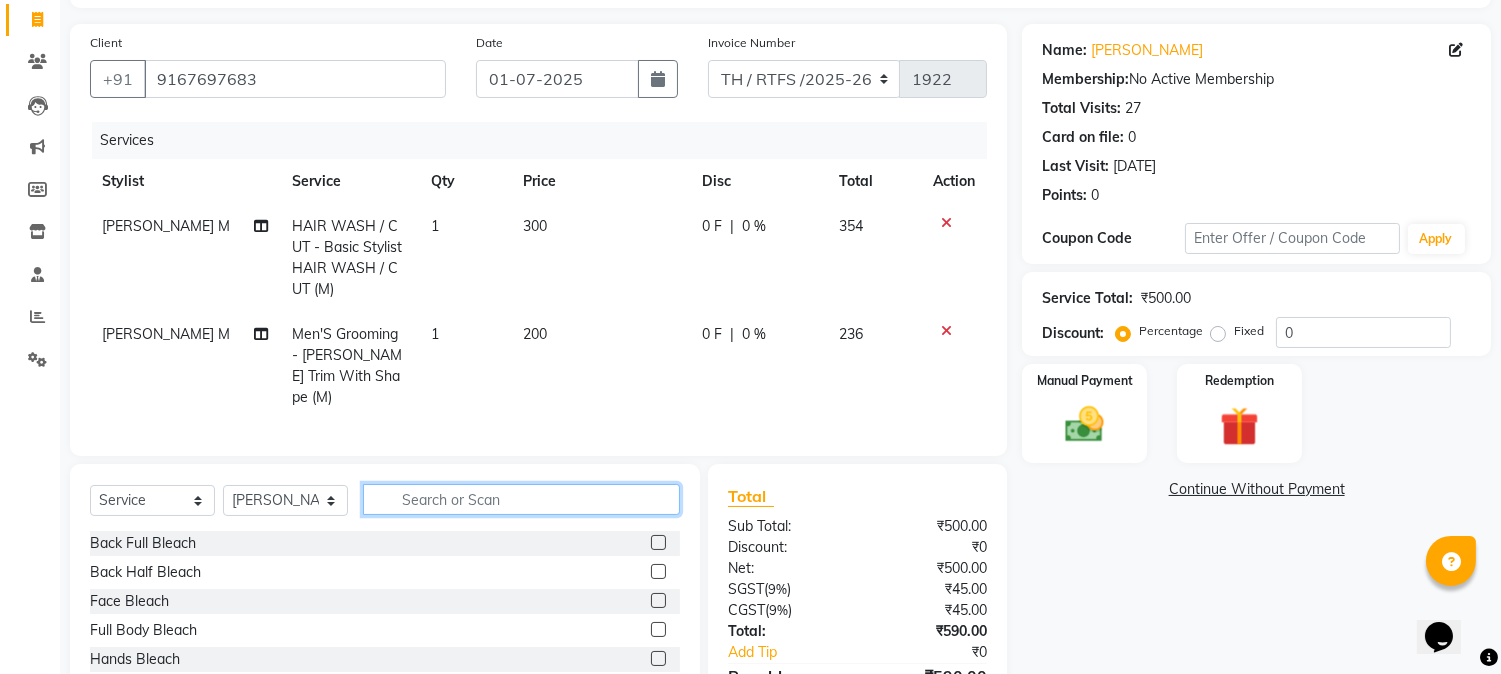 click 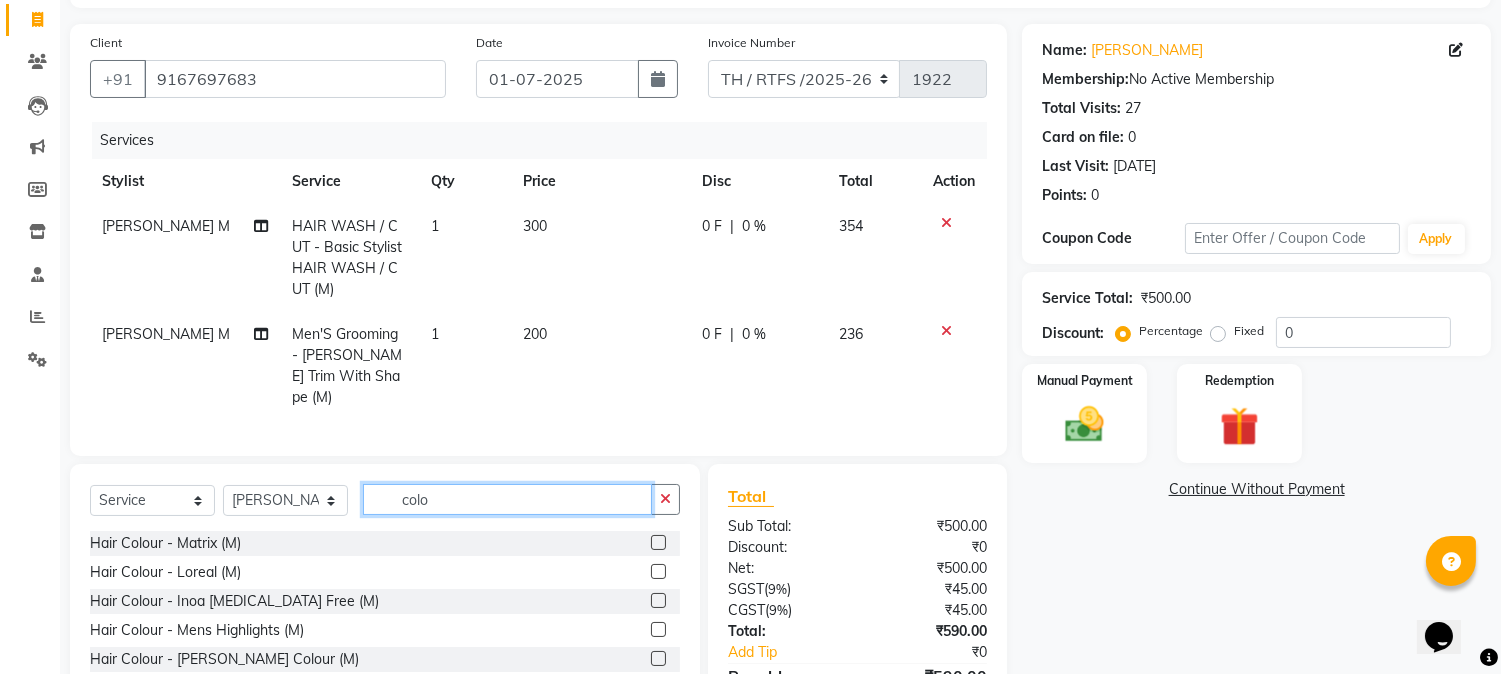 type on "colo" 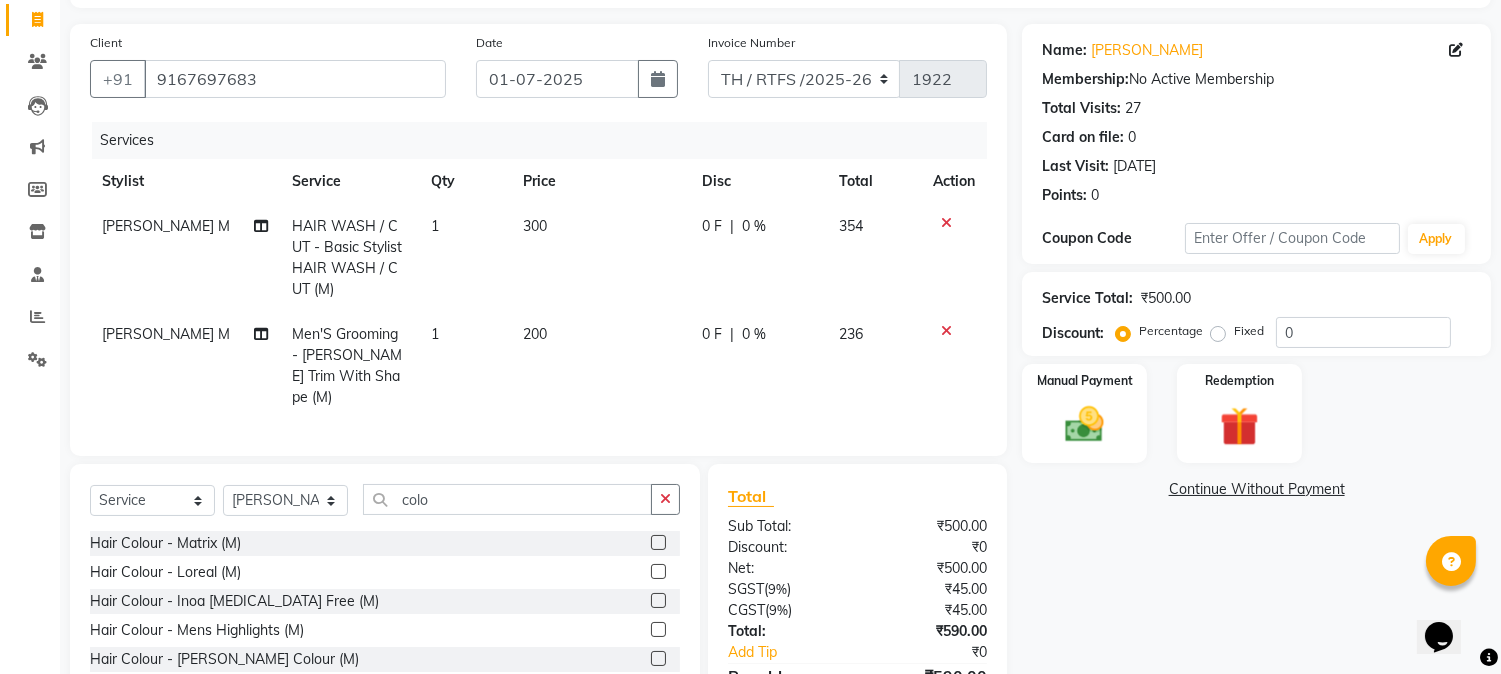 click 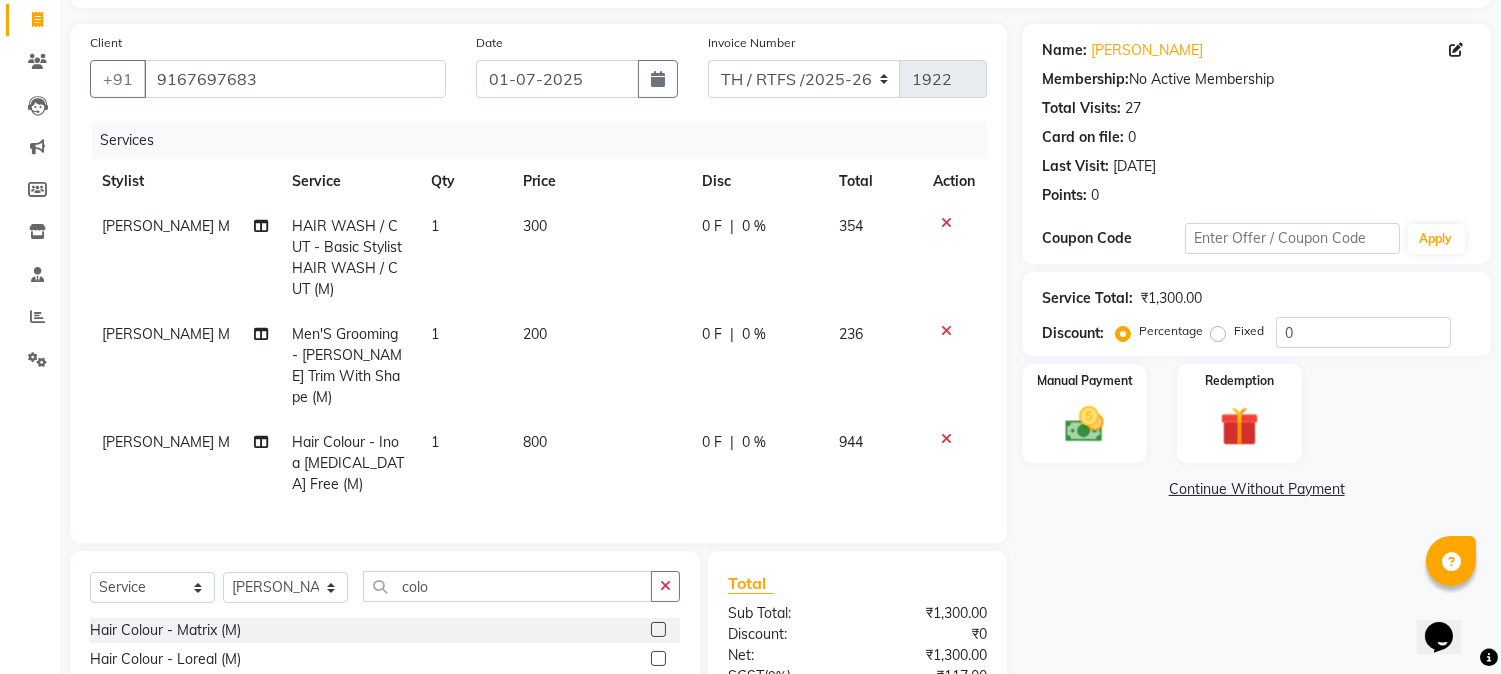 checkbox on "false" 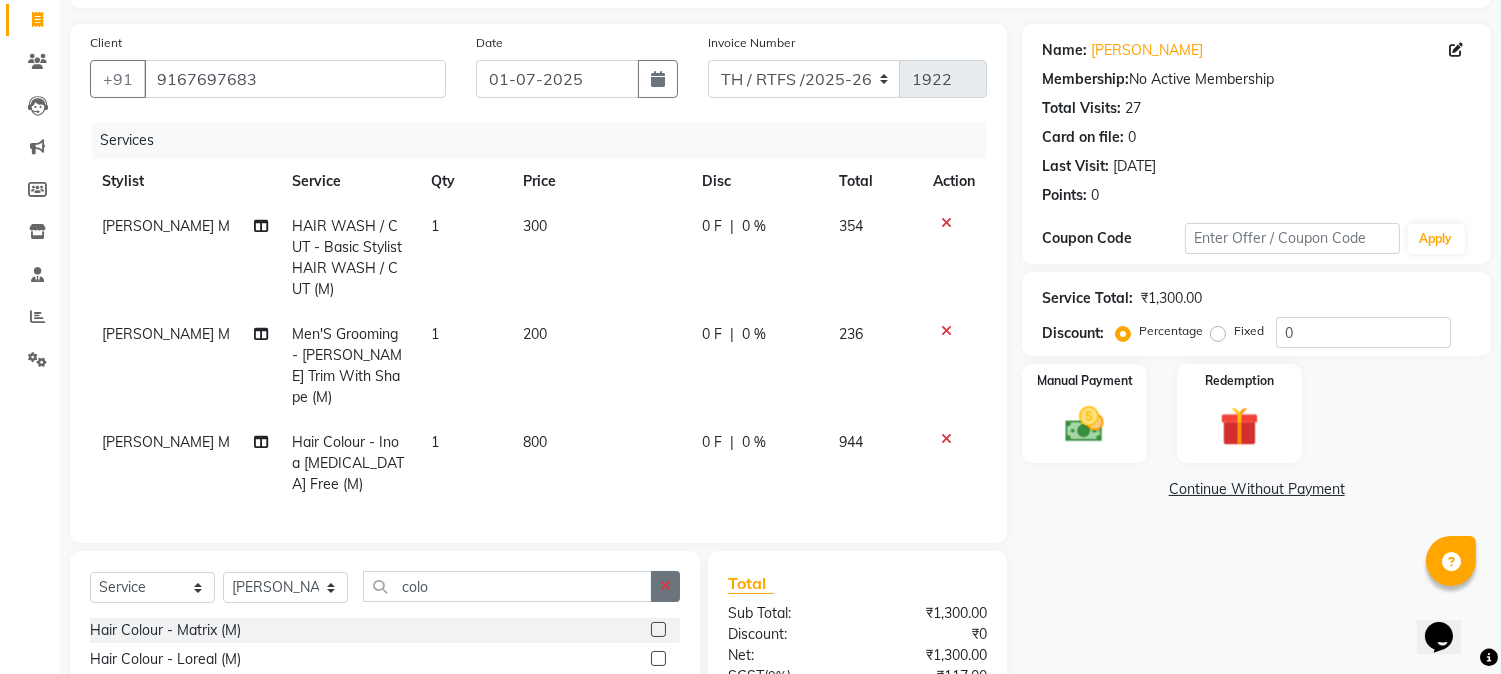 click 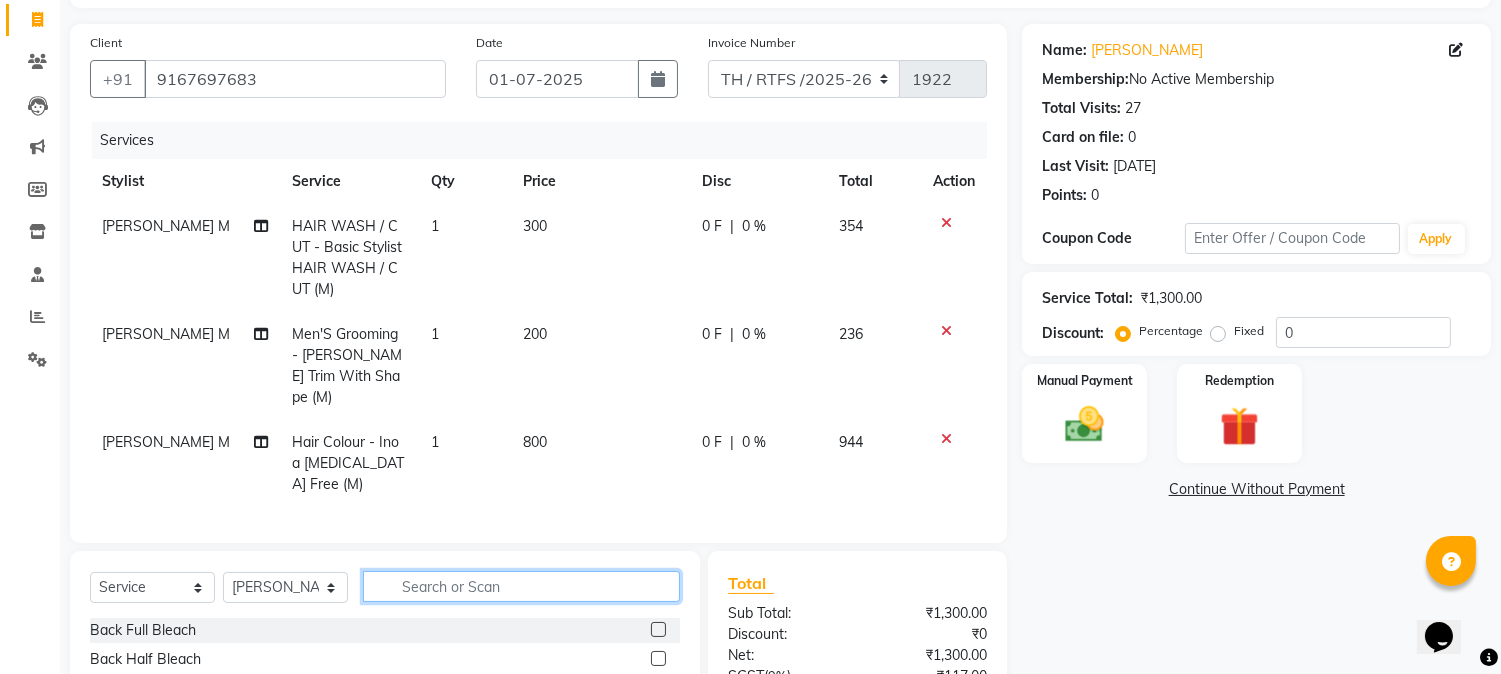 click 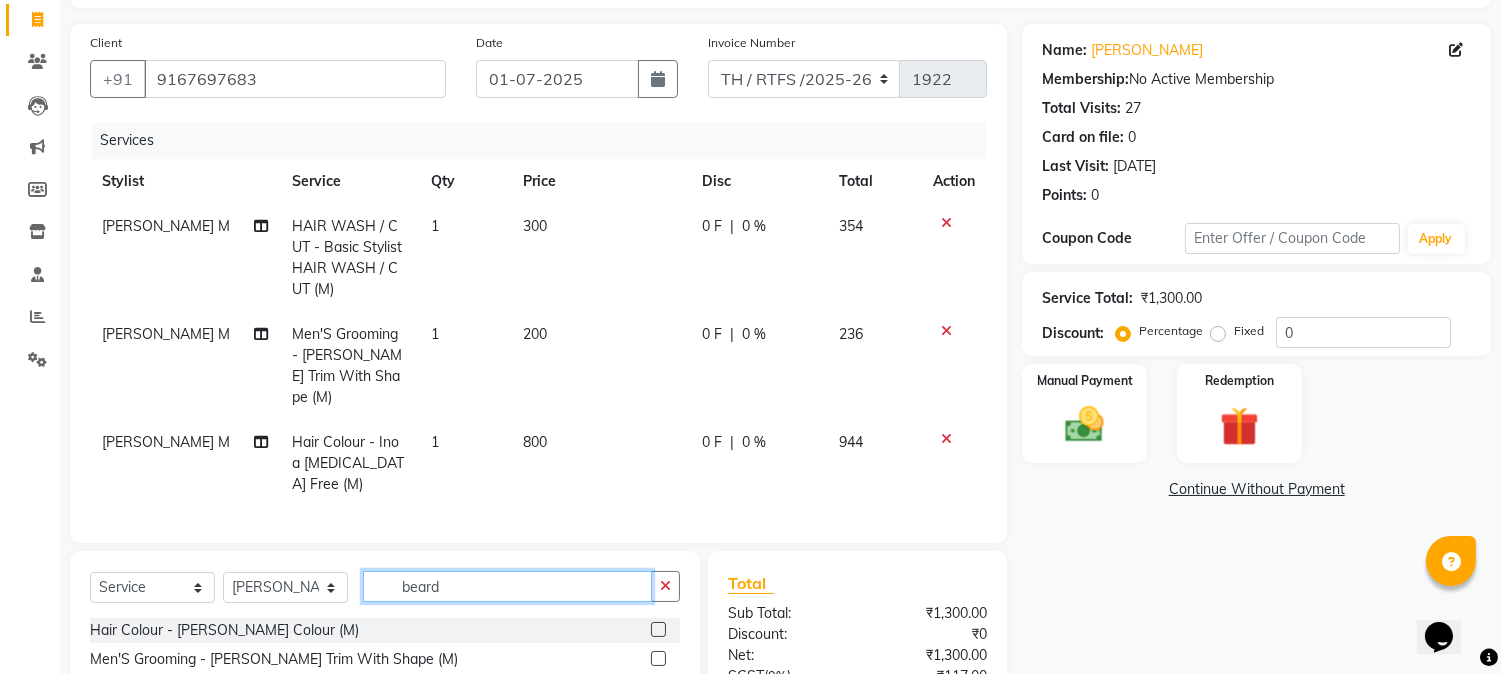 type on "beard" 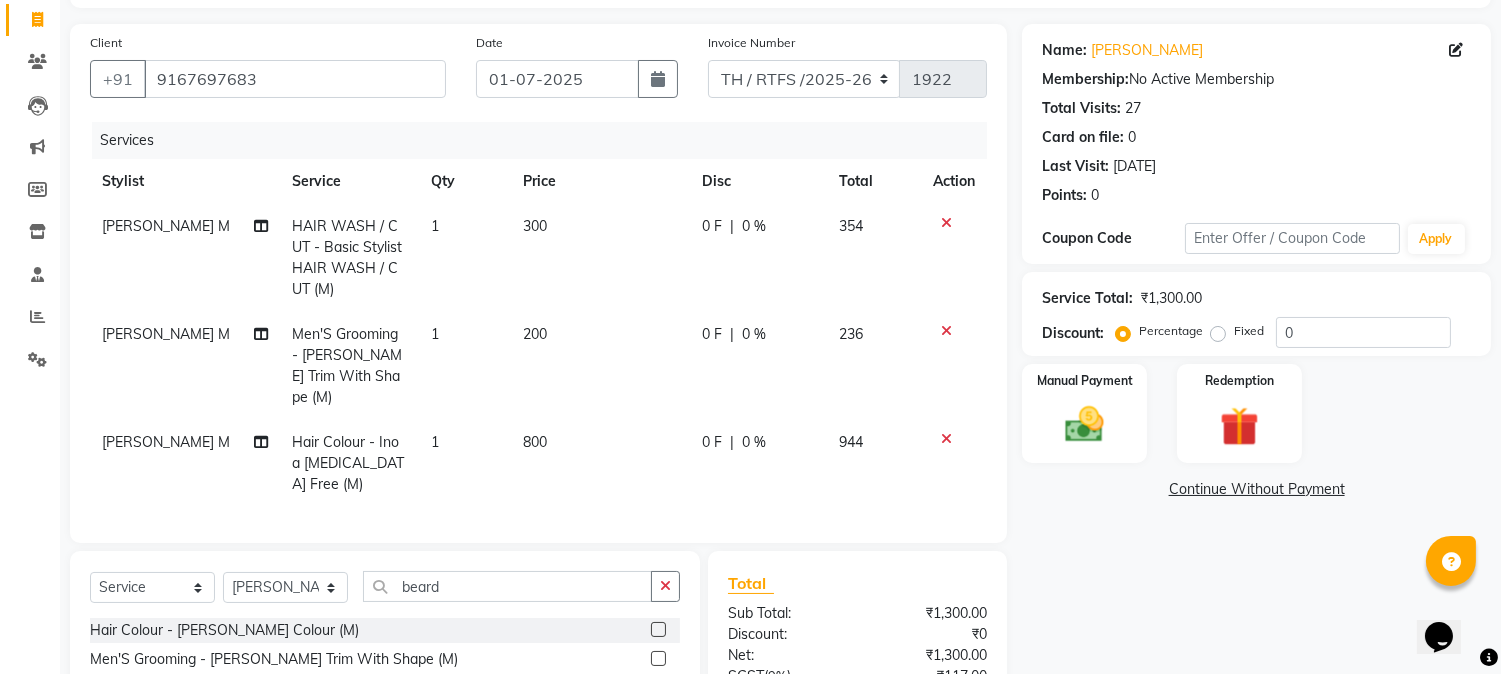 click 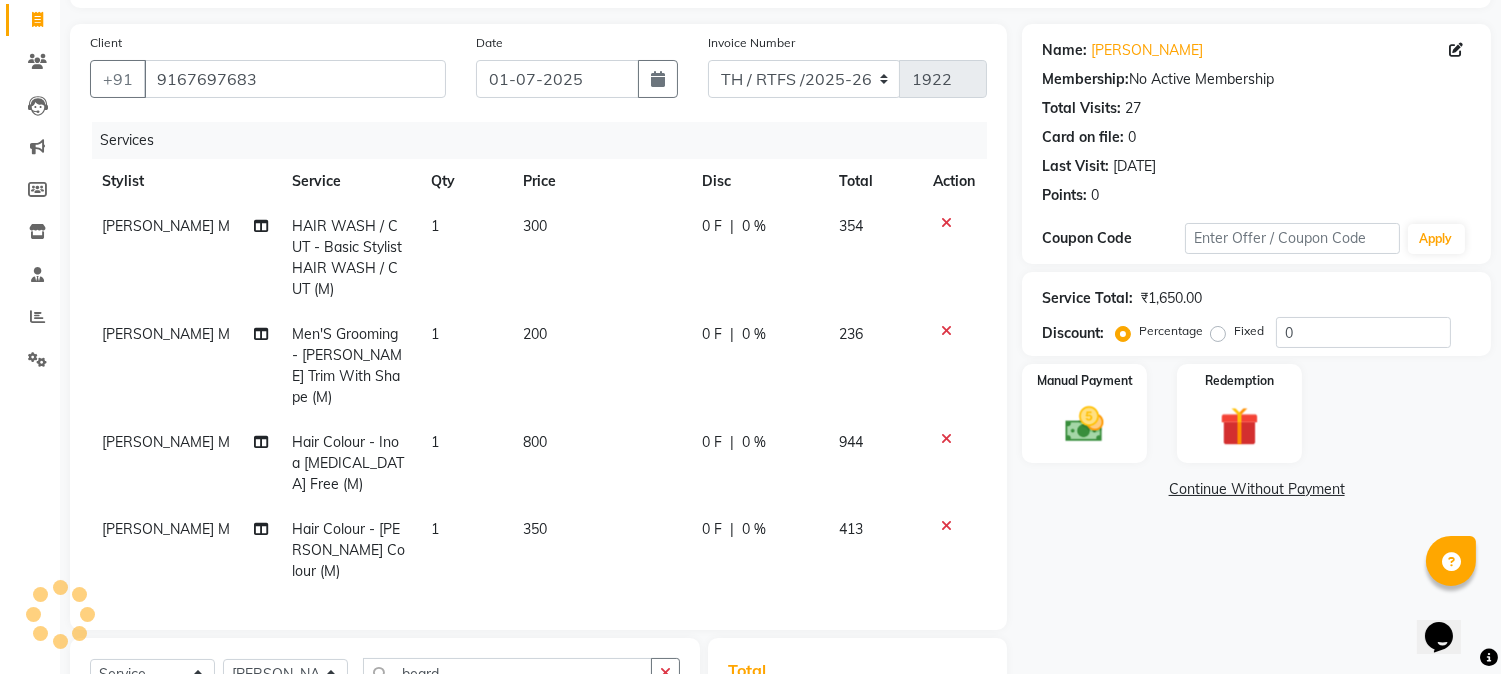 checkbox on "false" 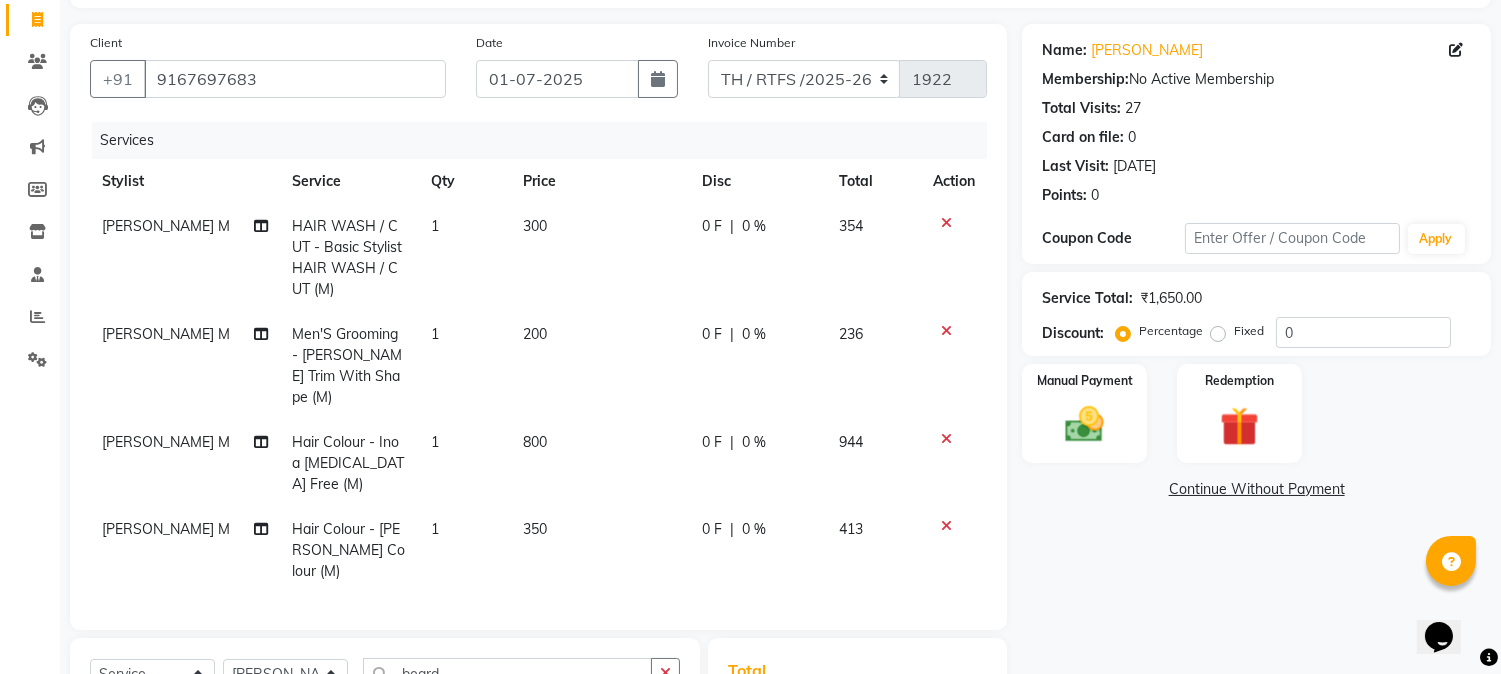 scroll, scrollTop: 388, scrollLeft: 0, axis: vertical 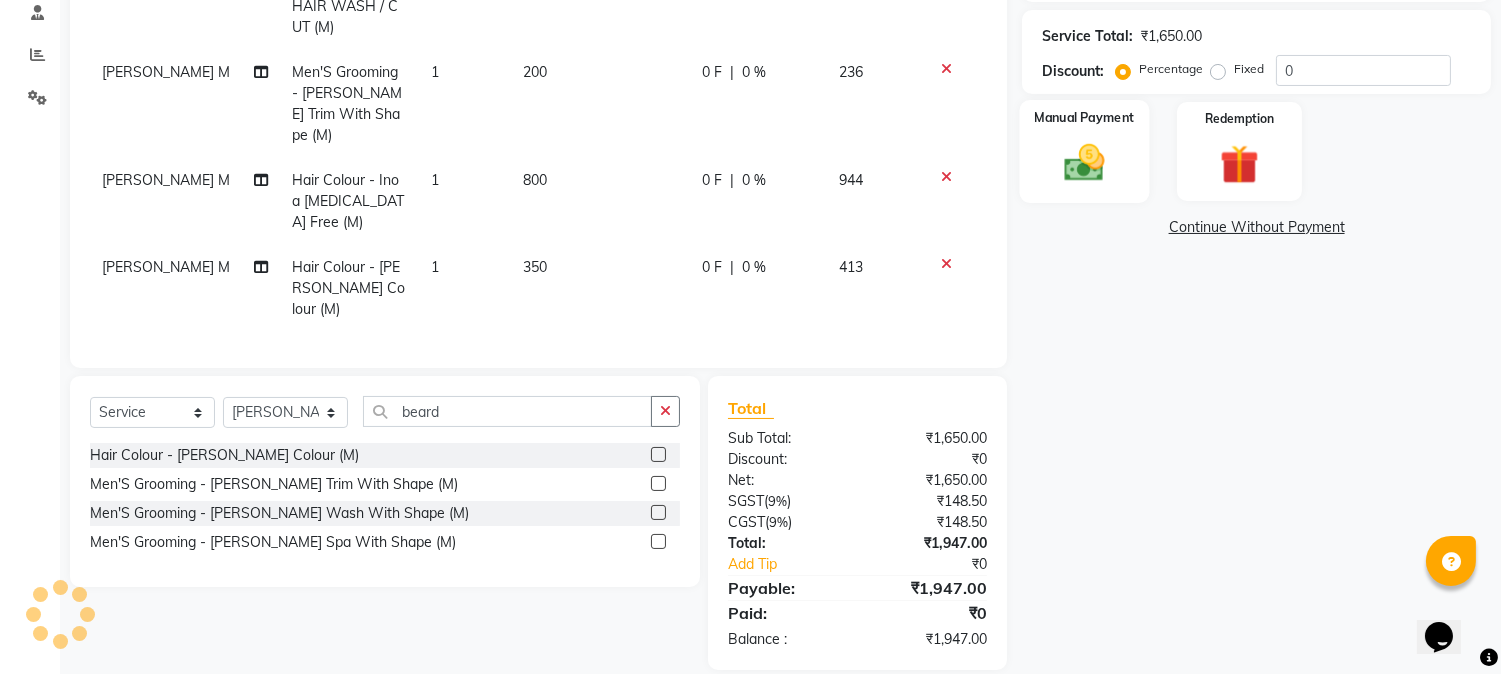 click 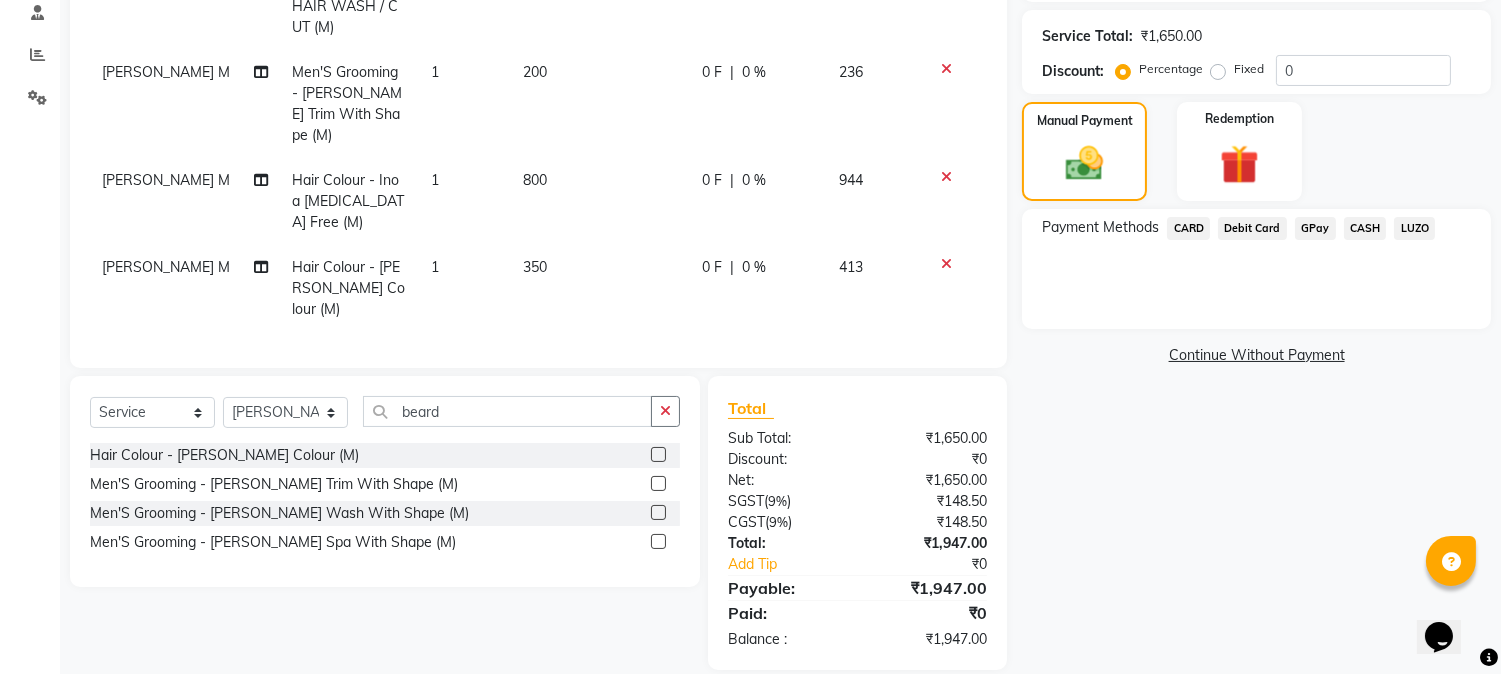 click on "CASH" 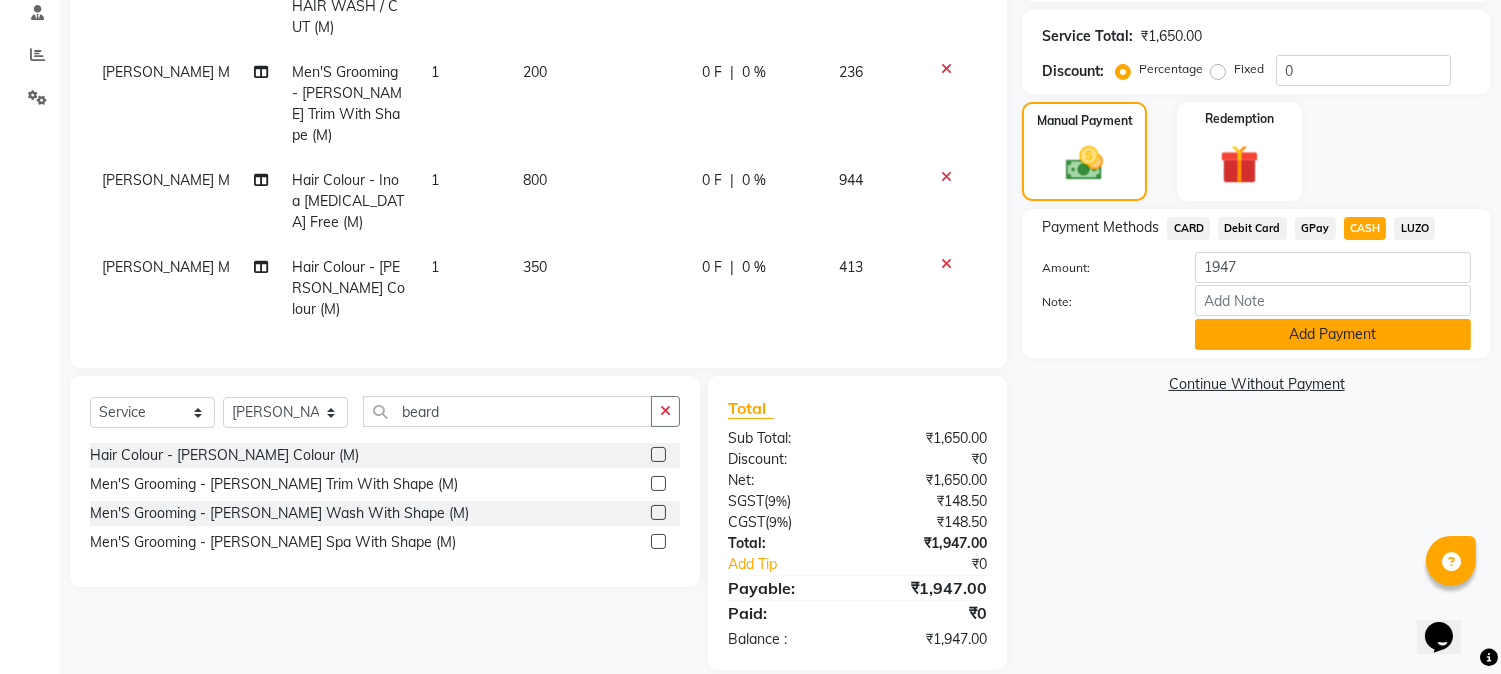 click on "Add Payment" 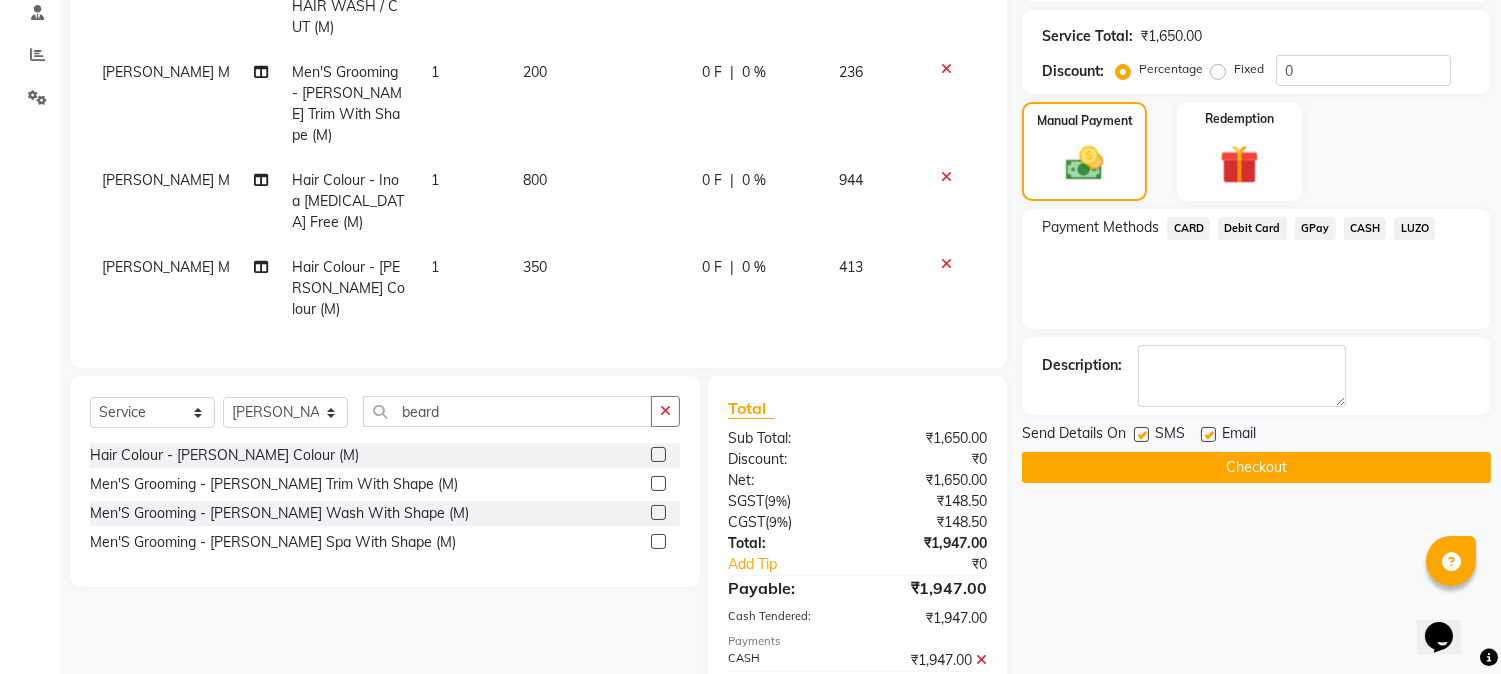 click on "Checkout" 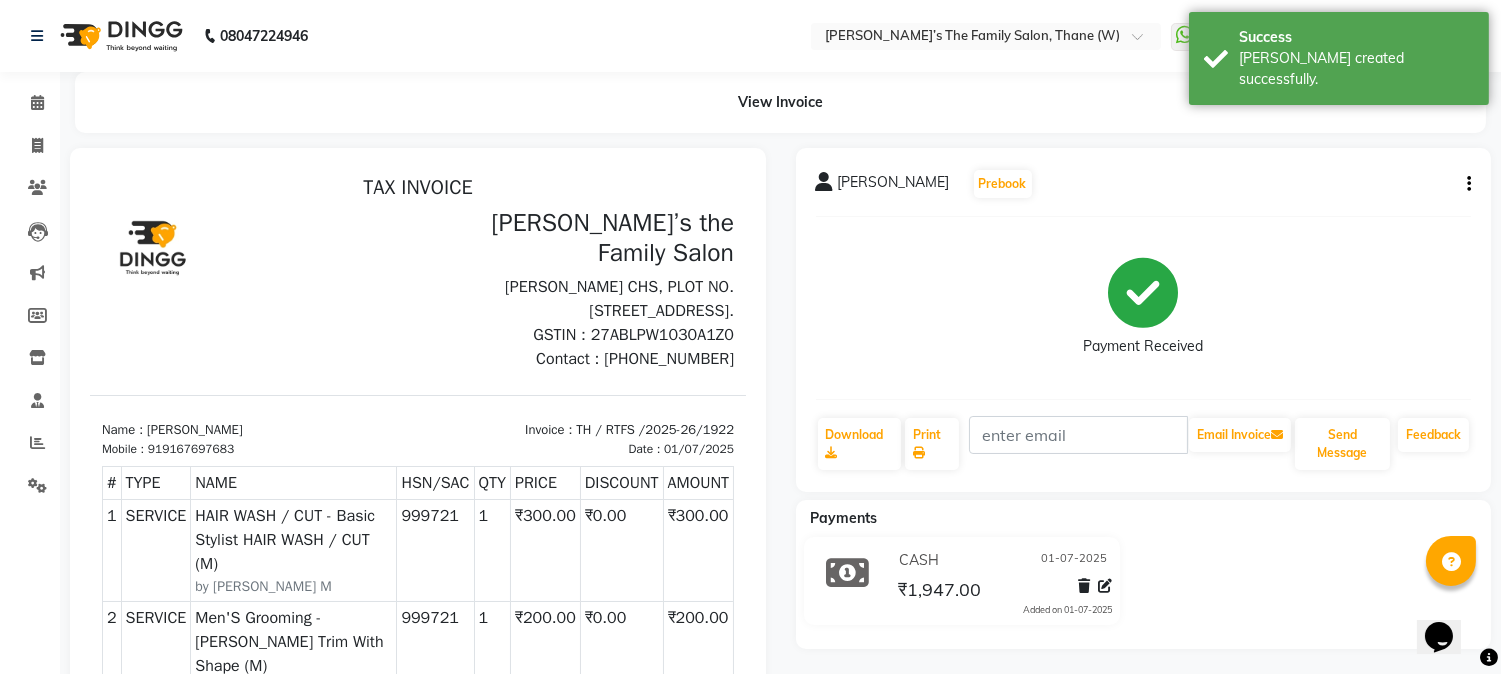 scroll, scrollTop: 0, scrollLeft: 0, axis: both 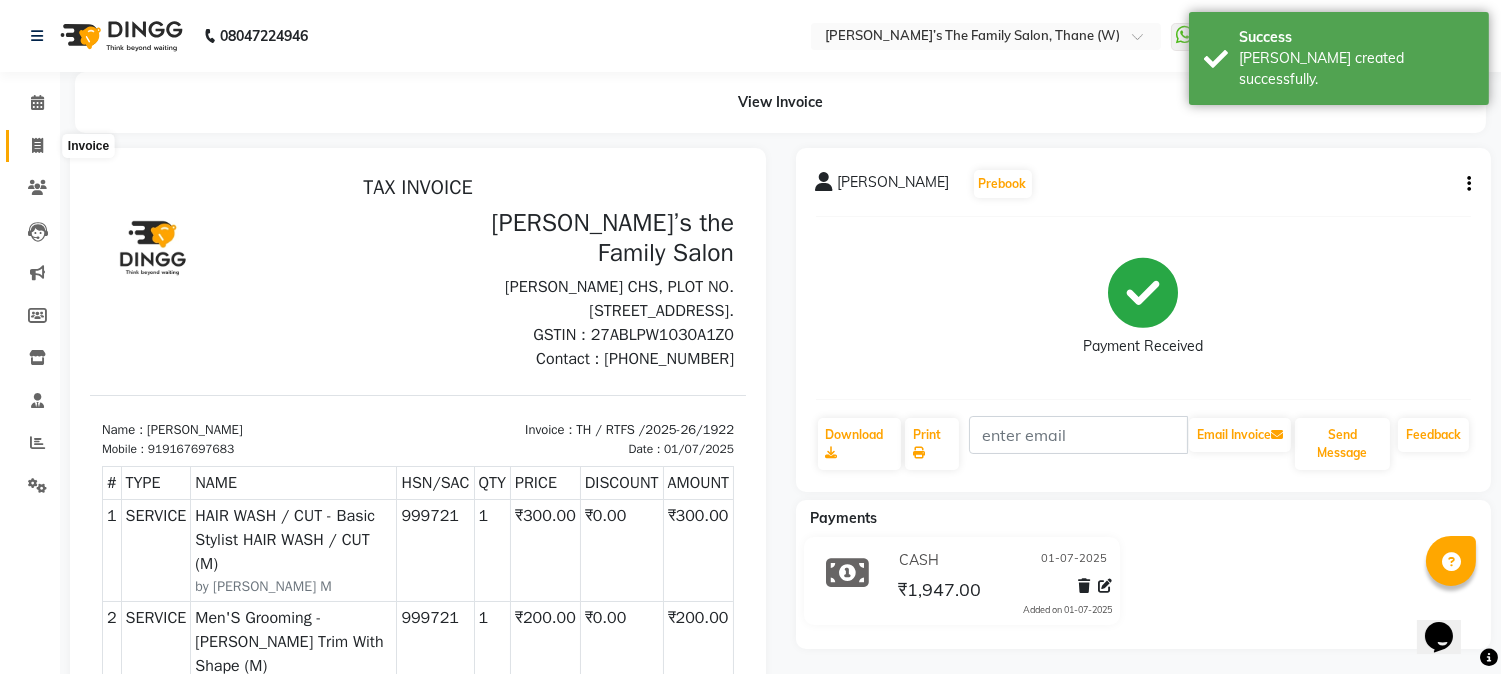click 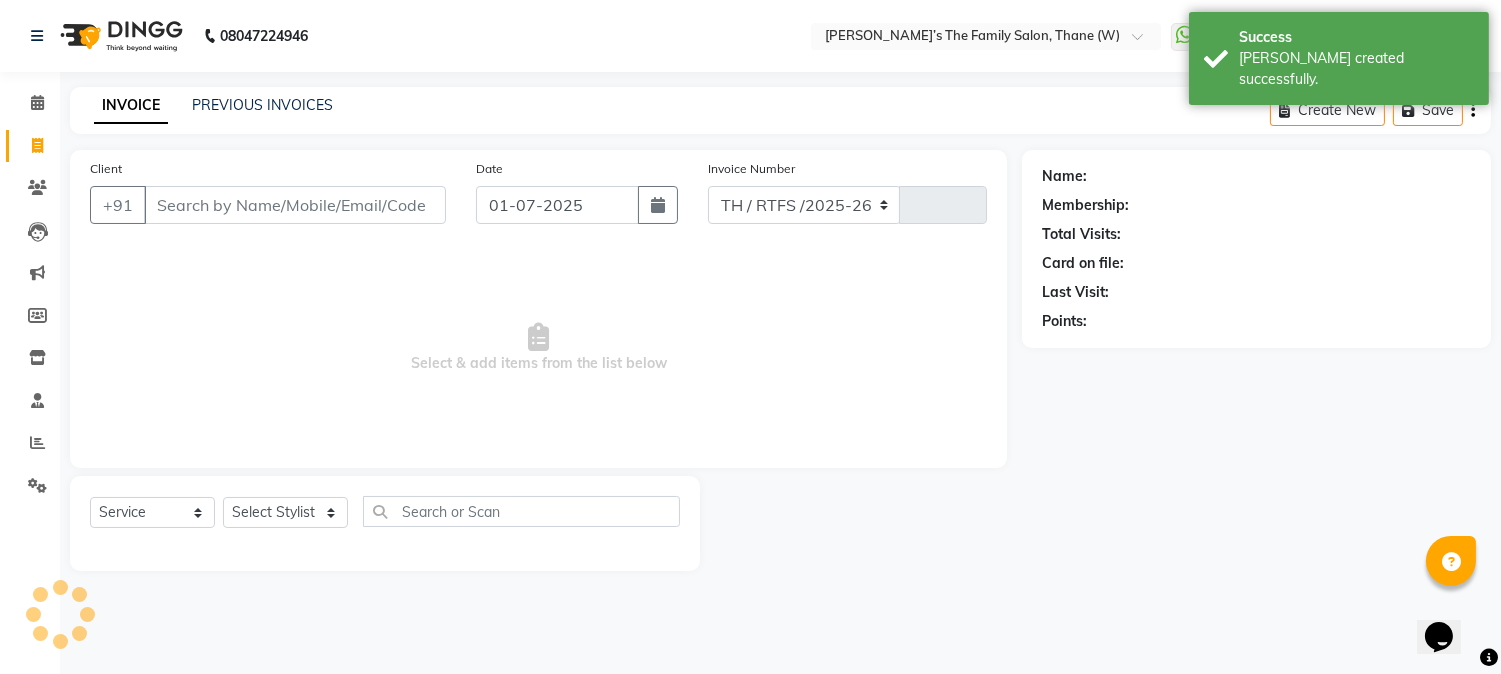 select on "8004" 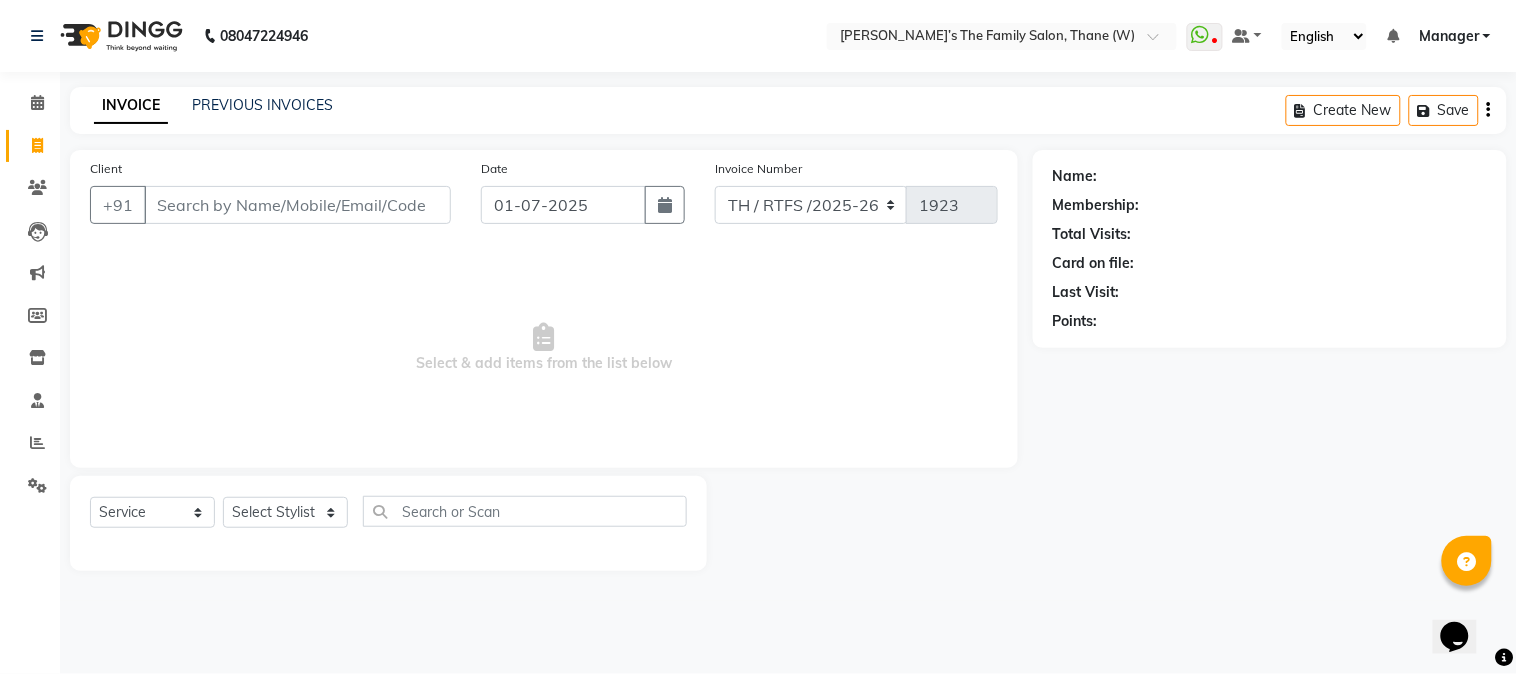 click 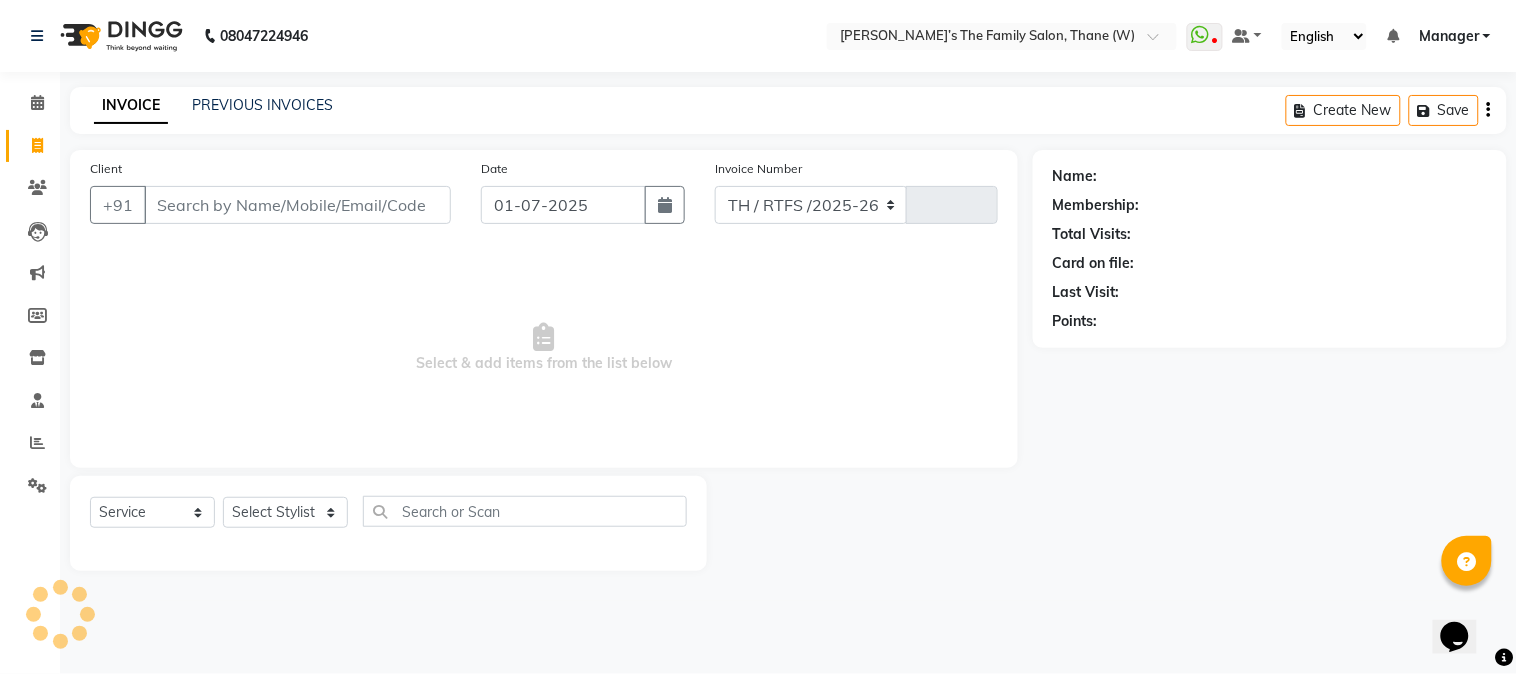select on "8004" 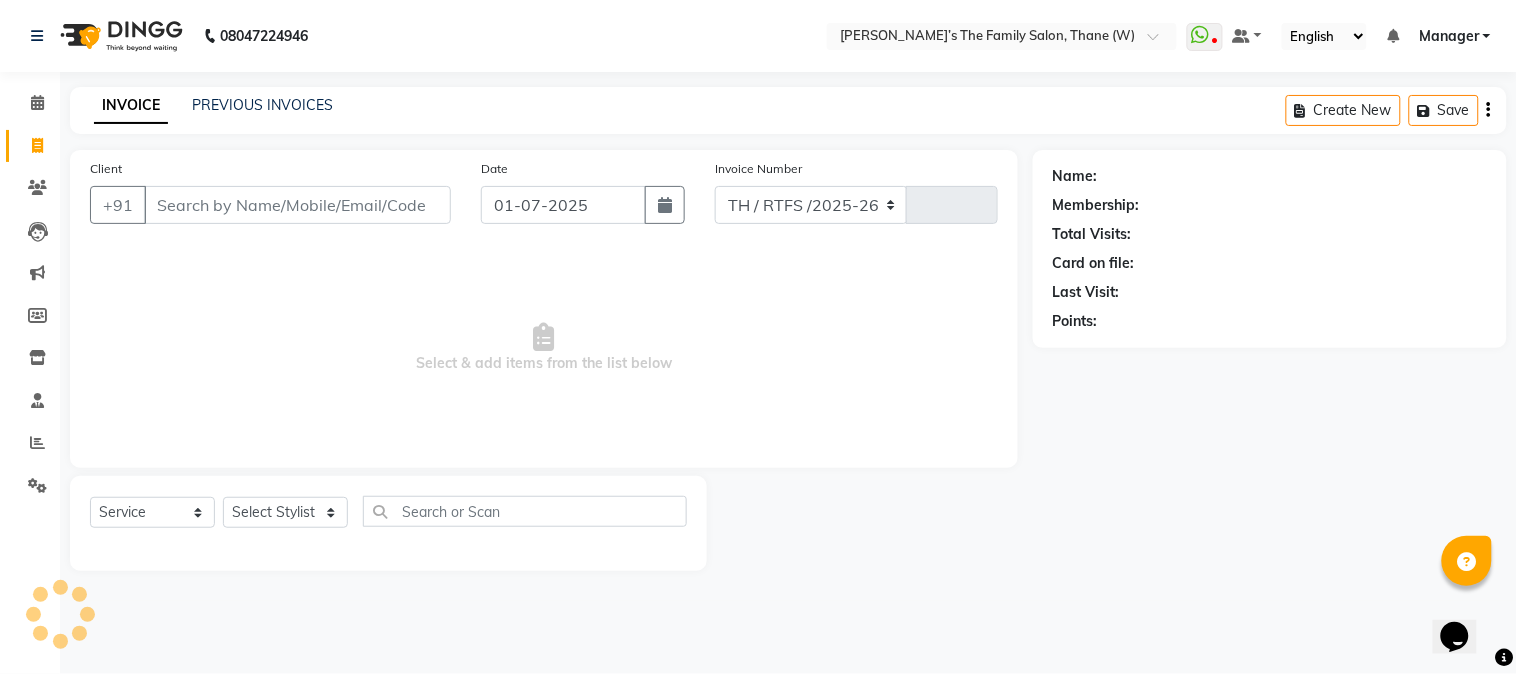type on "1923" 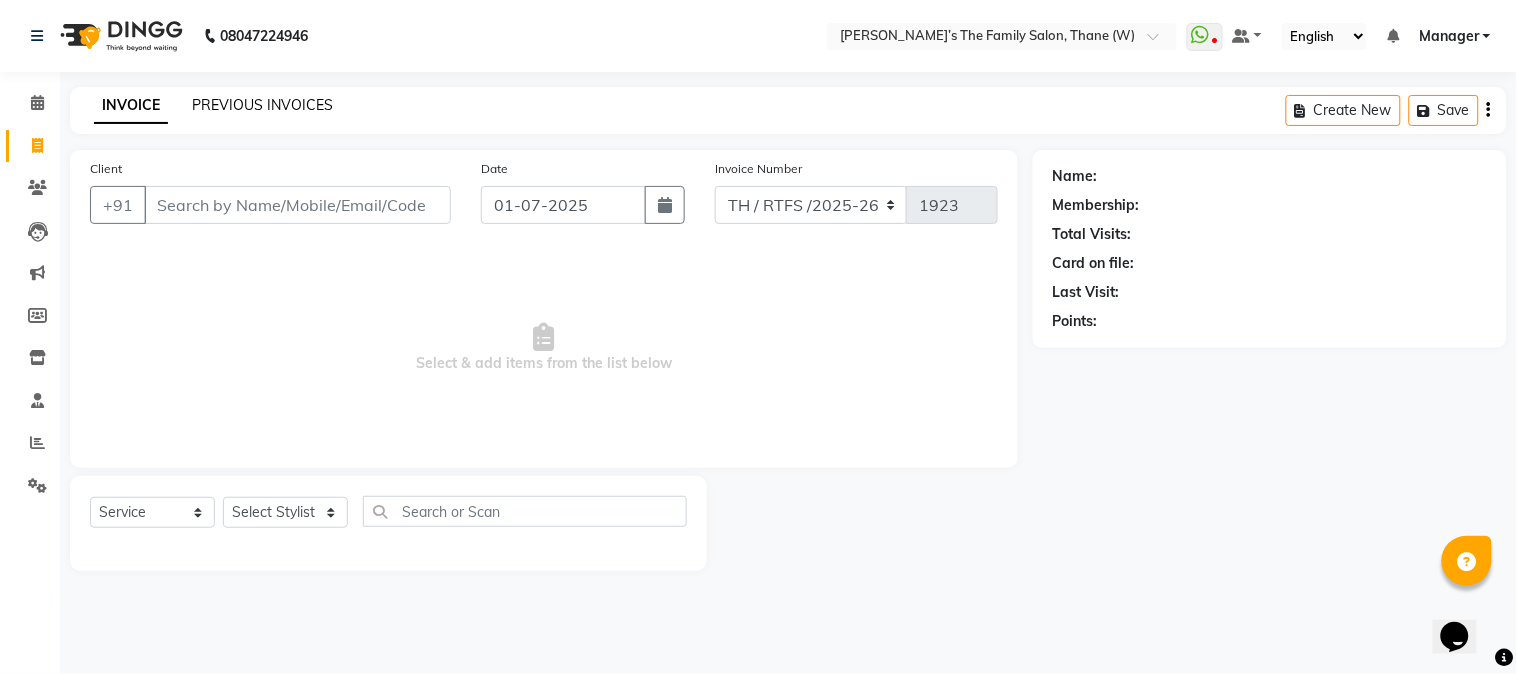 click on "PREVIOUS INVOICES" 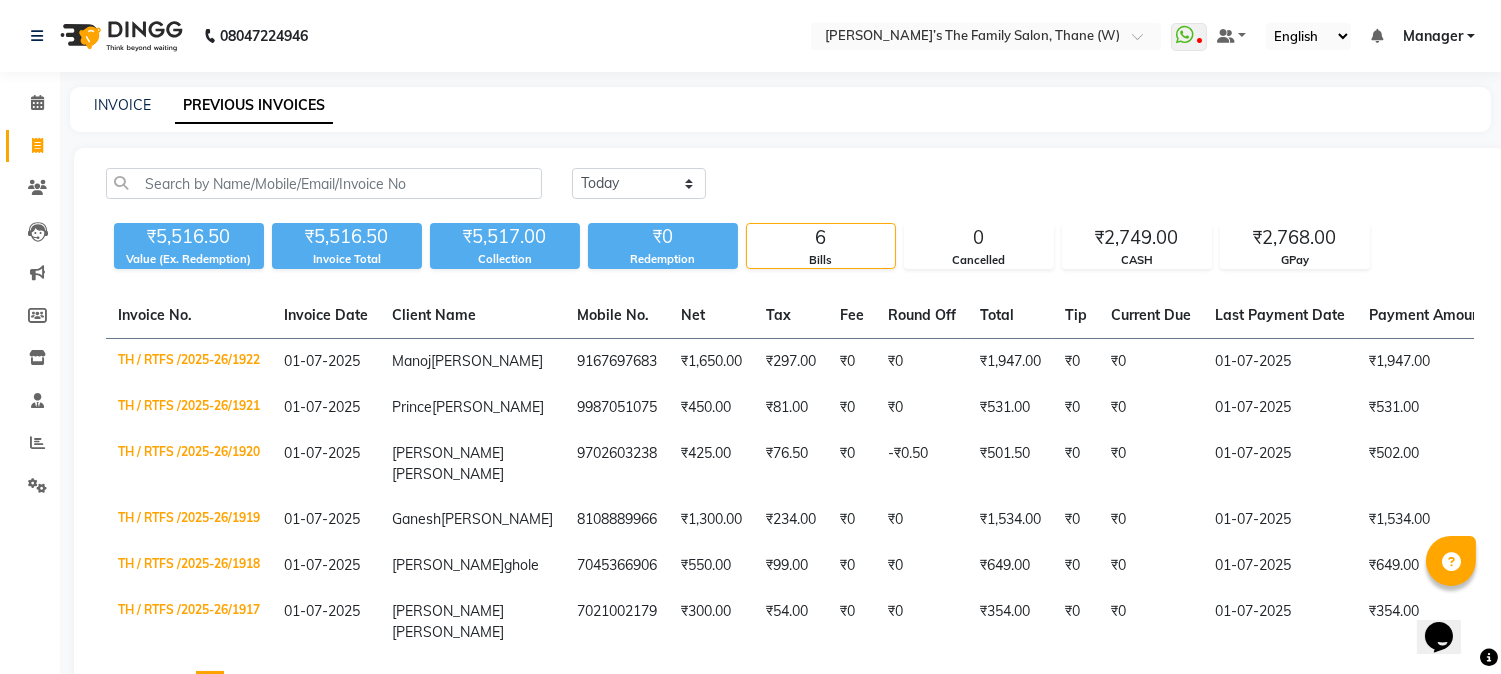 scroll, scrollTop: 166, scrollLeft: 0, axis: vertical 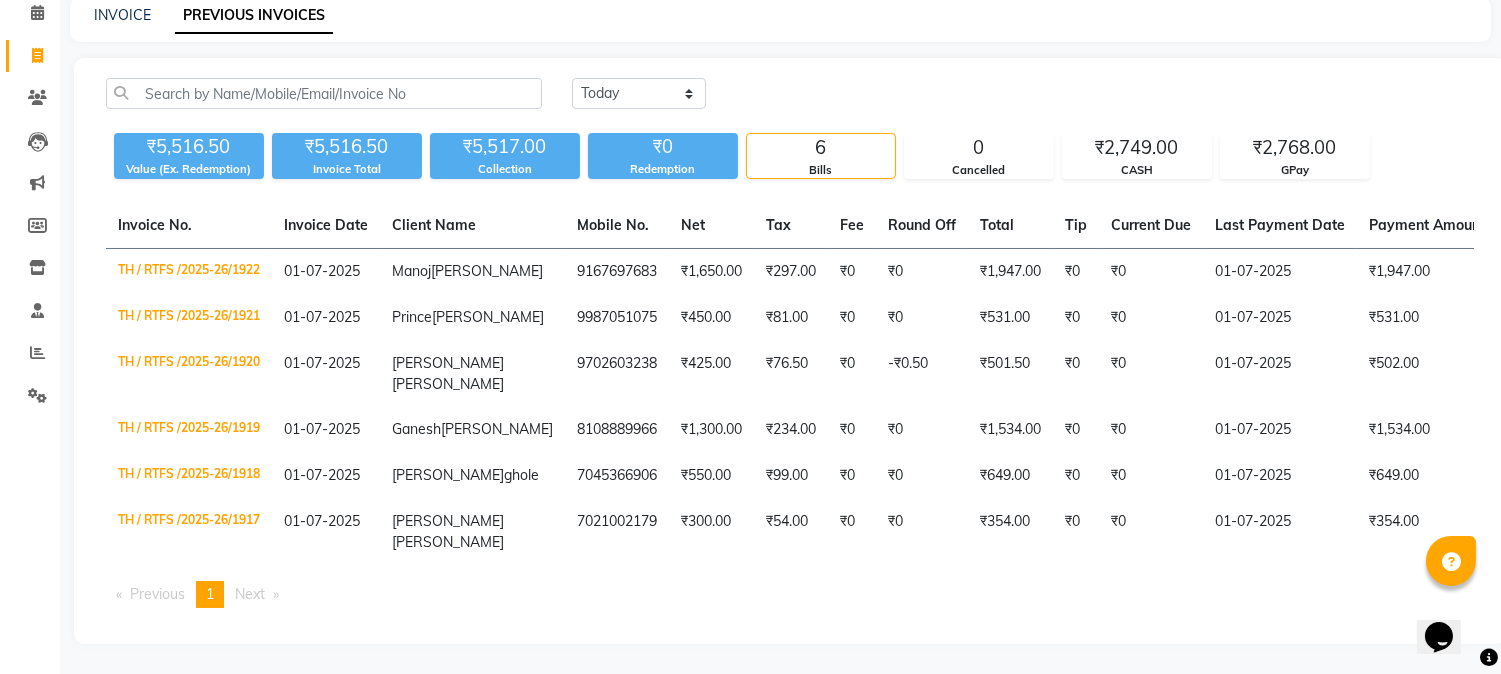click on "Opens Chat This icon Opens the chat window." at bounding box center (1448, 601) 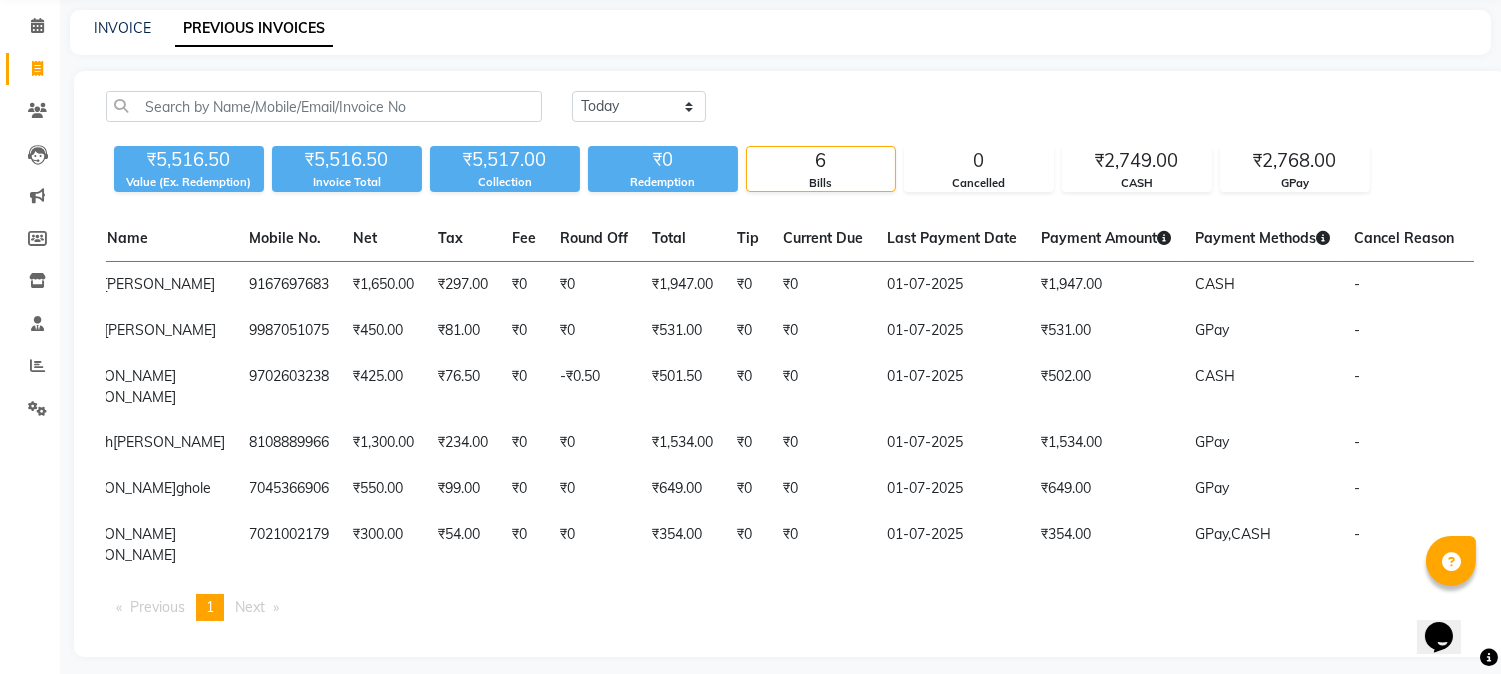 scroll, scrollTop: 33, scrollLeft: 0, axis: vertical 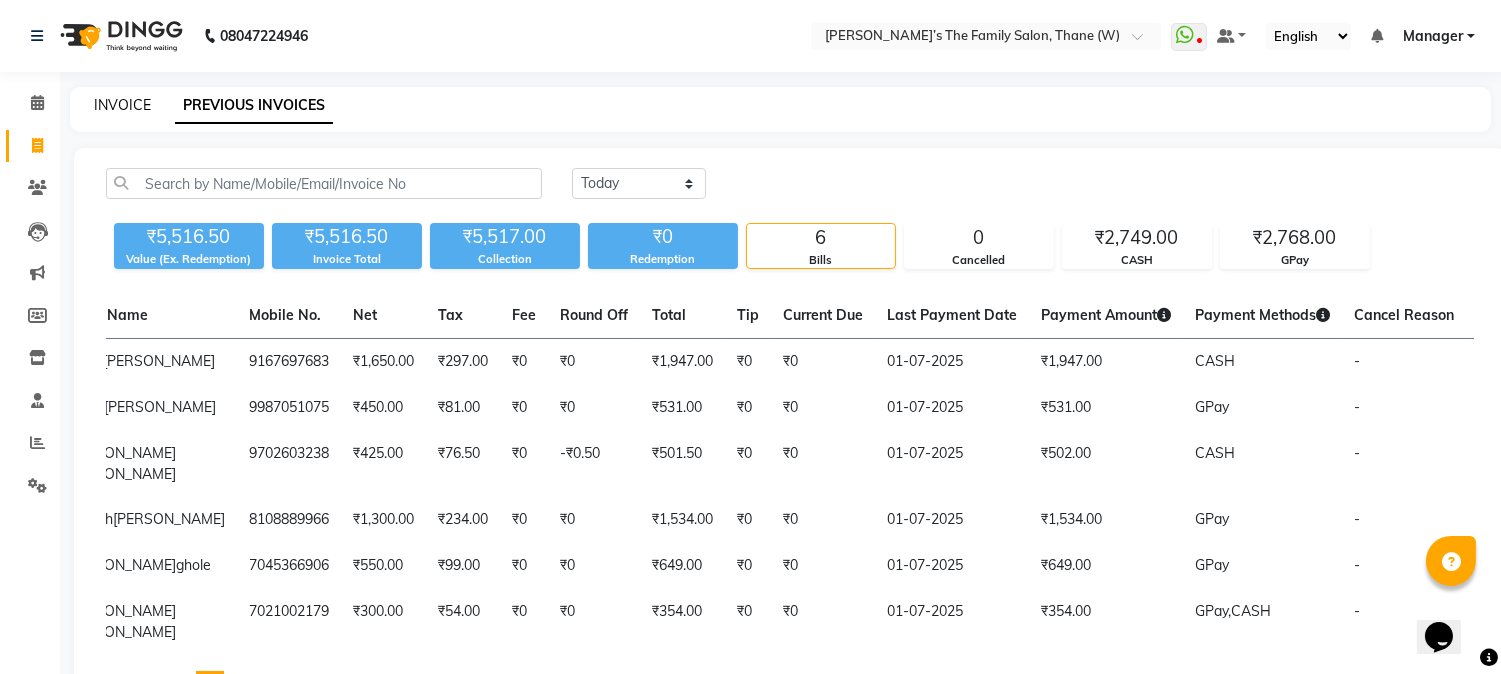 click on "INVOICE" 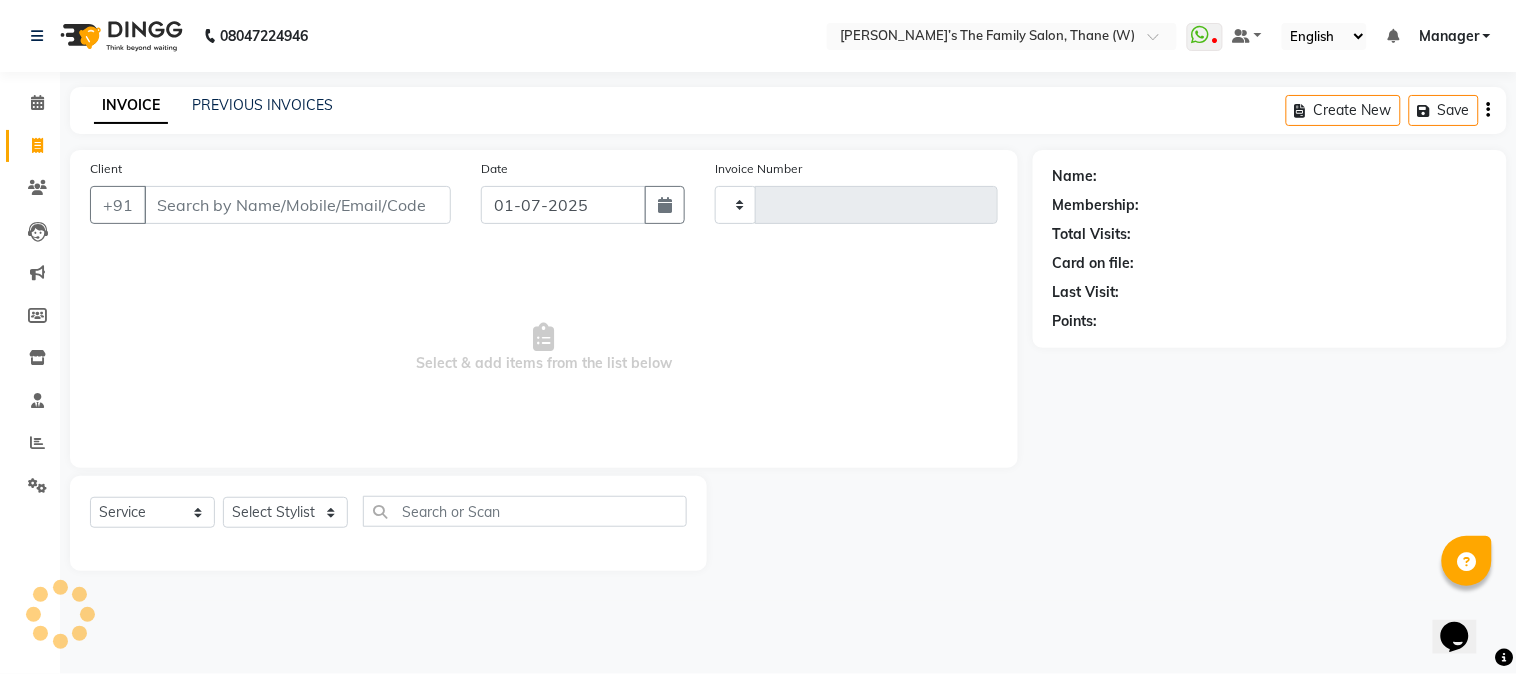 type on "1923" 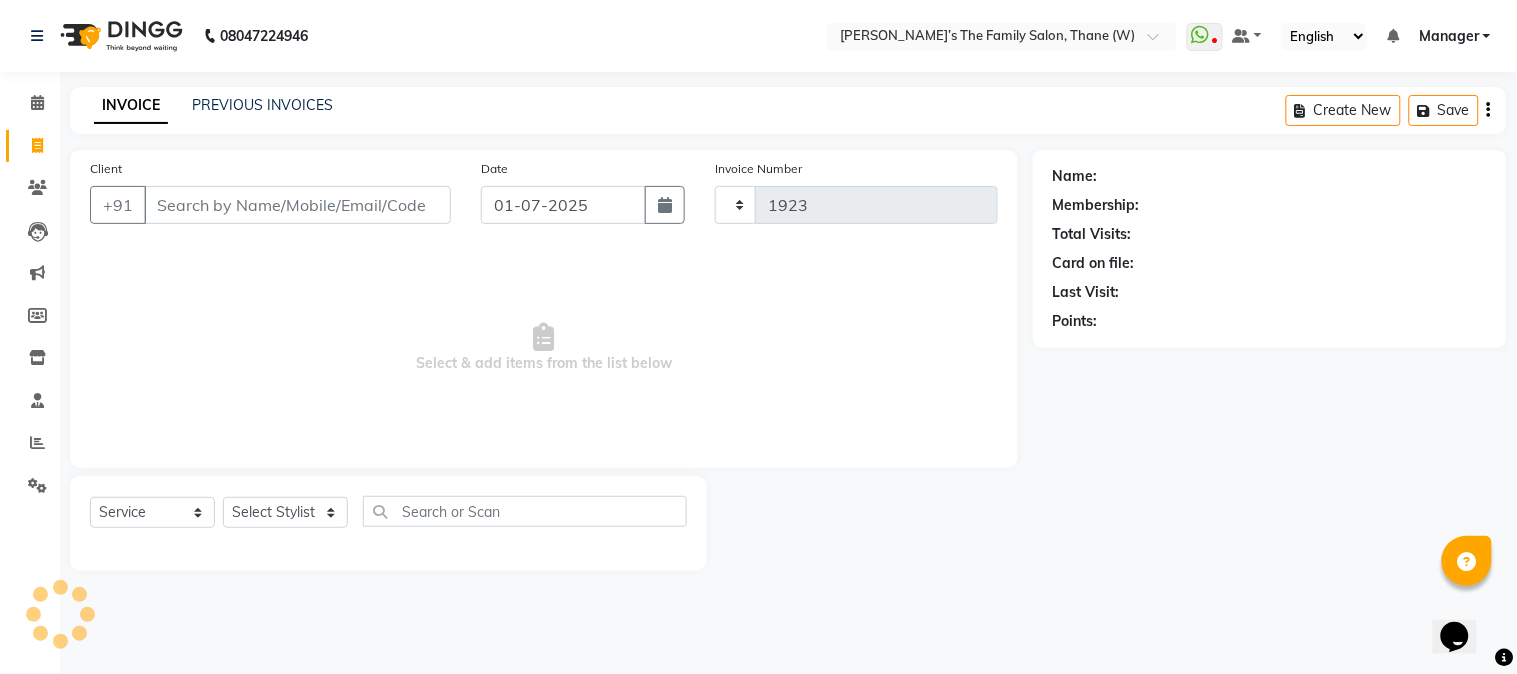 select on "8004" 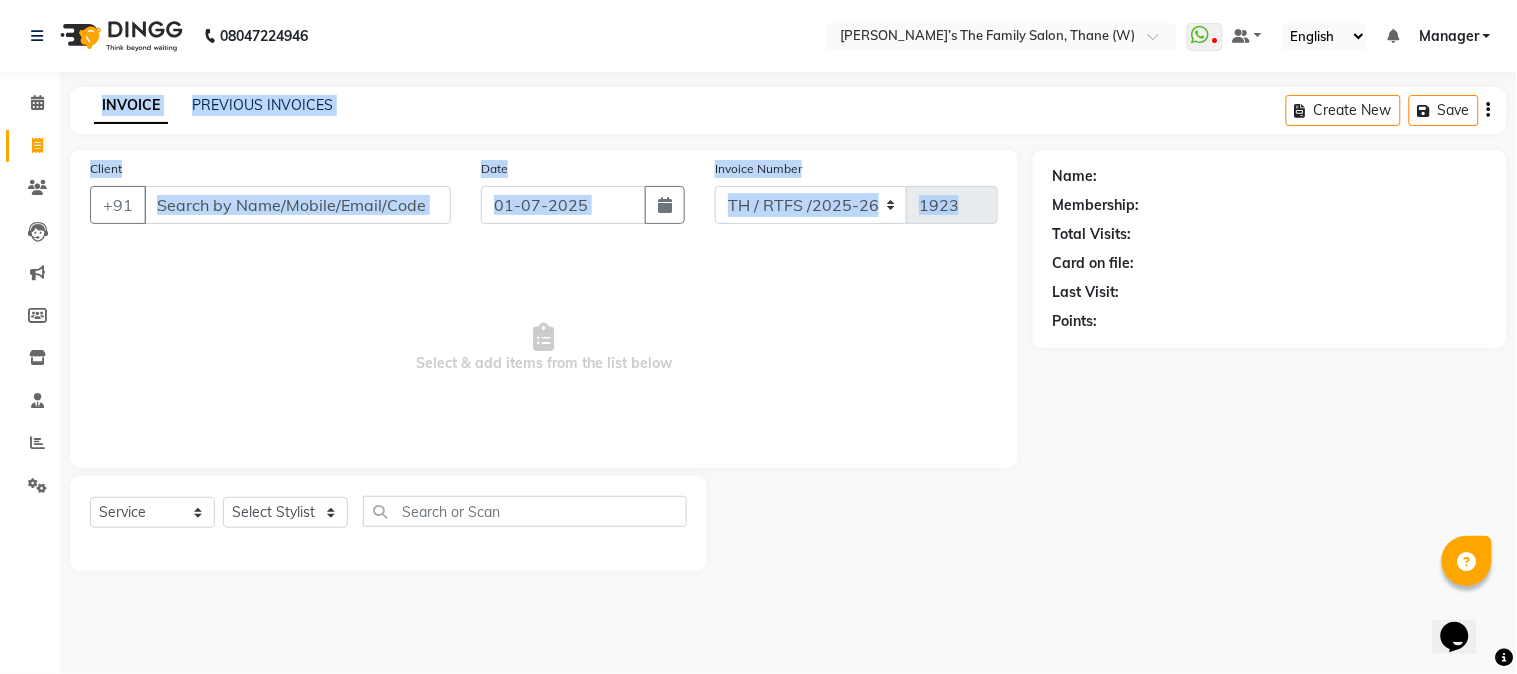 drag, startPoint x: 1, startPoint y: 301, endPoint x: 168, endPoint y: 241, distance: 177.4514 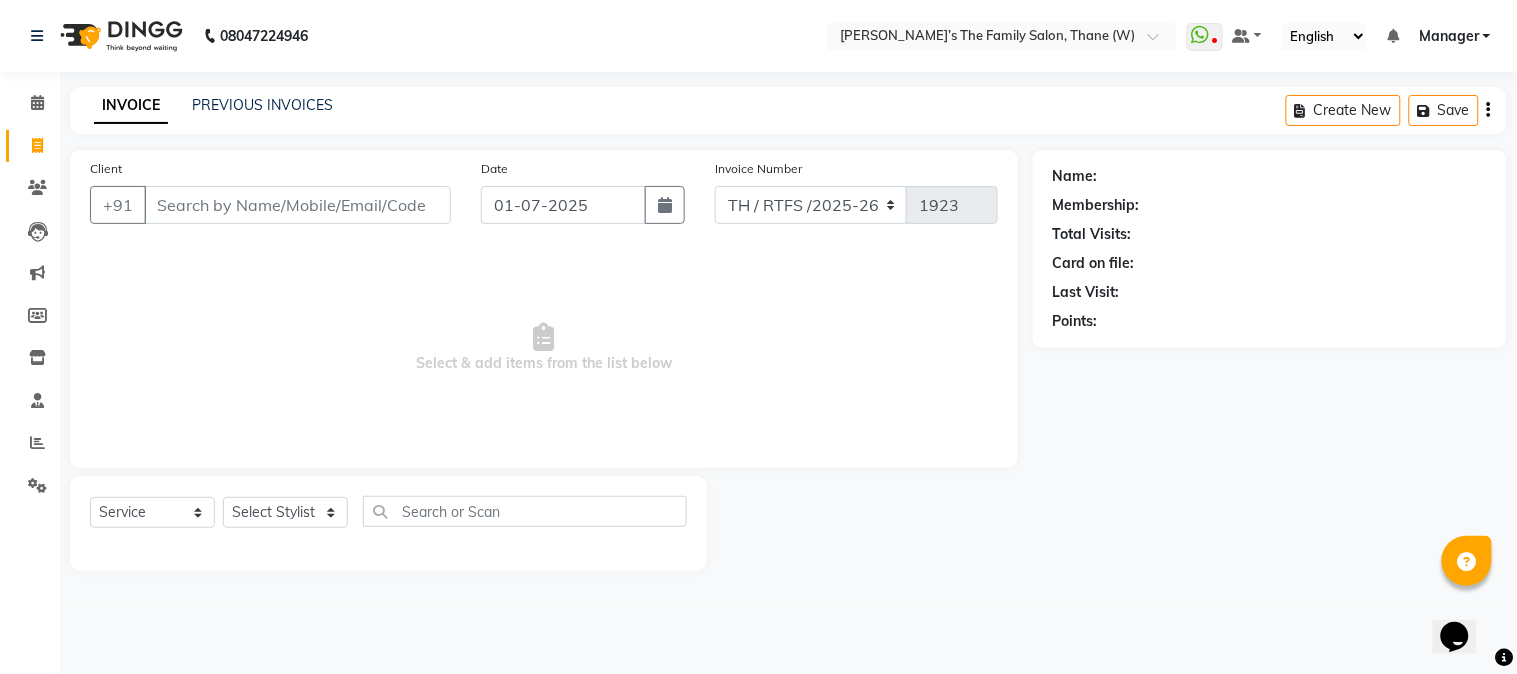 click on "Select & add items from the list below" at bounding box center [544, 348] 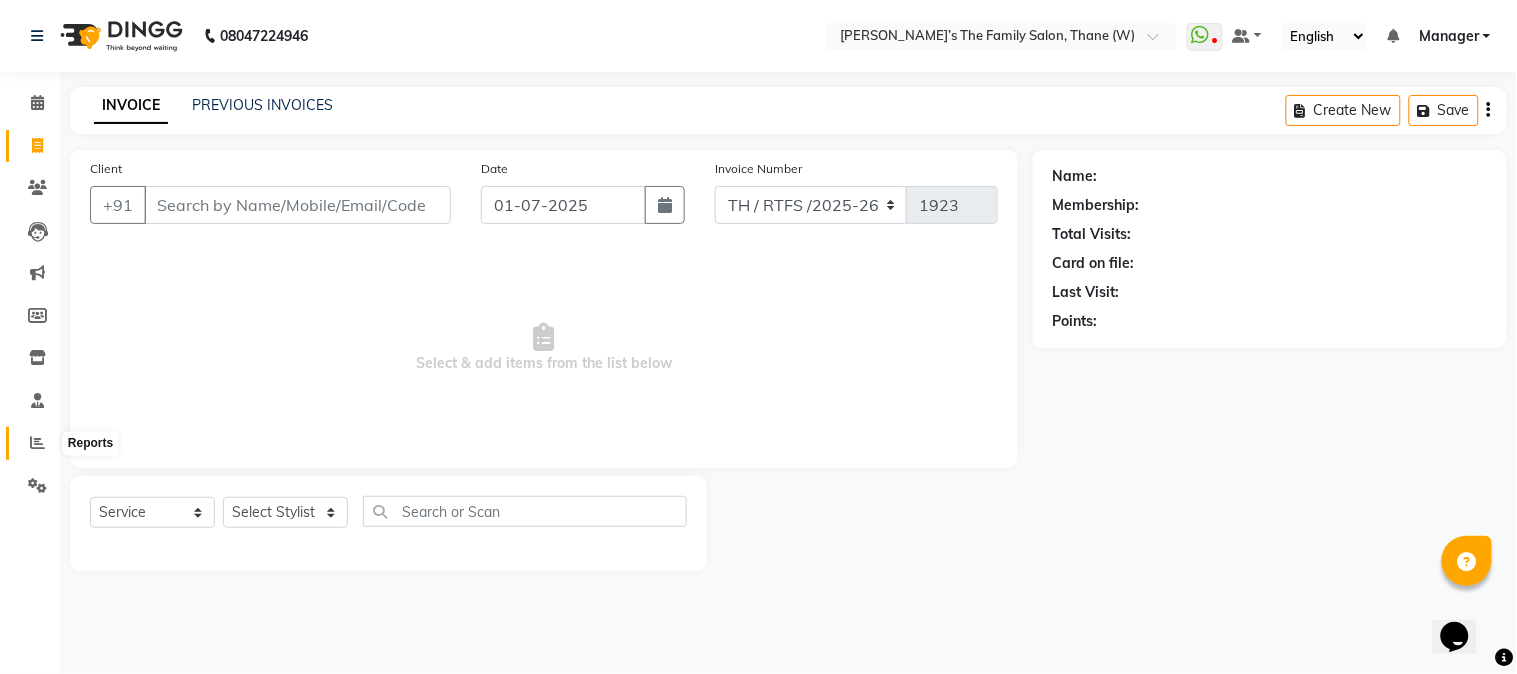 click 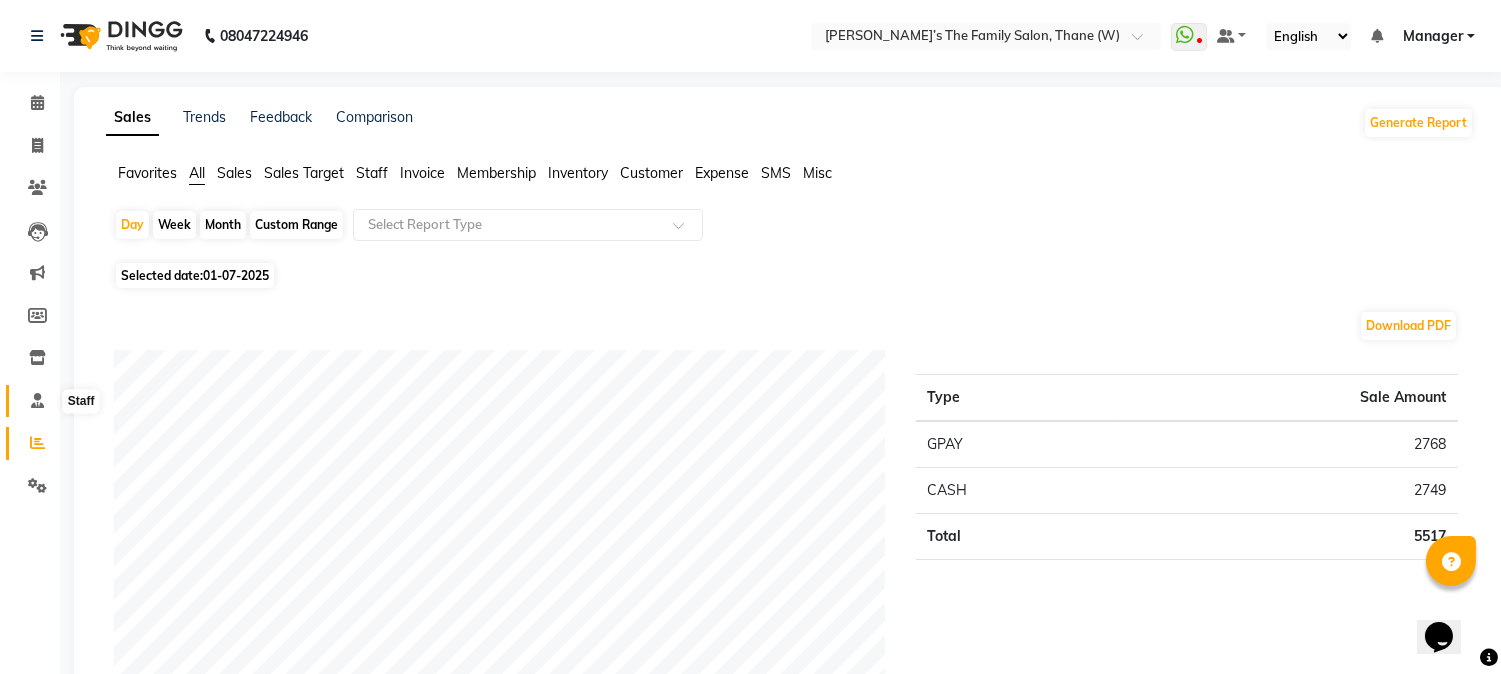 click 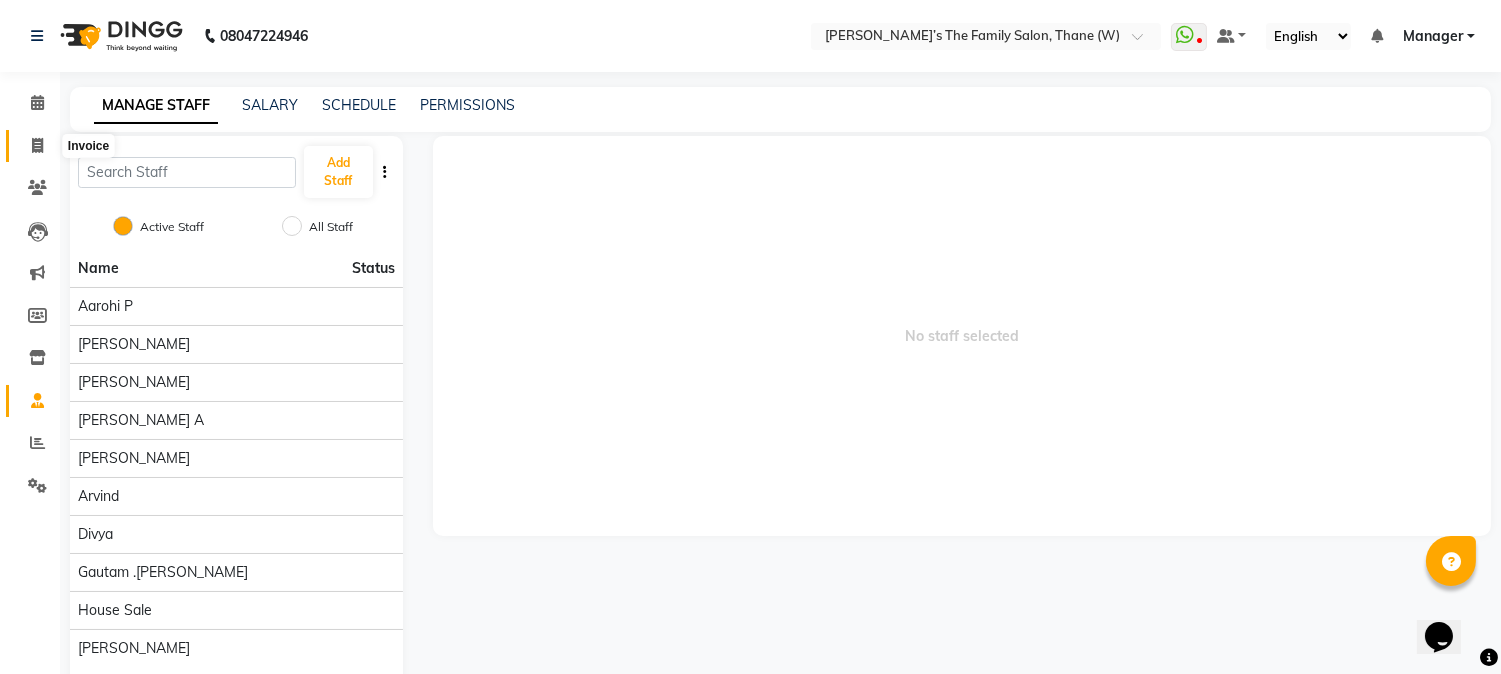 click 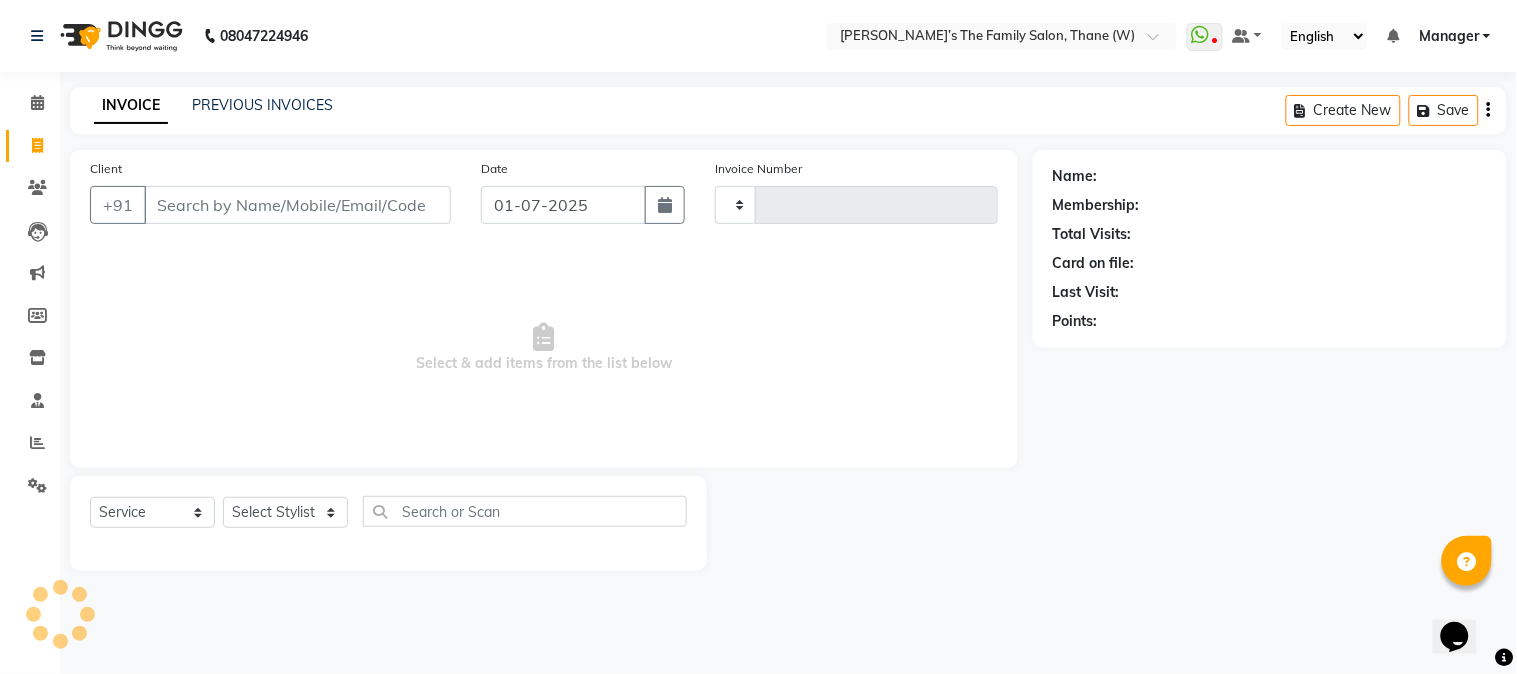 type on "1923" 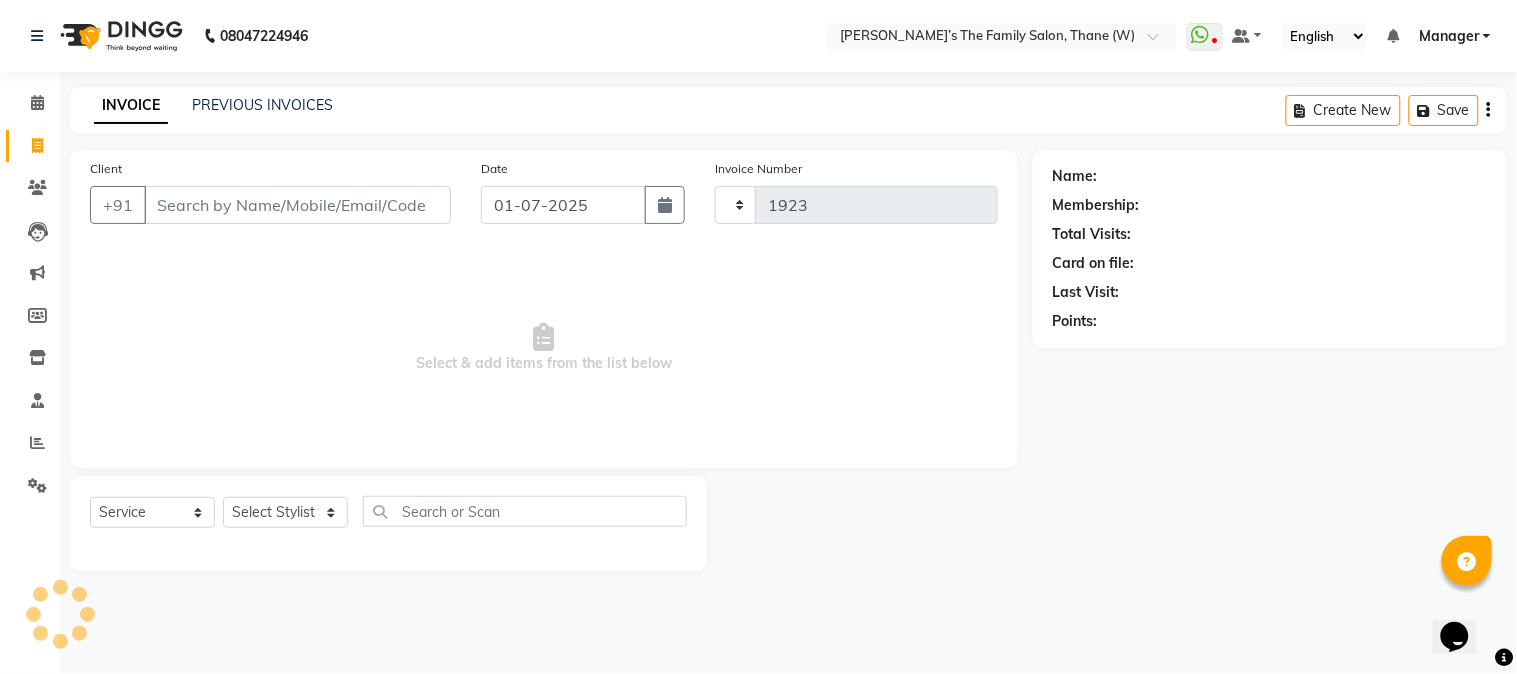 select on "8004" 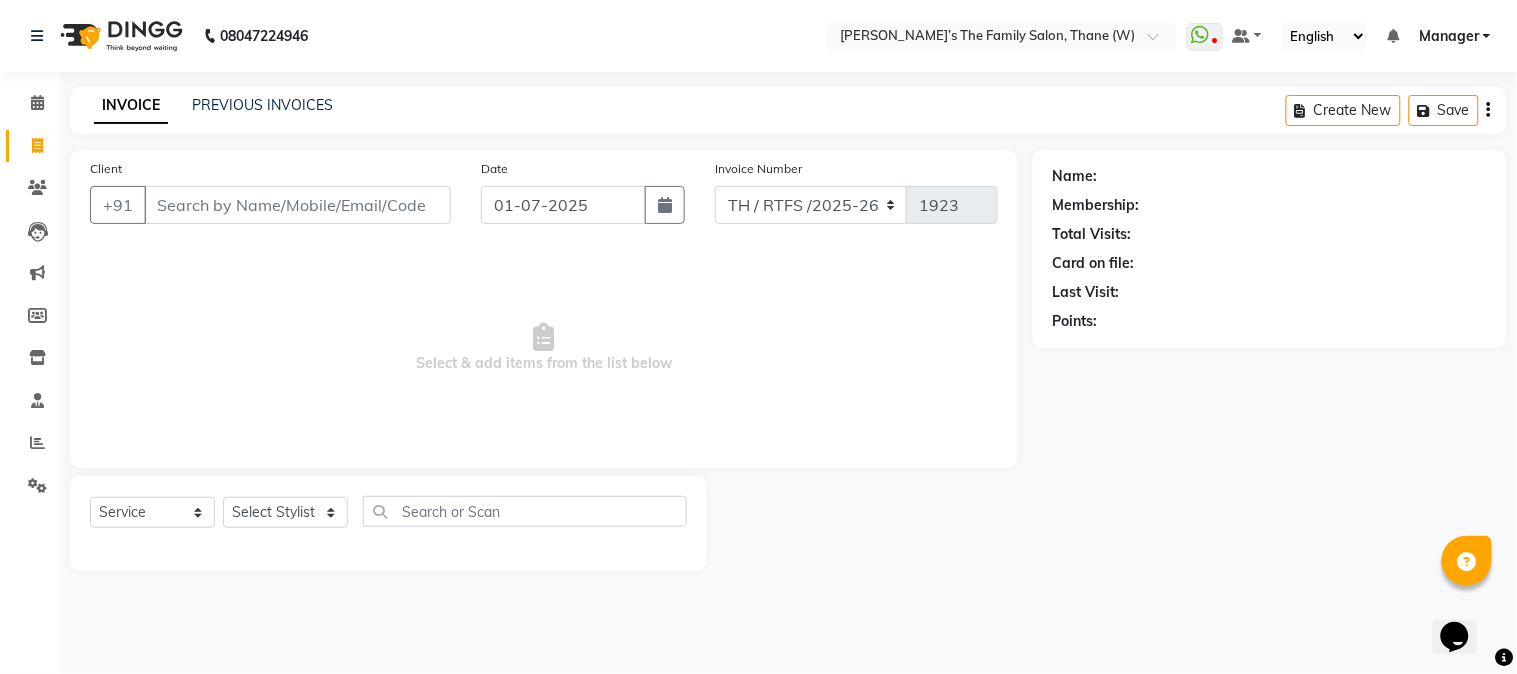 click on "Client" at bounding box center [297, 205] 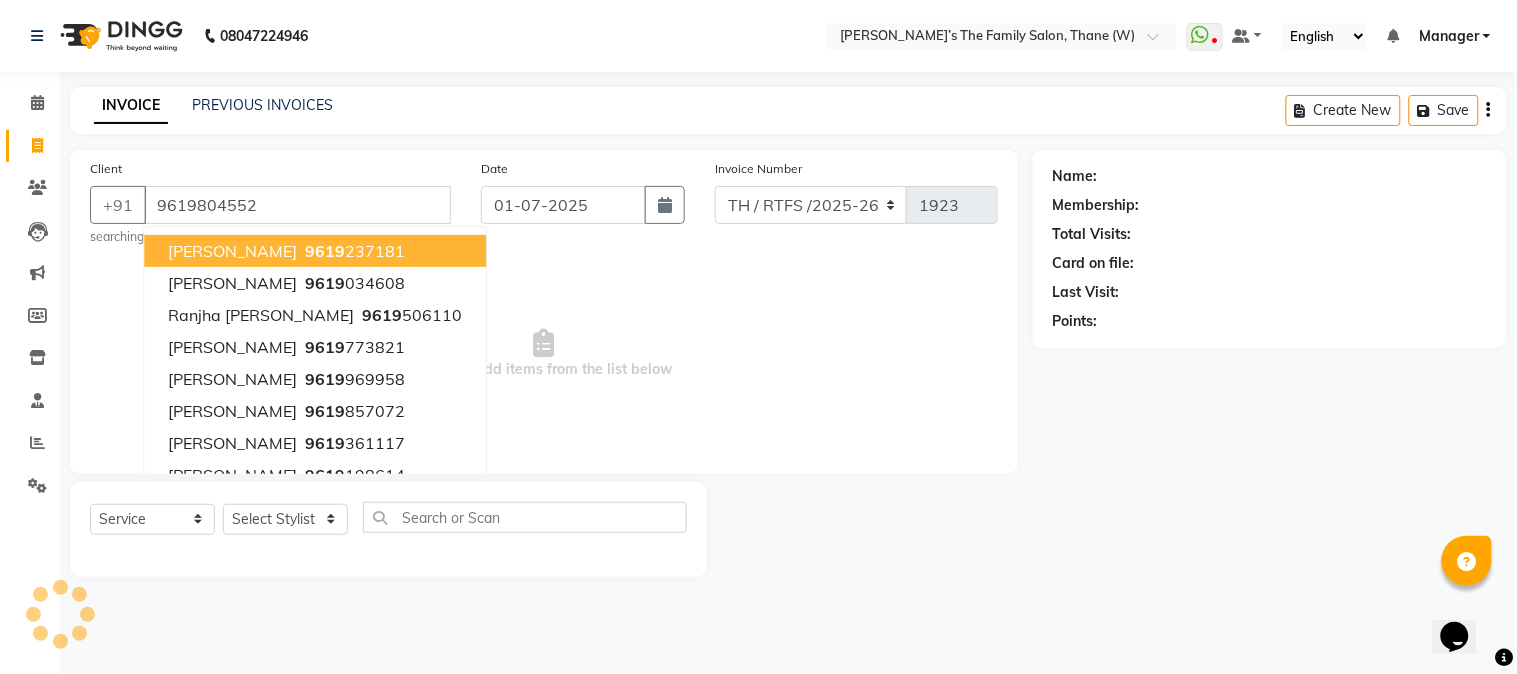 type on "9619804552" 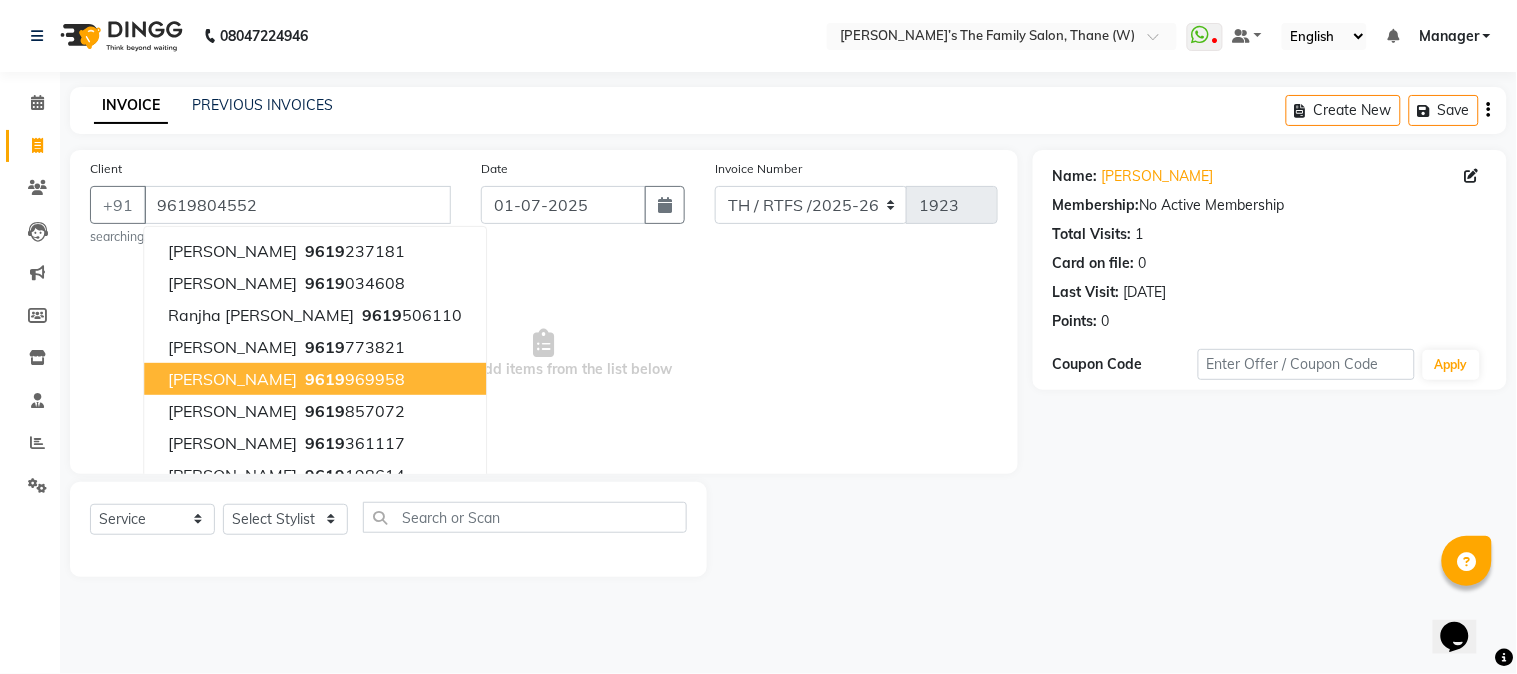 click on "Select & add items from the list below" at bounding box center (544, 354) 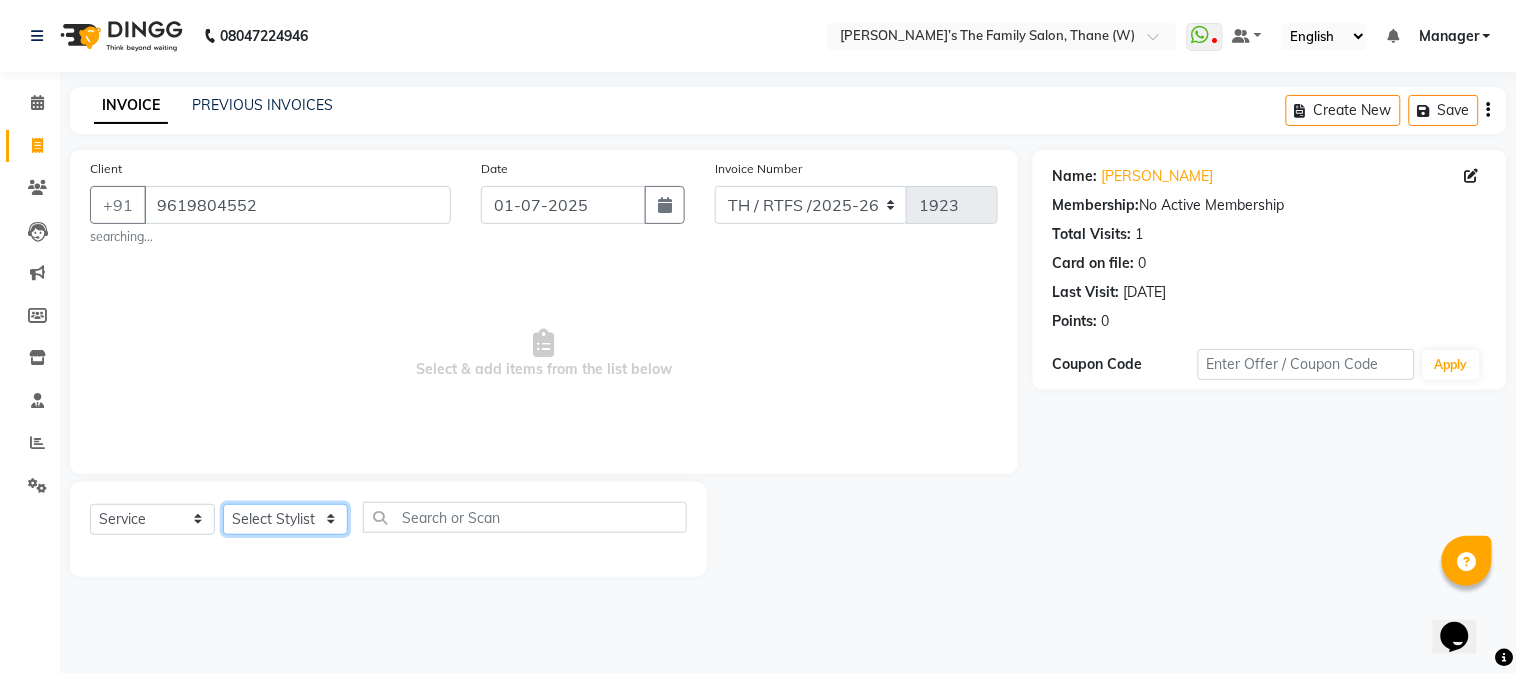 click on "Select Stylist Aarohi P   [PERSON_NAME] [PERSON_NAME] A  [PERSON_NAME] .[PERSON_NAME] House sale [PERSON_NAME]  [PERSON_NAME]   Manager [PERSON_NAME] [PERSON_NAME] [PERSON_NAME] [PERSON_NAME] [PERSON_NAME] [PERSON_NAME] M  [PERSON_NAME]  [PERSON_NAME]  [PERSON_NAME]" 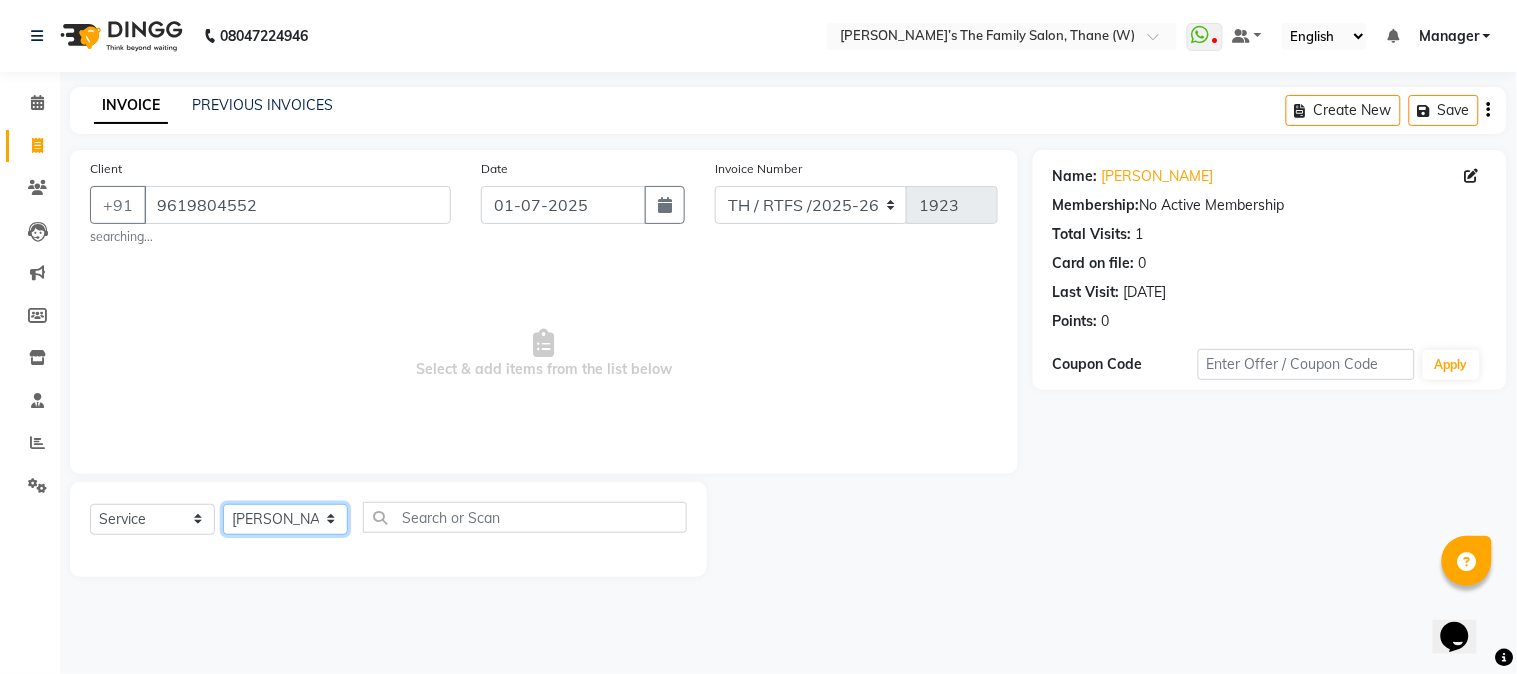 click on "Select Stylist Aarohi P   [PERSON_NAME] [PERSON_NAME] A  [PERSON_NAME] .[PERSON_NAME] House sale [PERSON_NAME]  [PERSON_NAME]   Manager [PERSON_NAME] [PERSON_NAME] [PERSON_NAME] [PERSON_NAME] [PERSON_NAME] [PERSON_NAME] M  [PERSON_NAME]  [PERSON_NAME]  [PERSON_NAME]" 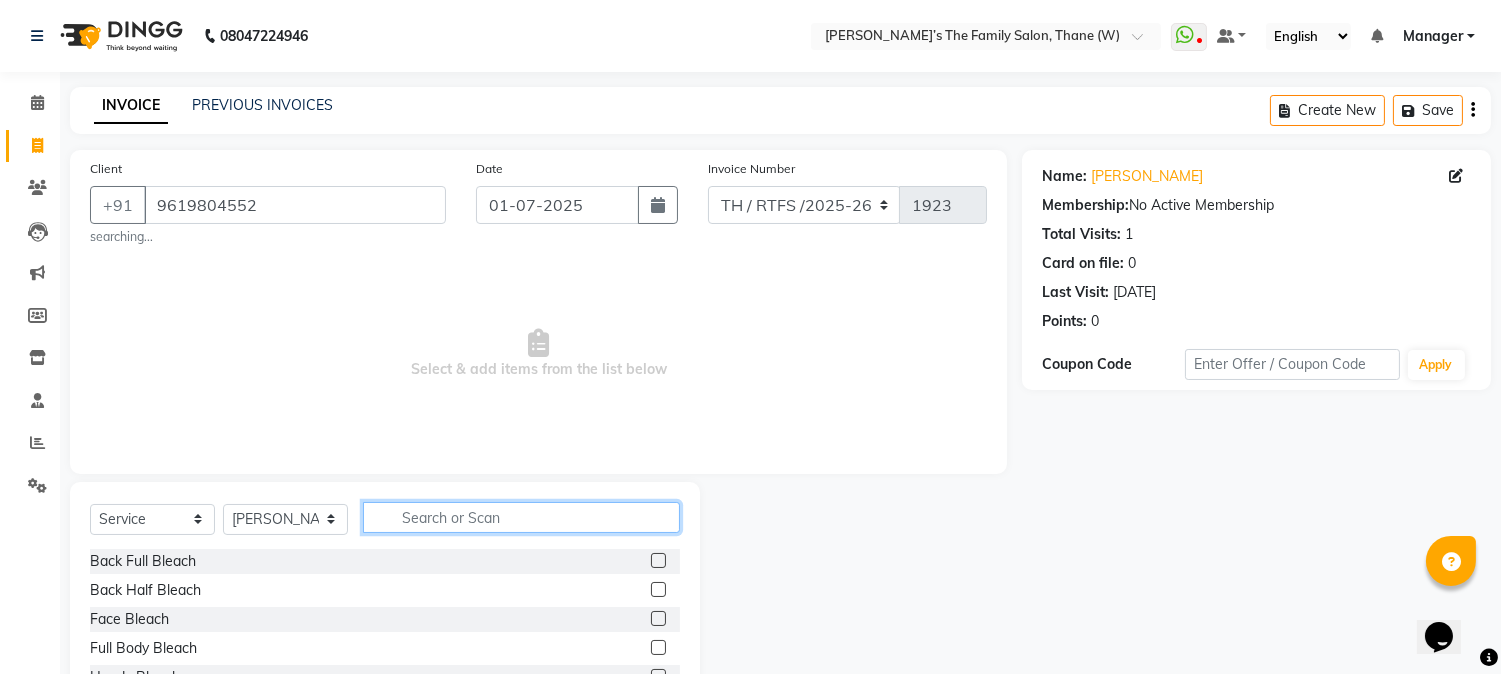 click 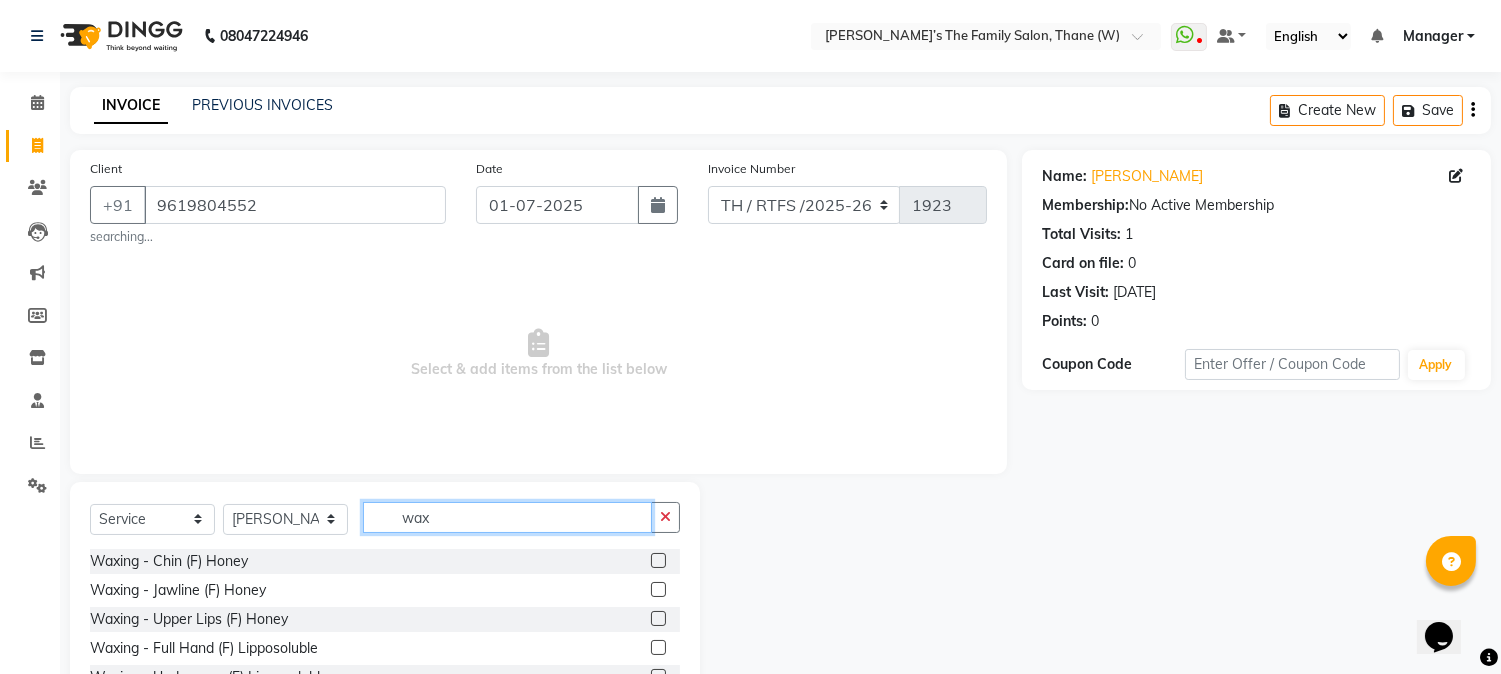 scroll, scrollTop: 133, scrollLeft: 0, axis: vertical 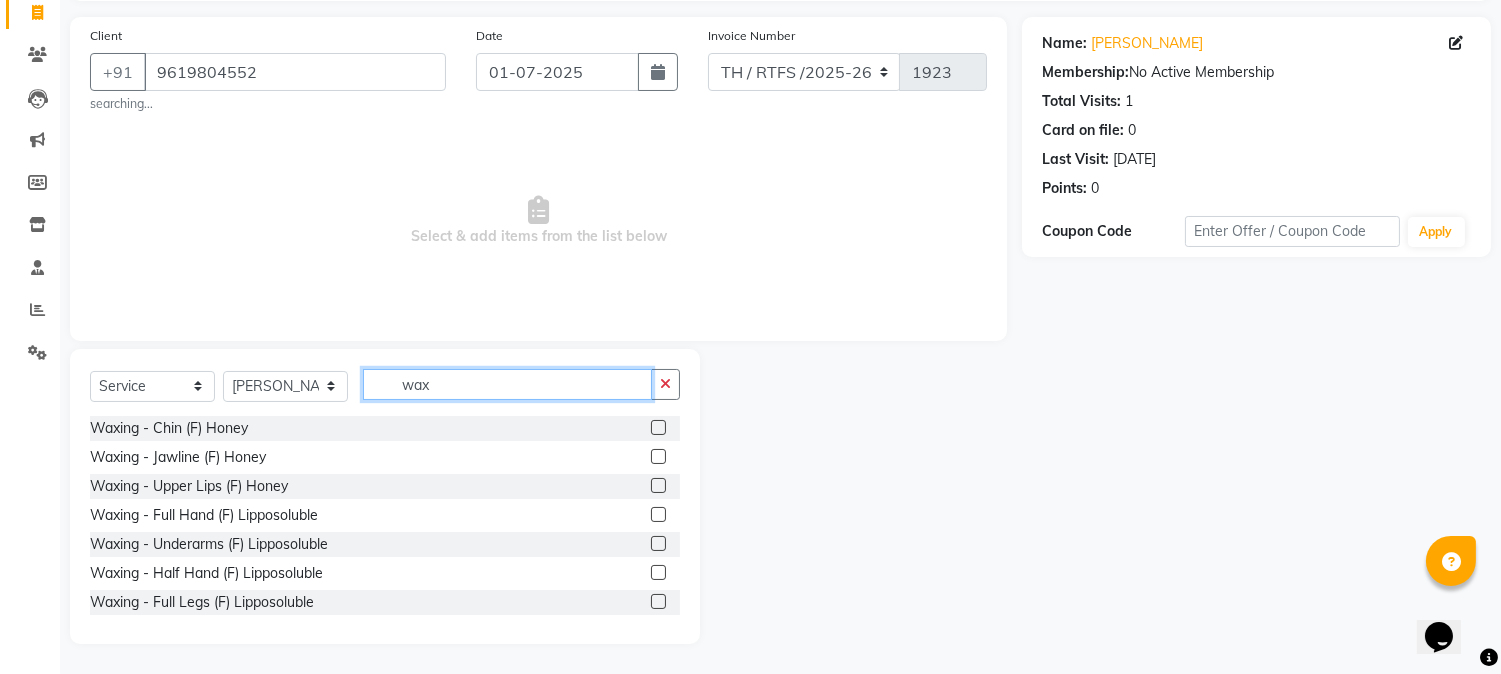 type on "wax" 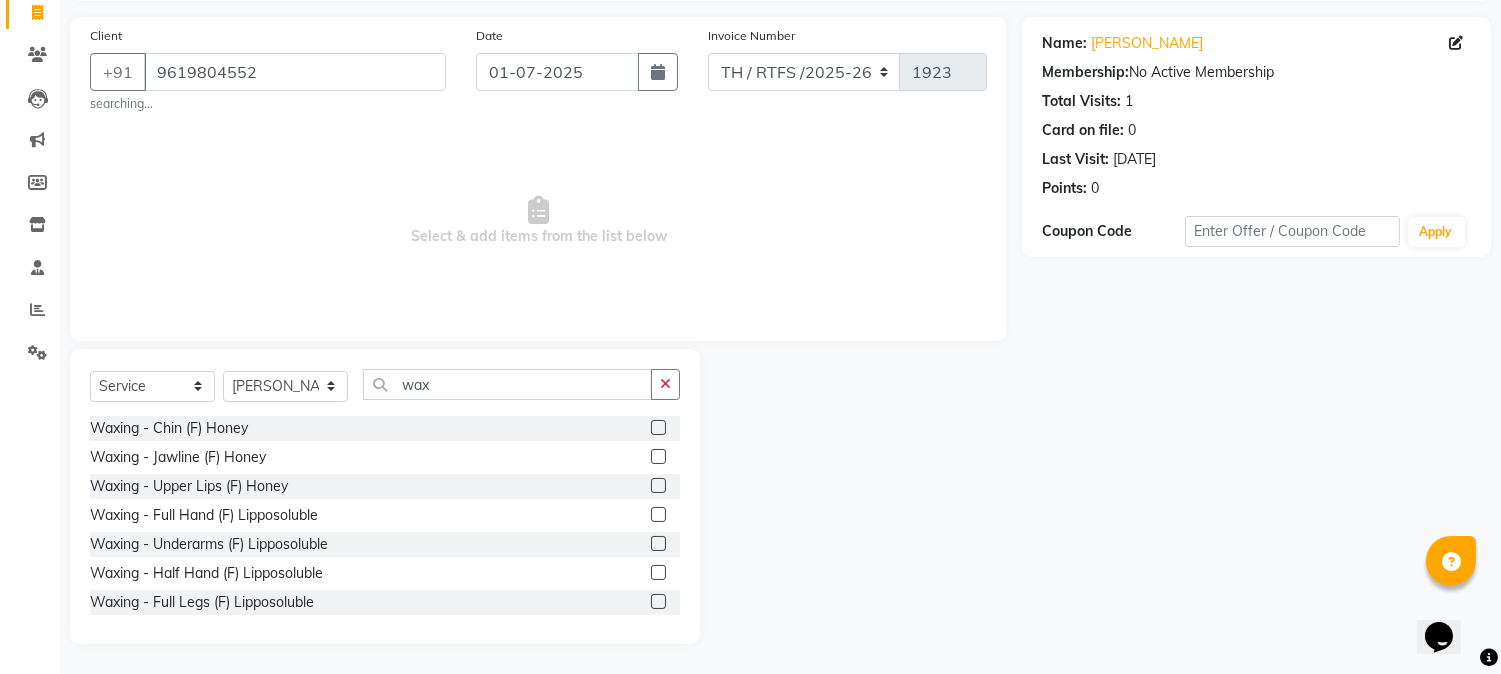 click 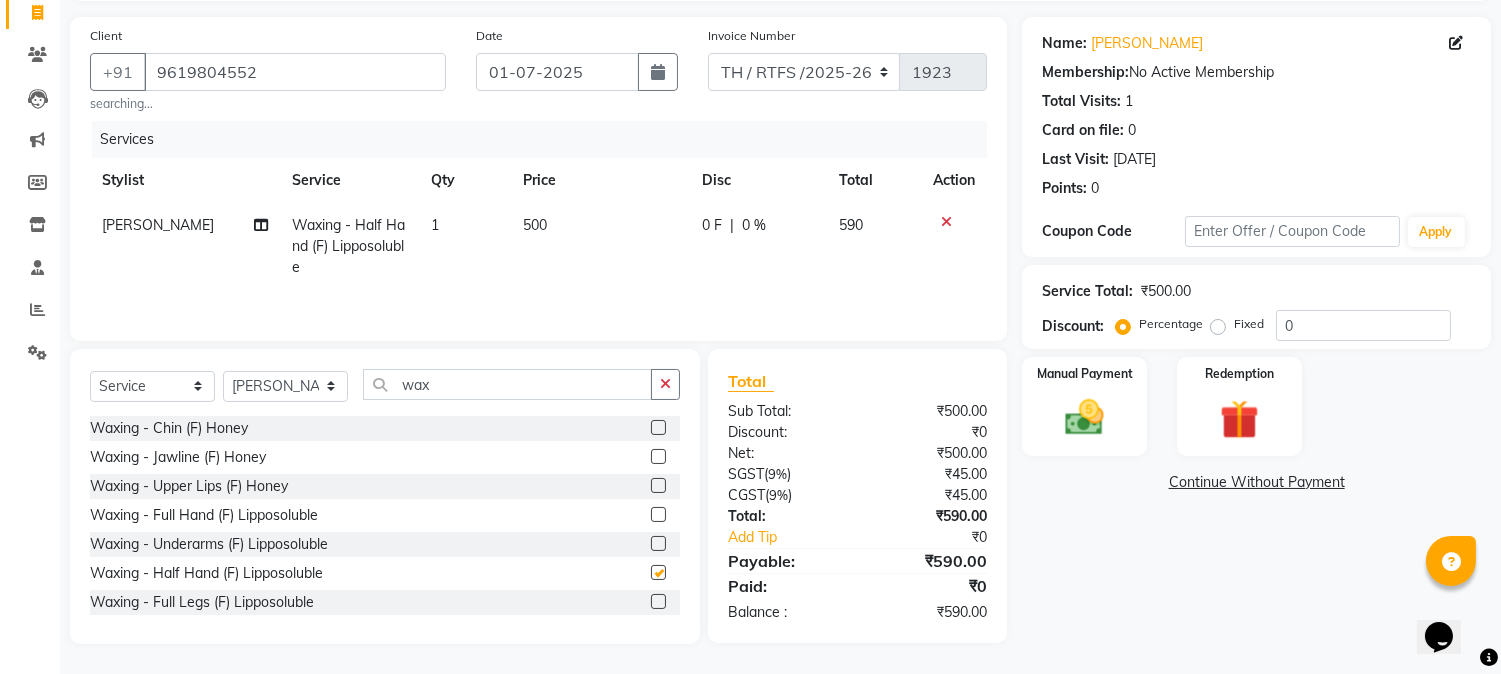 checkbox on "false" 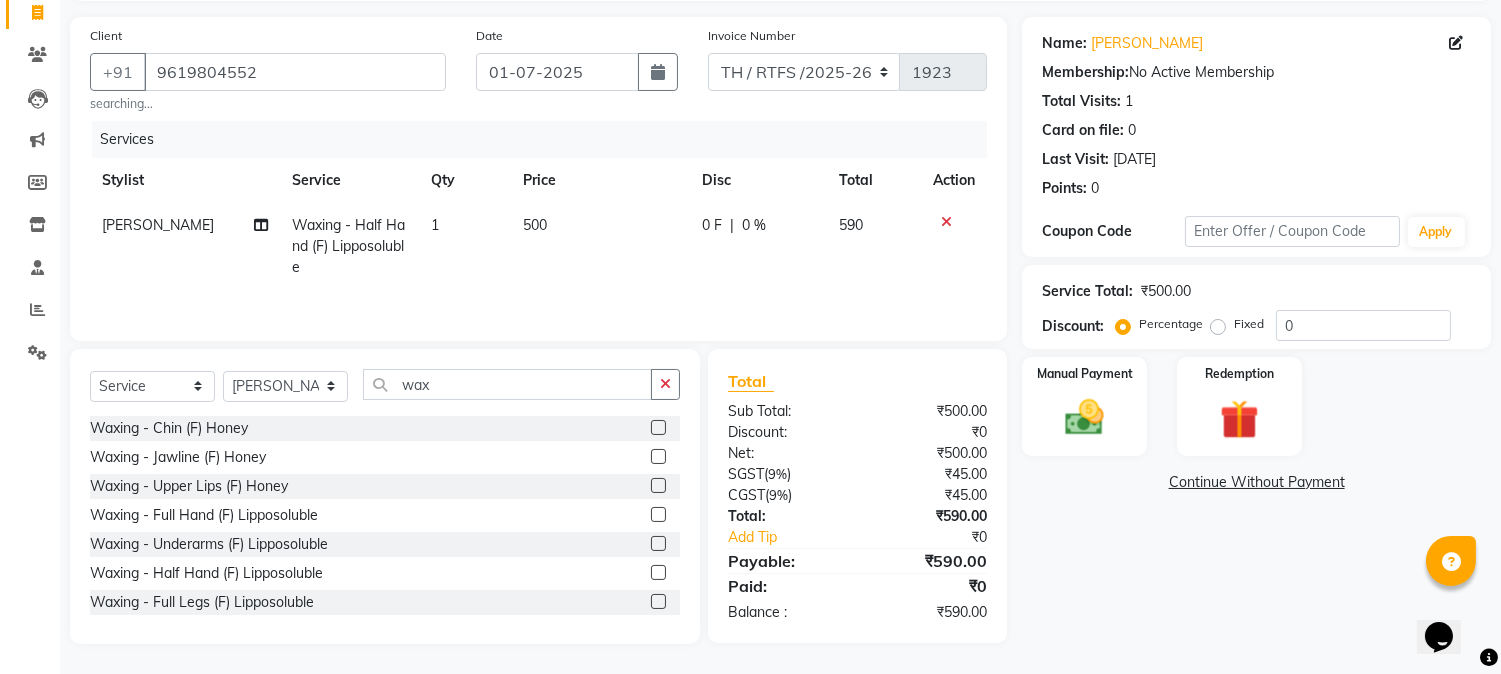 click on "500" 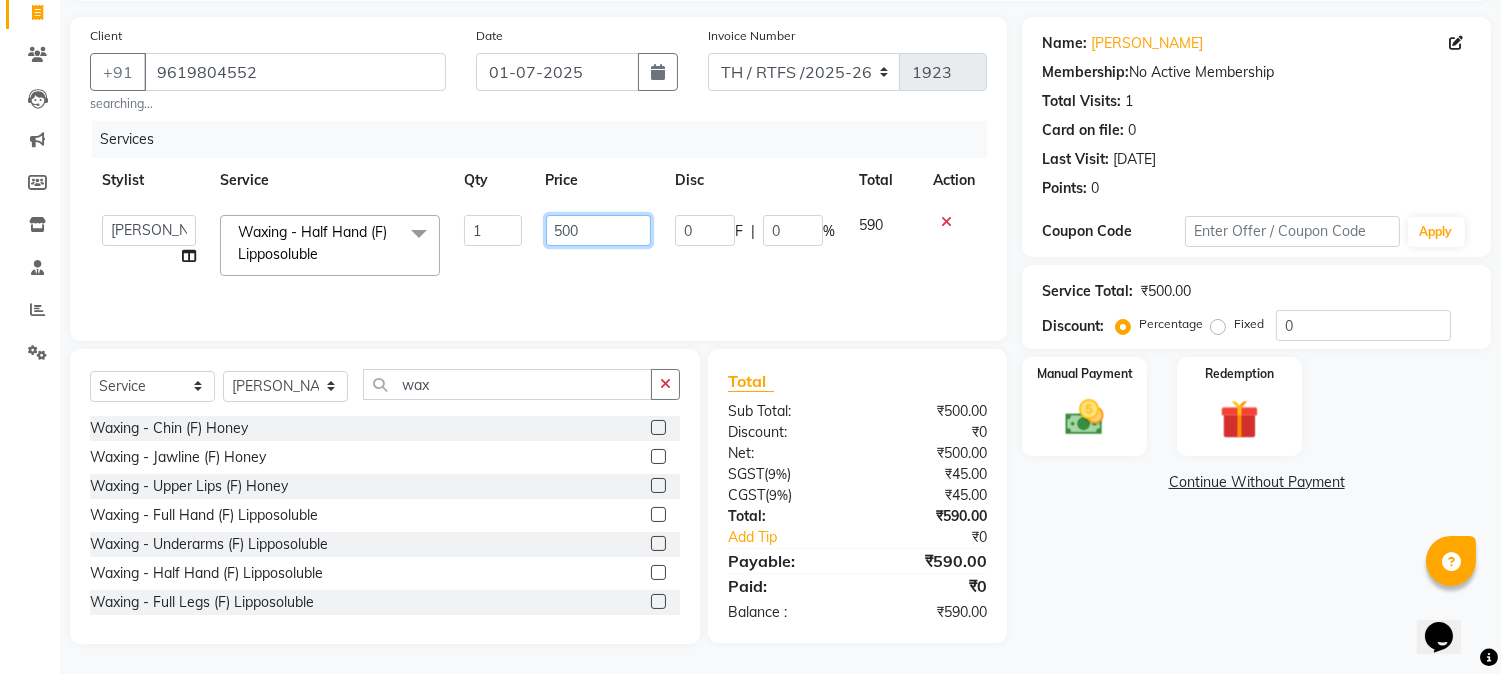 click on "500" 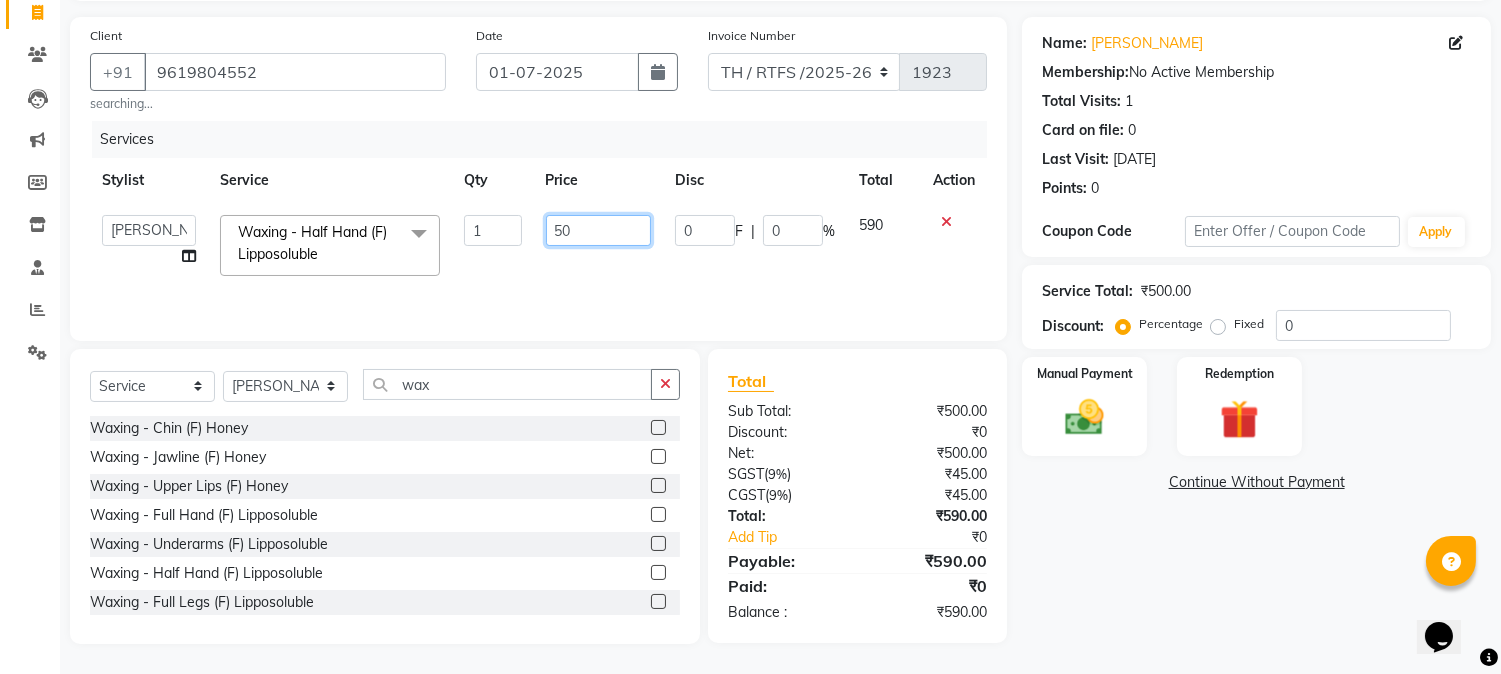 type on "5" 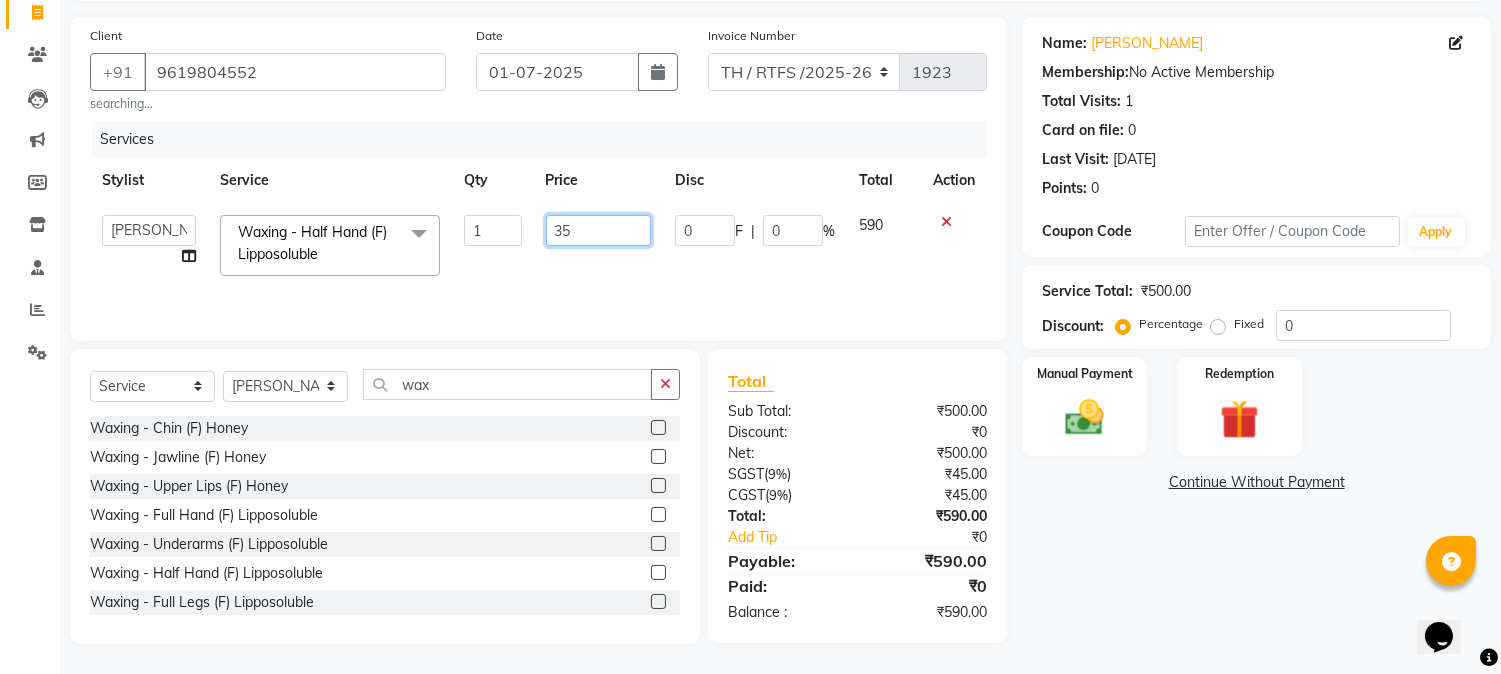 type on "350" 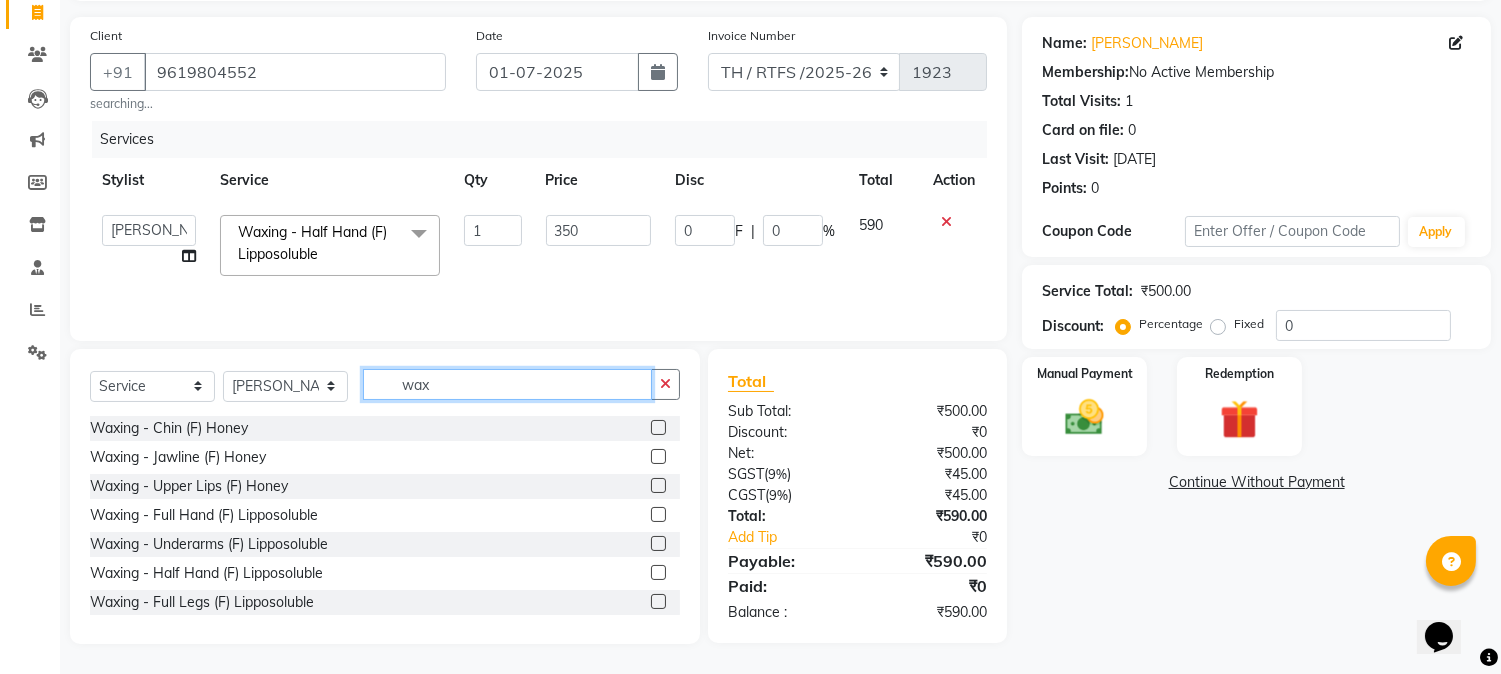 click on "wax" 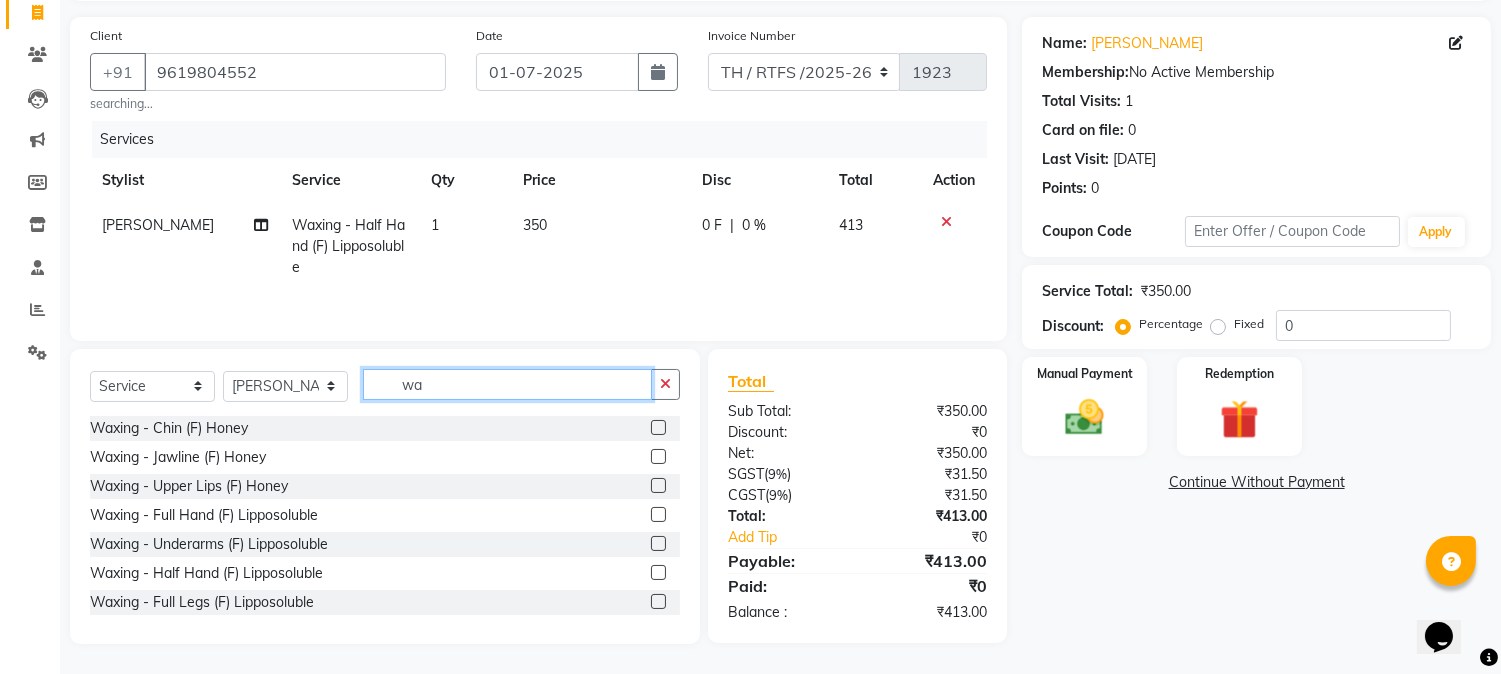 type on "w" 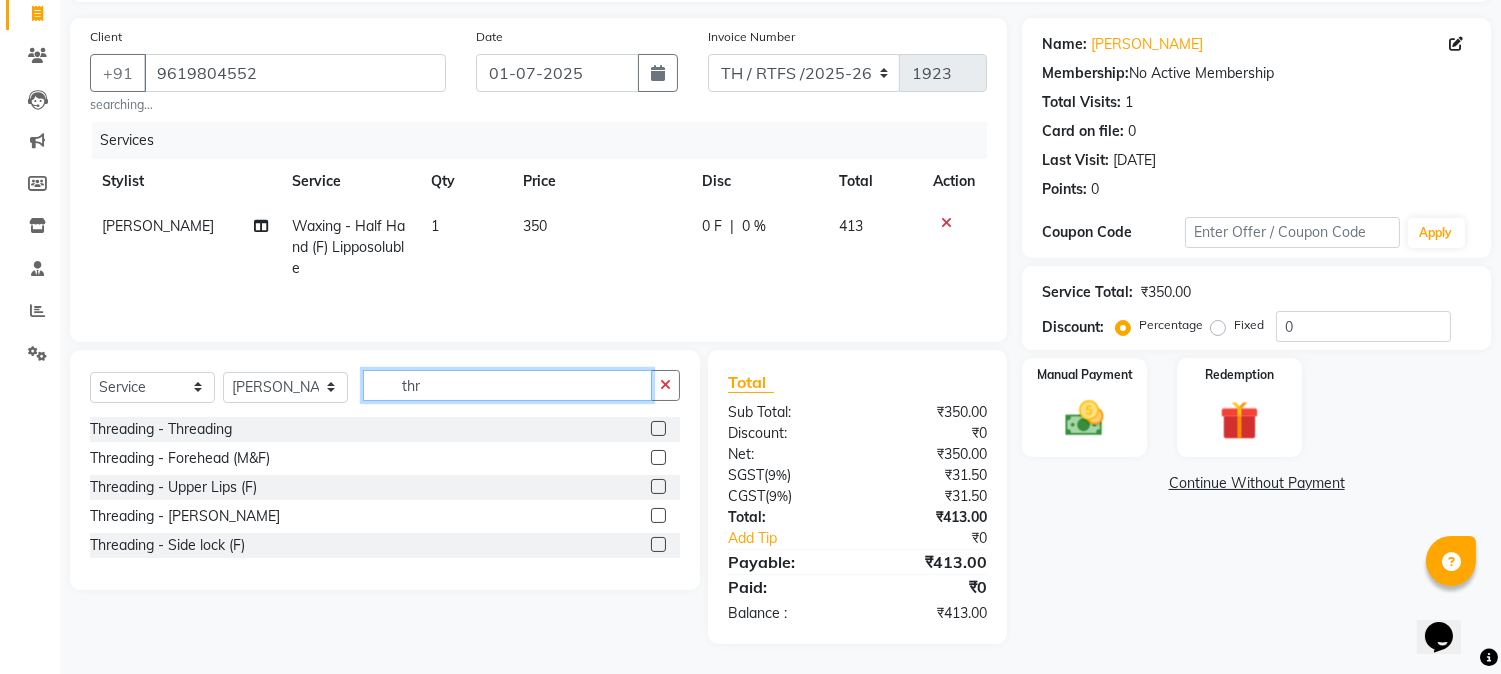 type on "thr" 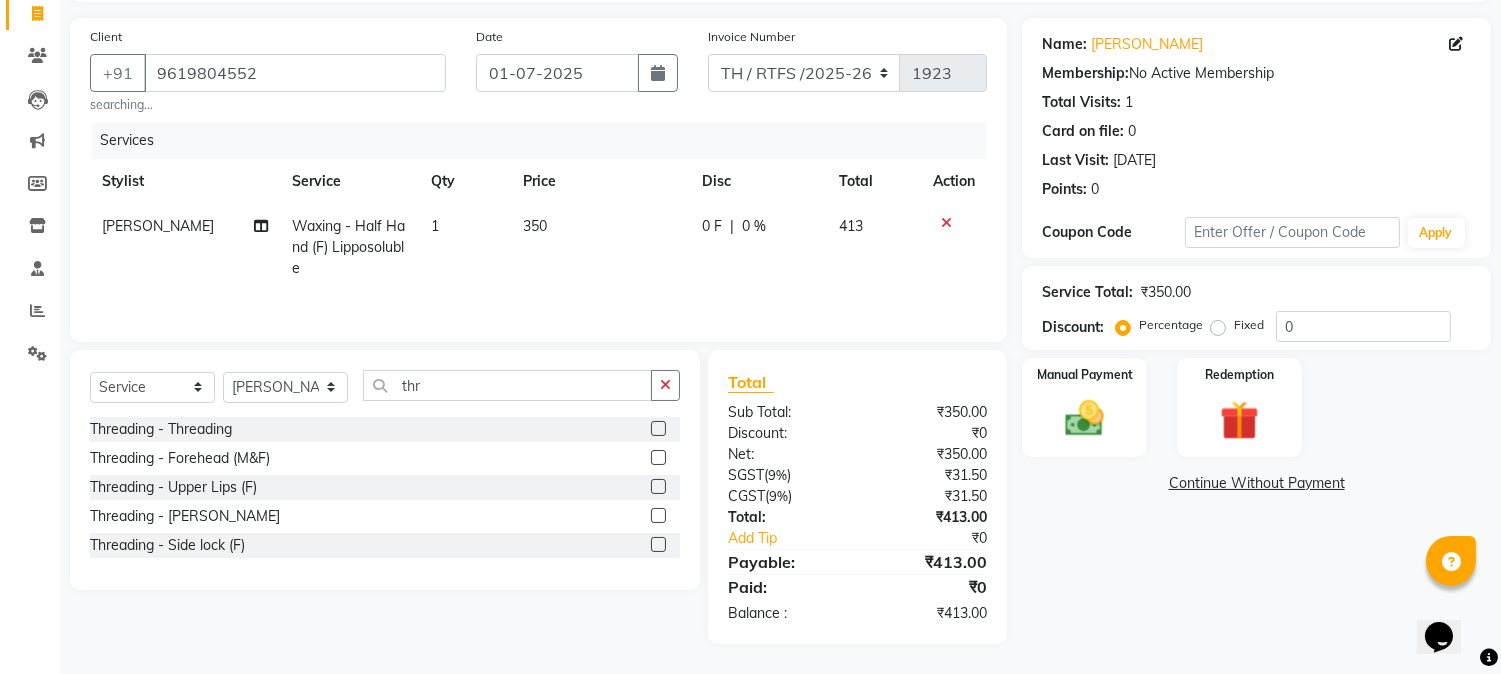 click 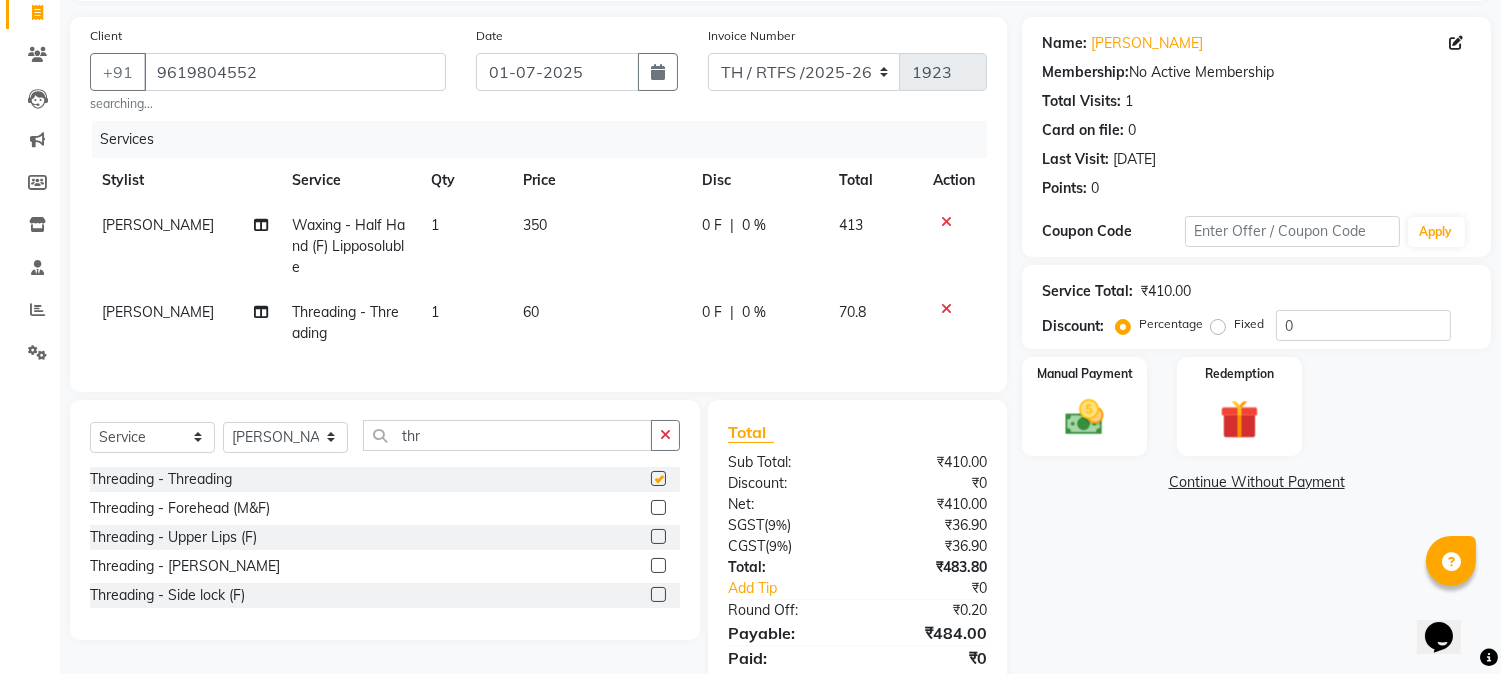 checkbox on "false" 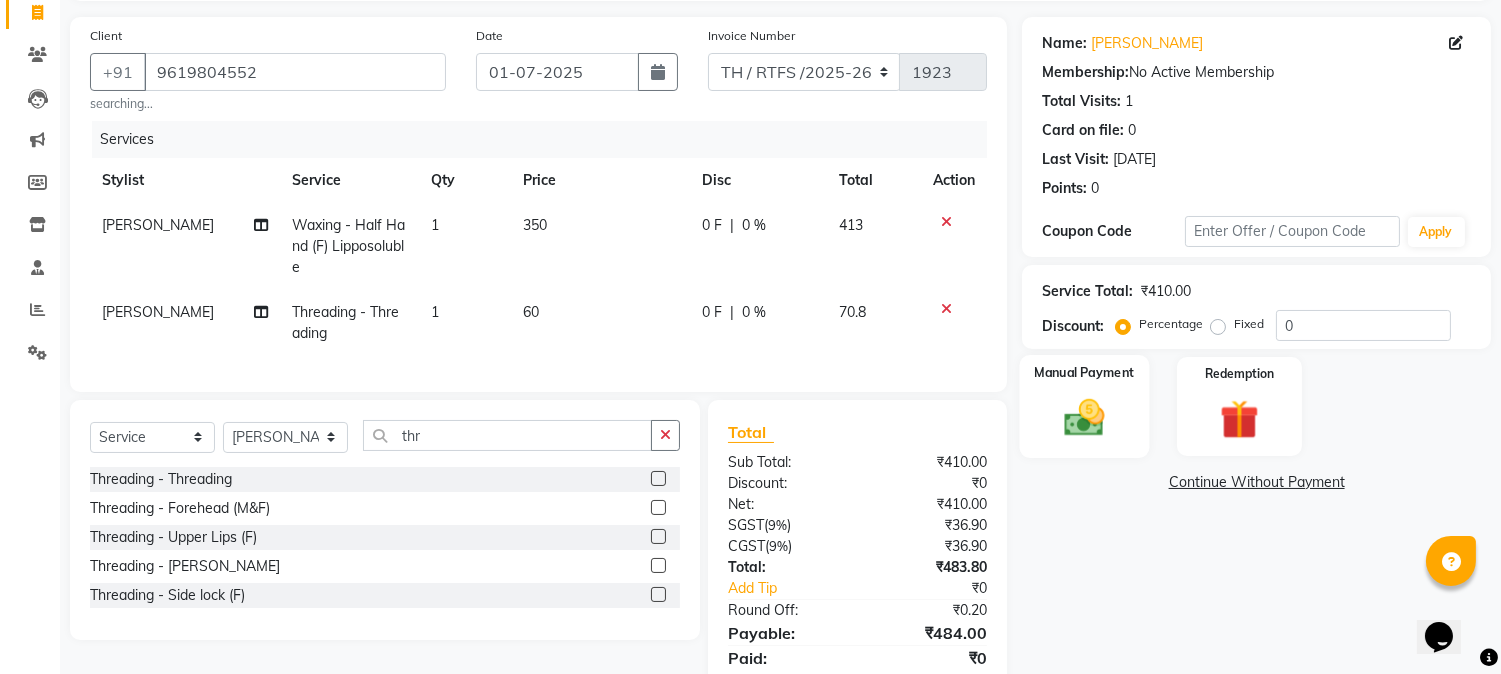 click on "Manual Payment" 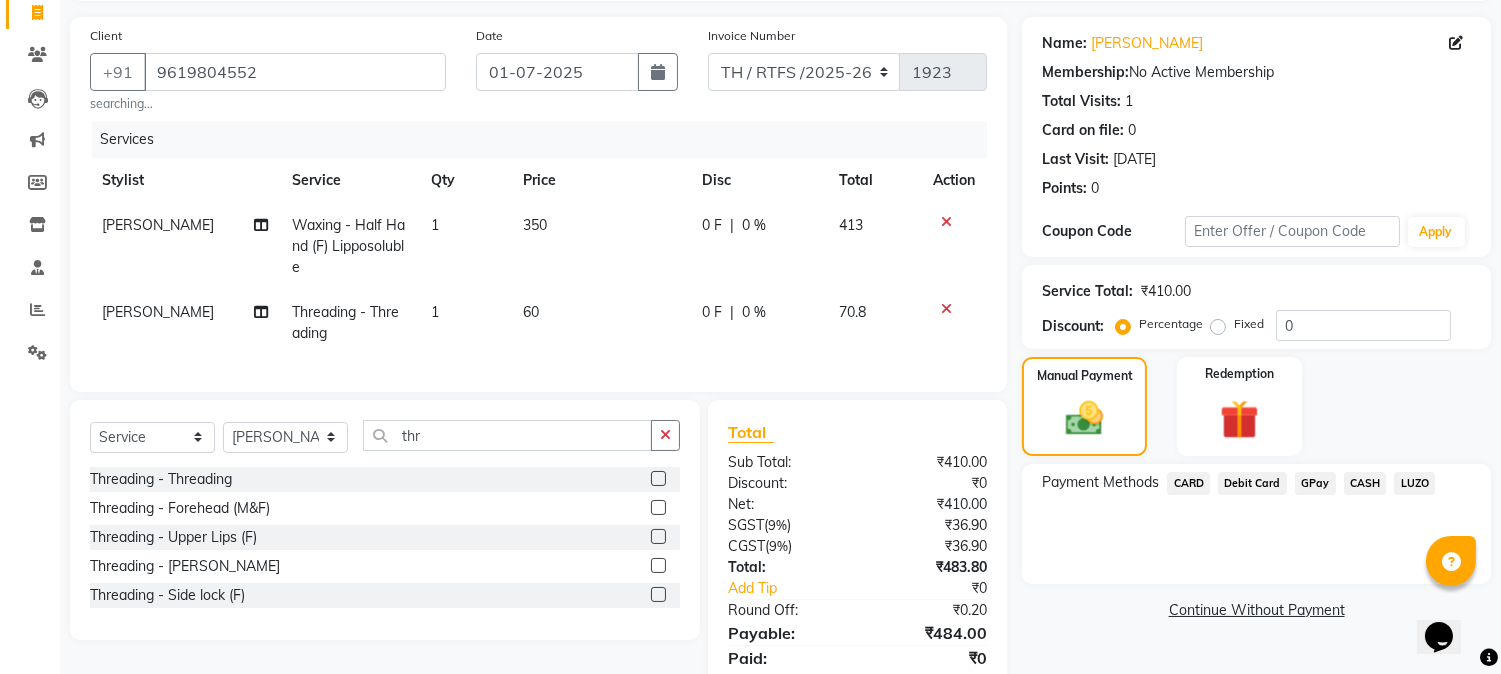 scroll, scrollTop: 221, scrollLeft: 0, axis: vertical 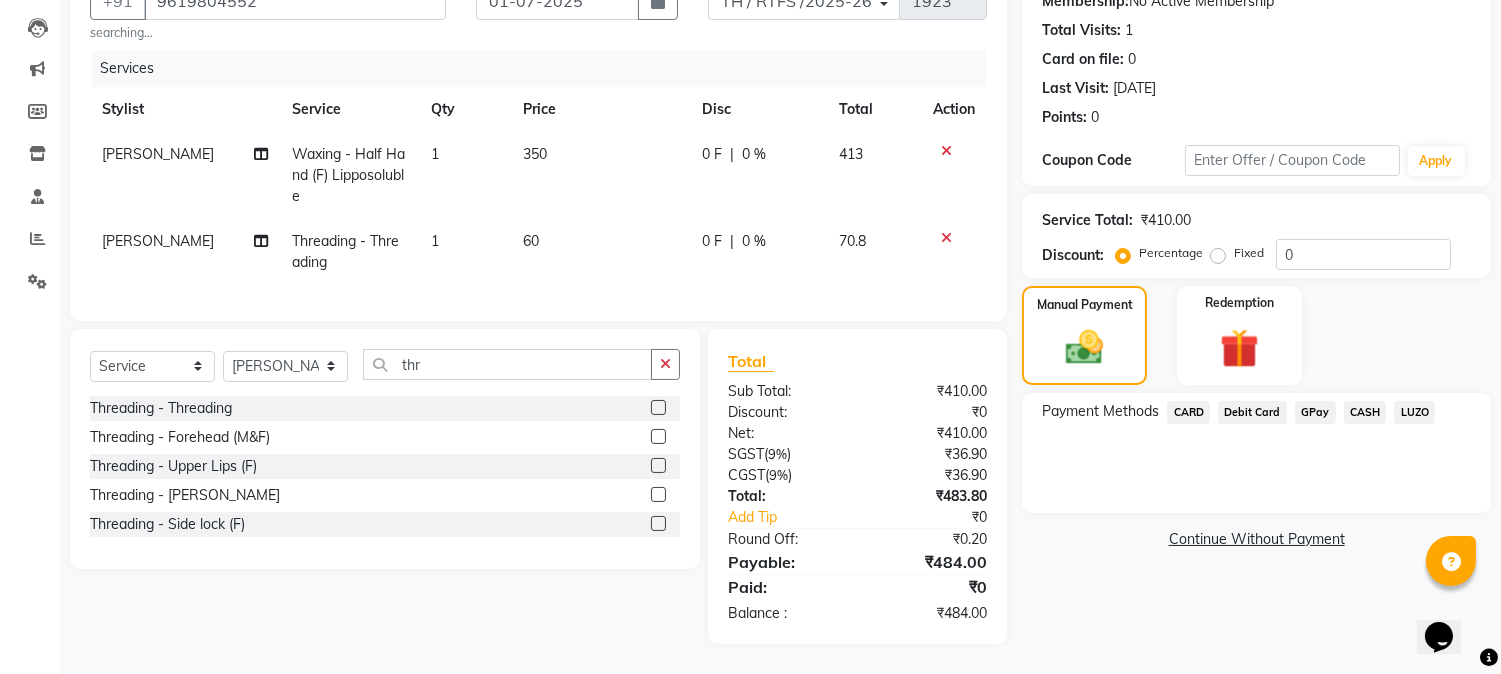 click on "CARD" 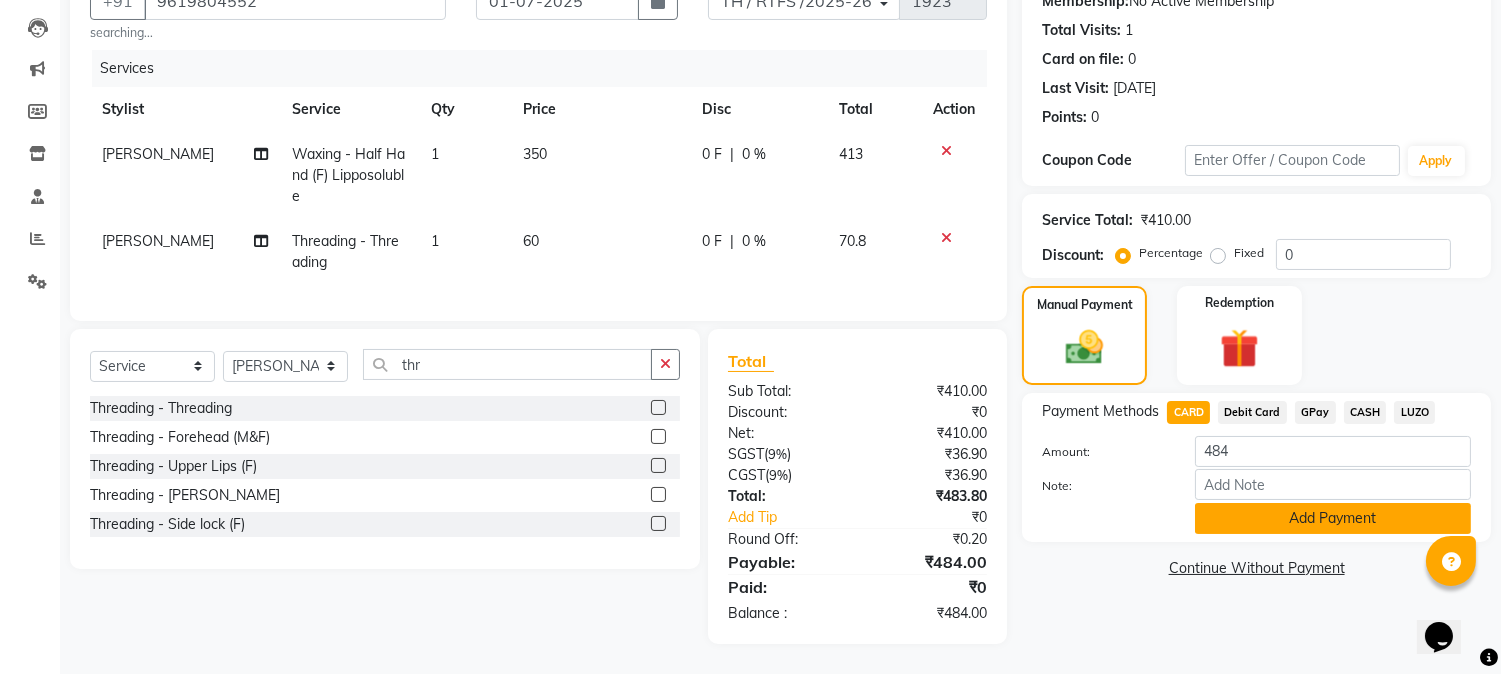 click on "Add Payment" 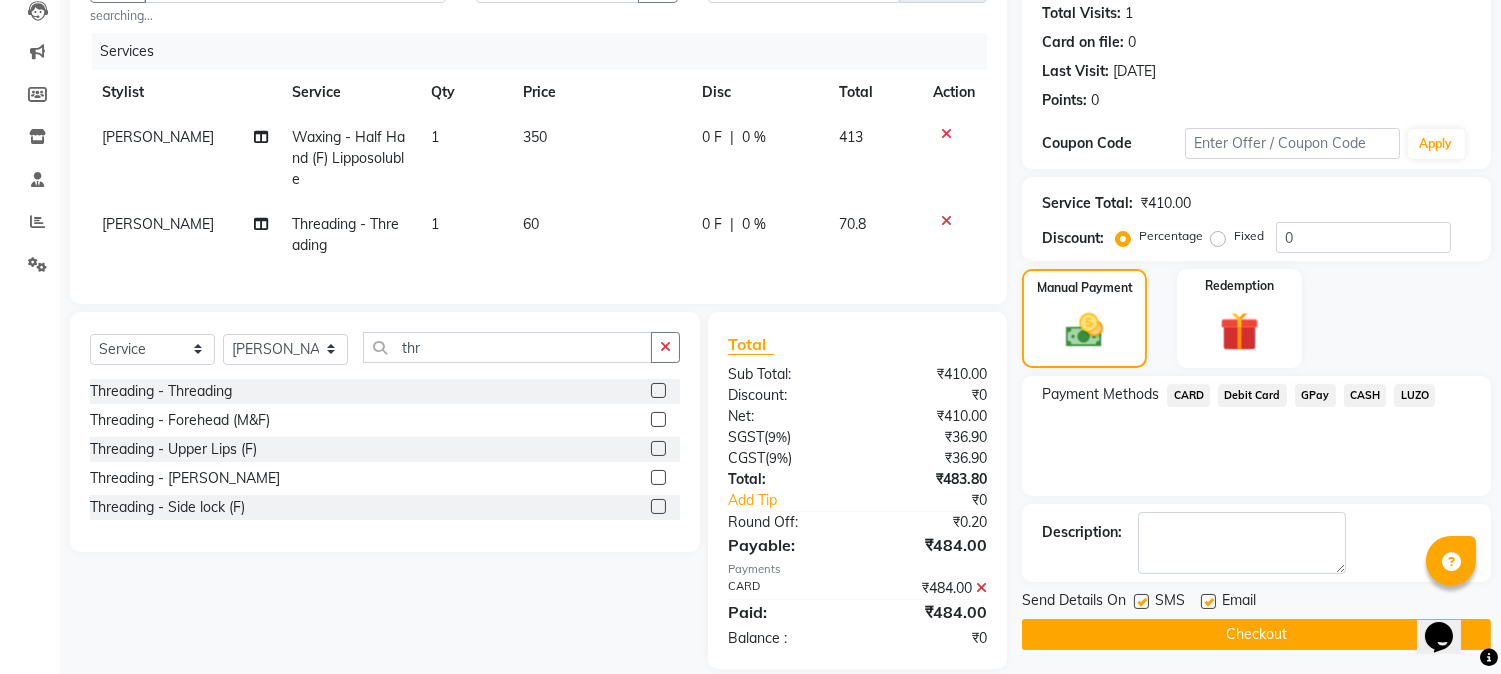 click on "Checkout" 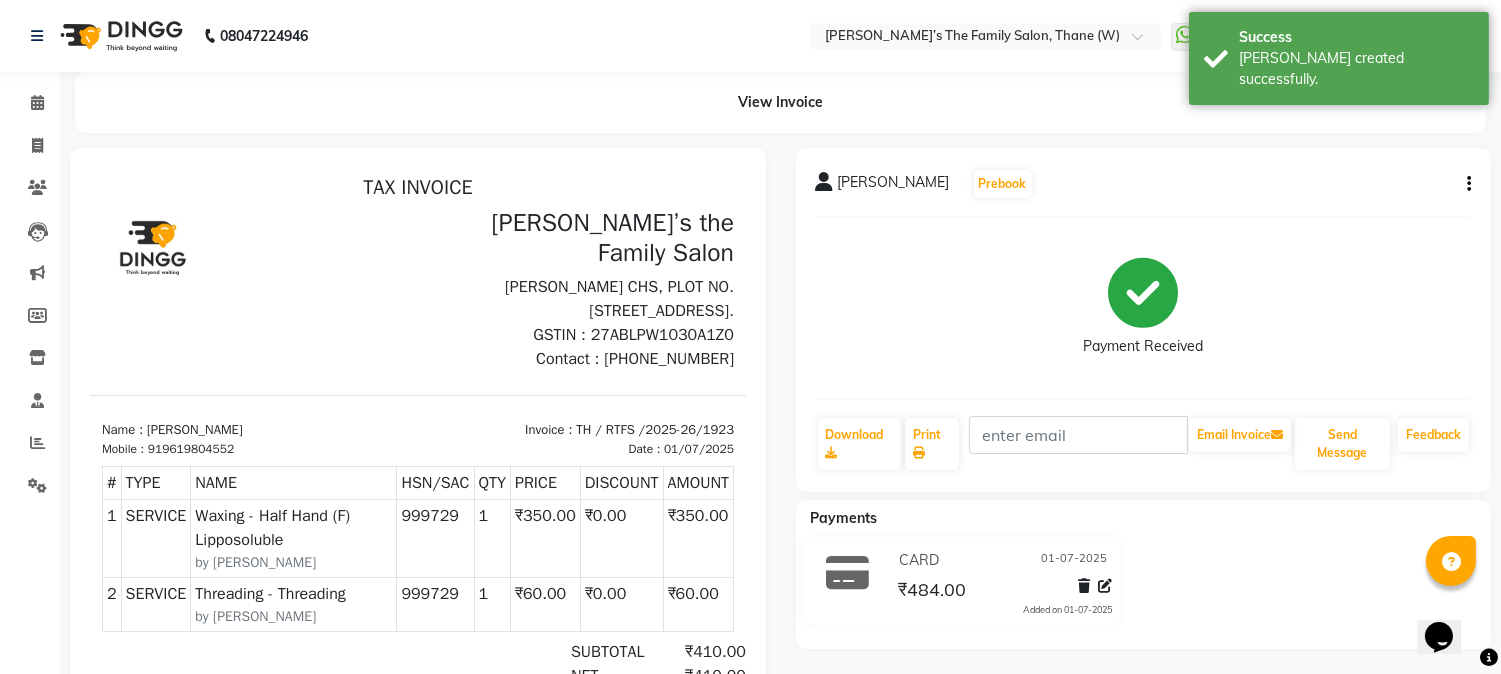 scroll, scrollTop: 0, scrollLeft: 0, axis: both 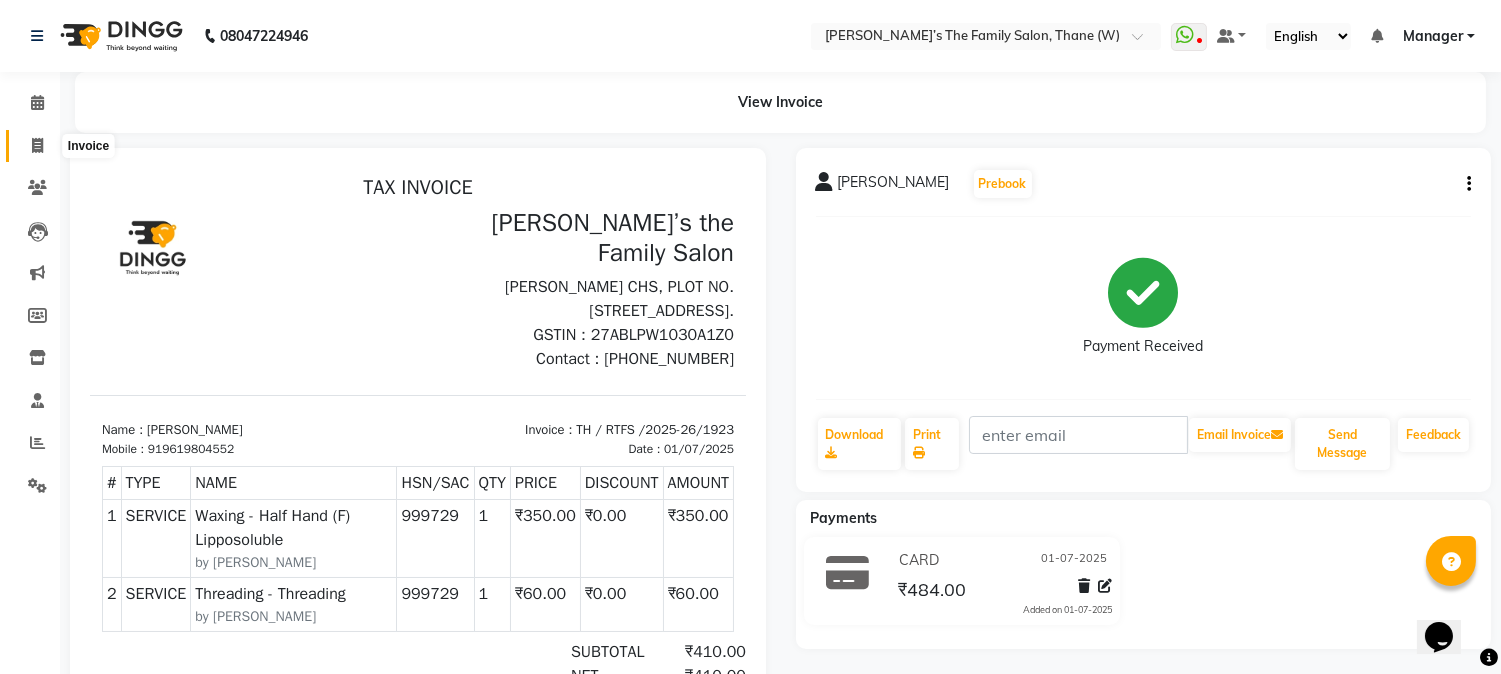 click 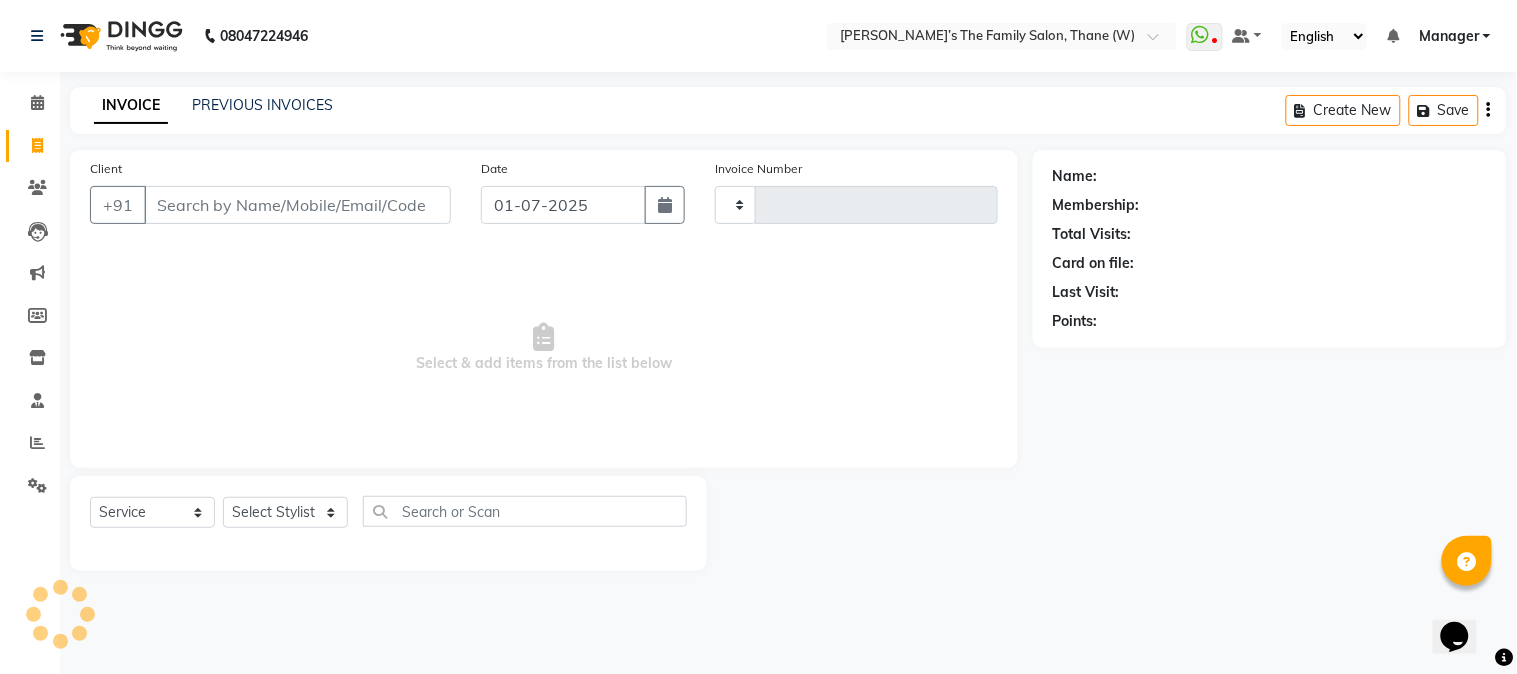 type on "1924" 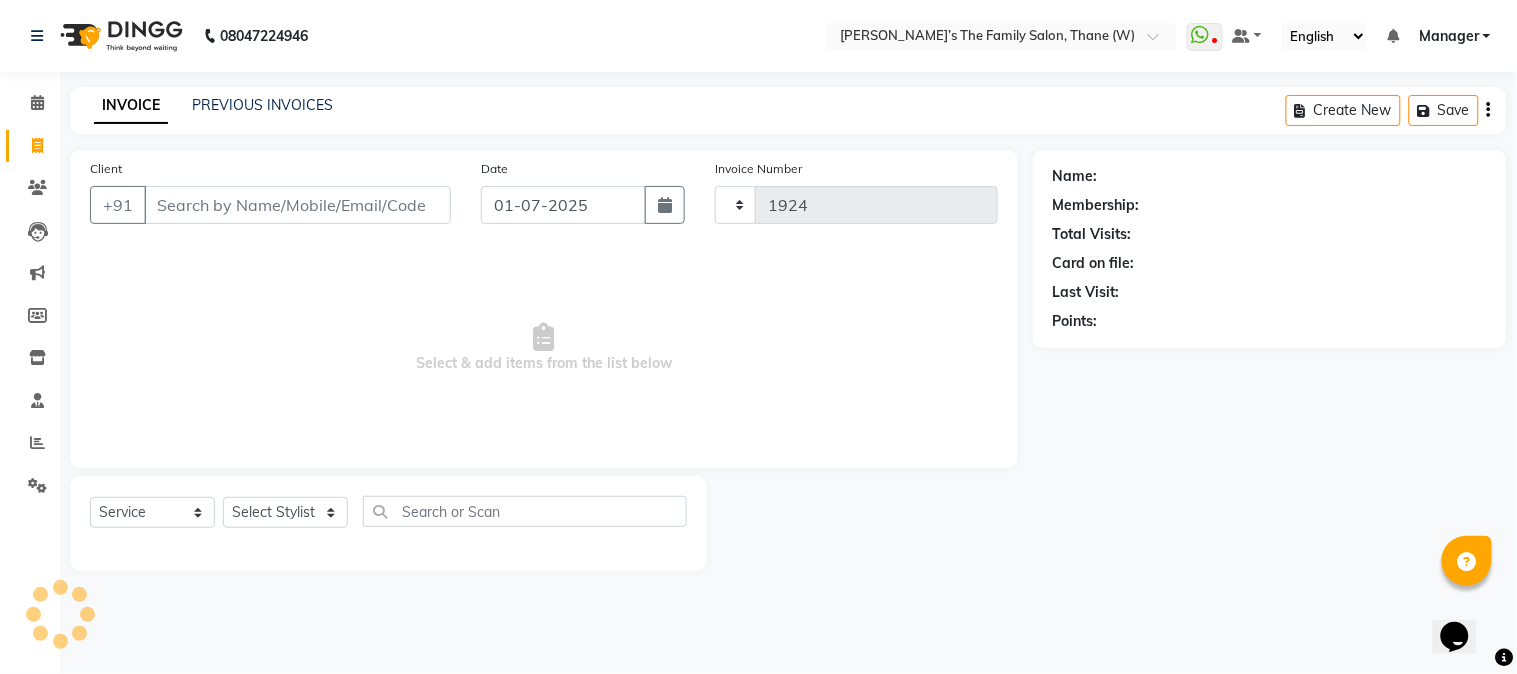 select on "8004" 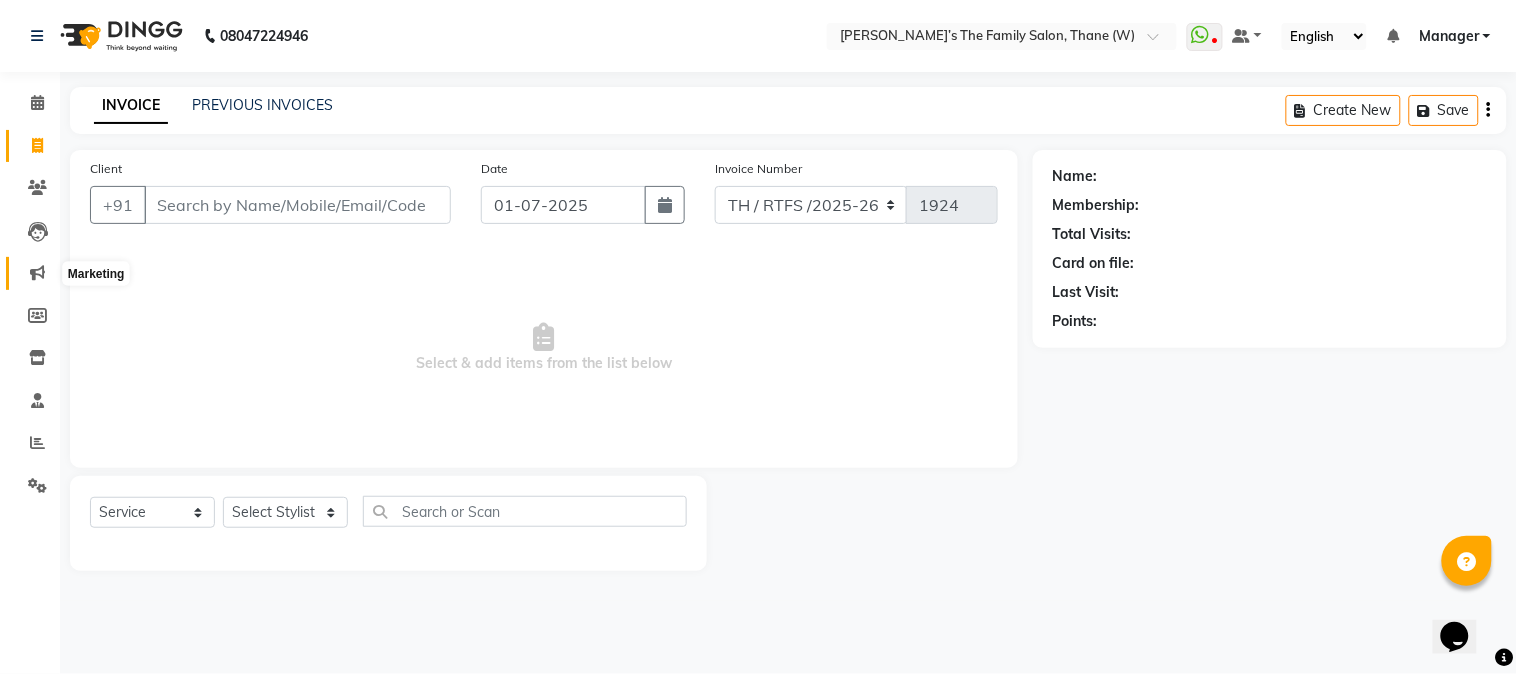 click 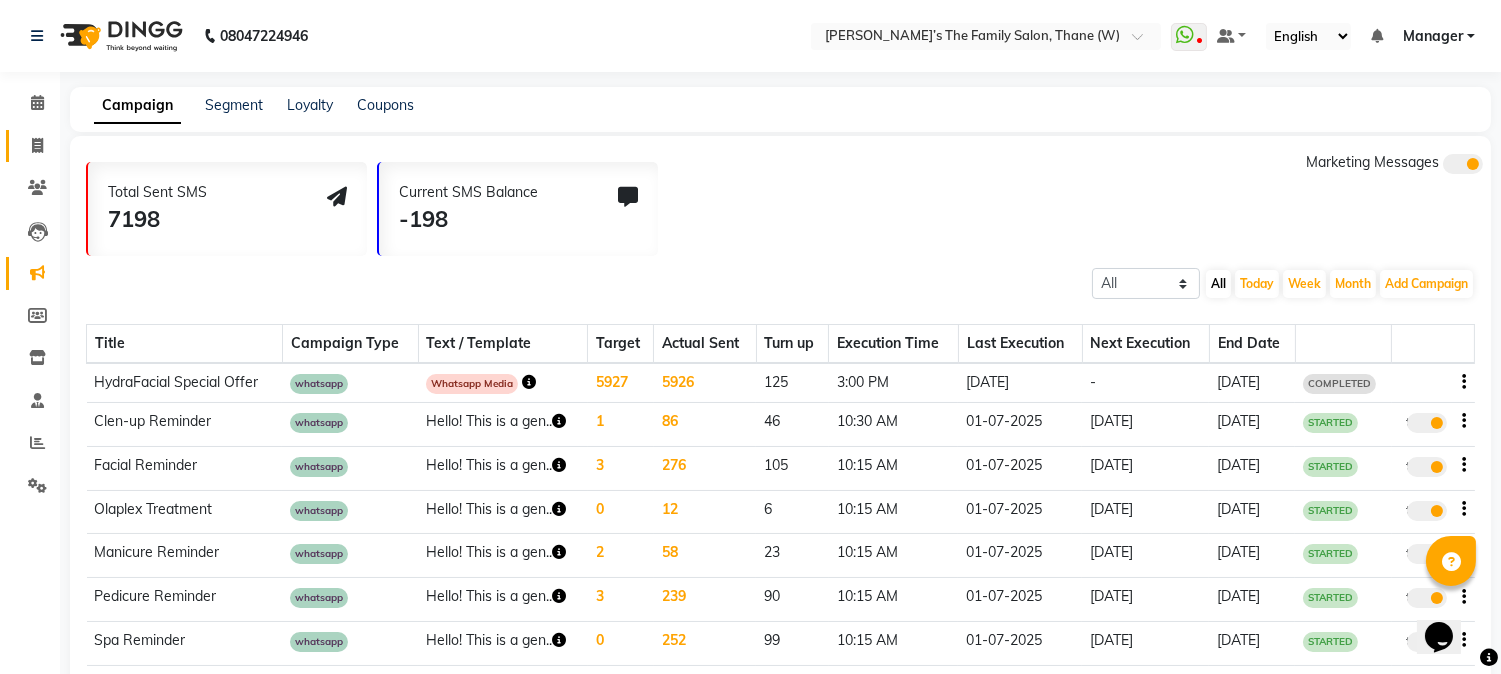 click on "Invoice" 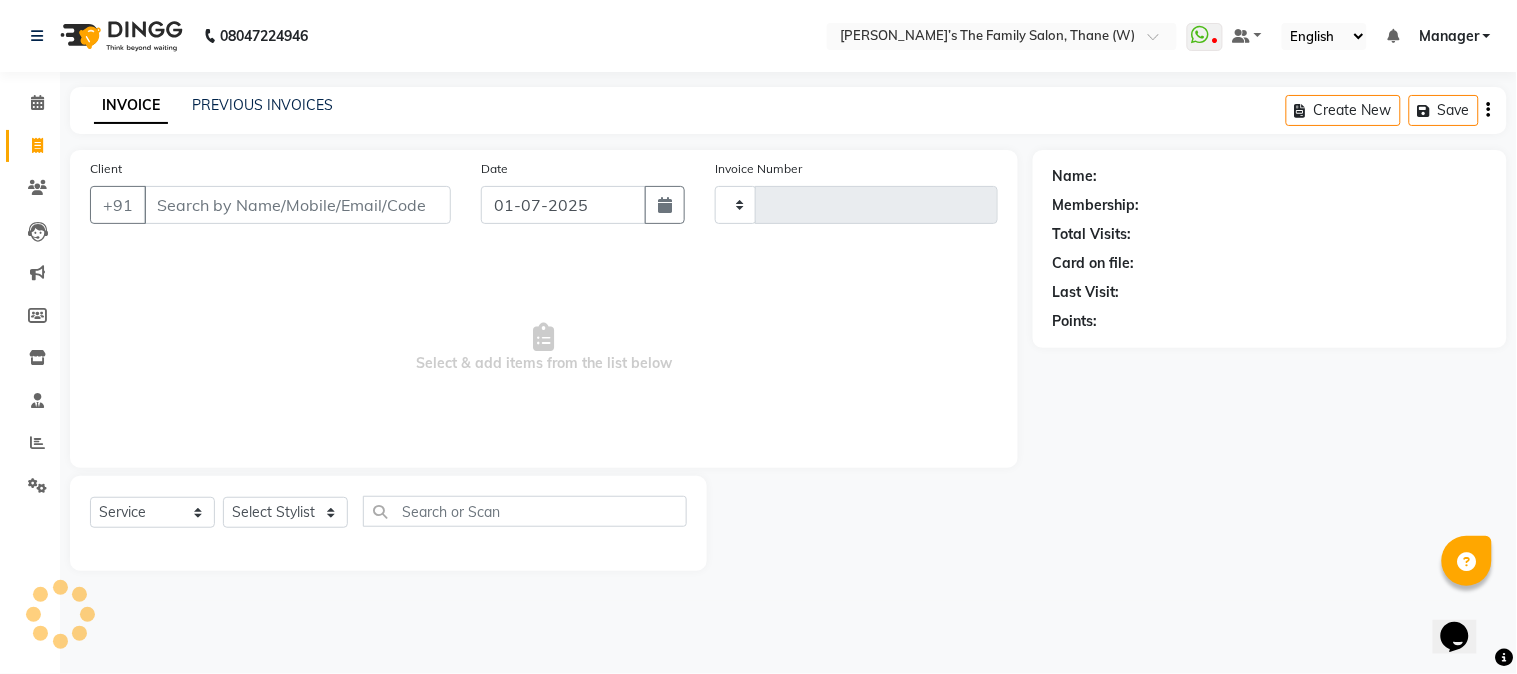 type on "1924" 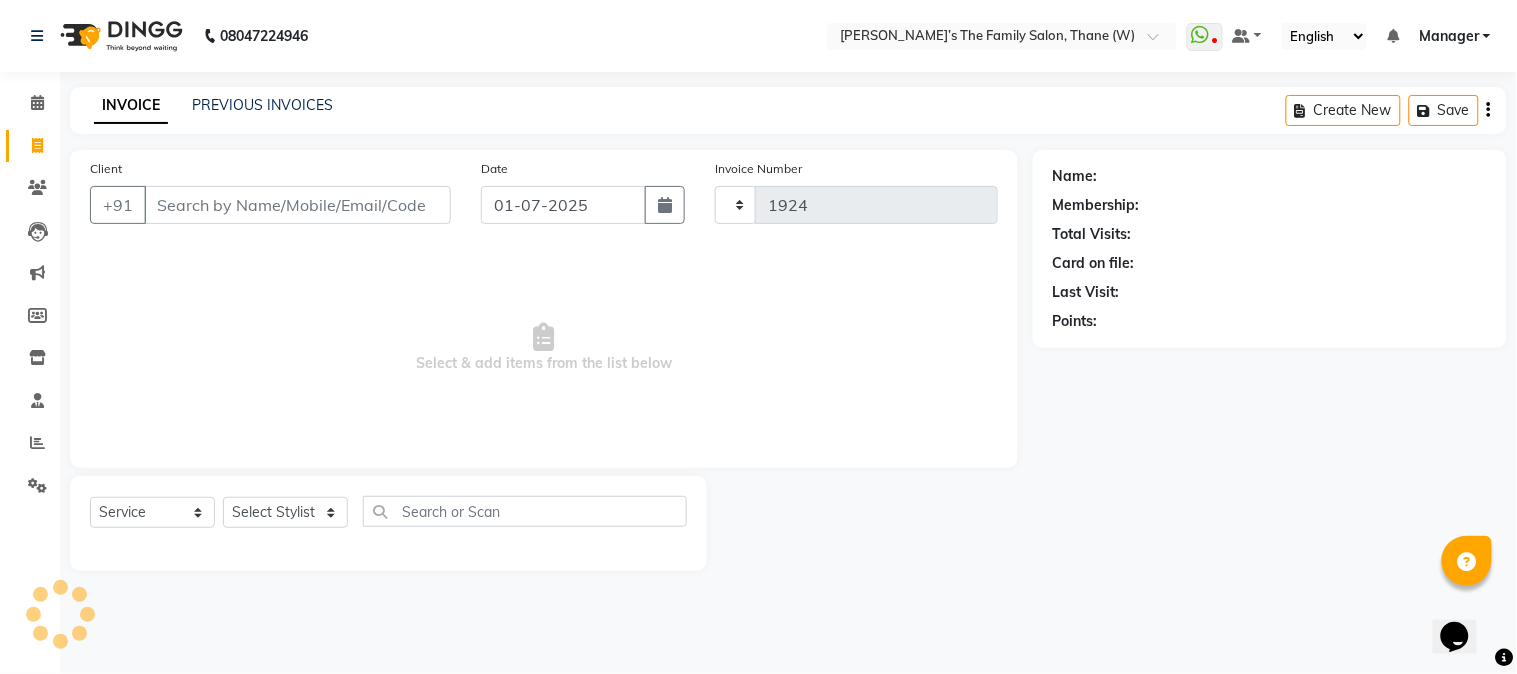 select on "8004" 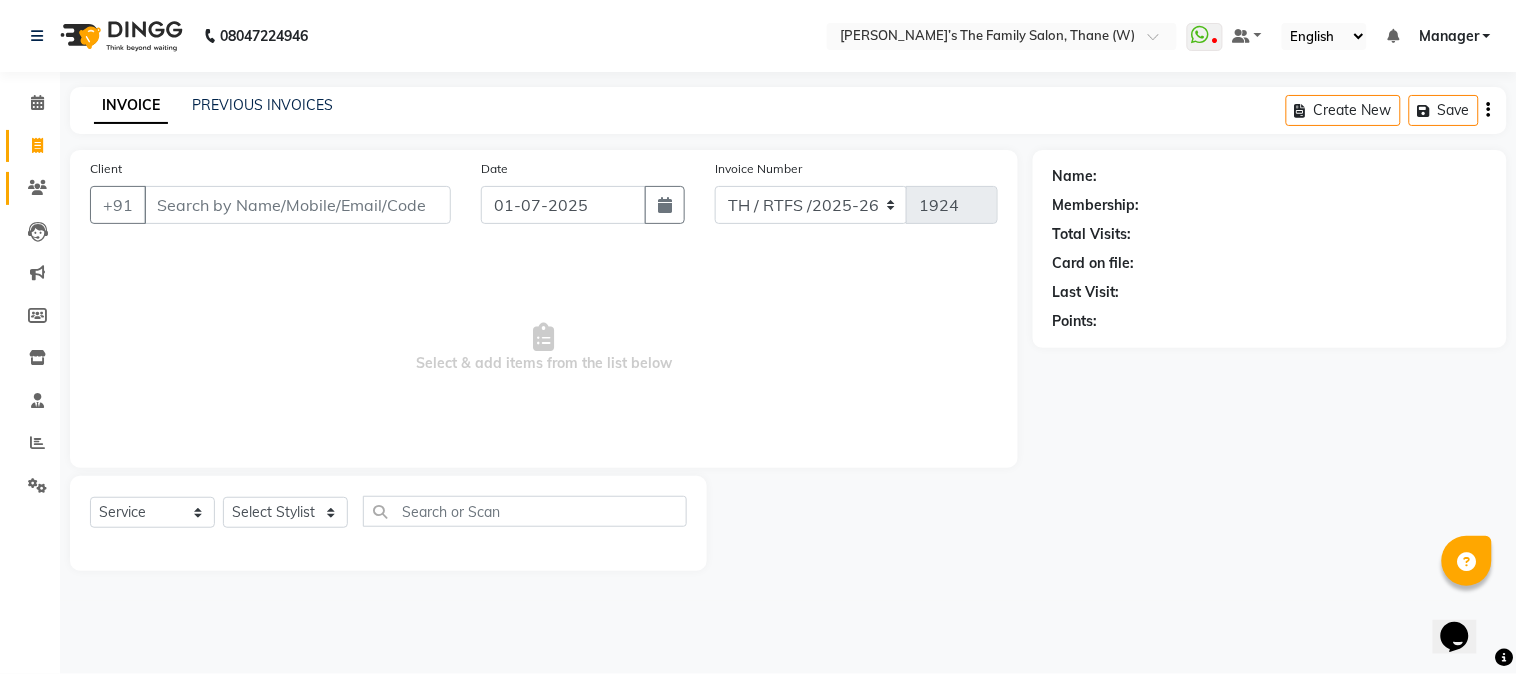 click on "Clients" 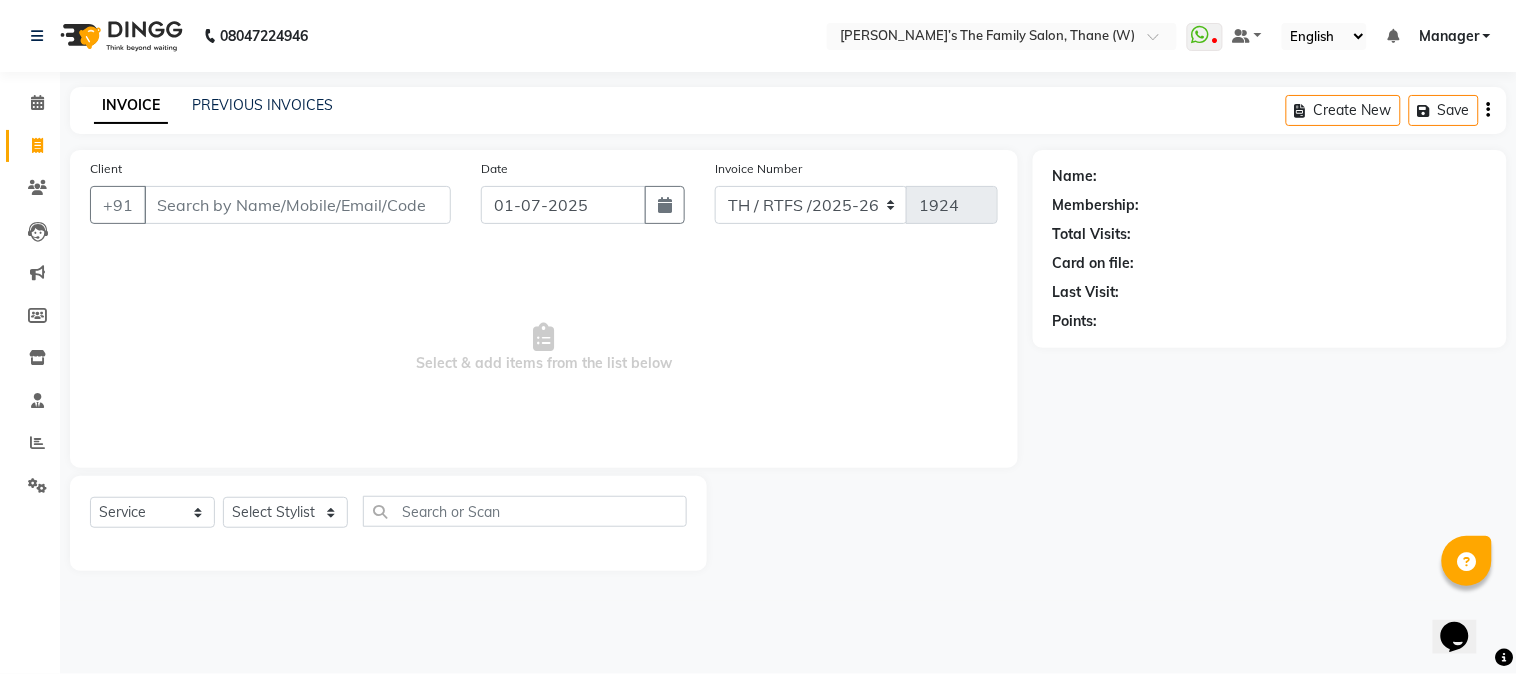 click on "Select & add items from the list below" at bounding box center [544, 348] 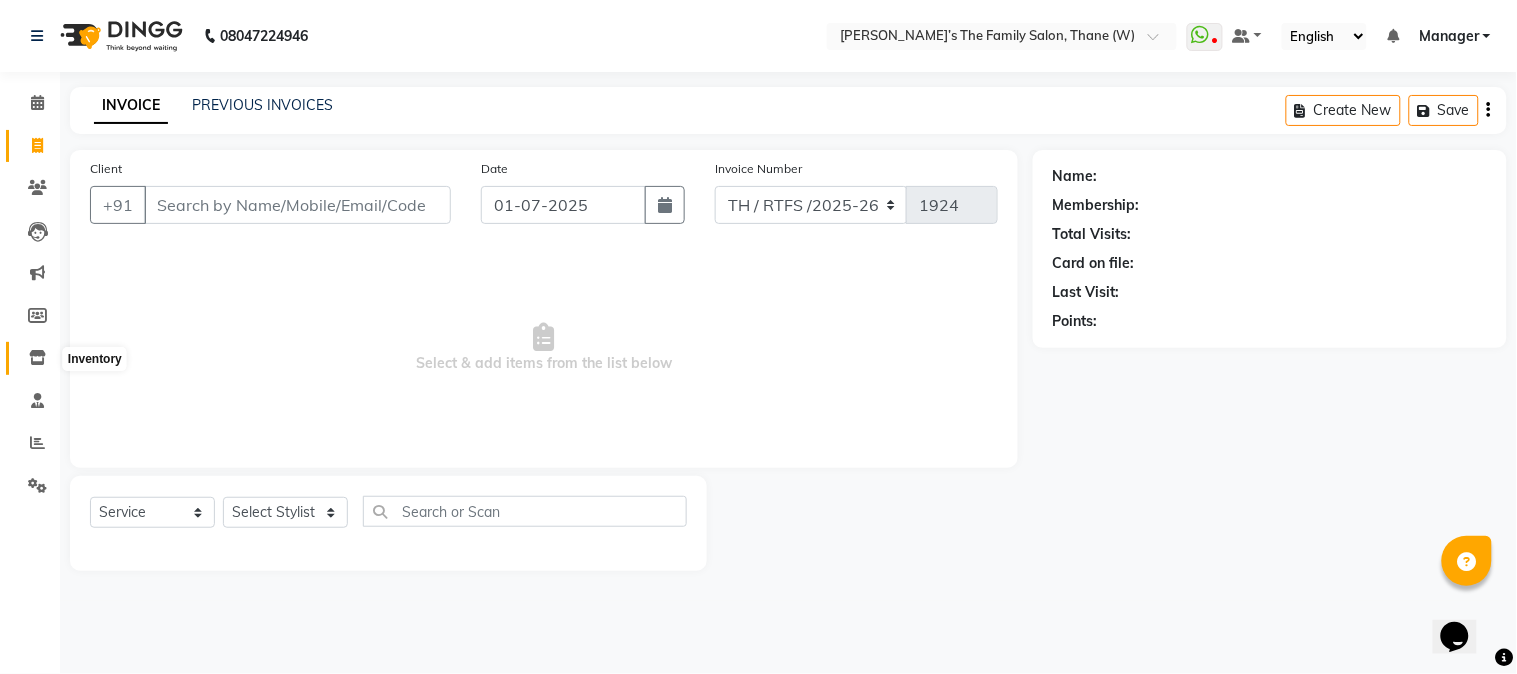 click 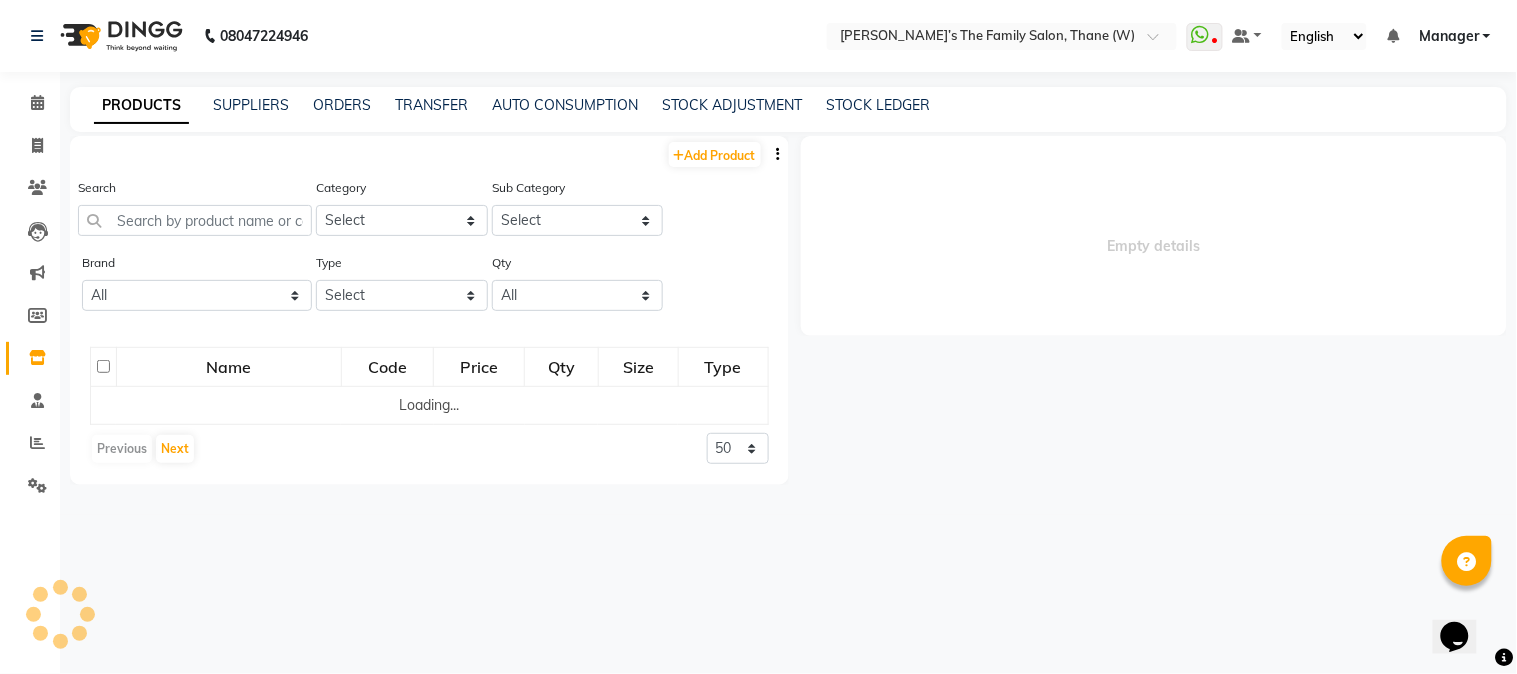 select 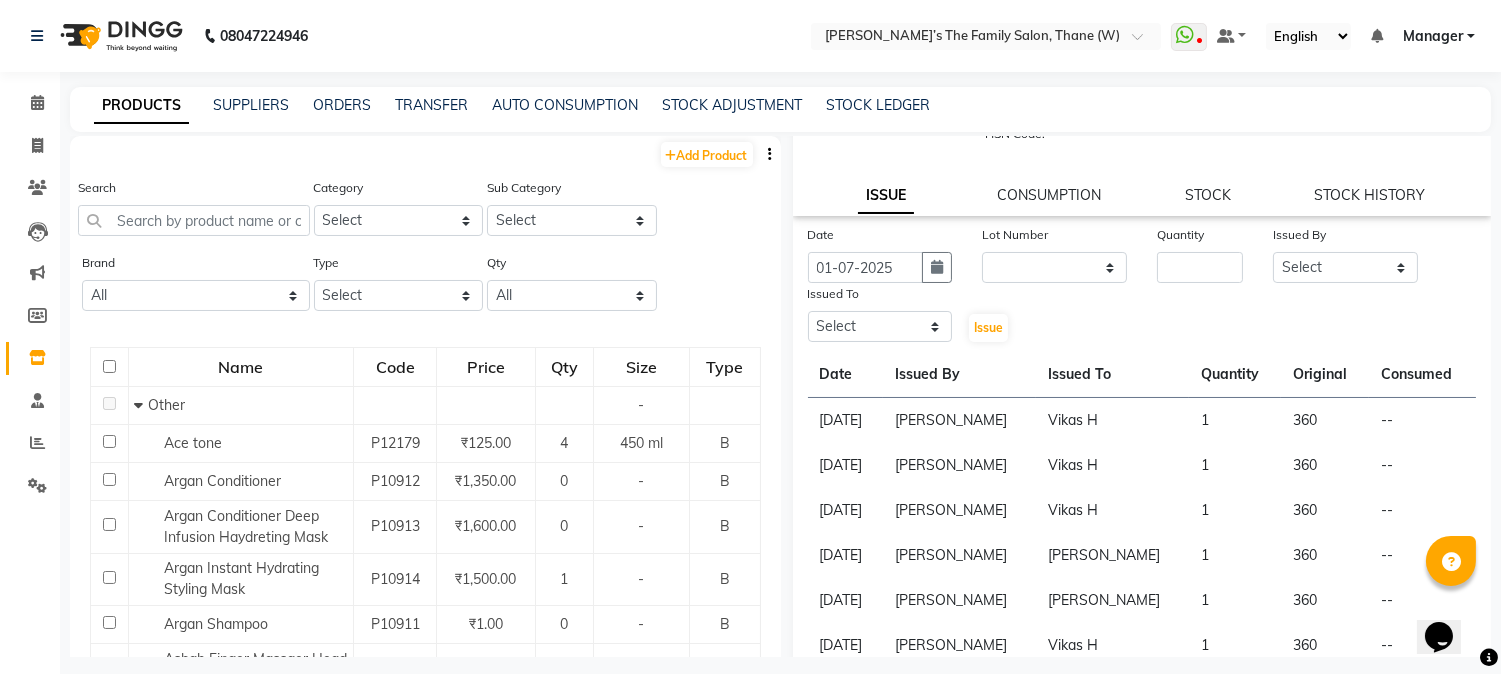 scroll, scrollTop: 175, scrollLeft: 0, axis: vertical 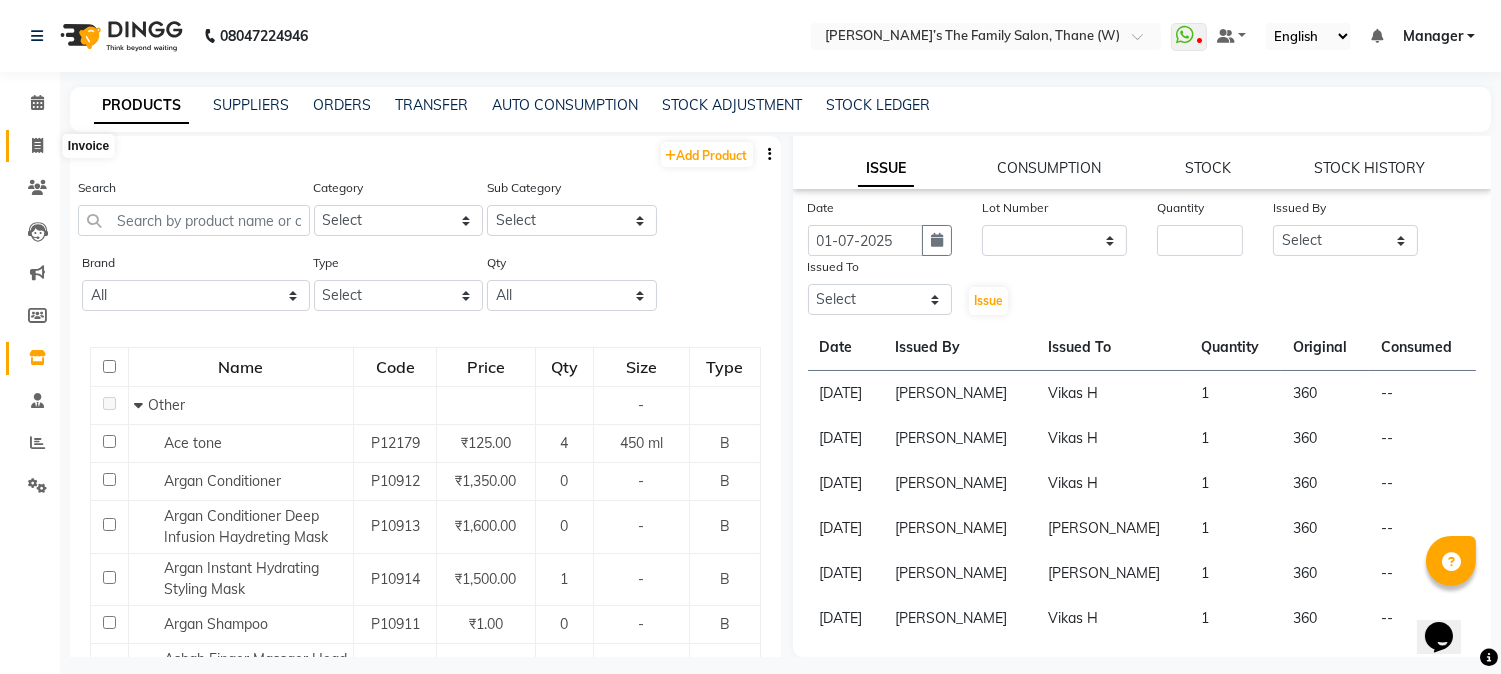 click 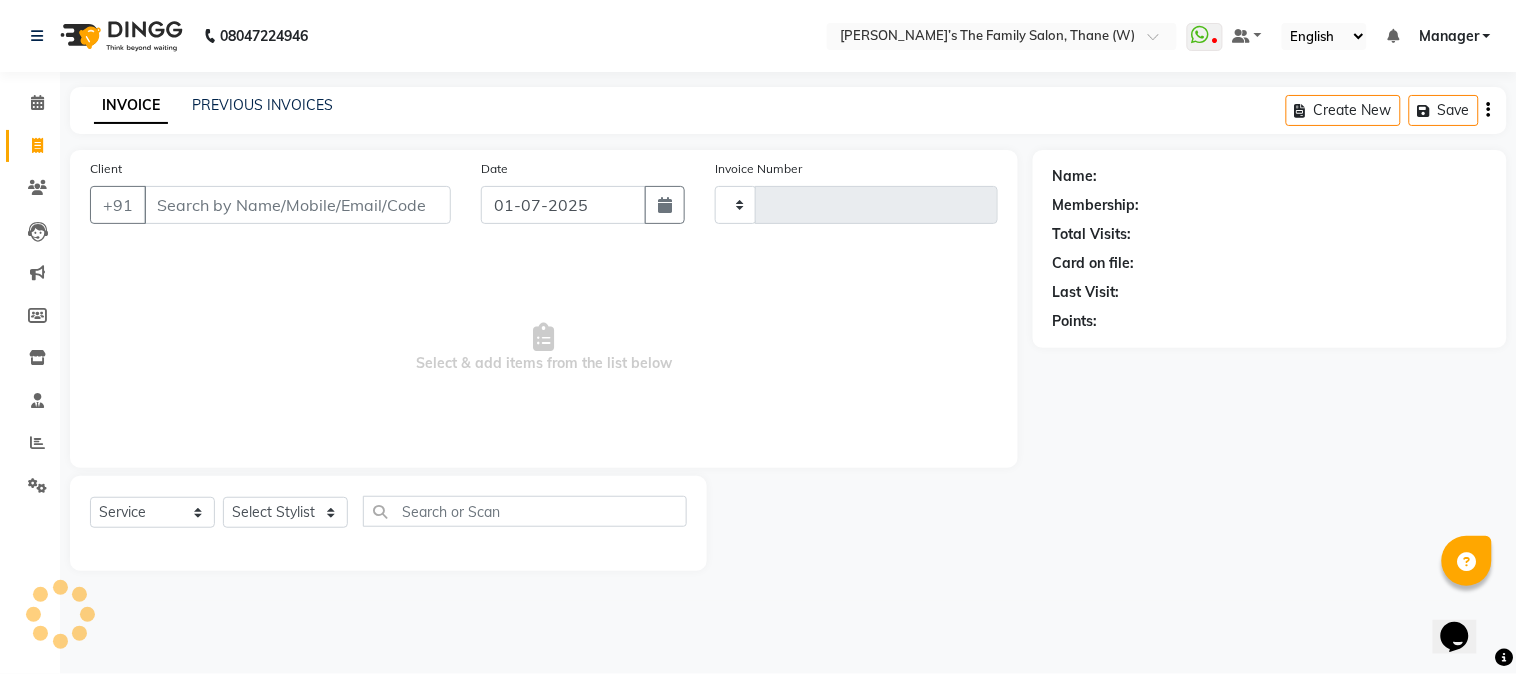 type on "1924" 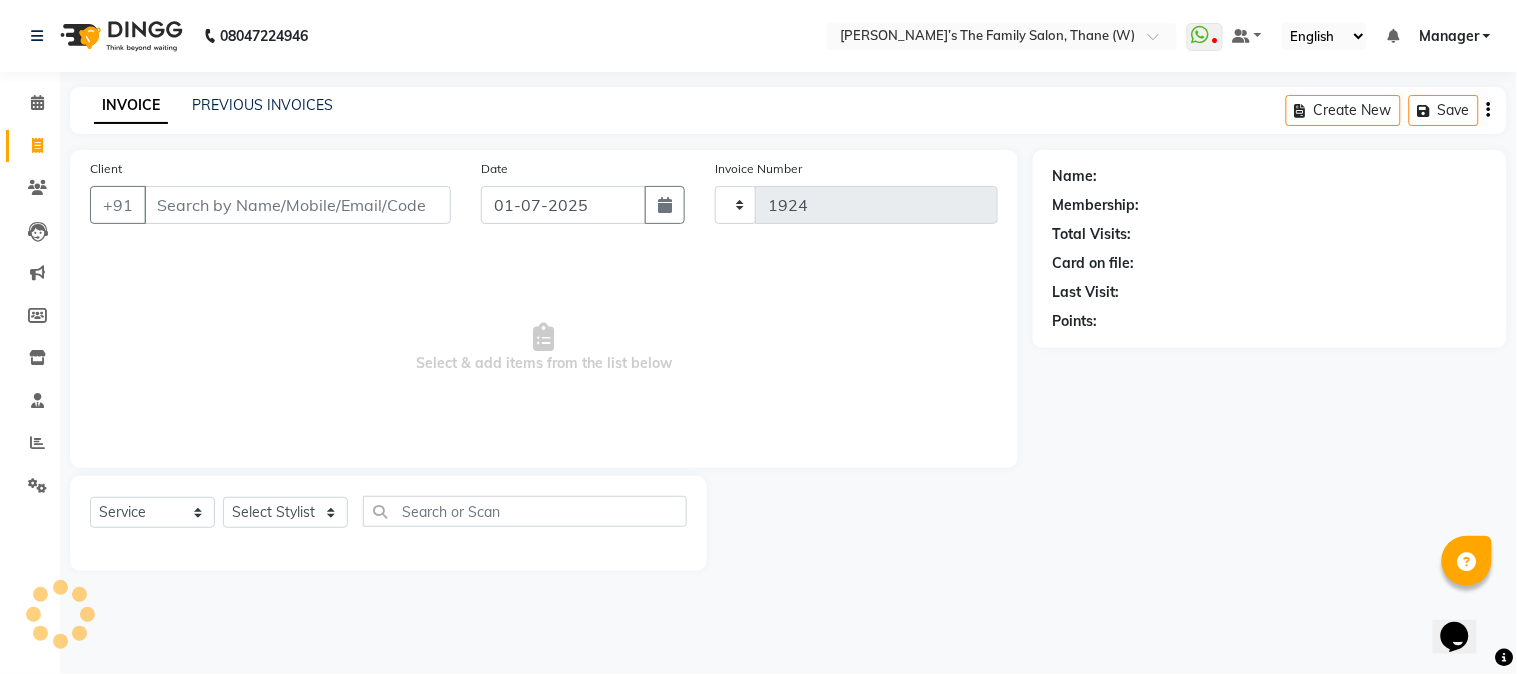 select on "8004" 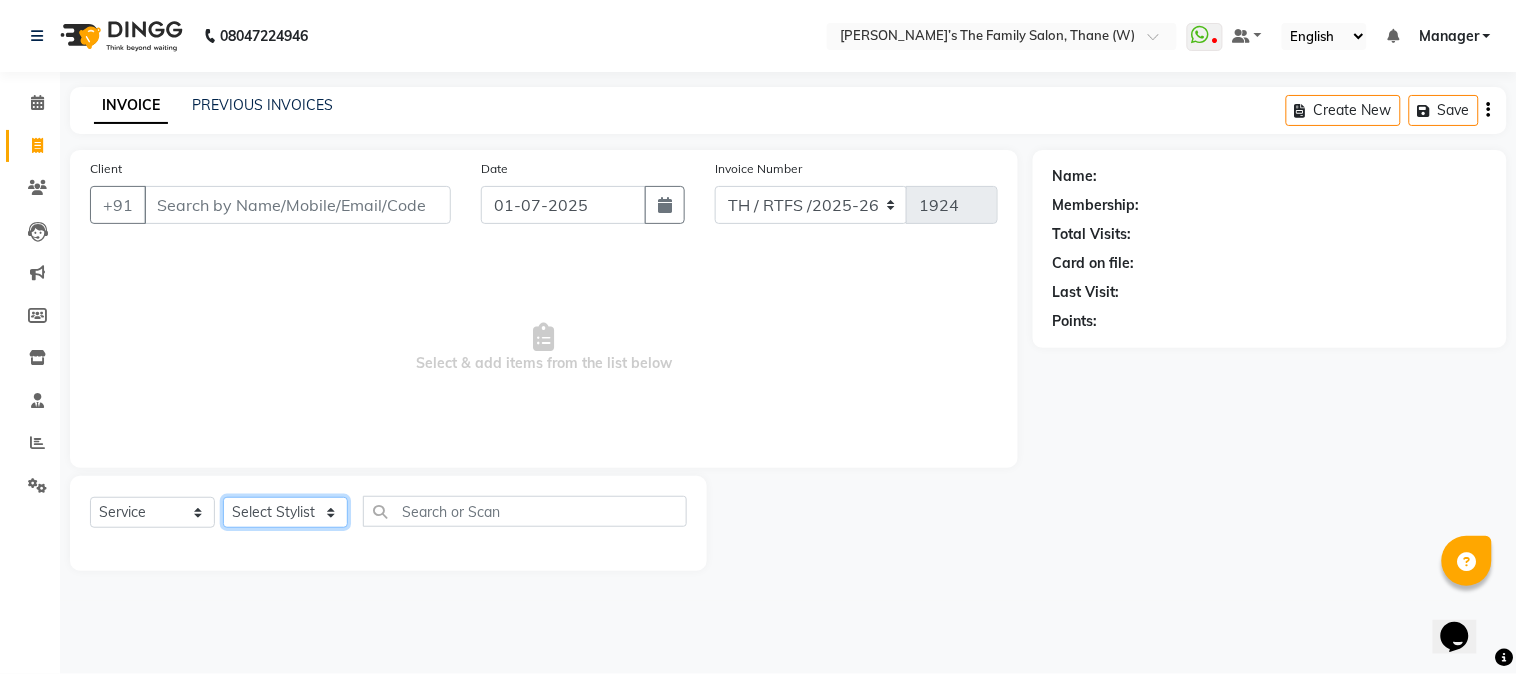 click on "Select Stylist Aarohi P   [PERSON_NAME] [PERSON_NAME] A  [PERSON_NAME] .[PERSON_NAME] House sale [PERSON_NAME]  [PERSON_NAME]   Manager [PERSON_NAME] [PERSON_NAME] [PERSON_NAME] [PERSON_NAME] [PERSON_NAME] [PERSON_NAME] M  [PERSON_NAME]  [PERSON_NAME]  [PERSON_NAME]" 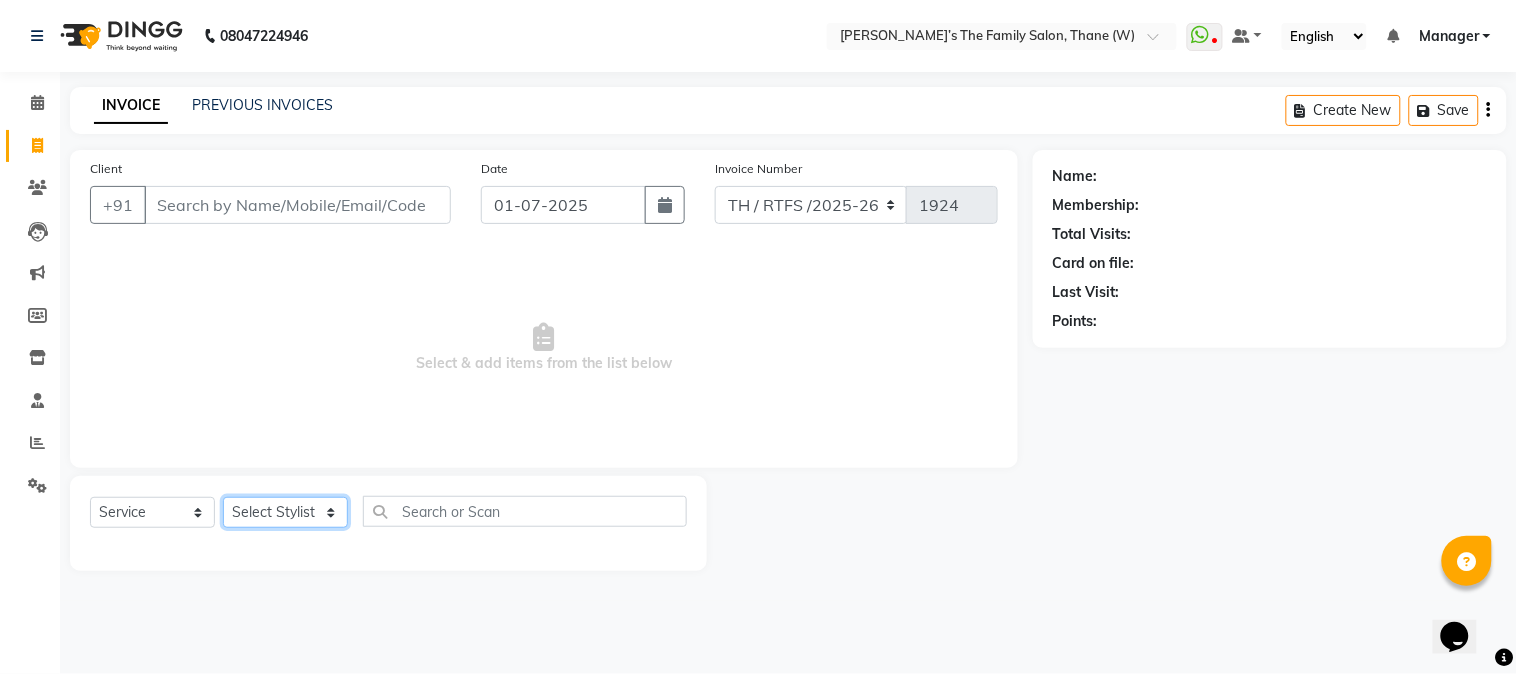 select on "35580" 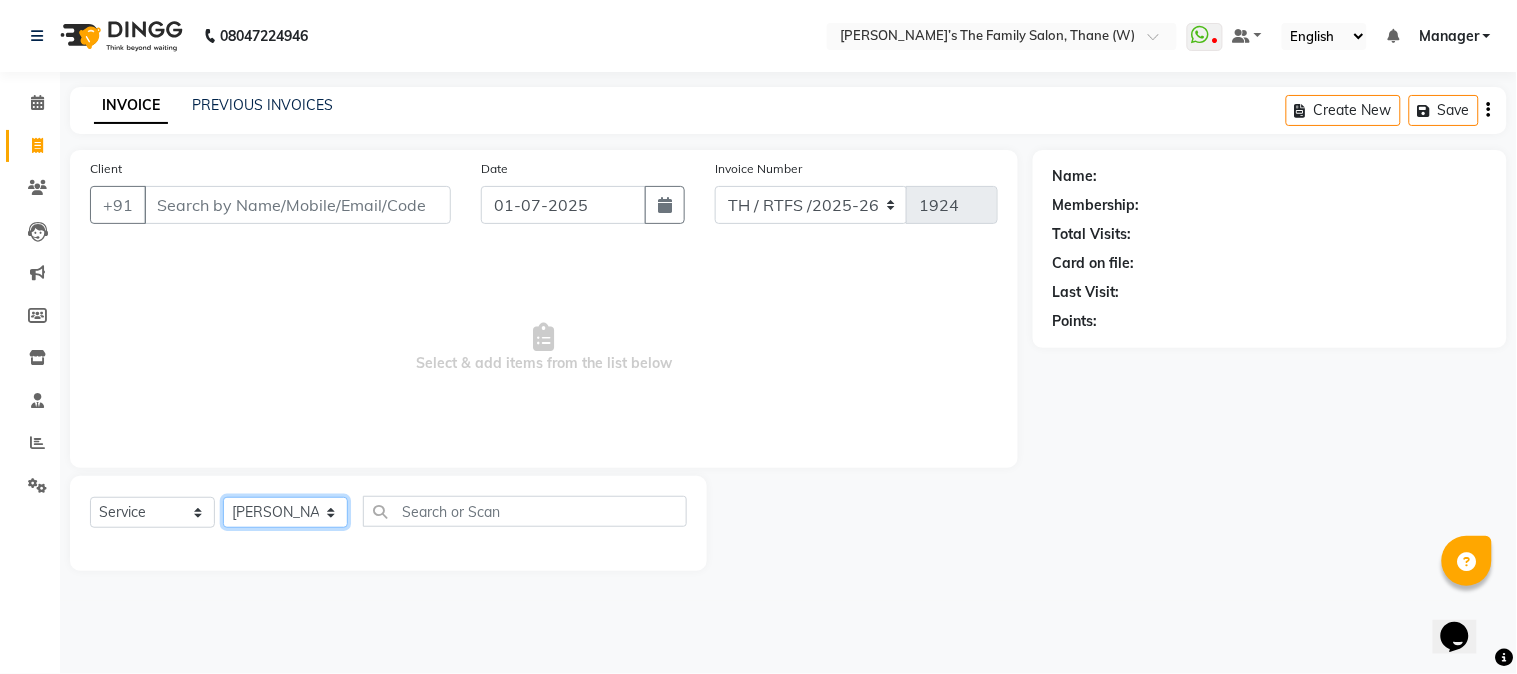 click on "Select Stylist Aarohi P   [PERSON_NAME] [PERSON_NAME] A  [PERSON_NAME] .[PERSON_NAME] House sale [PERSON_NAME]  [PERSON_NAME]   Manager [PERSON_NAME] [PERSON_NAME] [PERSON_NAME] [PERSON_NAME] [PERSON_NAME] [PERSON_NAME] M  [PERSON_NAME]  [PERSON_NAME]  [PERSON_NAME]" 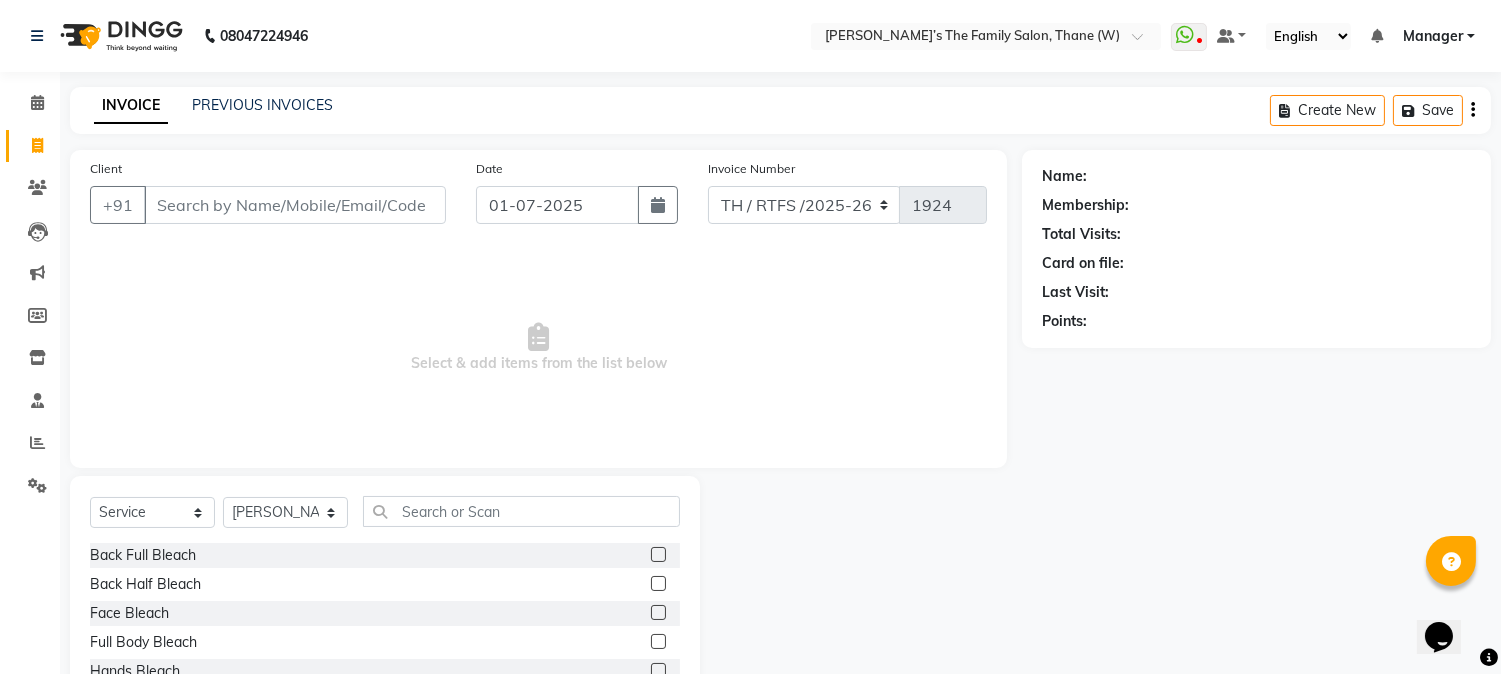 click on "Select & add items from the list below" at bounding box center [538, 348] 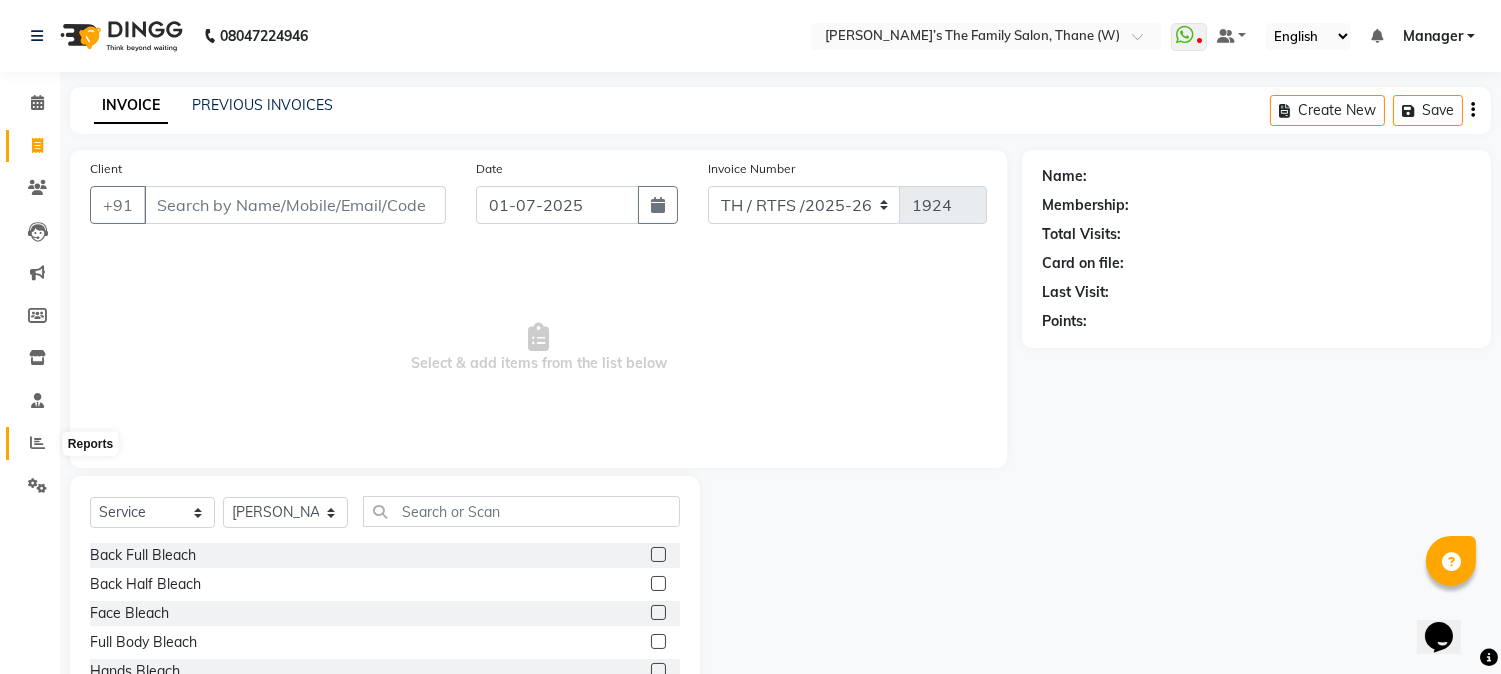 click 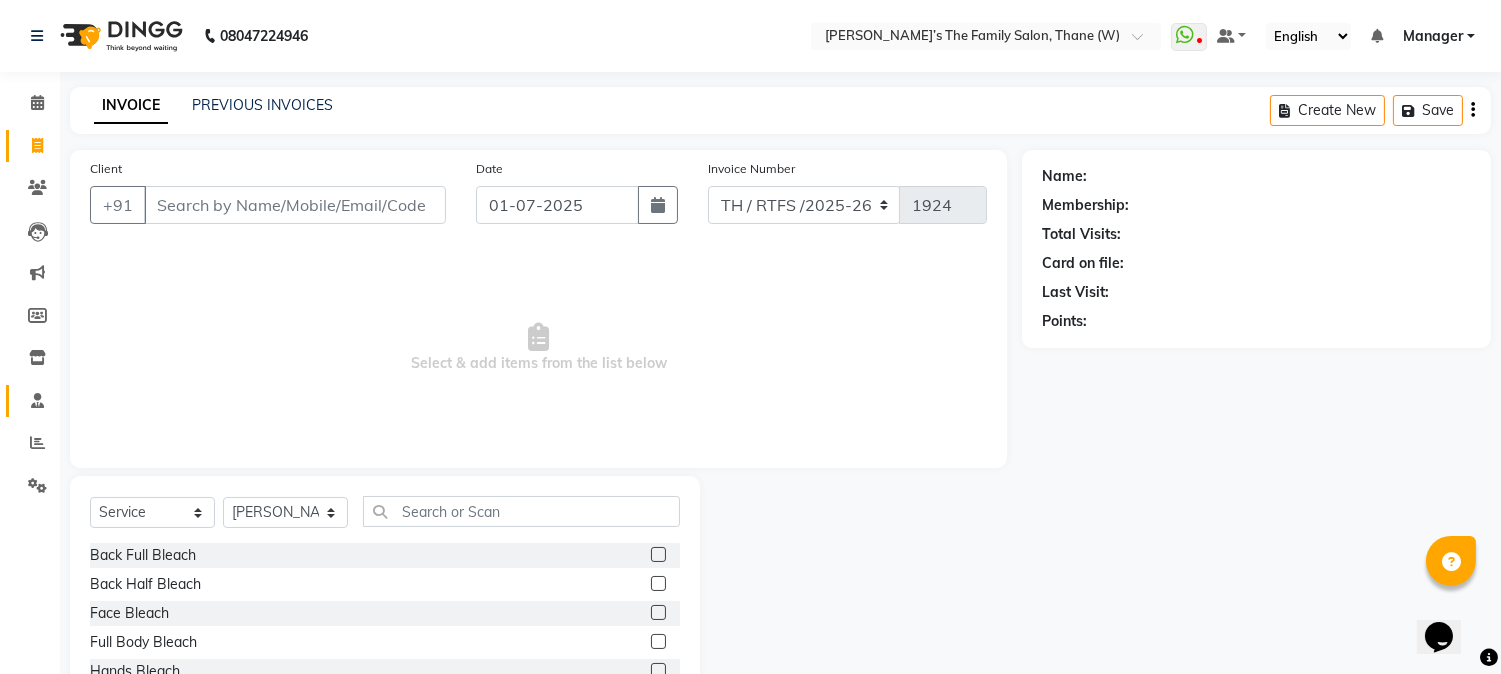 click 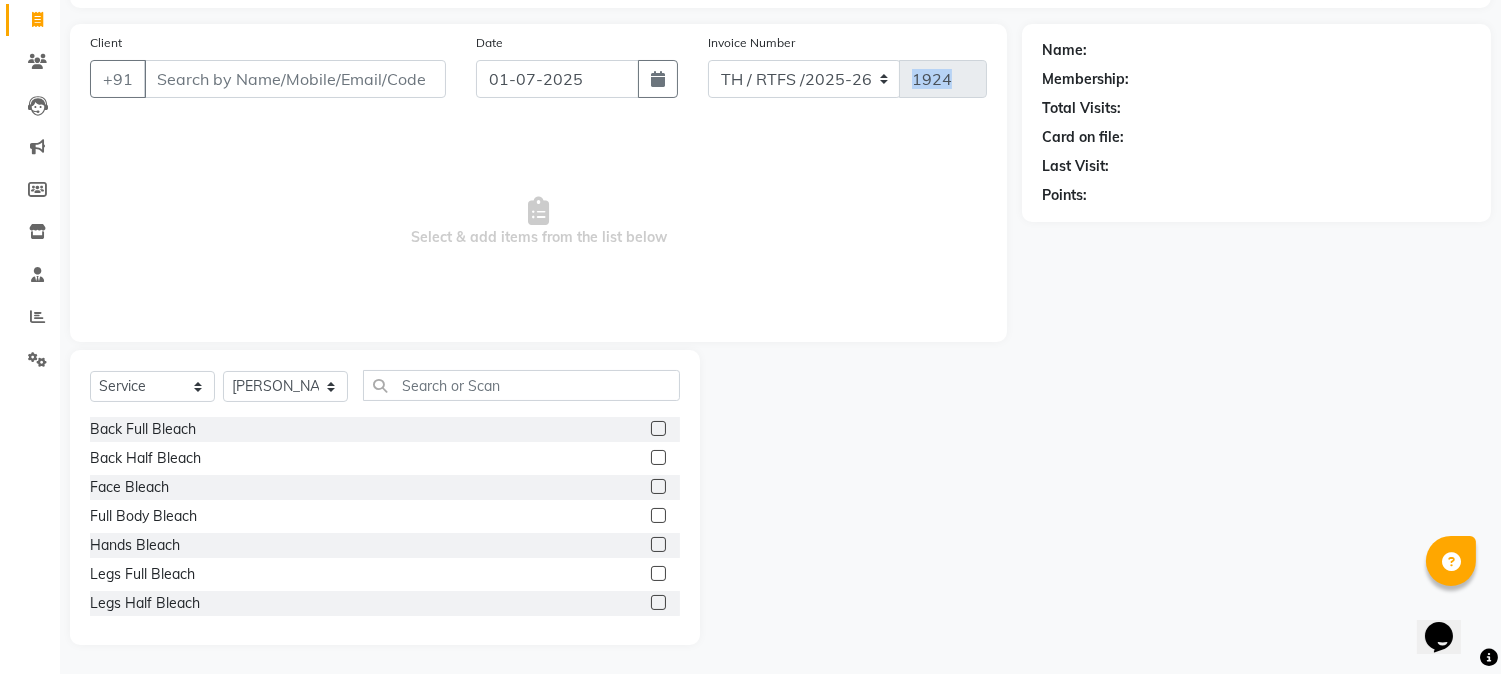 drag, startPoint x: 804, startPoint y: 134, endPoint x: 992, endPoint y: 68, distance: 199.24858 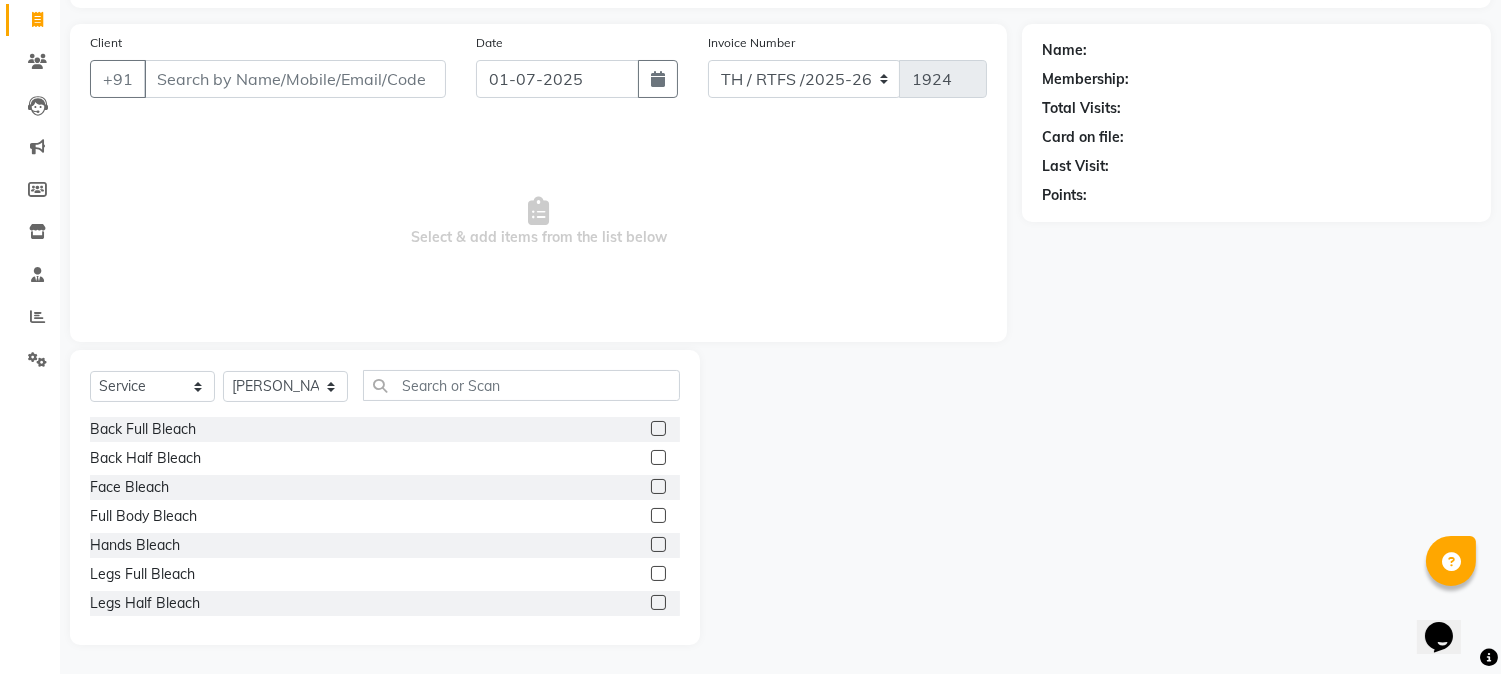 scroll, scrollTop: 0, scrollLeft: 0, axis: both 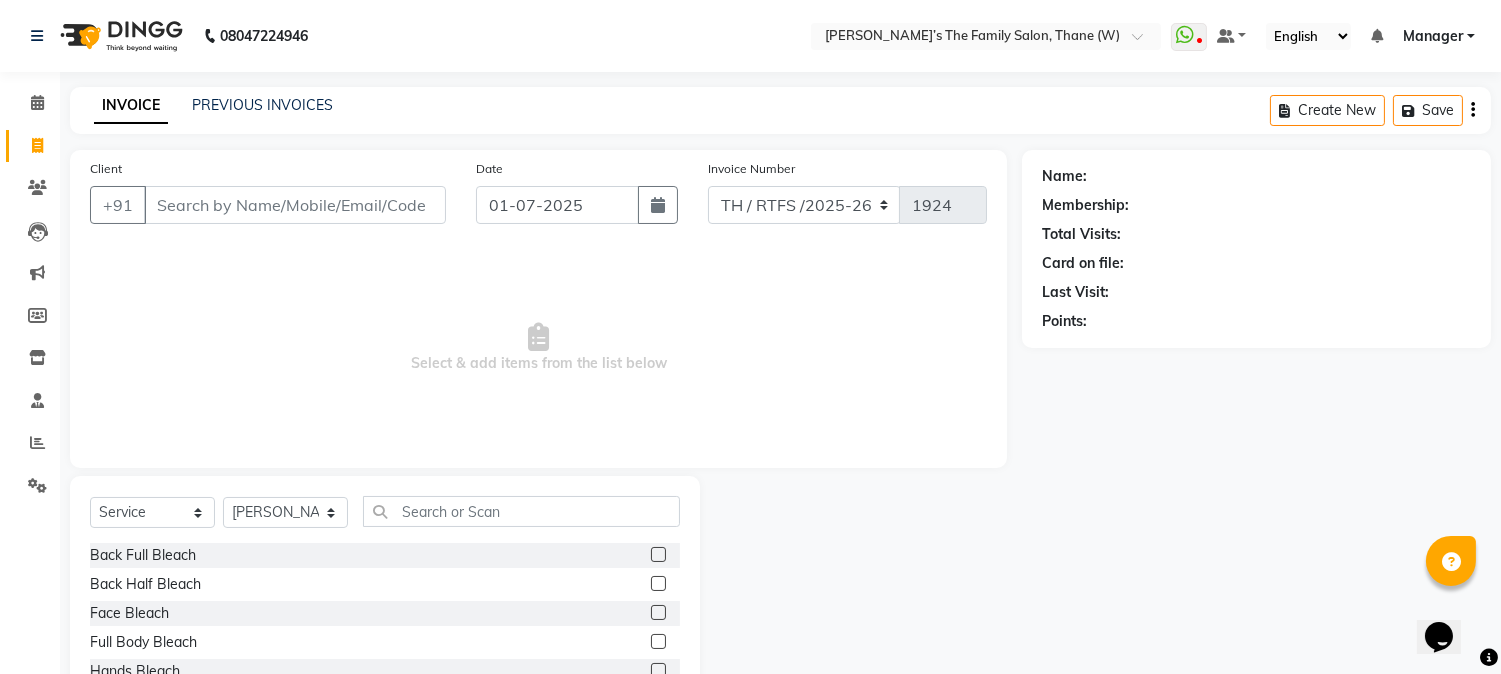 click on "Invoice" 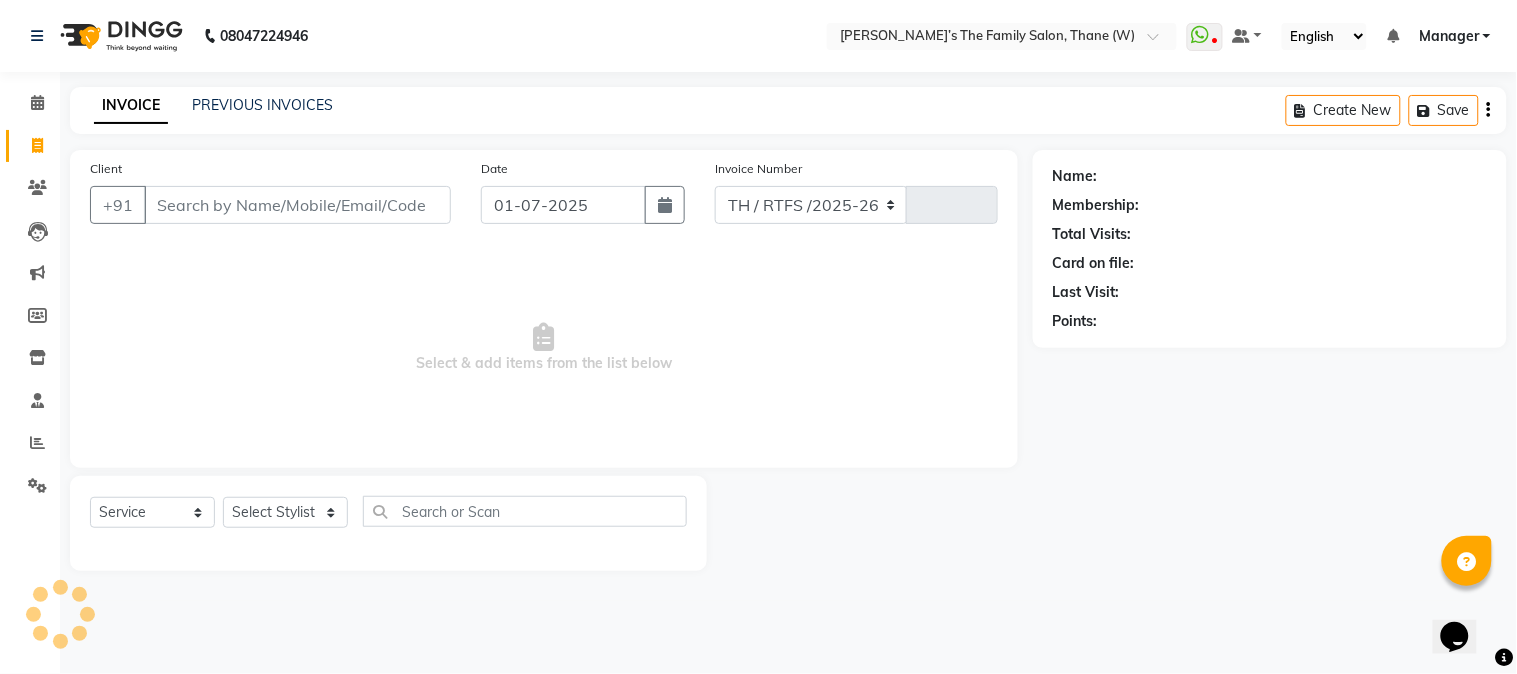 select on "8004" 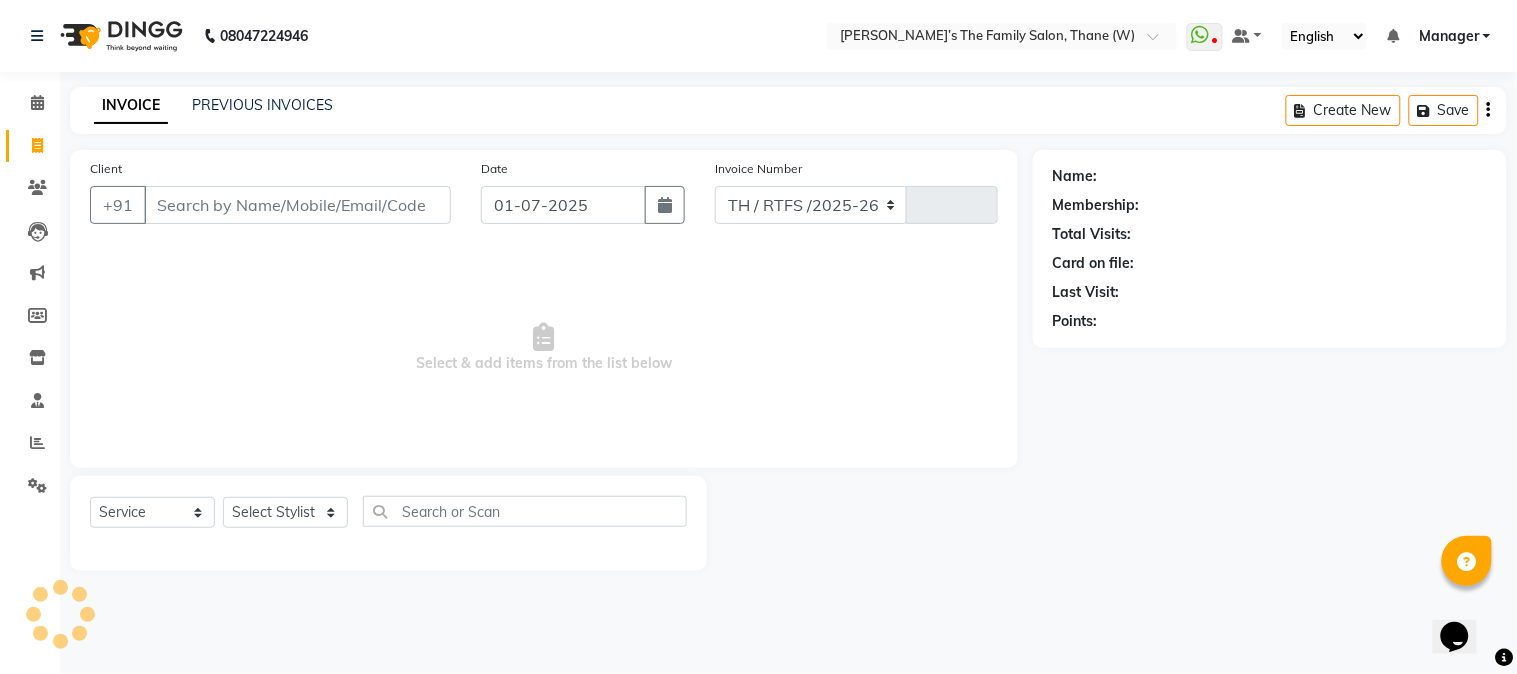 type on "1924" 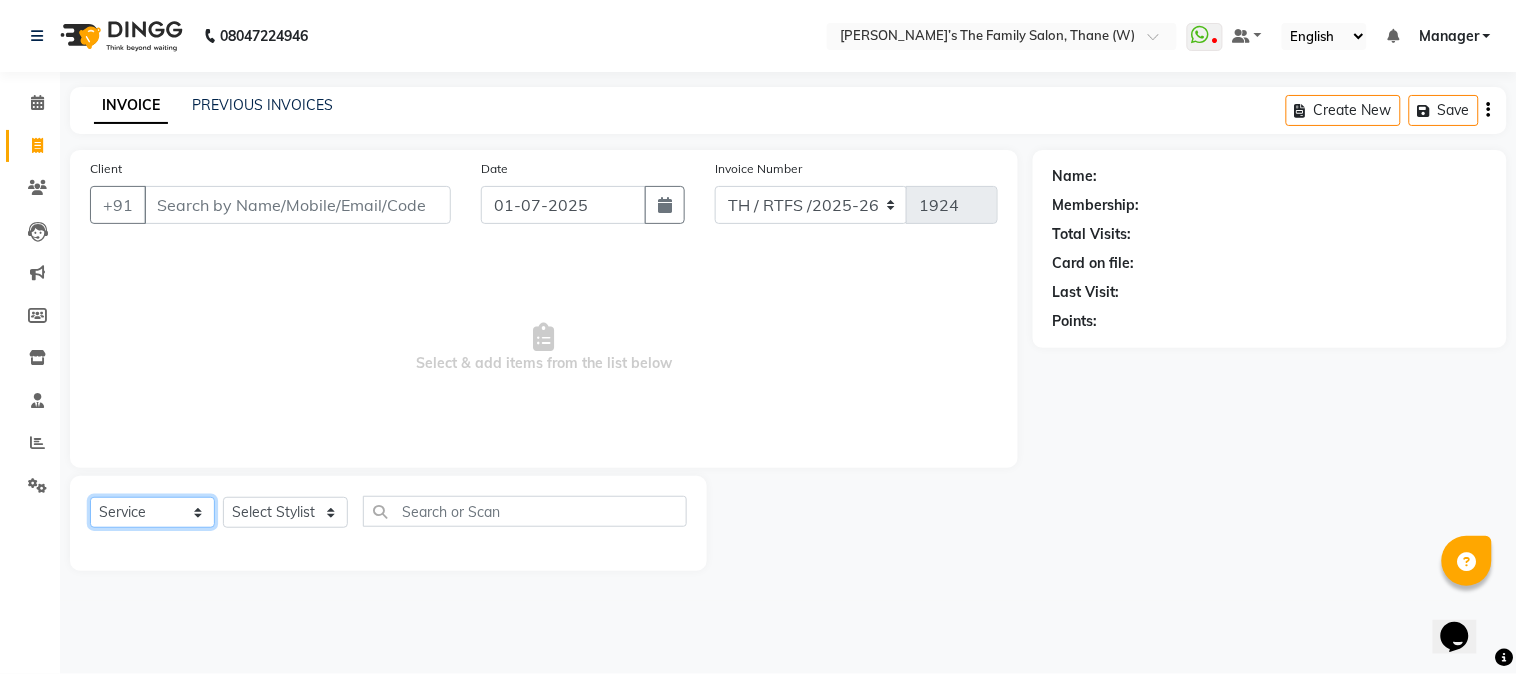 click on "Select  Service  Product  Membership  Package Voucher Prepaid Gift Card" 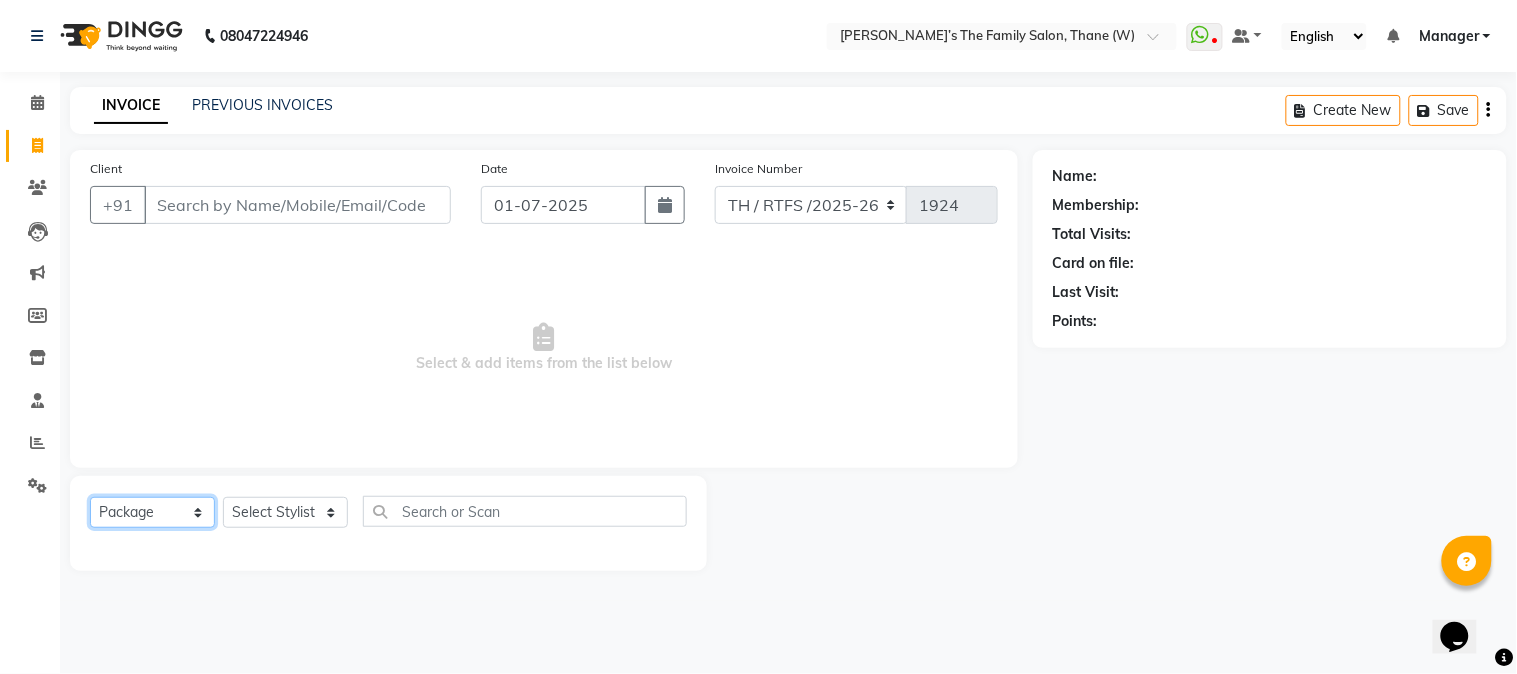 click on "Select  Service  Product  Membership  Package Voucher Prepaid Gift Card" 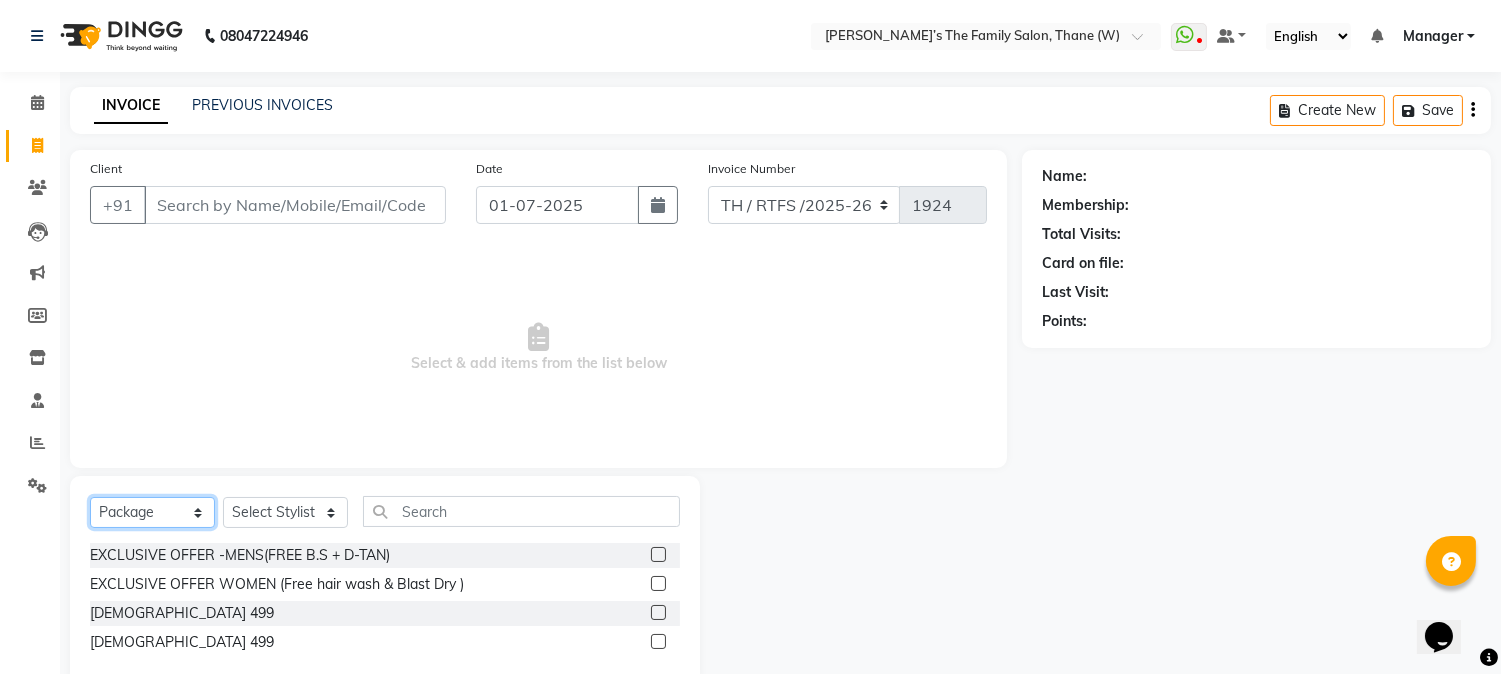 scroll, scrollTop: 42, scrollLeft: 0, axis: vertical 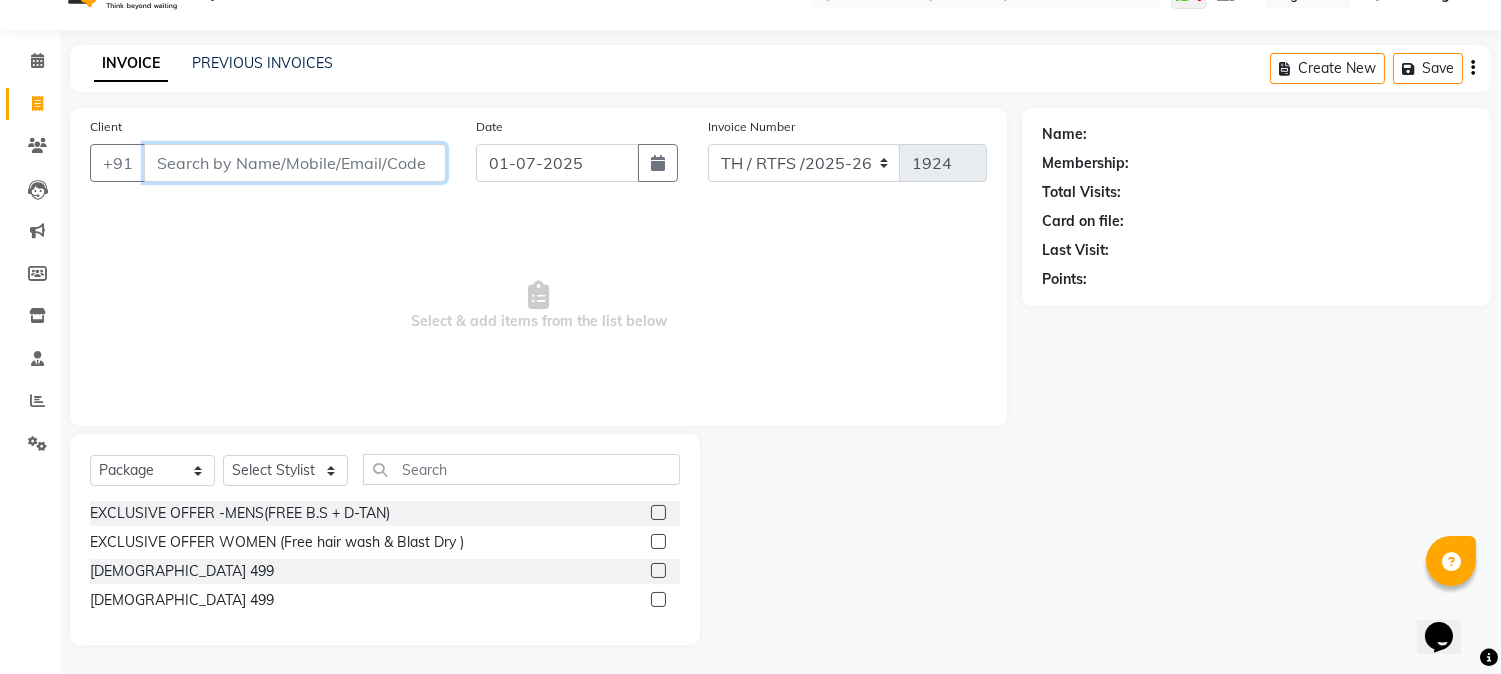 click on "Client" at bounding box center [295, 163] 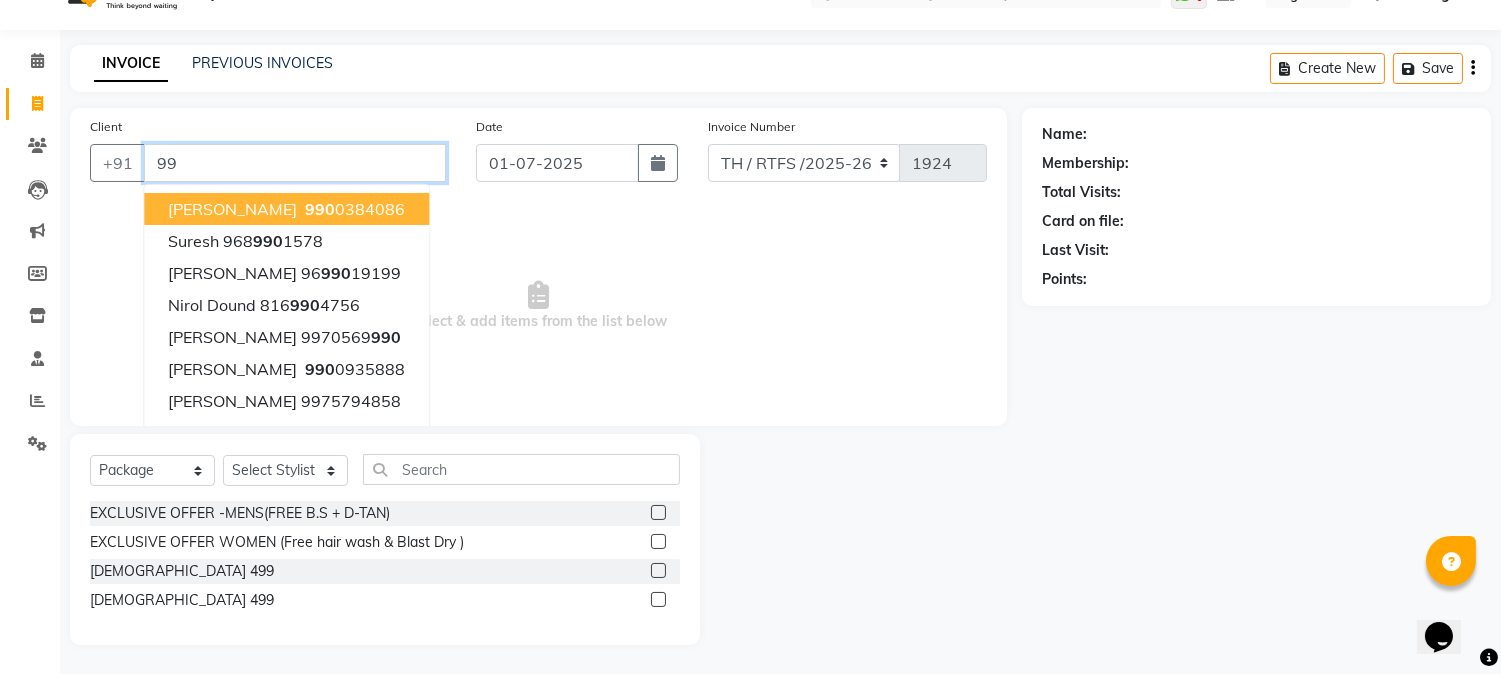 type on "9" 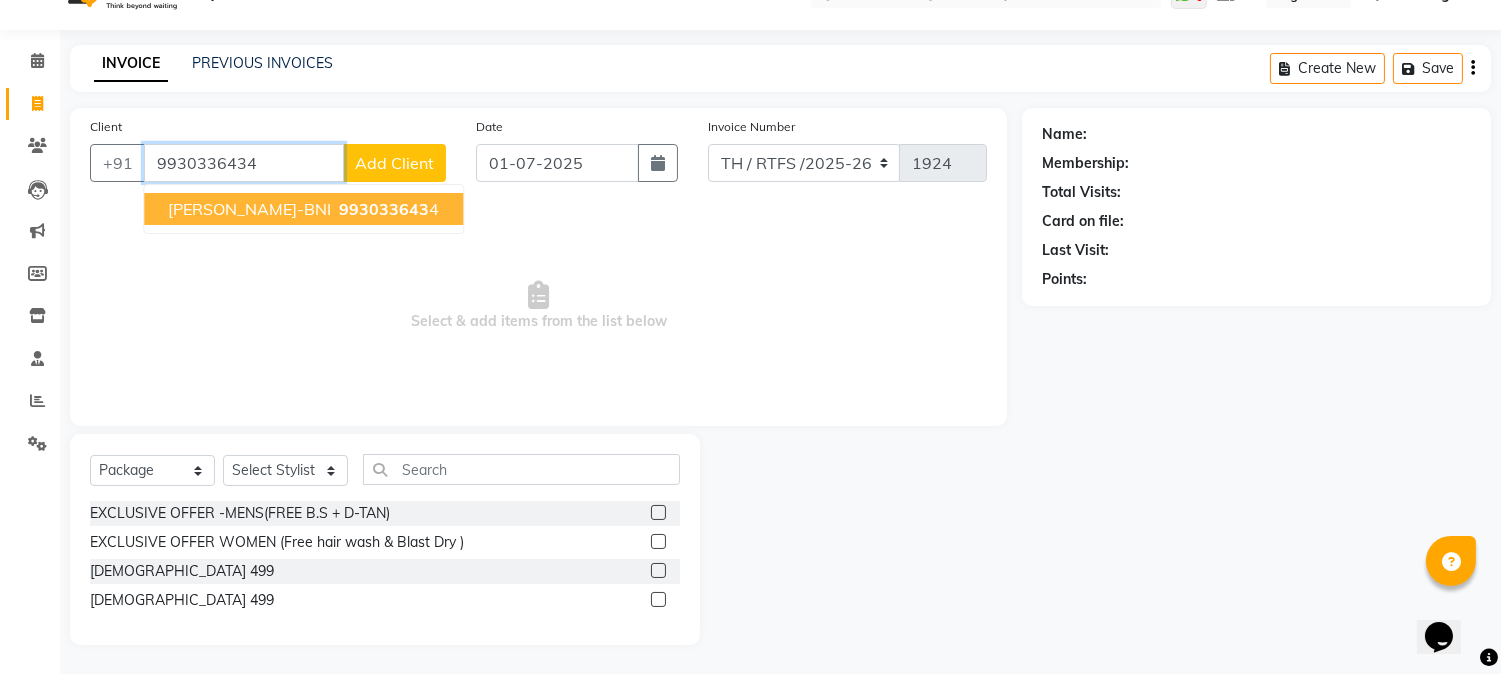 type on "9930336434" 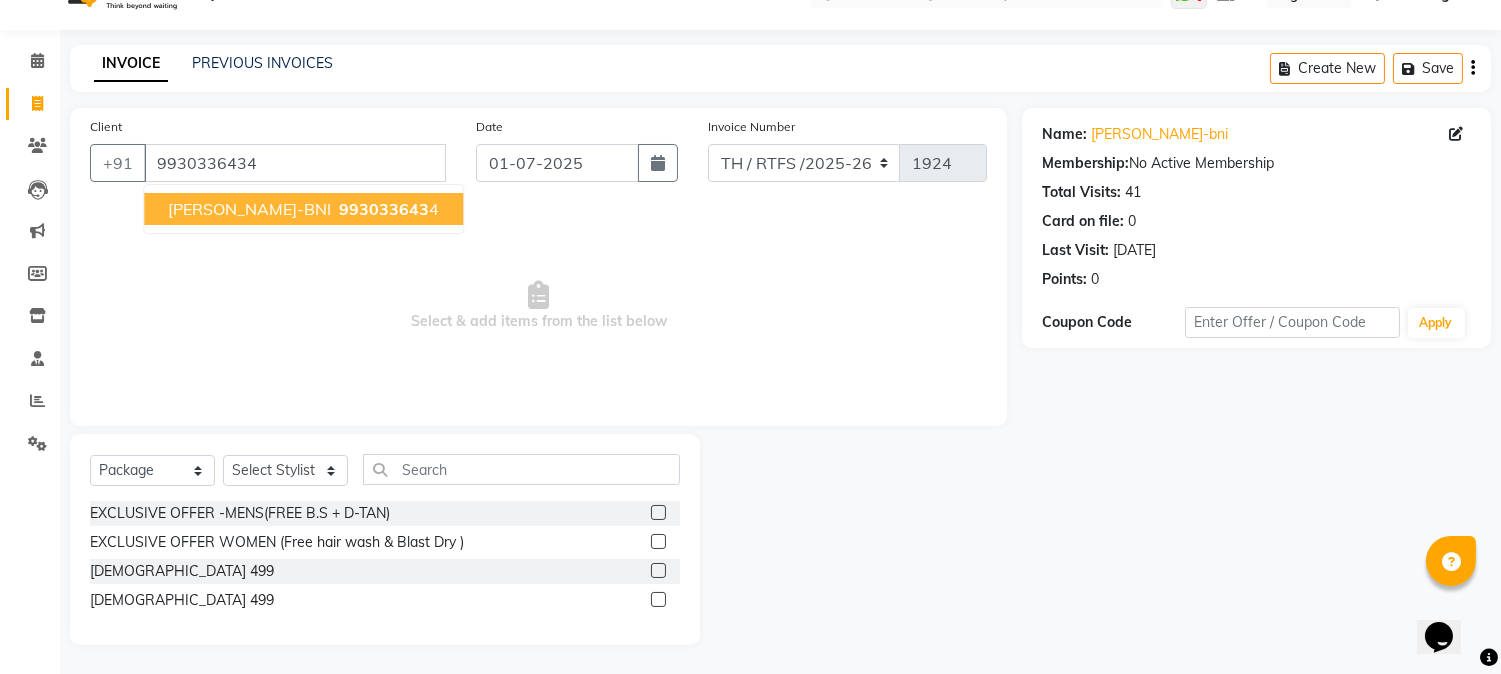 click on "993033643" at bounding box center [384, 209] 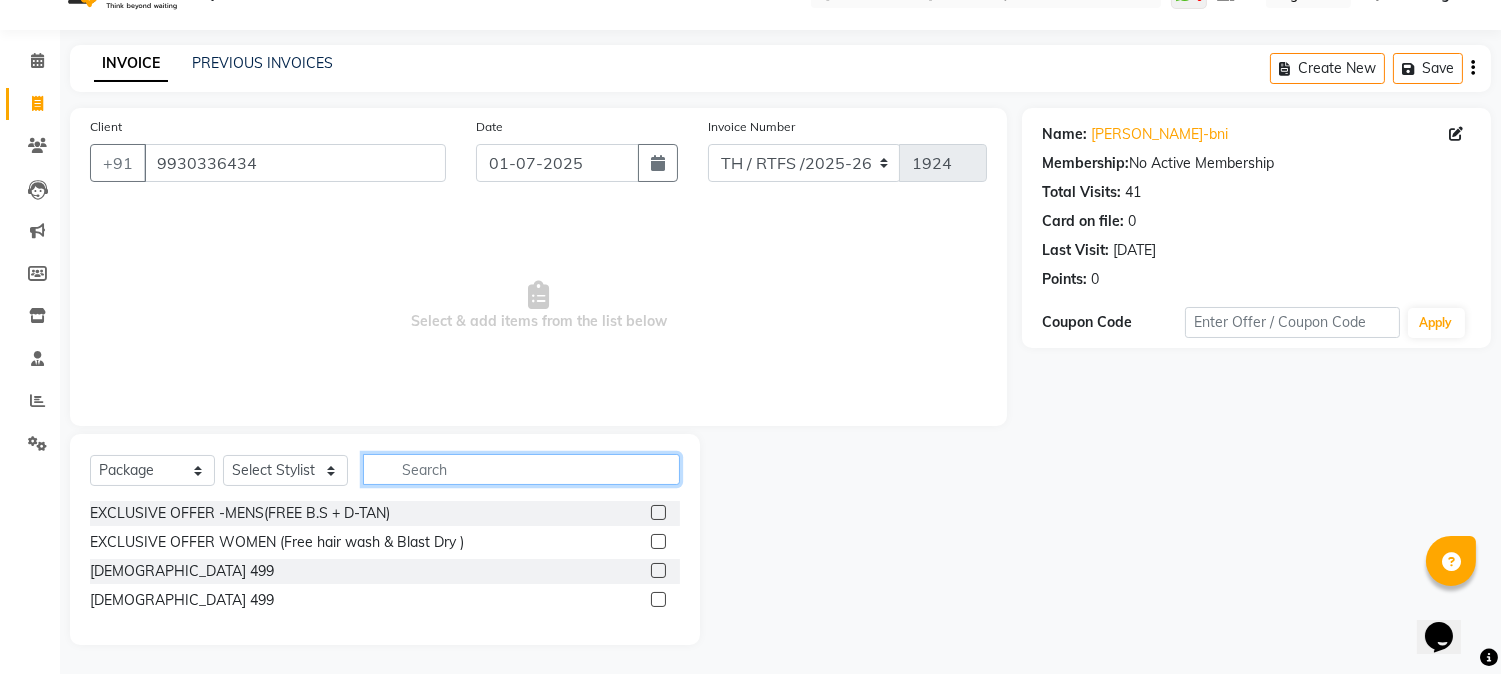 click 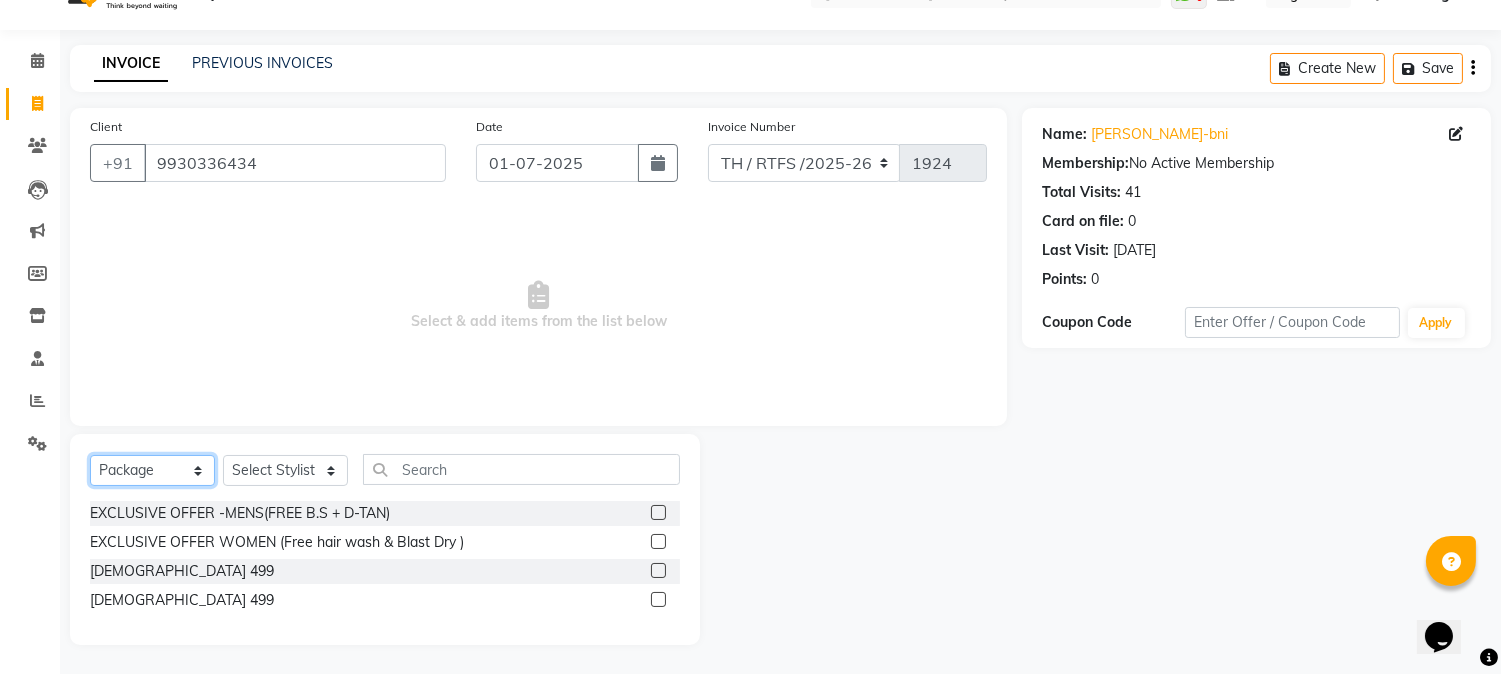 click on "Select  Service  Product  Membership  Package Voucher Prepaid Gift Card" 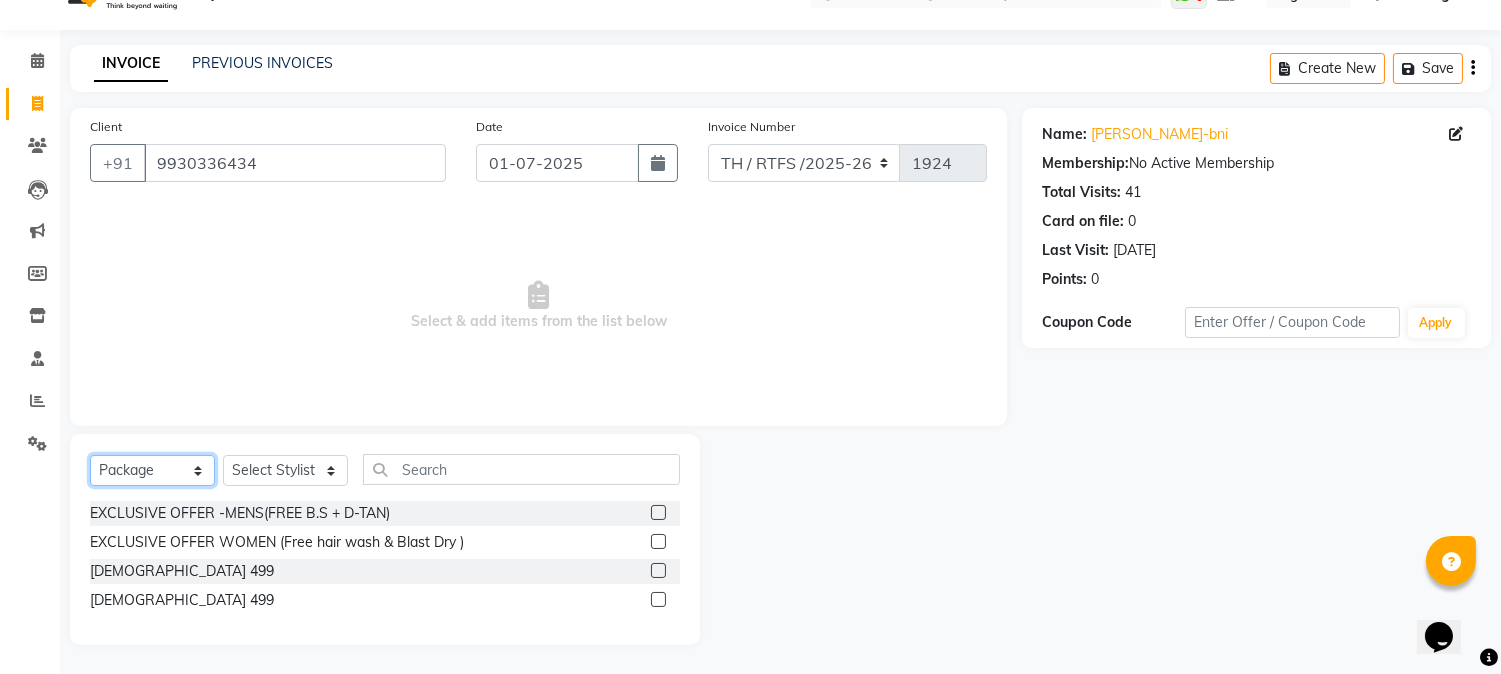 select on "service" 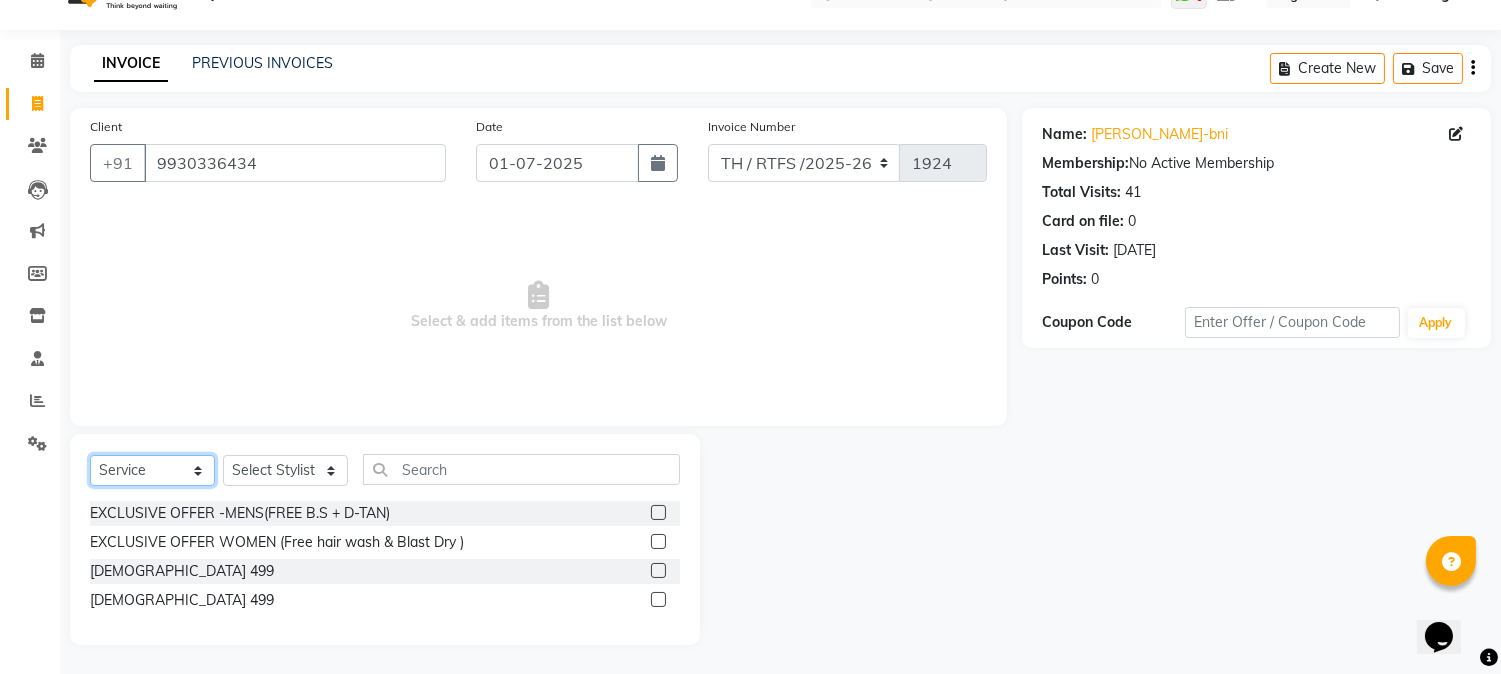 click on "Select  Service  Product  Membership  Package Voucher Prepaid Gift Card" 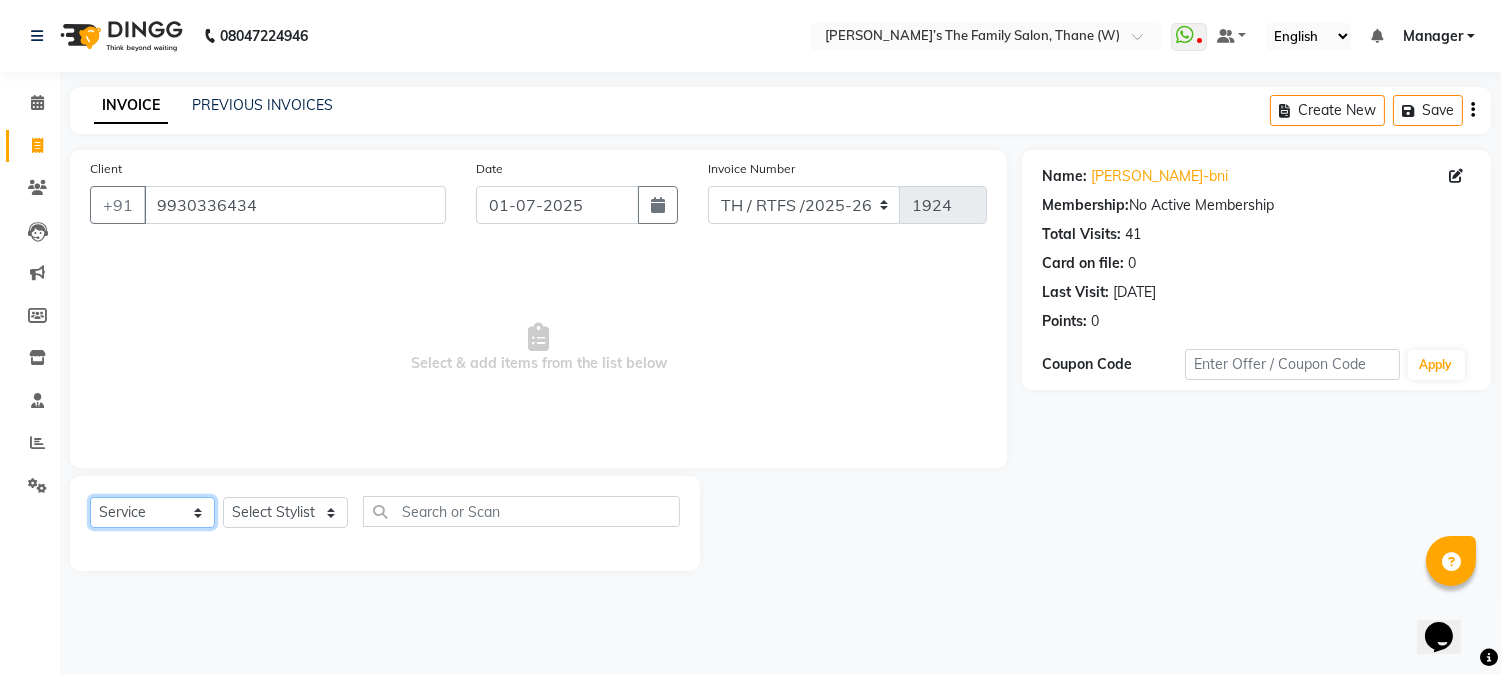 scroll, scrollTop: 0, scrollLeft: 0, axis: both 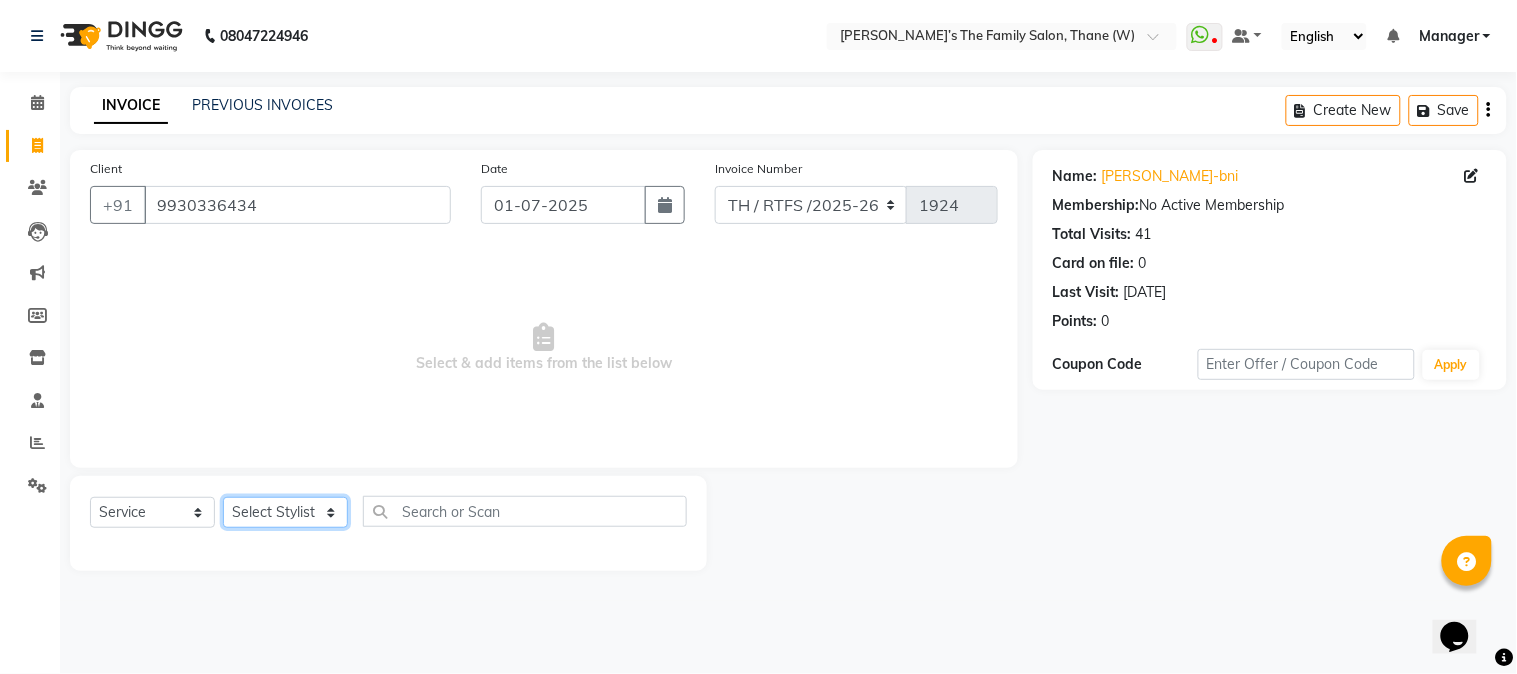 click on "Select Stylist Aarohi P   [PERSON_NAME] [PERSON_NAME] A  [PERSON_NAME] .[PERSON_NAME] House sale [PERSON_NAME]  [PERSON_NAME]   Manager [PERSON_NAME] [PERSON_NAME] [PERSON_NAME] [PERSON_NAME] [PERSON_NAME] [PERSON_NAME] M  [PERSON_NAME]  [PERSON_NAME]  [PERSON_NAME]" 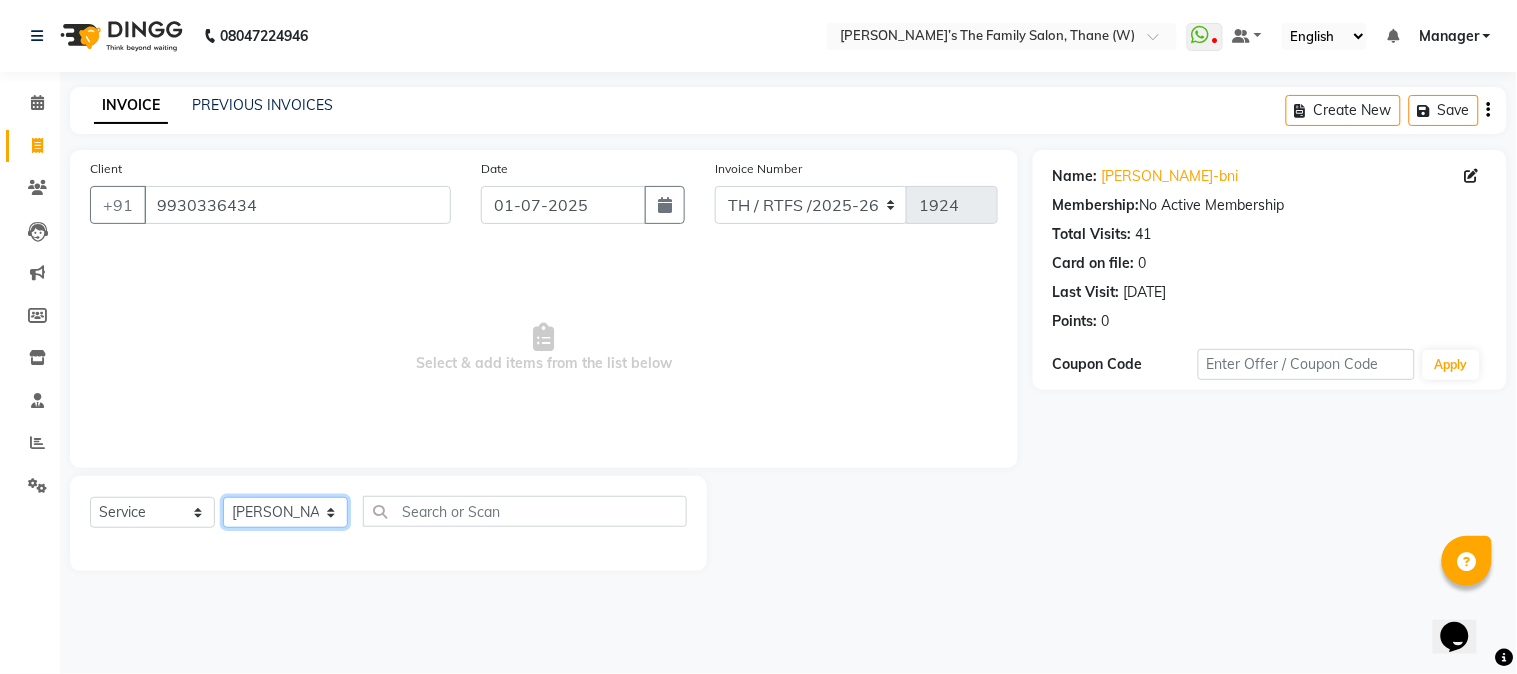 click on "Select Stylist Aarohi P   [PERSON_NAME] [PERSON_NAME] A  [PERSON_NAME] .[PERSON_NAME] House sale [PERSON_NAME]  [PERSON_NAME]   Manager [PERSON_NAME] [PERSON_NAME] [PERSON_NAME] [PERSON_NAME] [PERSON_NAME] [PERSON_NAME] M  [PERSON_NAME]  [PERSON_NAME]  [PERSON_NAME]" 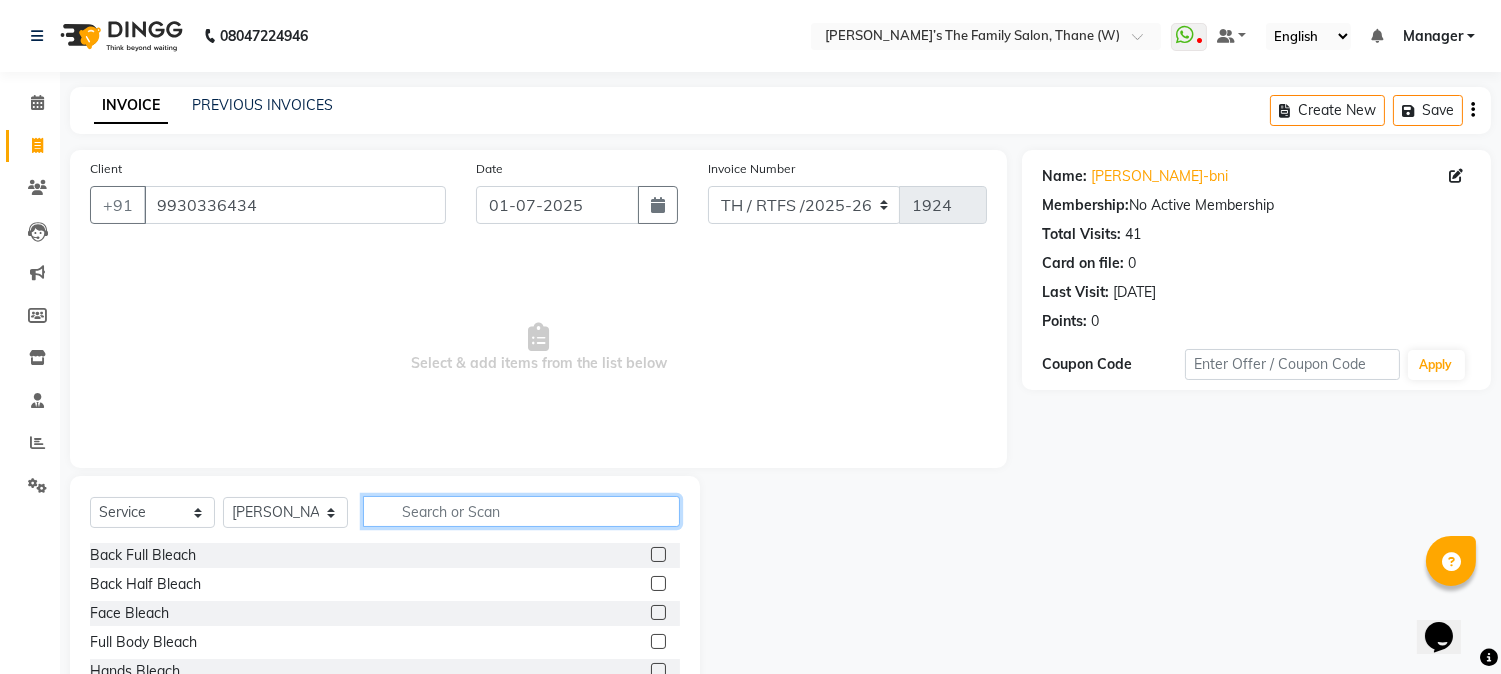click 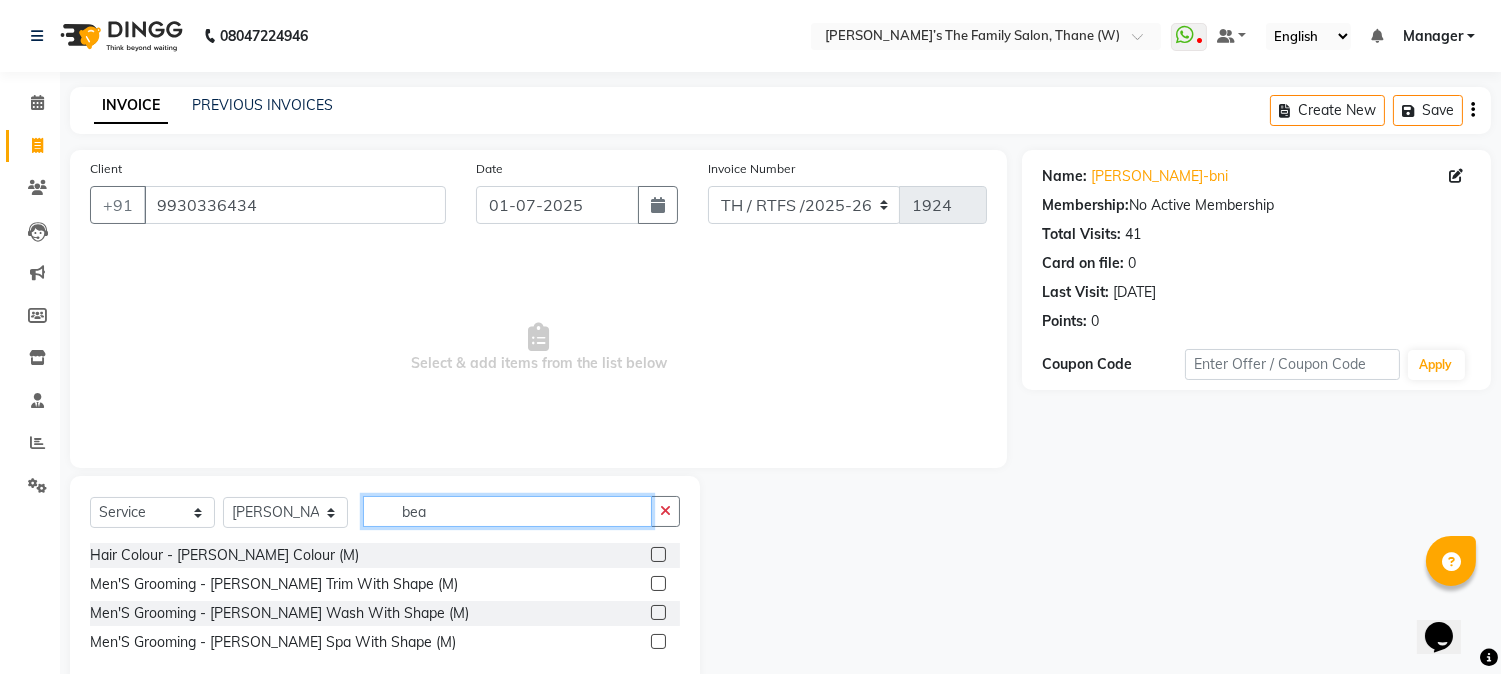 type on "bea" 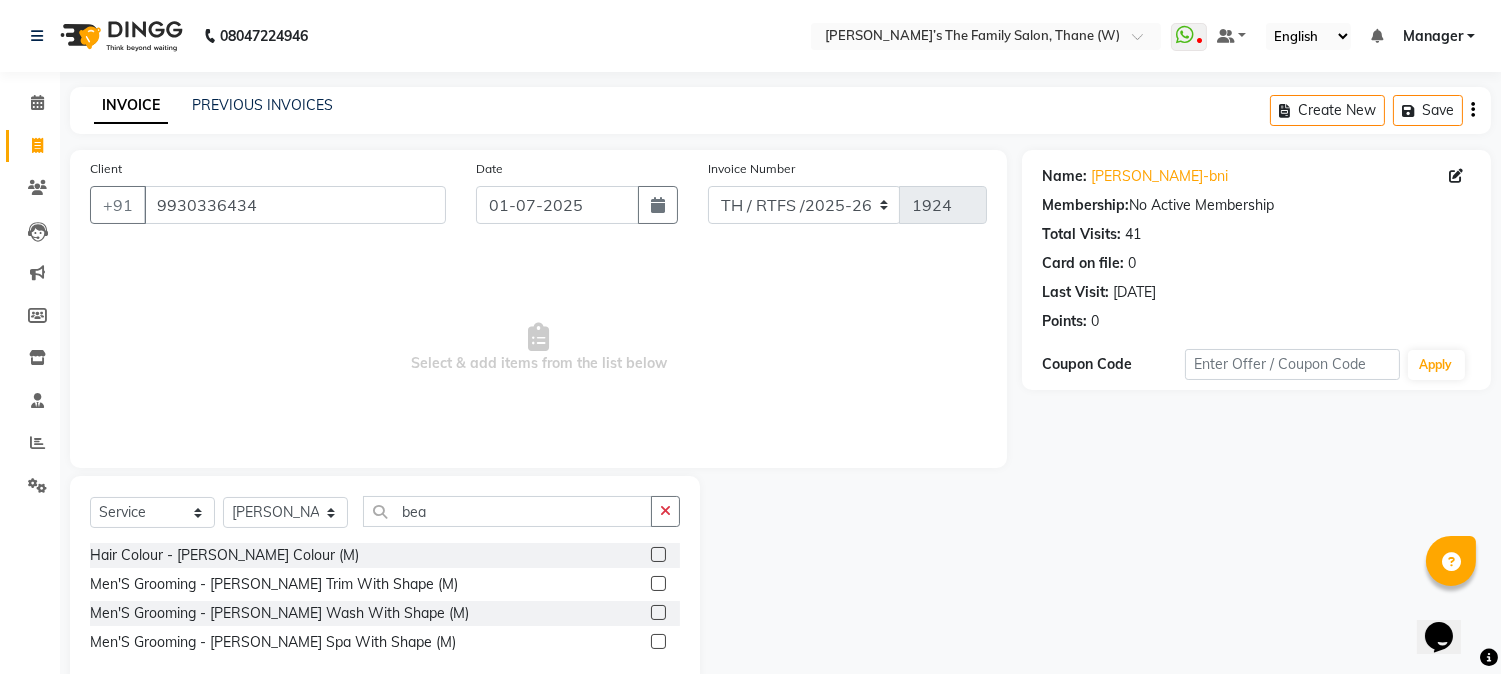click 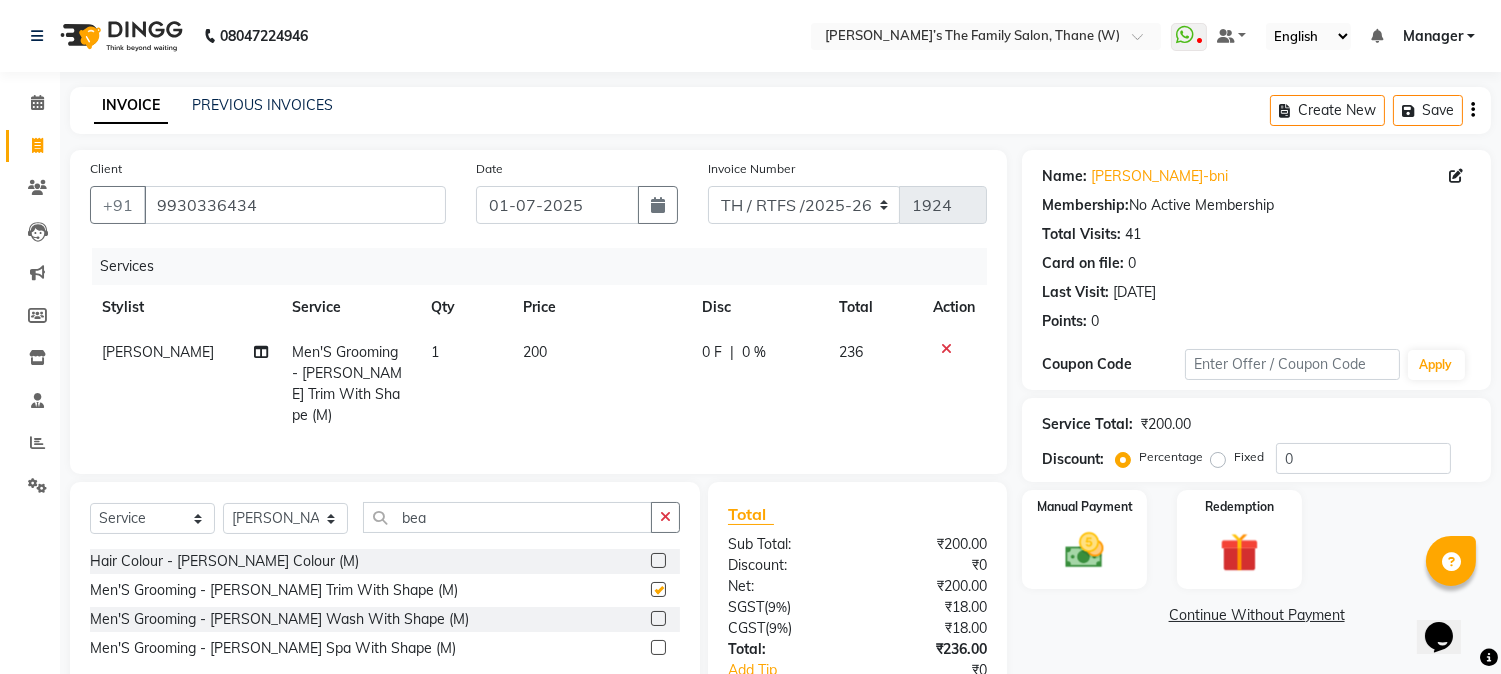 checkbox on "false" 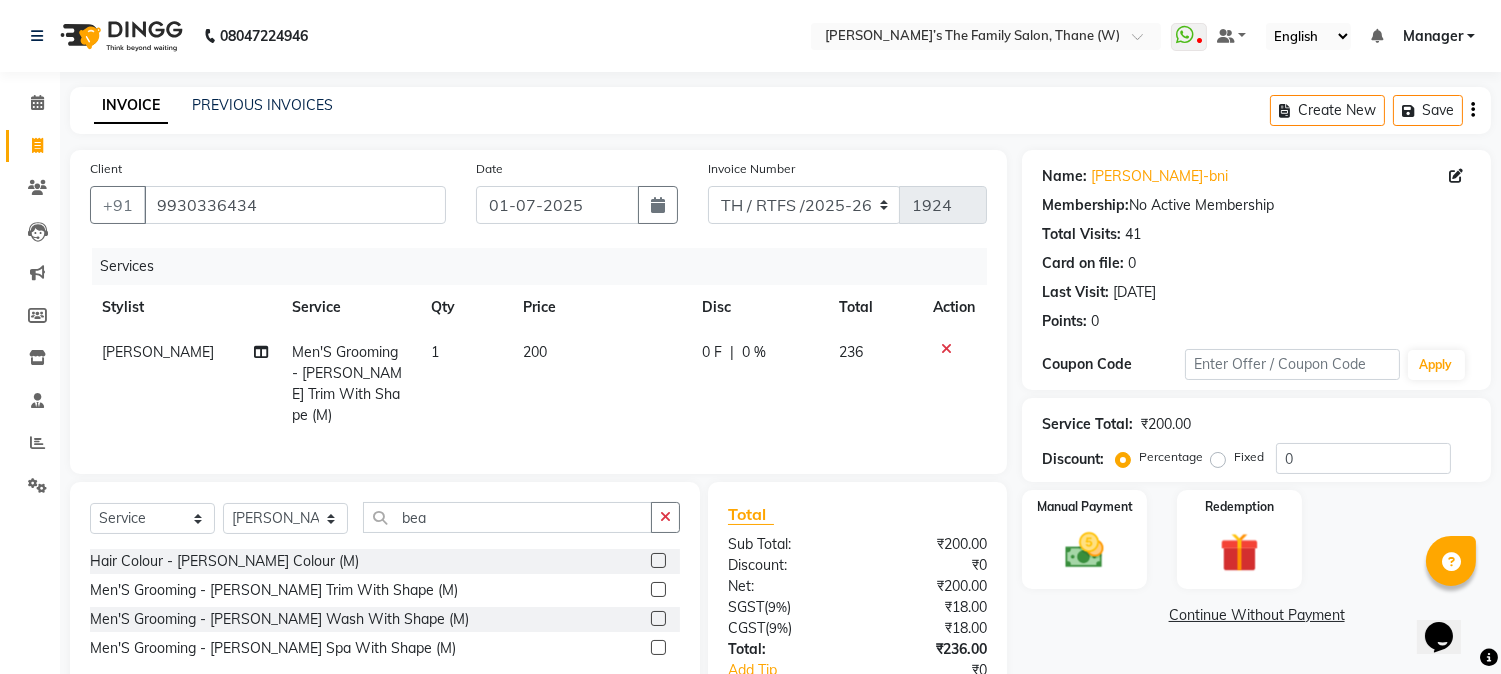 click on "200" 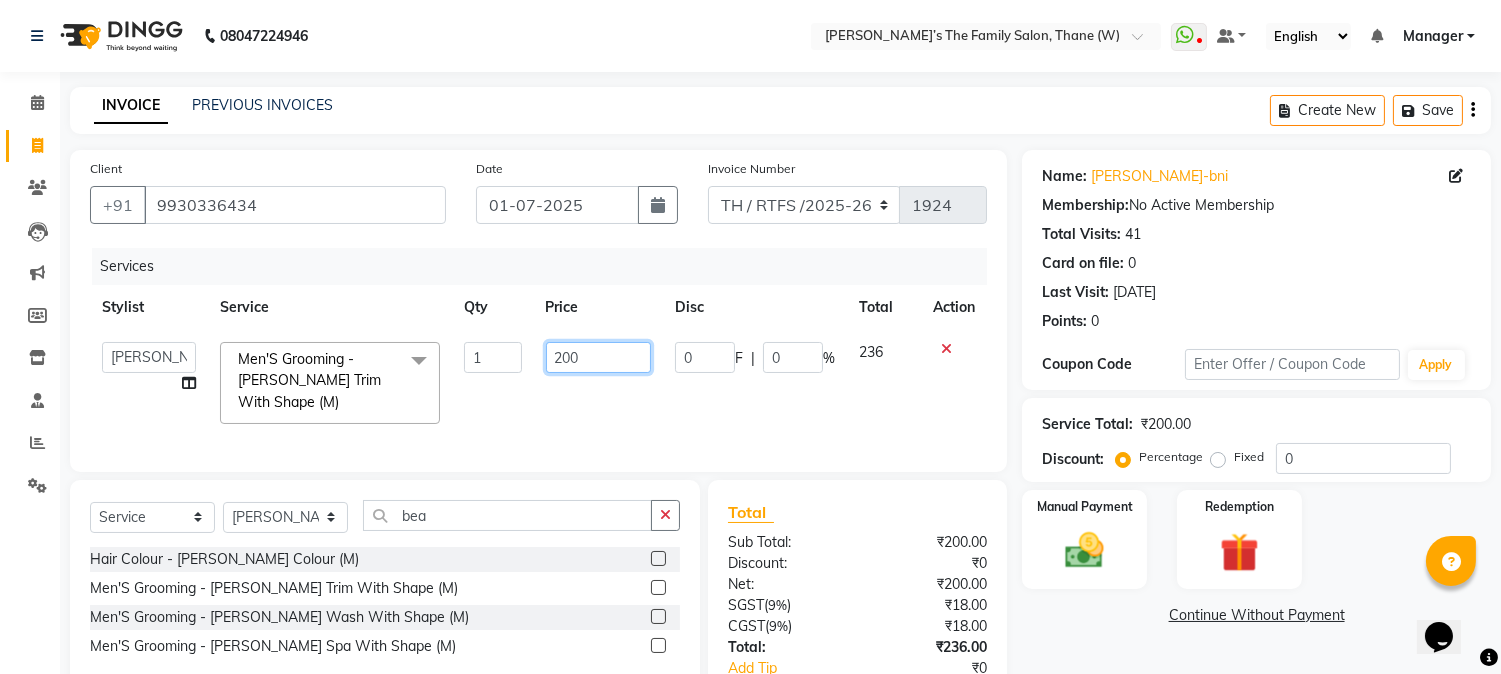 click on "200" 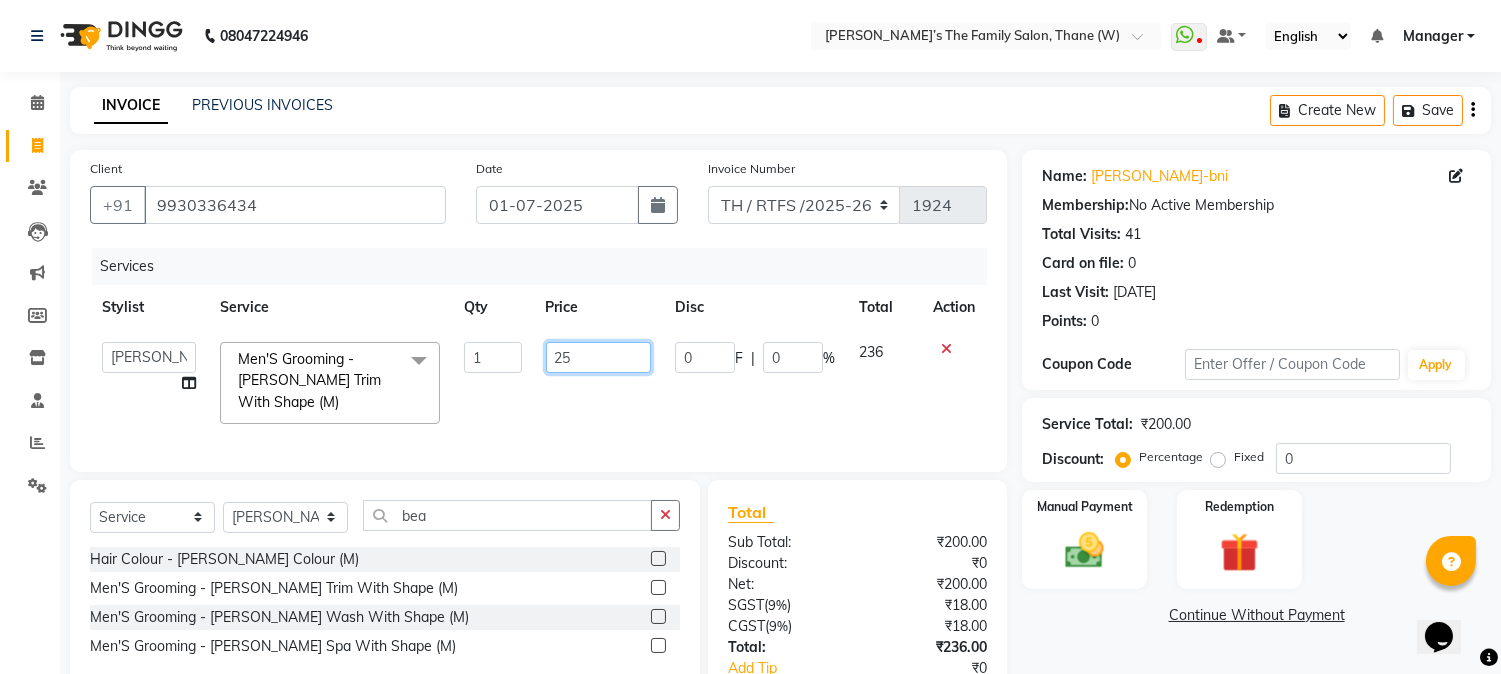 type on "250" 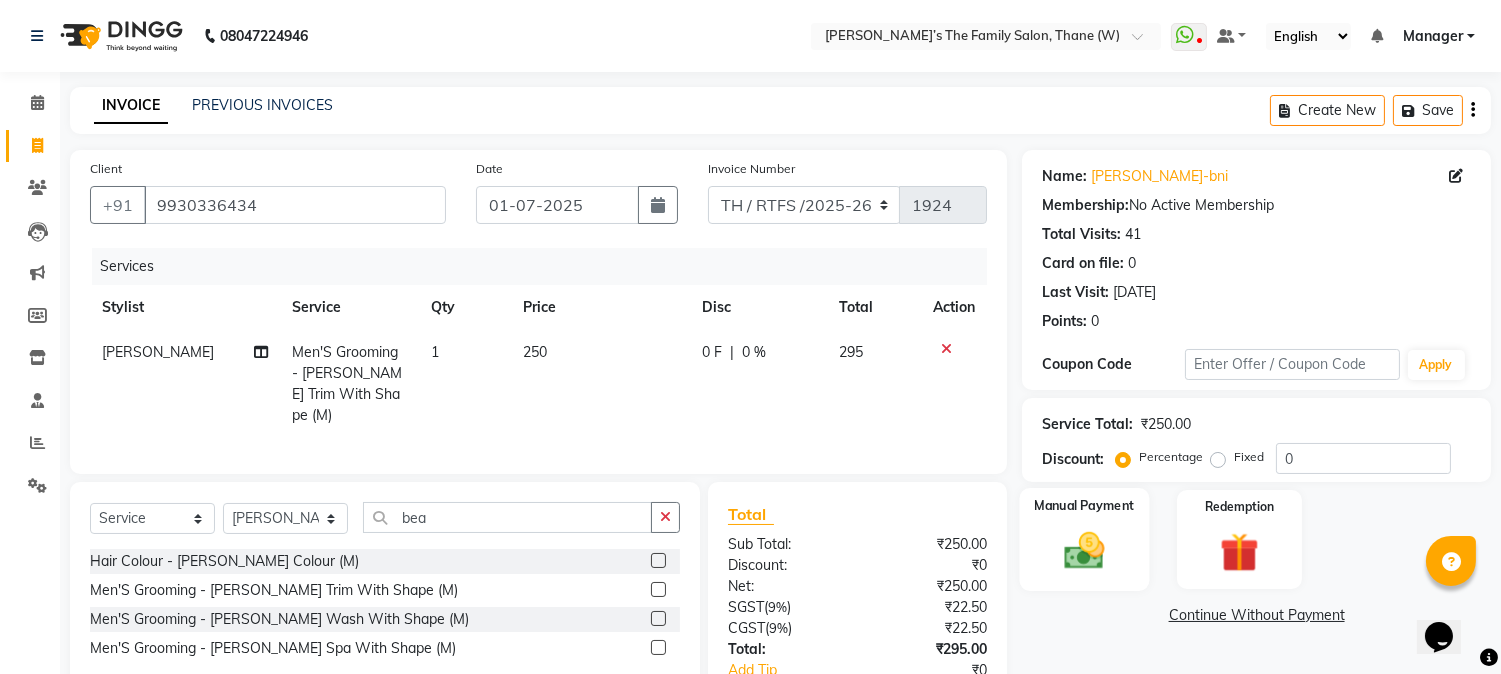 click 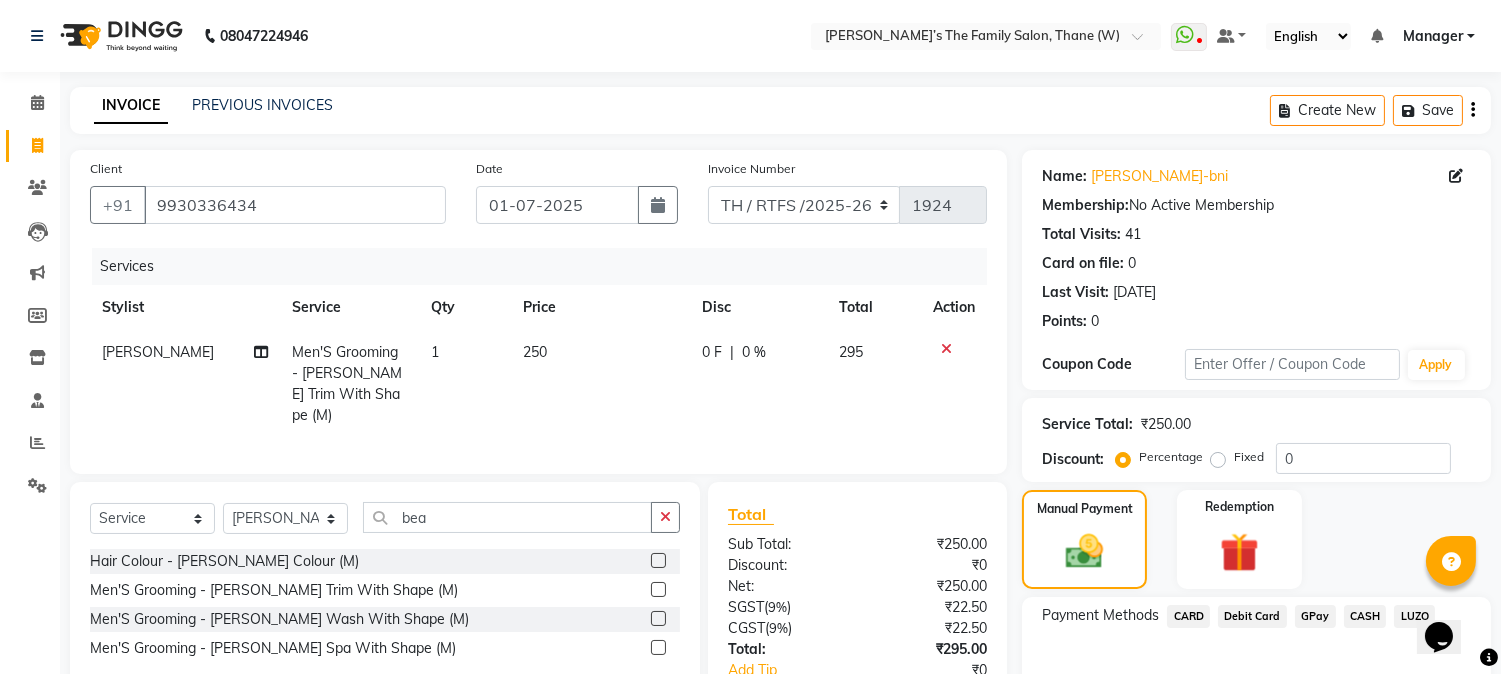 scroll, scrollTop: 127, scrollLeft: 0, axis: vertical 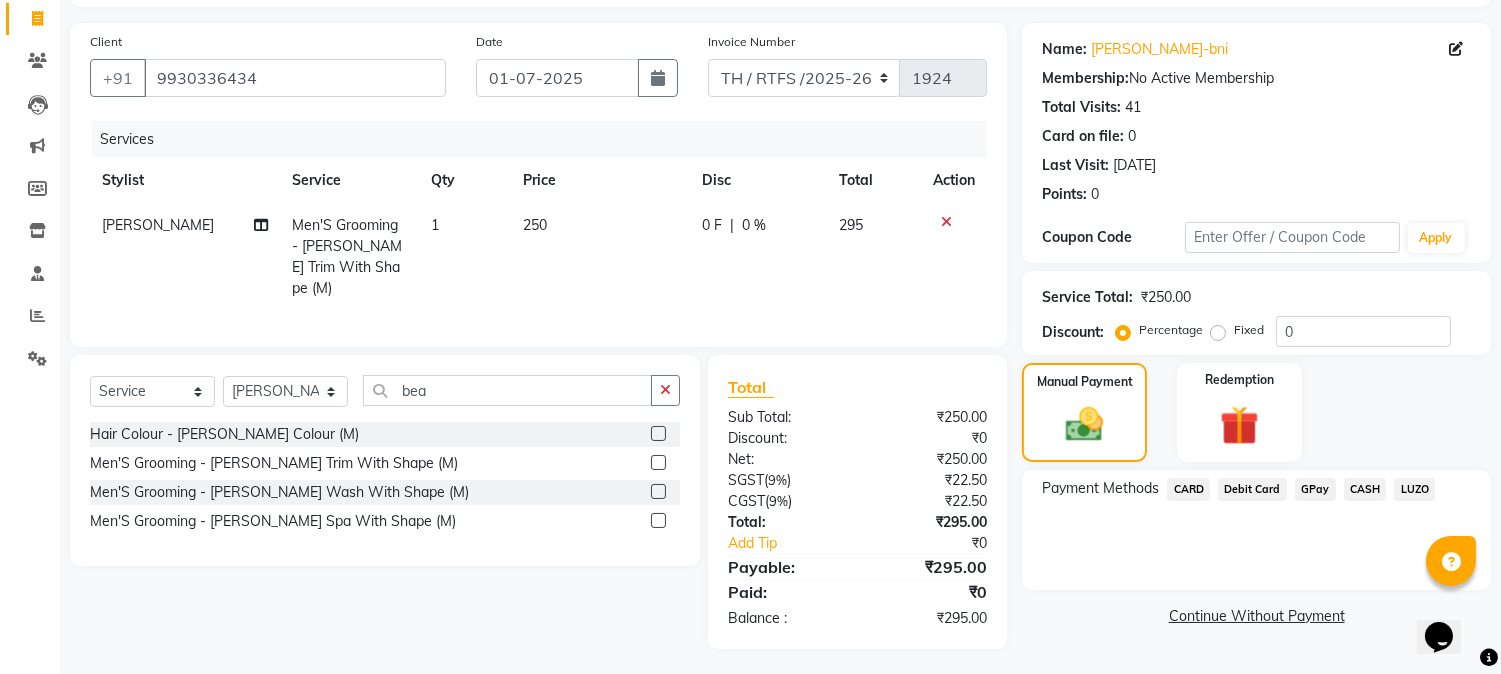 click on "GPay" 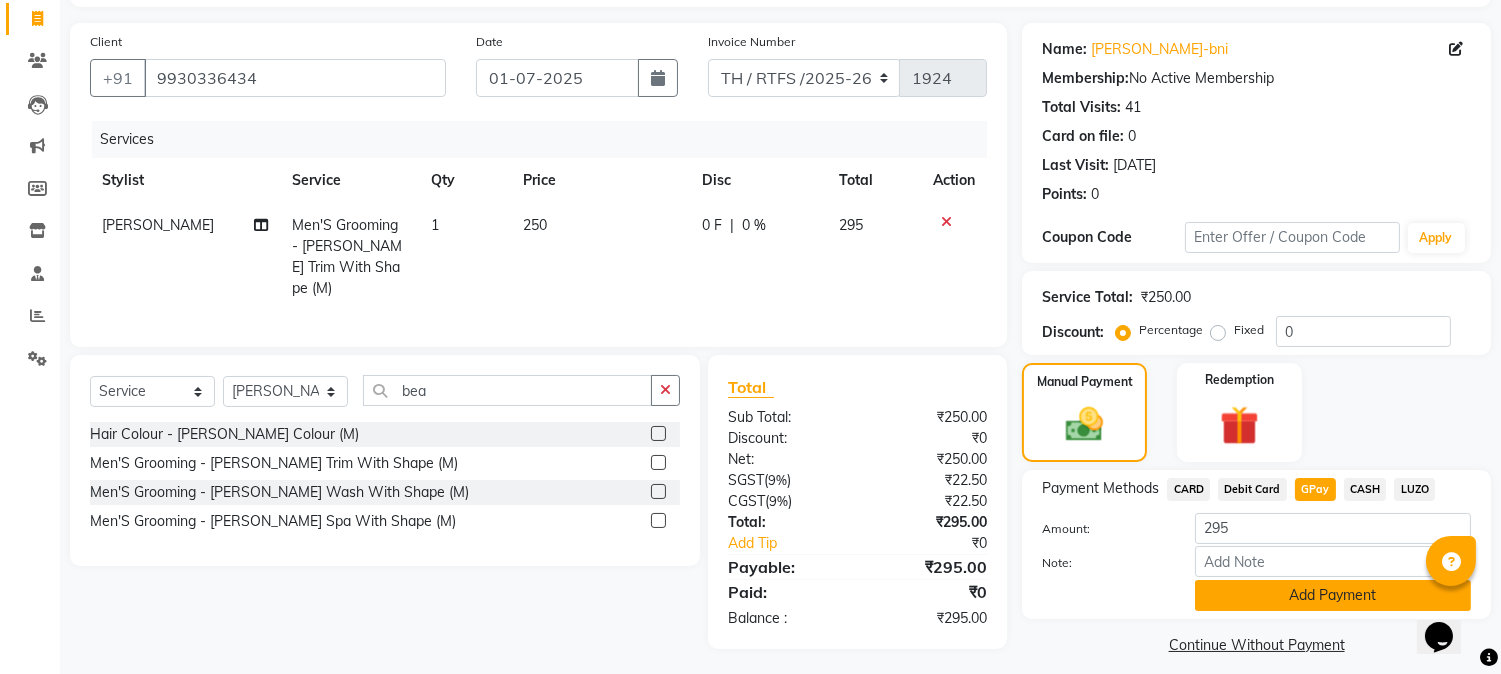 click on "Add Payment" 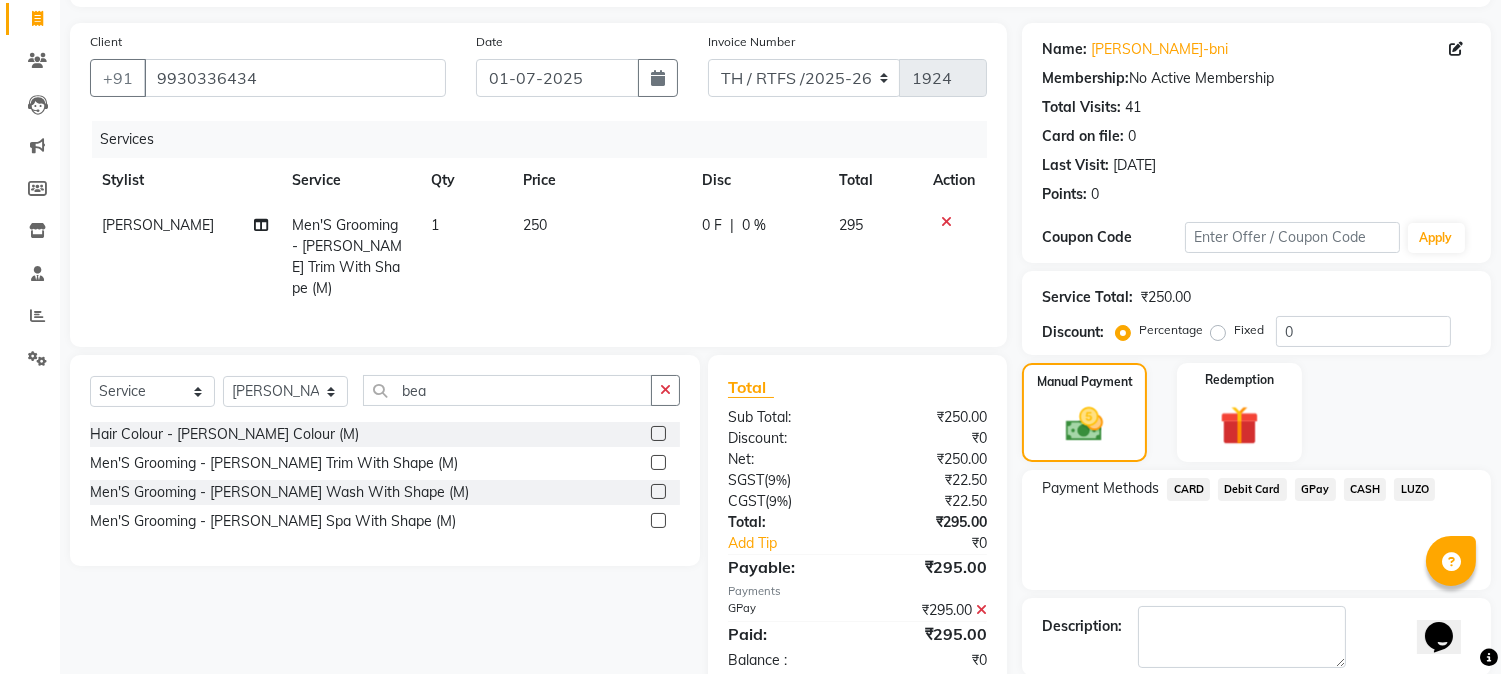 scroll, scrollTop: 225, scrollLeft: 0, axis: vertical 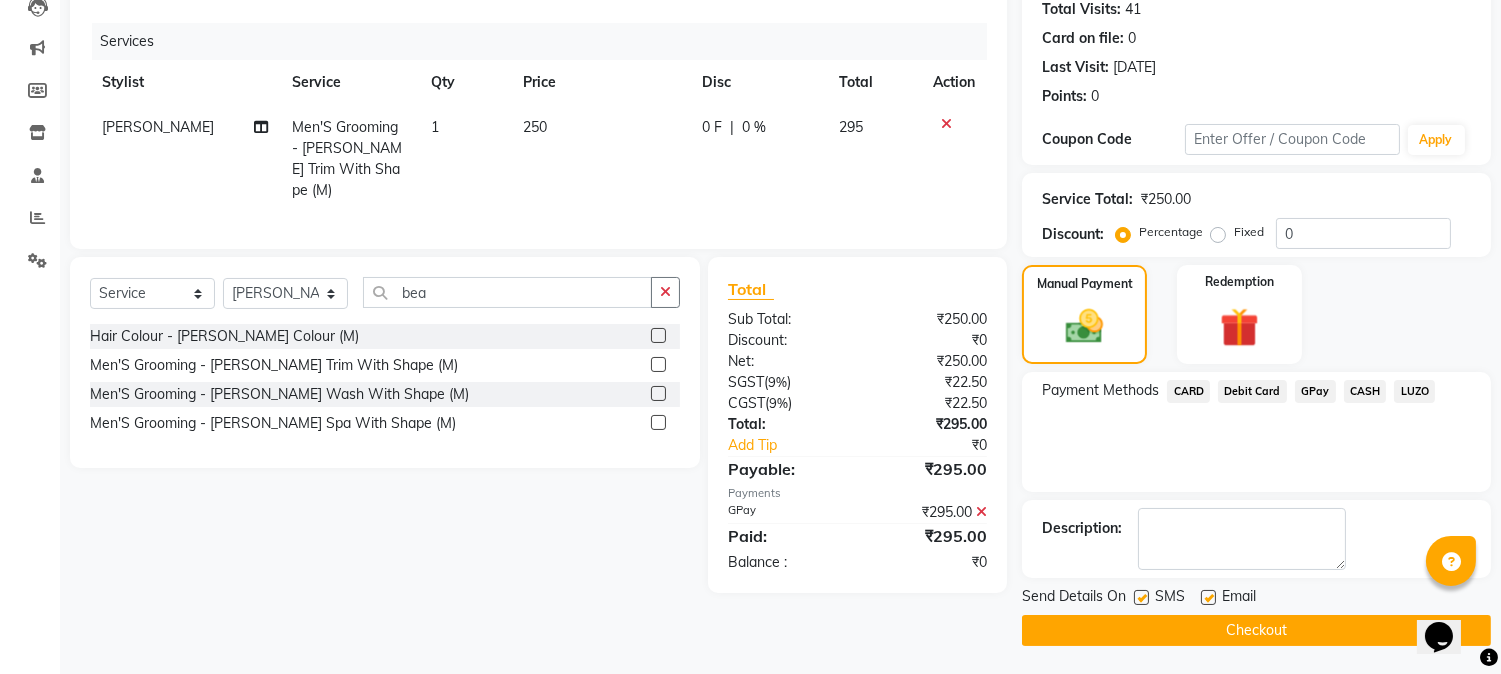 click on "Checkout" 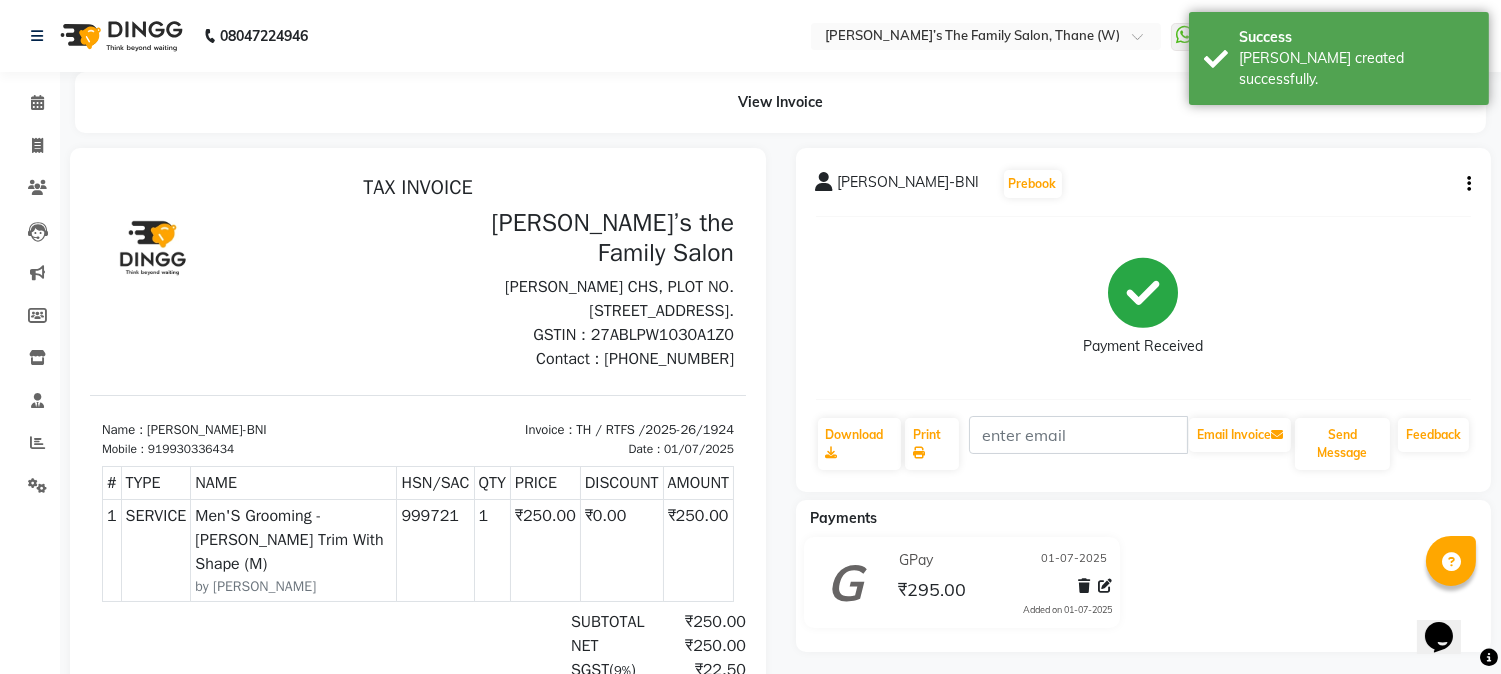 scroll, scrollTop: 0, scrollLeft: 0, axis: both 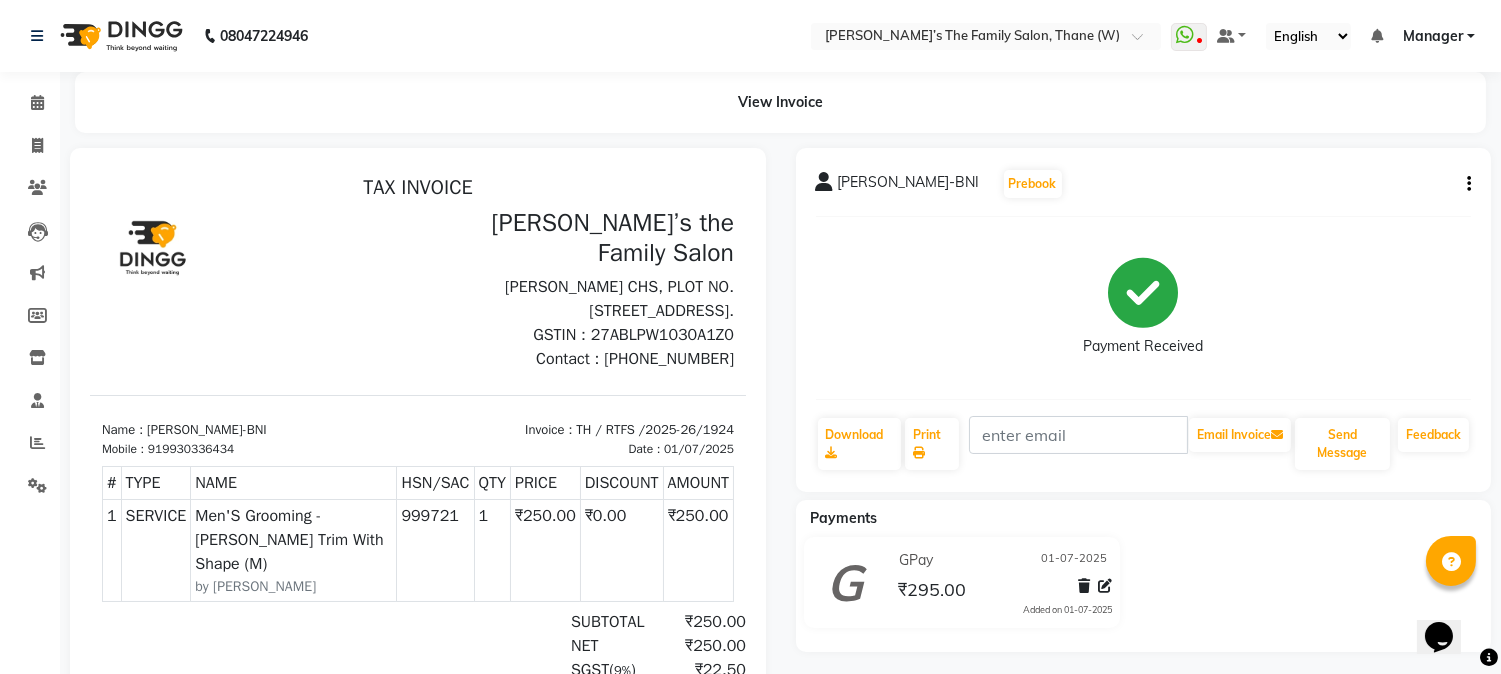 drag, startPoint x: 1301, startPoint y: 627, endPoint x: 717, endPoint y: 702, distance: 588.7962 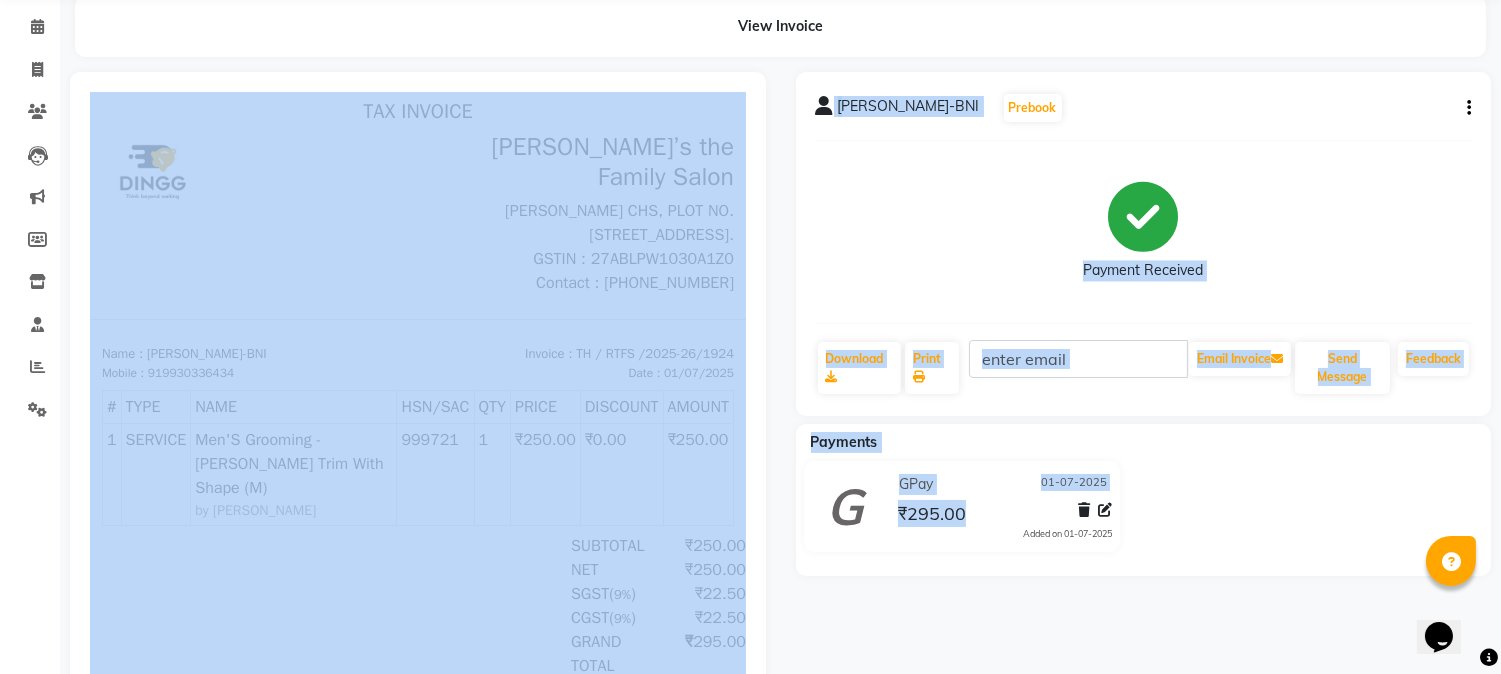 scroll, scrollTop: 0, scrollLeft: 0, axis: both 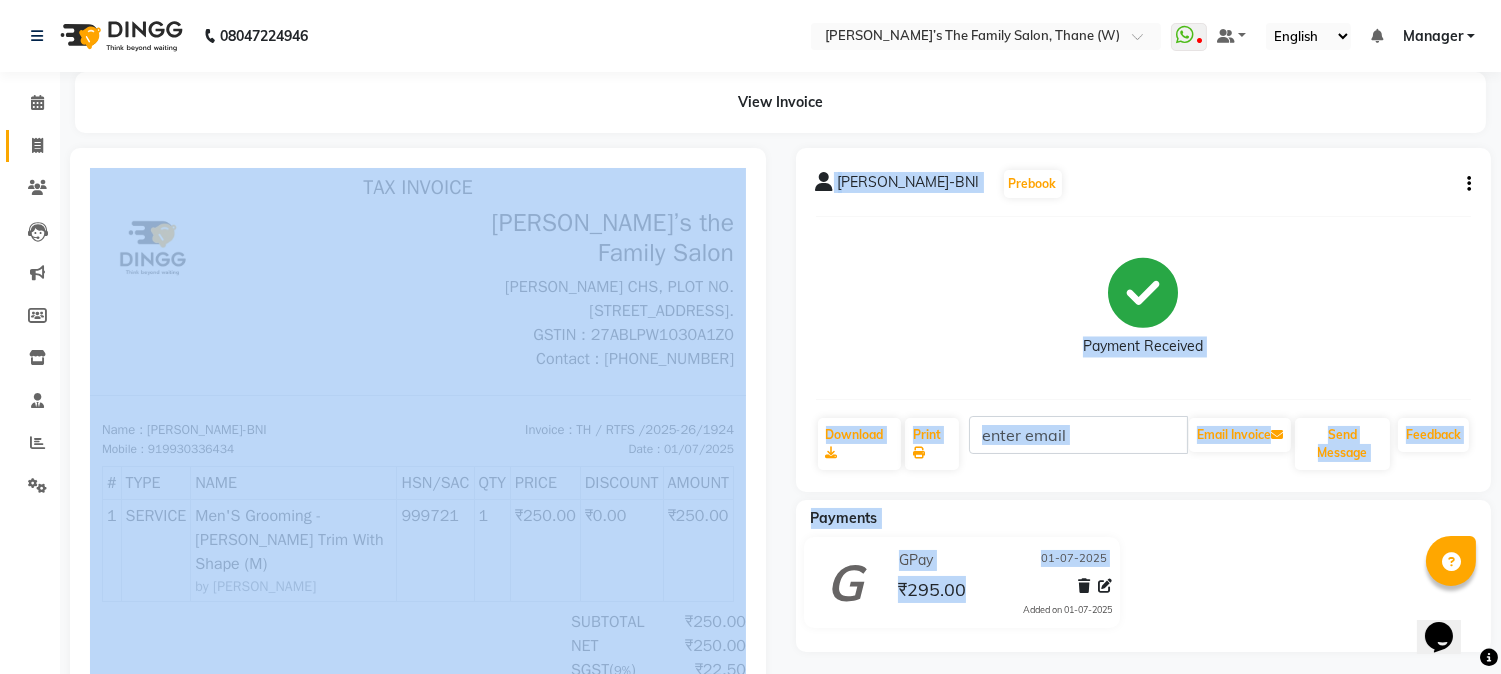 click on "Invoice" 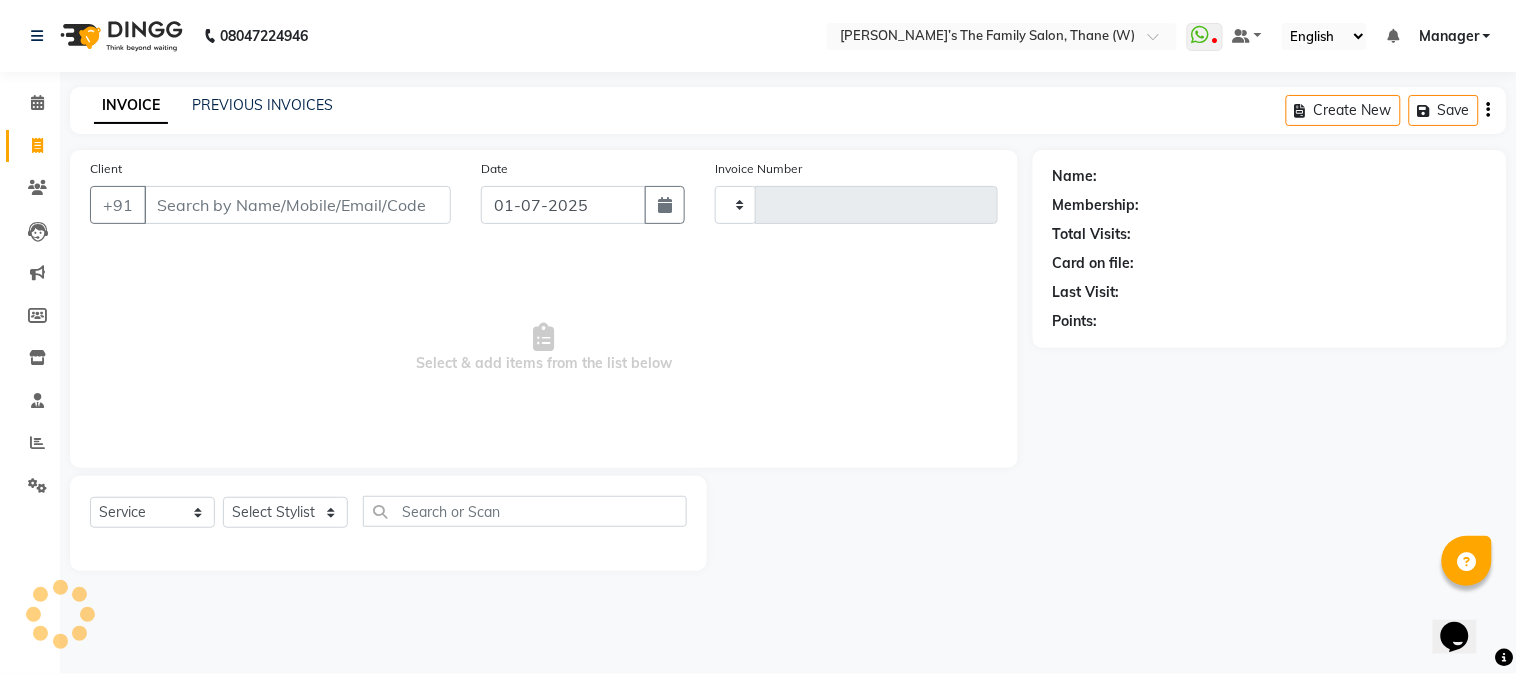type on "1925" 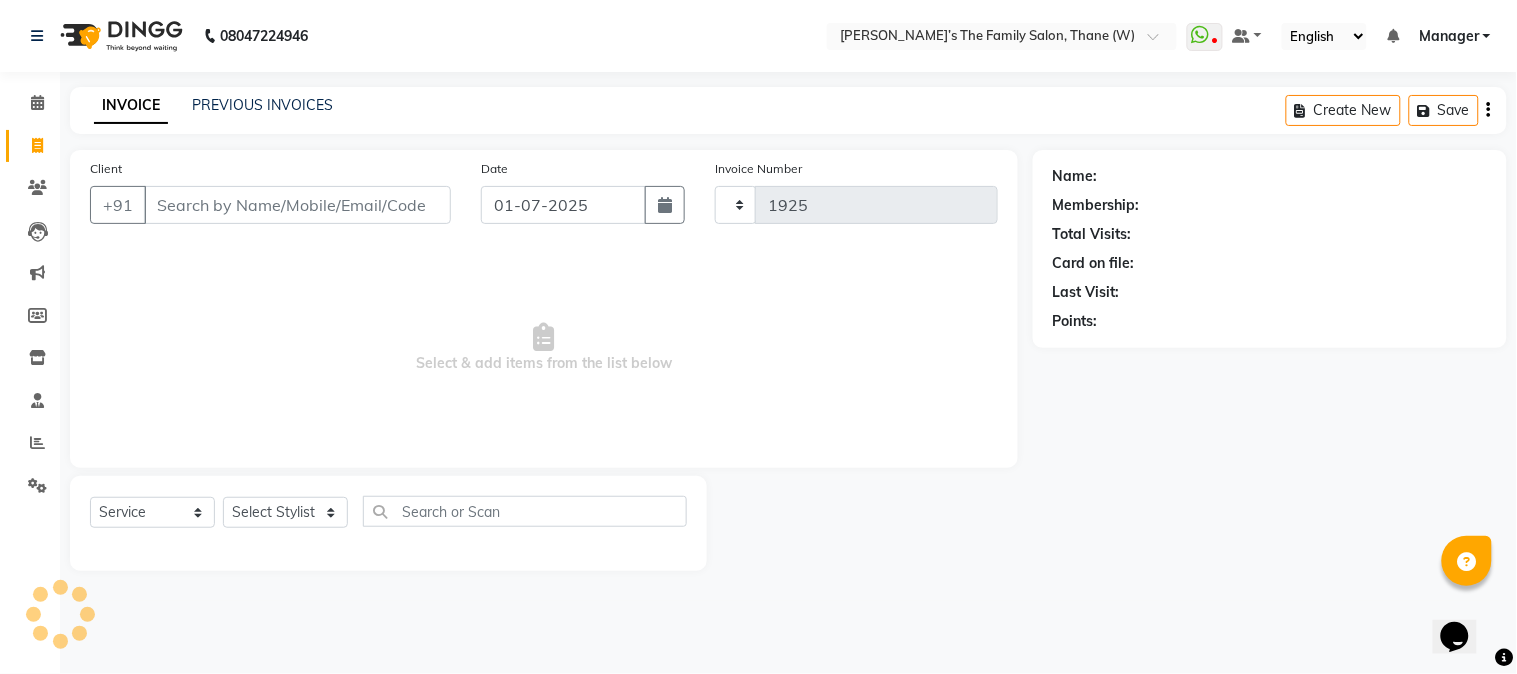 select on "8004" 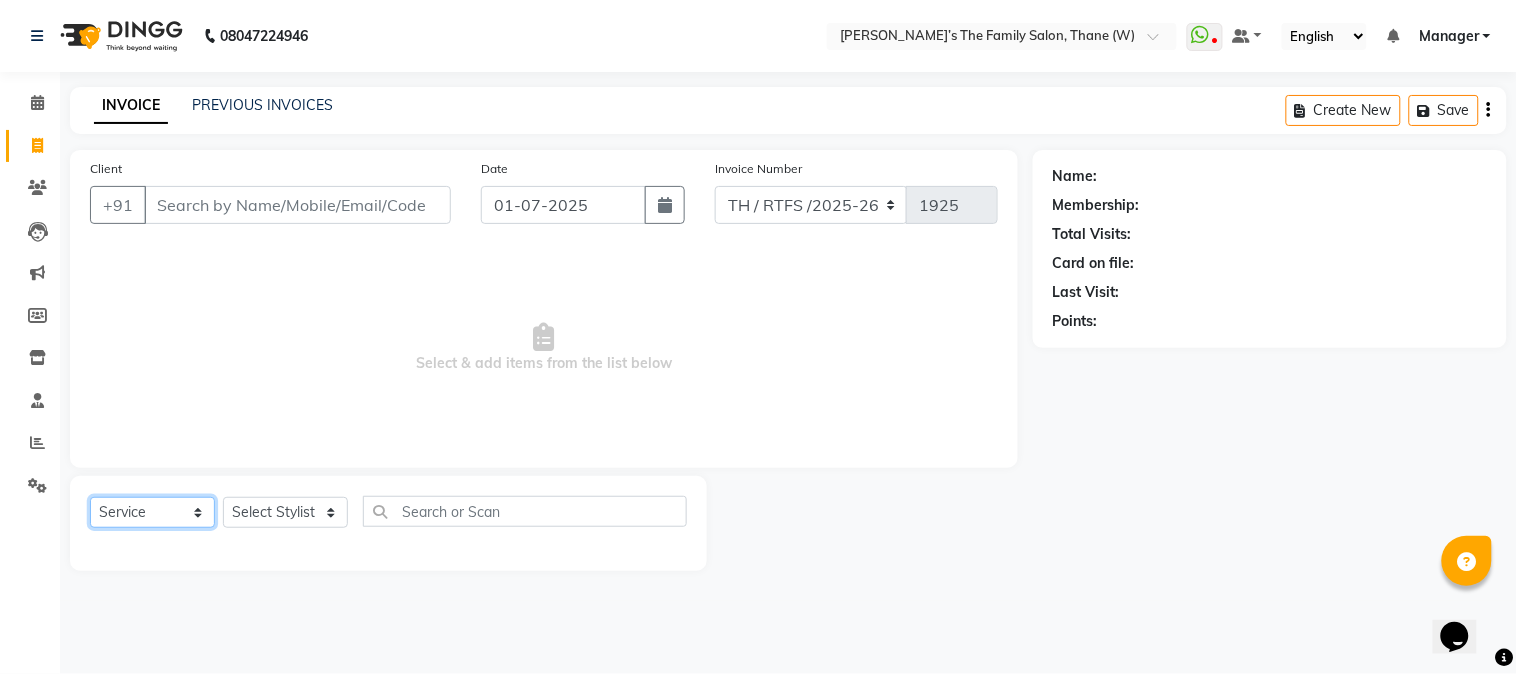 click on "Select  Service  Product  Membership  Package Voucher Prepaid Gift Card" 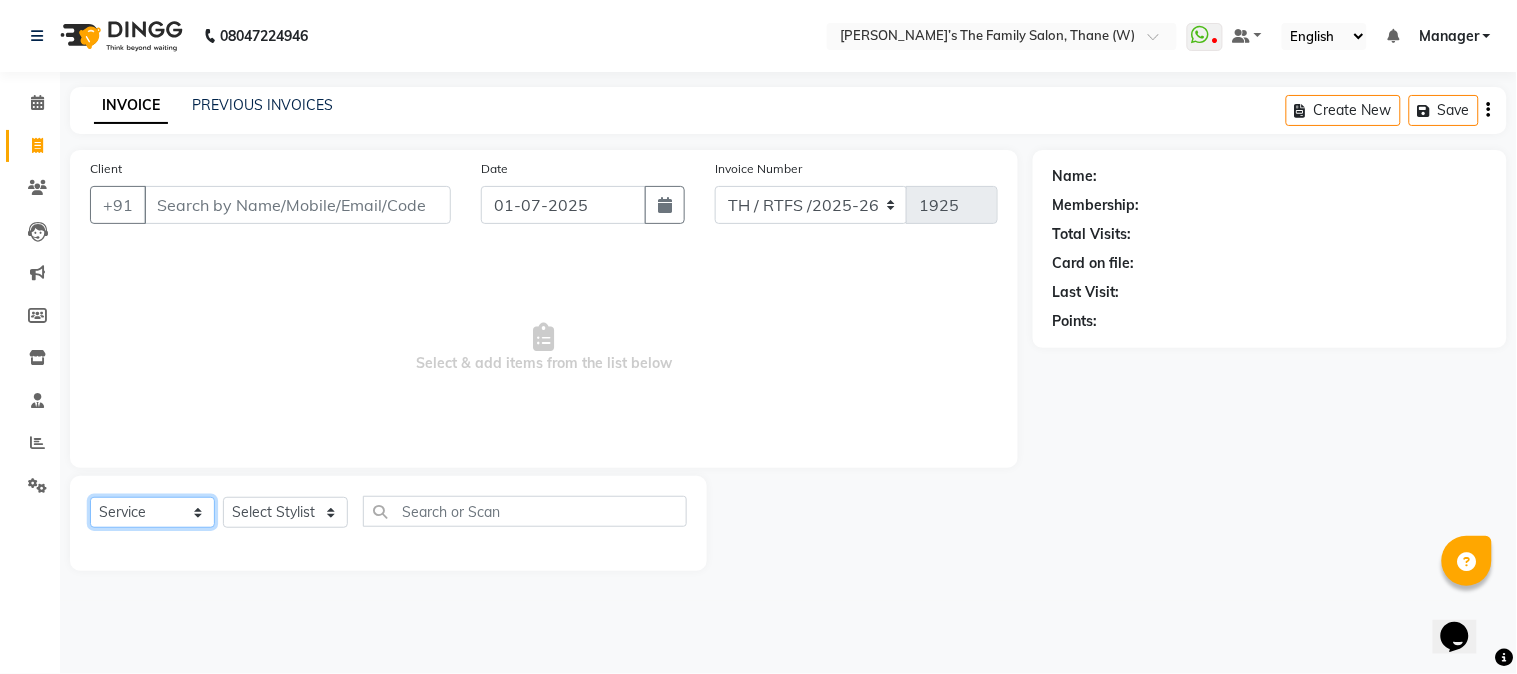select on "package" 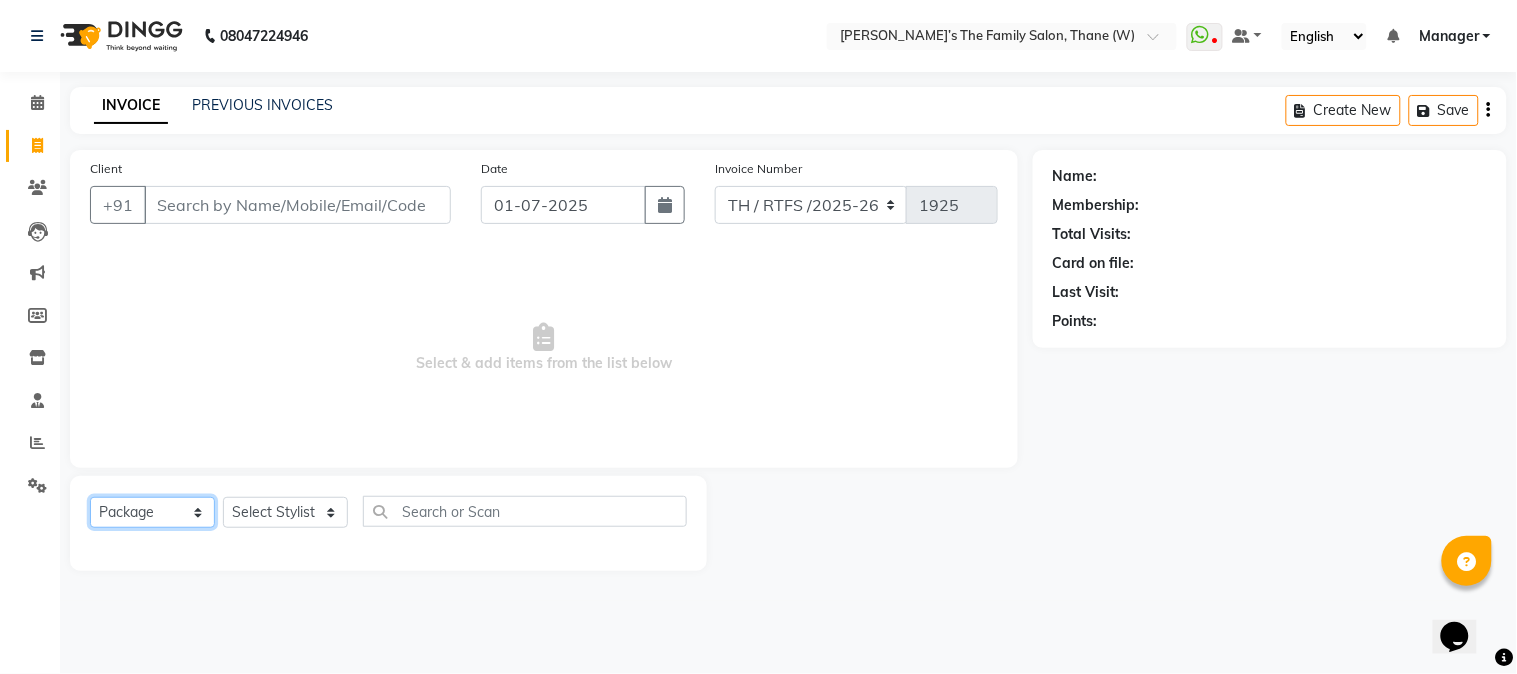 click on "Select  Service  Product  Membership  Package Voucher Prepaid Gift Card" 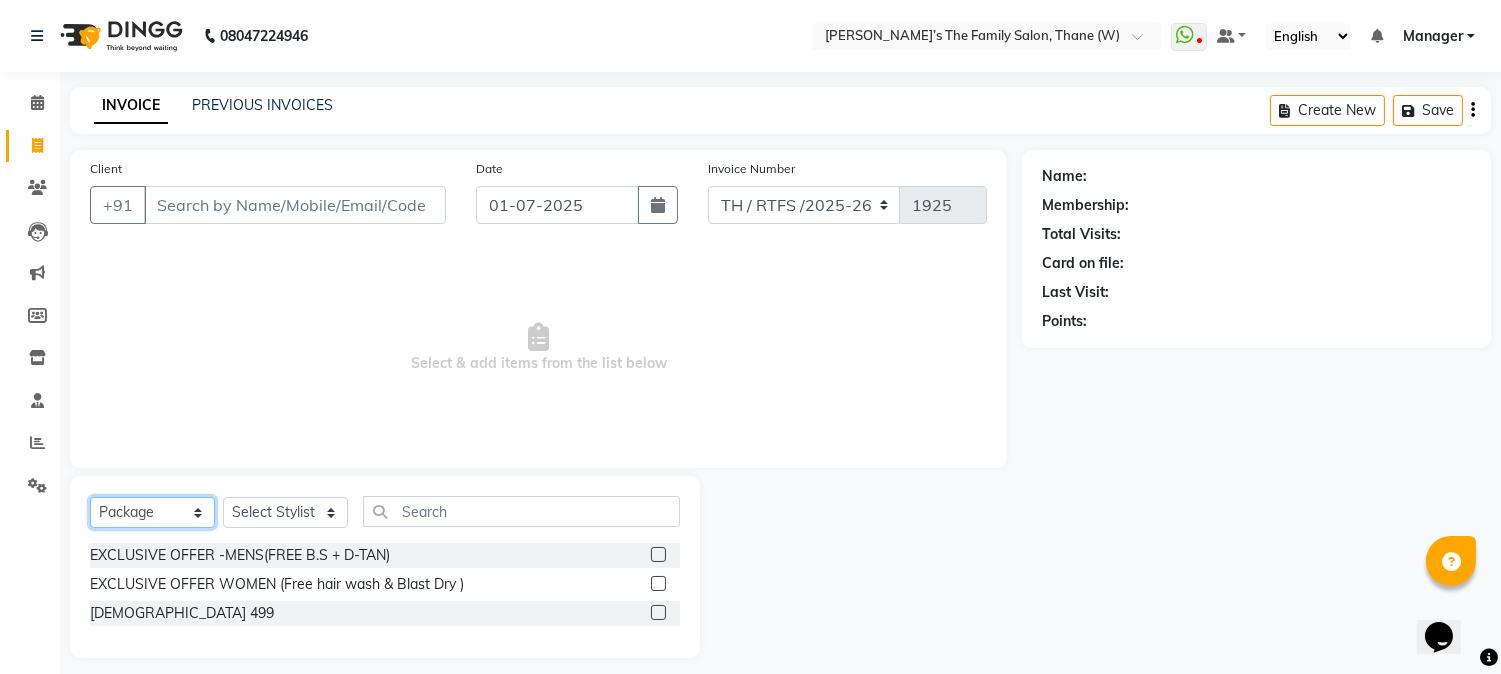 scroll, scrollTop: 13, scrollLeft: 0, axis: vertical 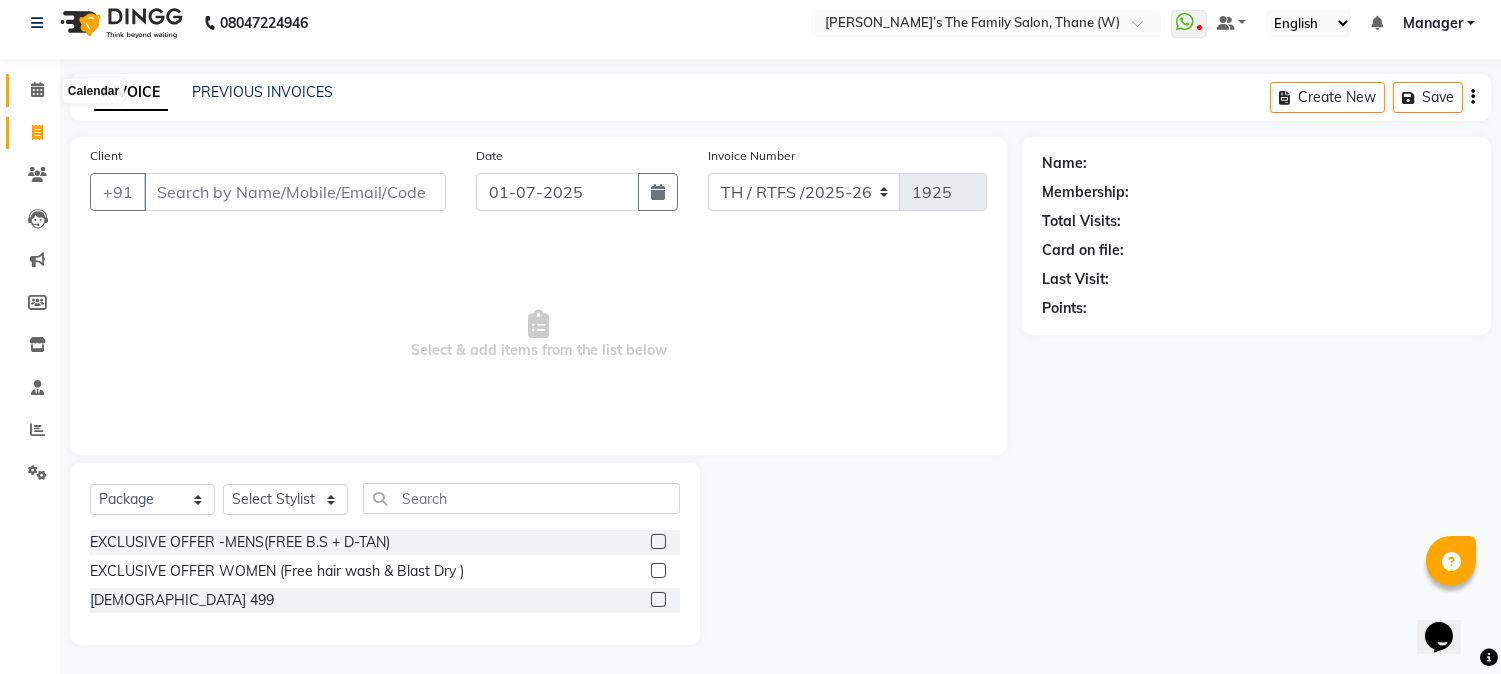 click 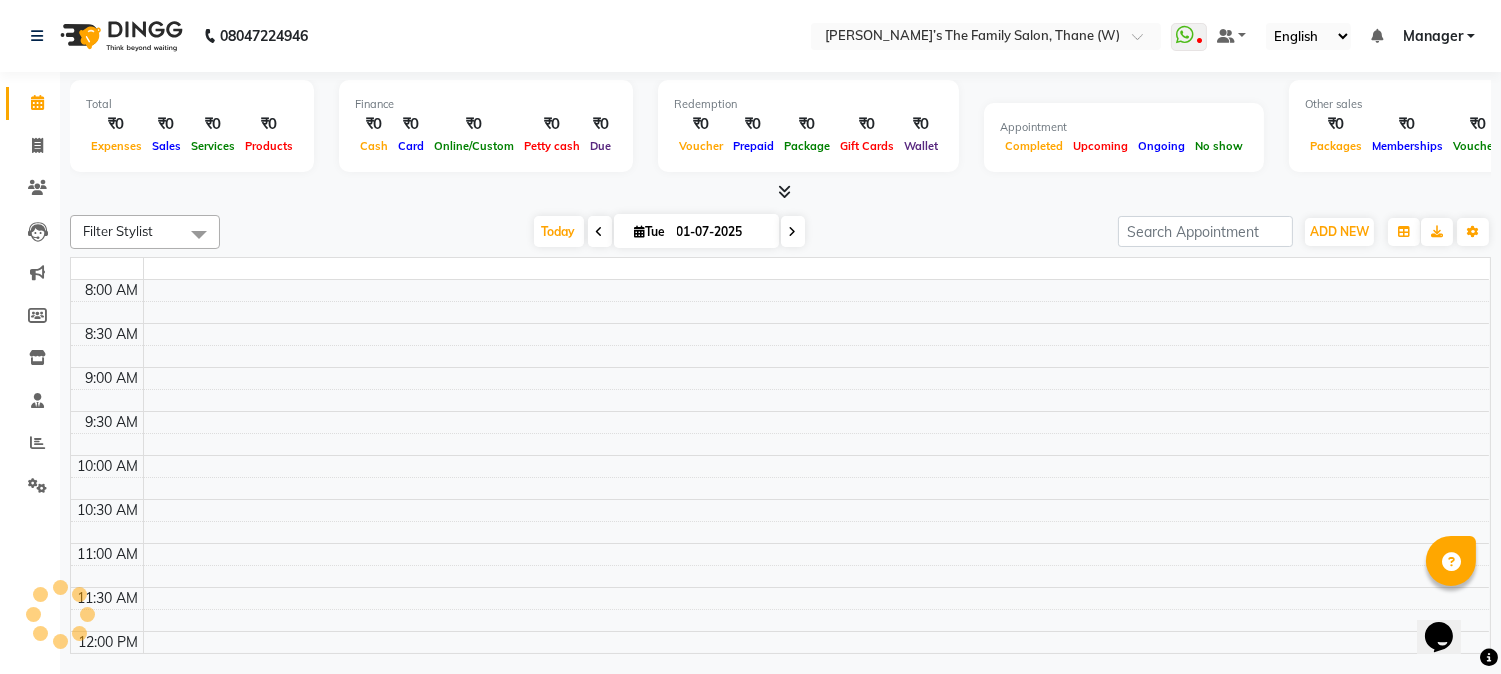 scroll, scrollTop: 0, scrollLeft: 0, axis: both 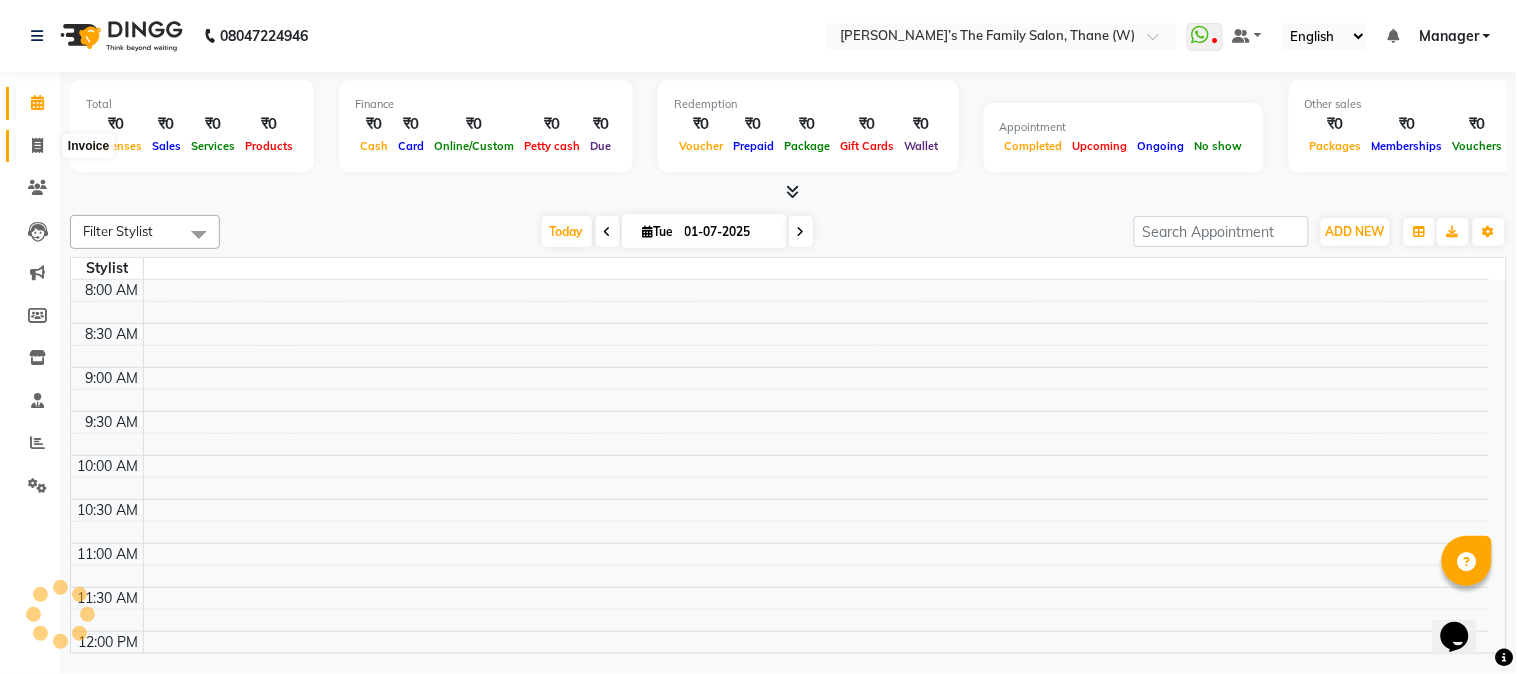 click 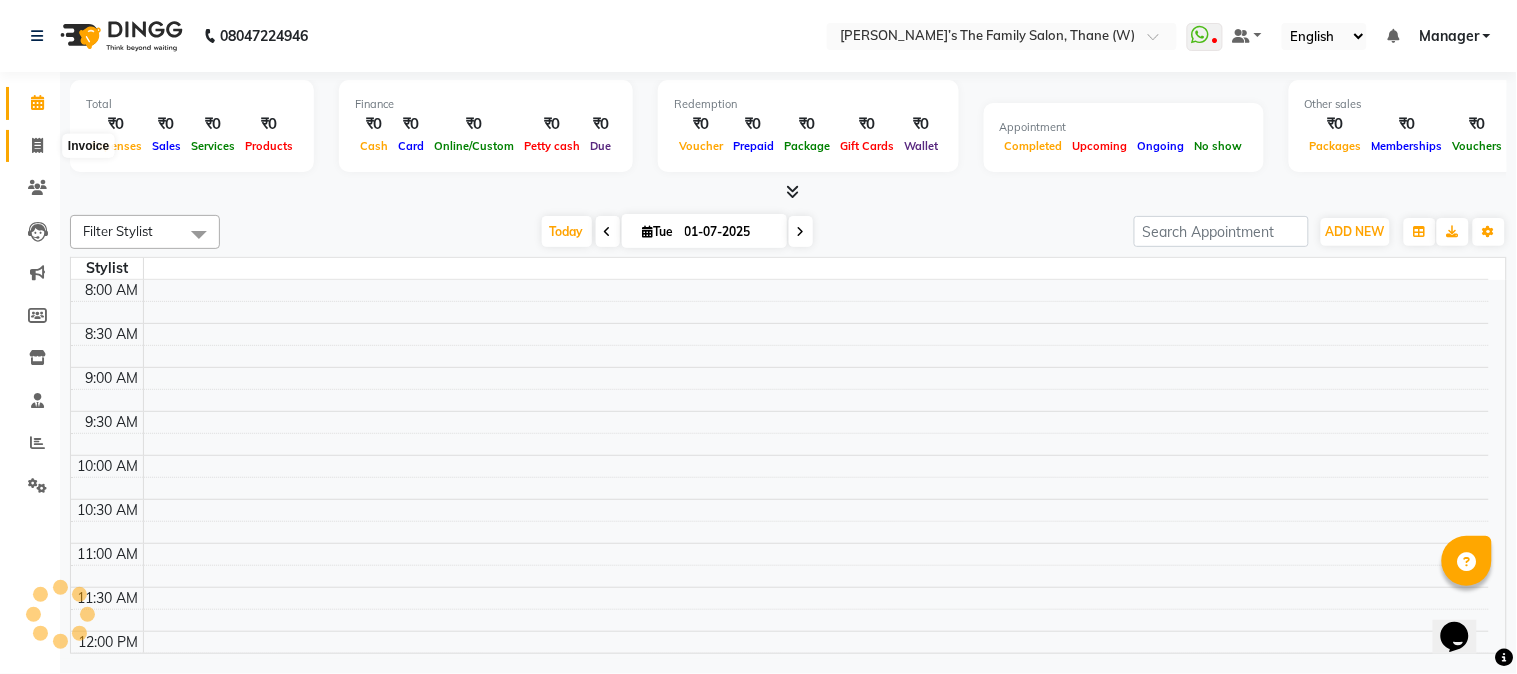 select on "service" 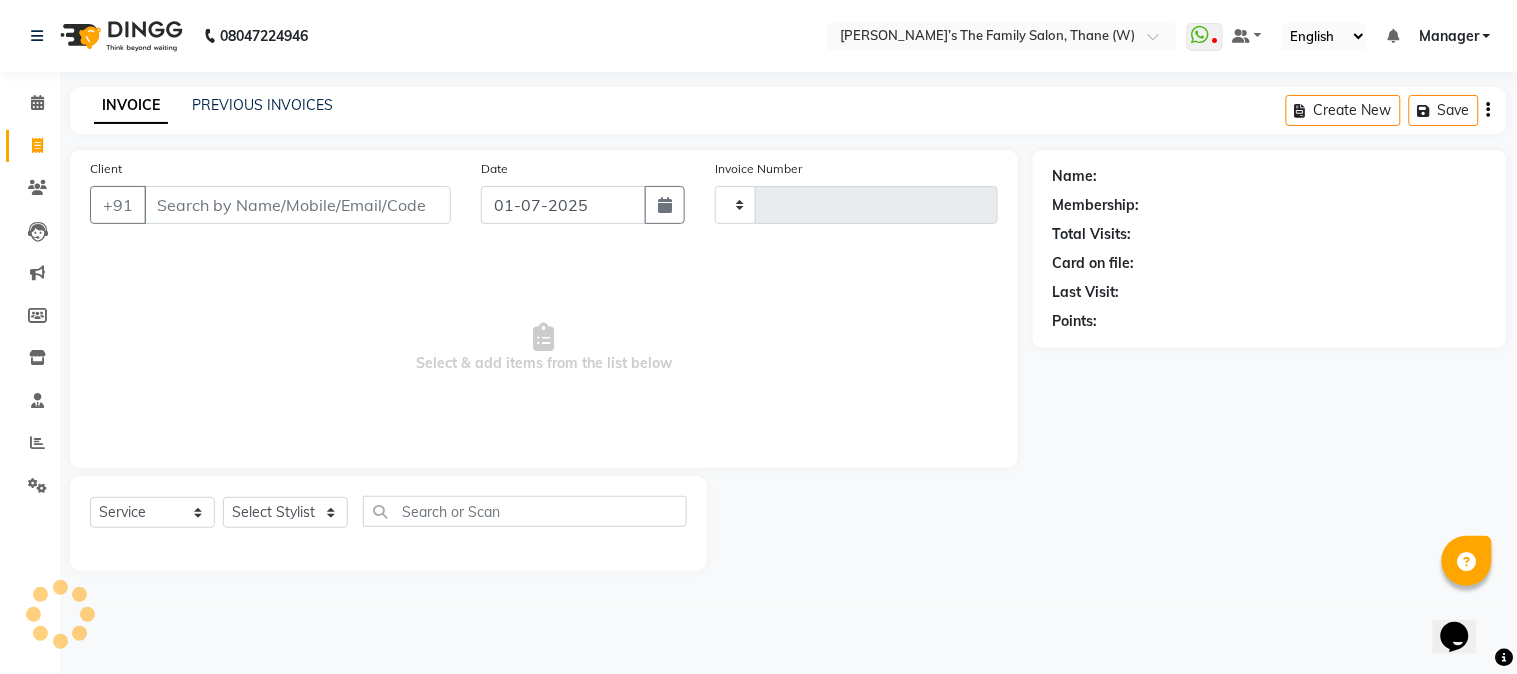 type on "1925" 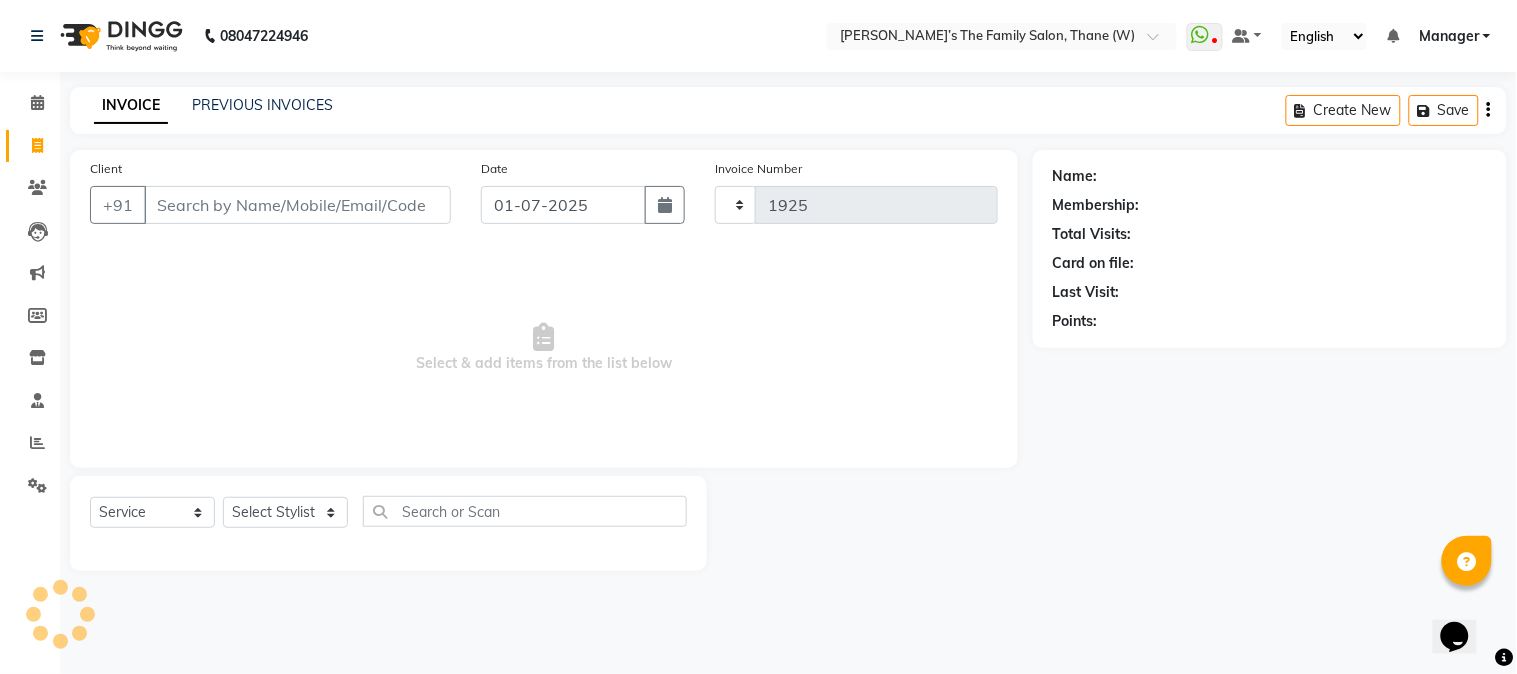 select on "8004" 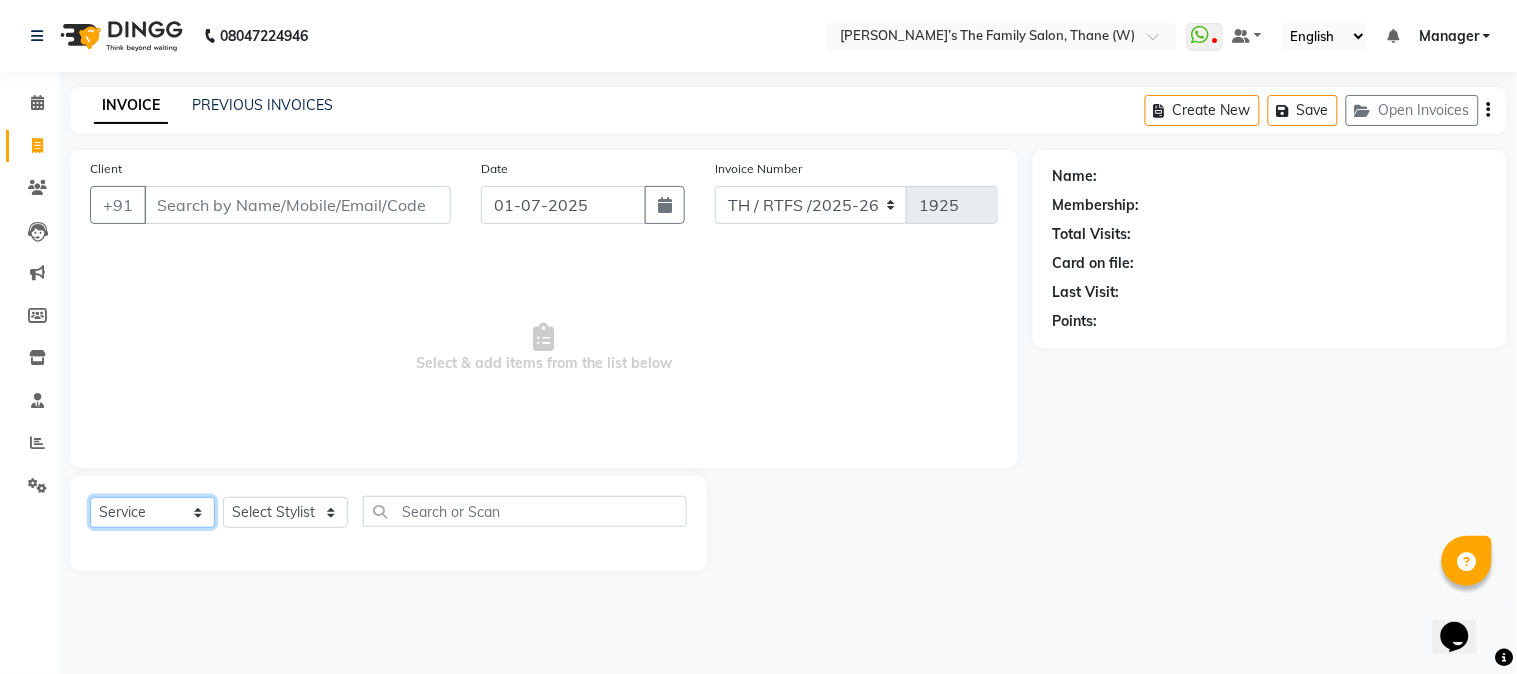 click on "Select  Service  Product  Membership  Package Voucher Prepaid Gift Card" 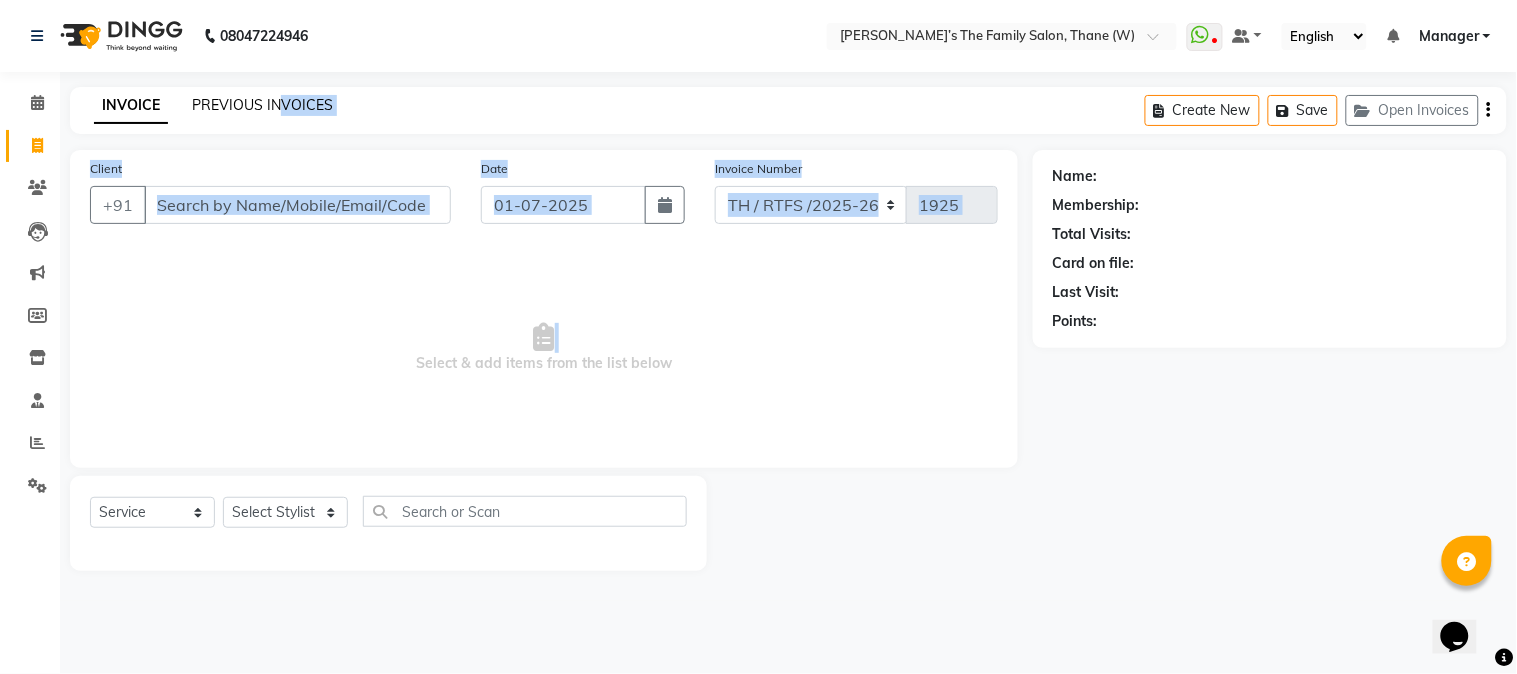 drag, startPoint x: 367, startPoint y: 366, endPoint x: 281, endPoint y: 112, distance: 268.16412 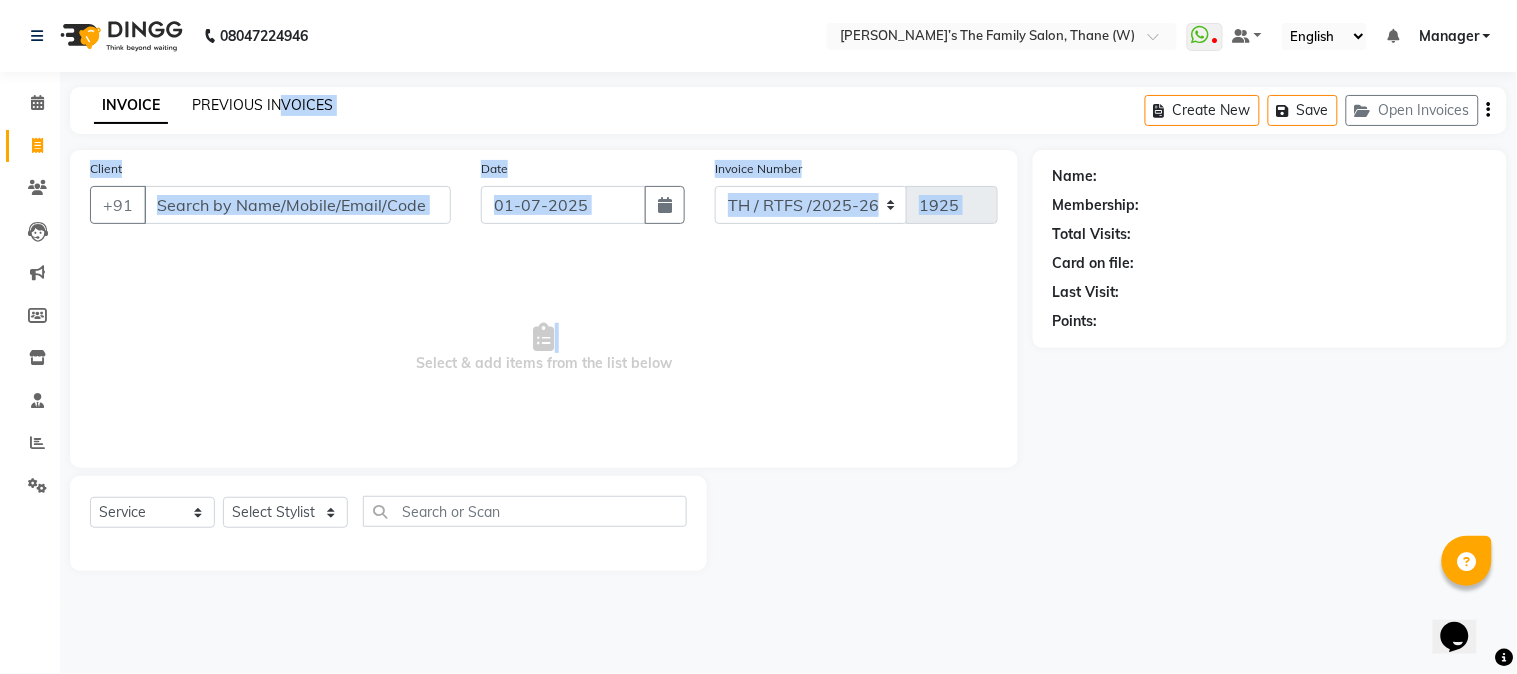 click on "PREVIOUS INVOICES" 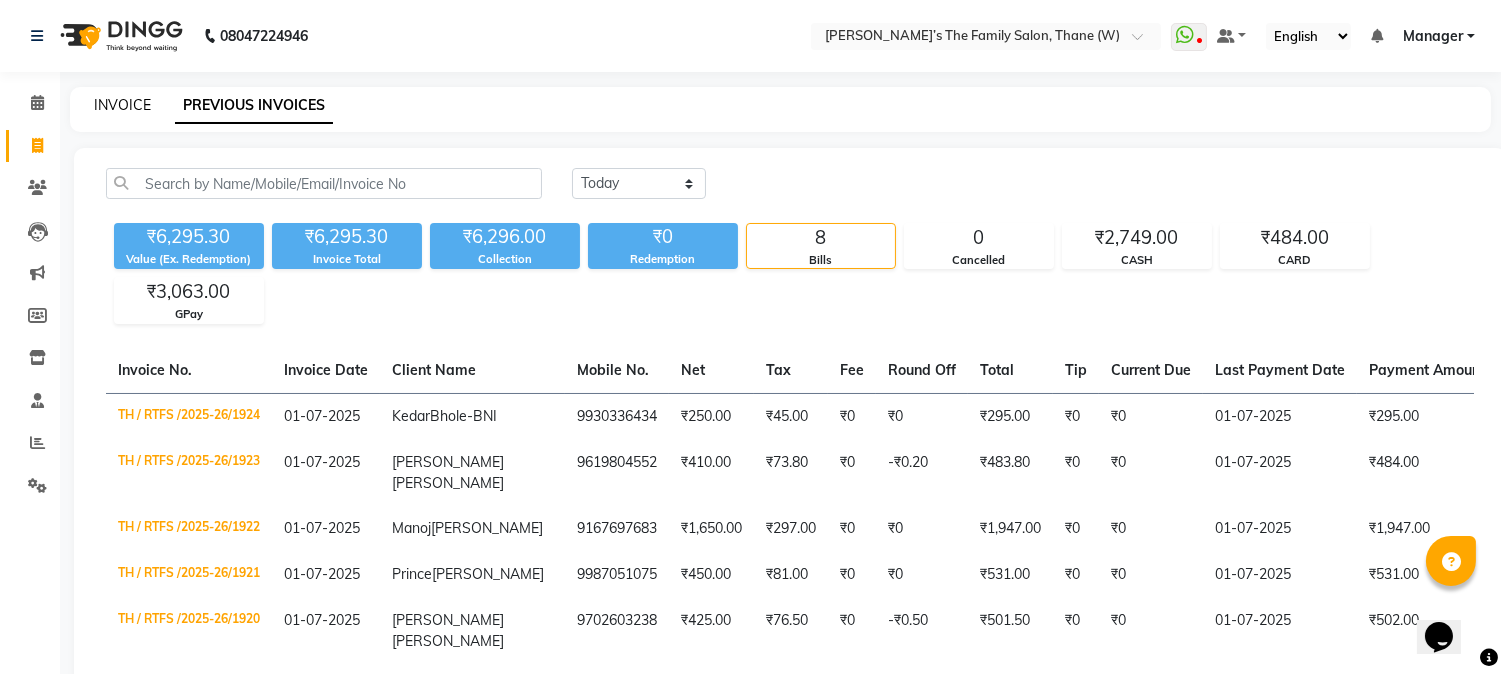 click on "INVOICE" 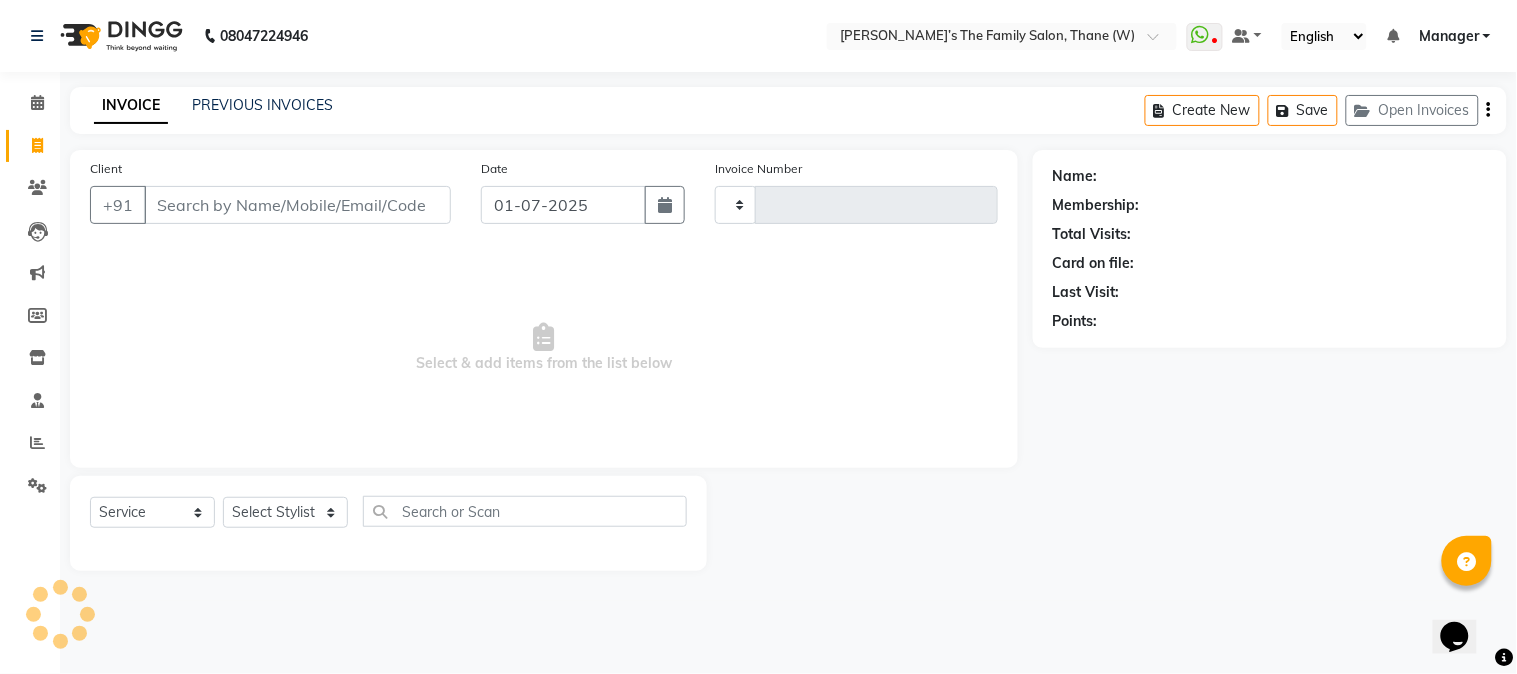 type on "1925" 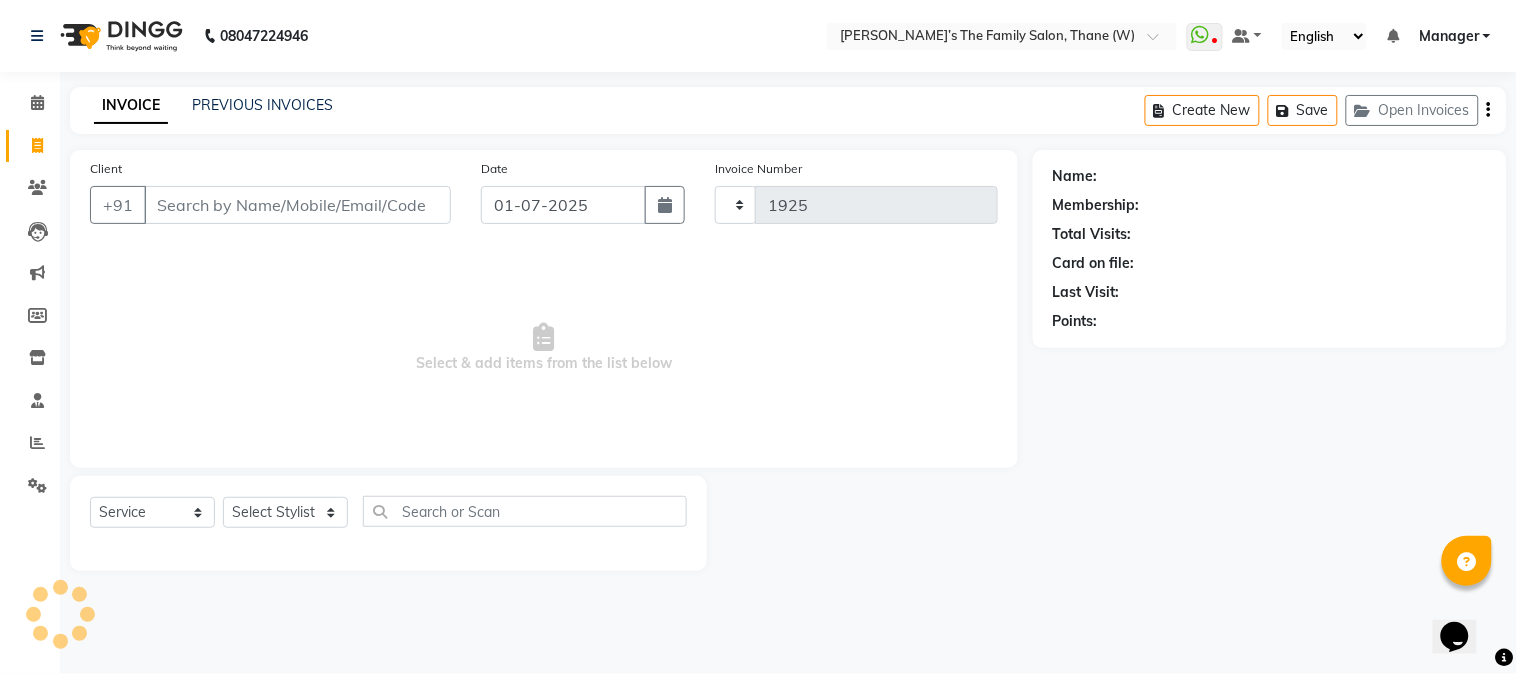select on "8004" 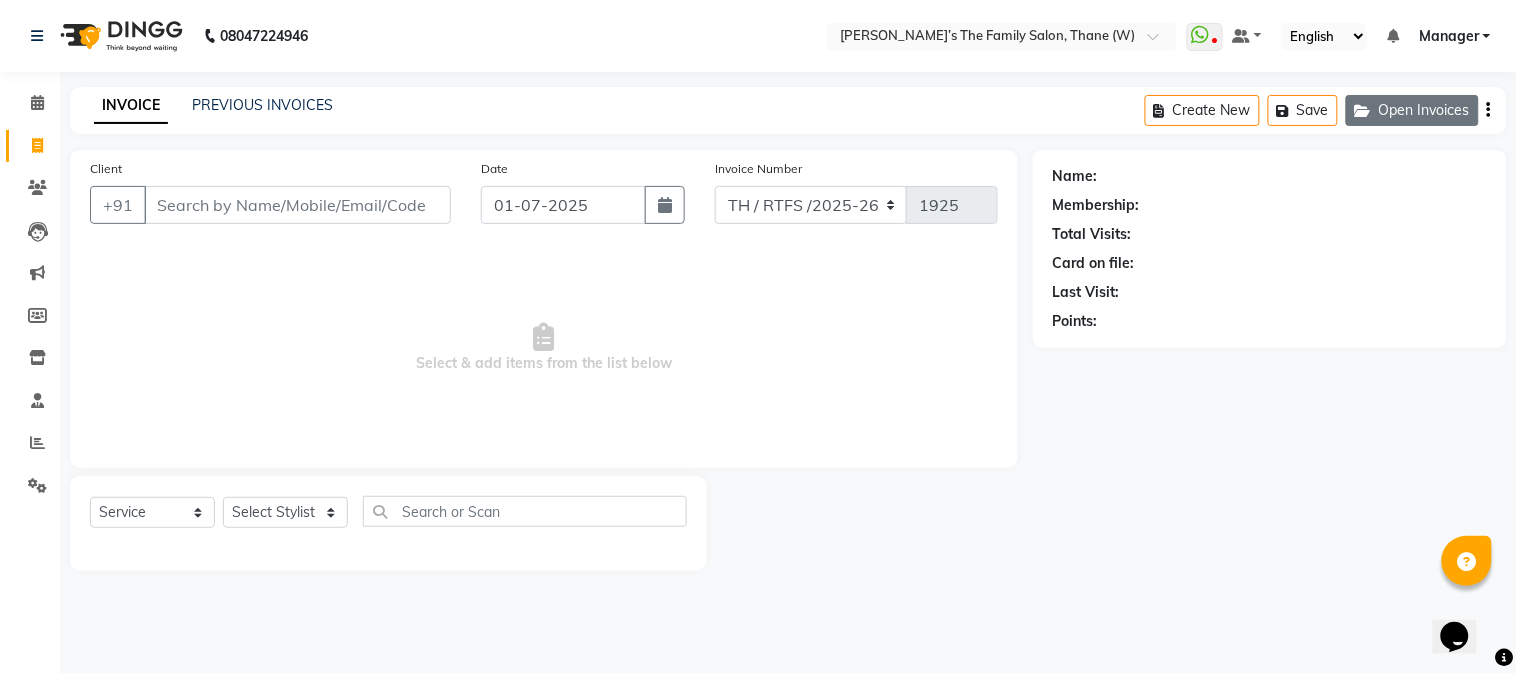 click on "Open Invoices" 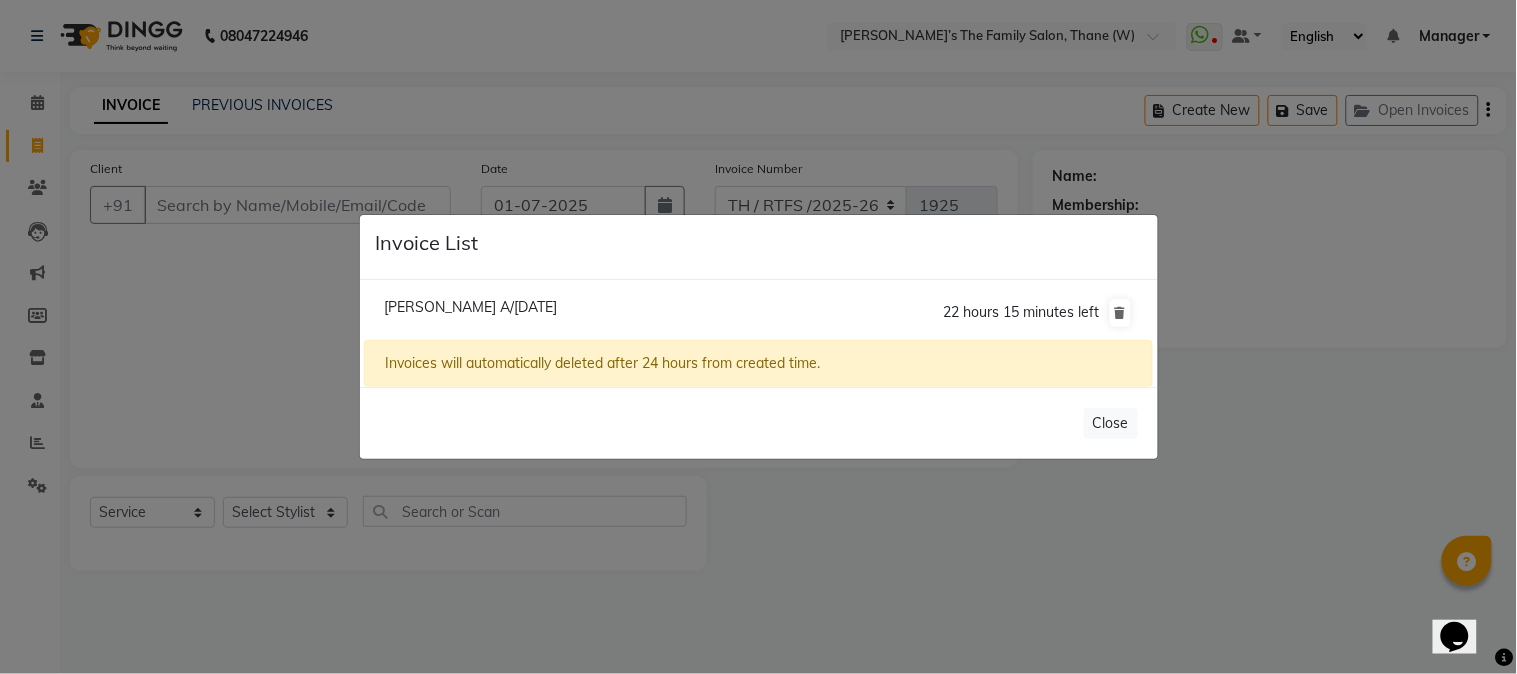 click on "Invoices will automatically deleted after 24 hours from created time." 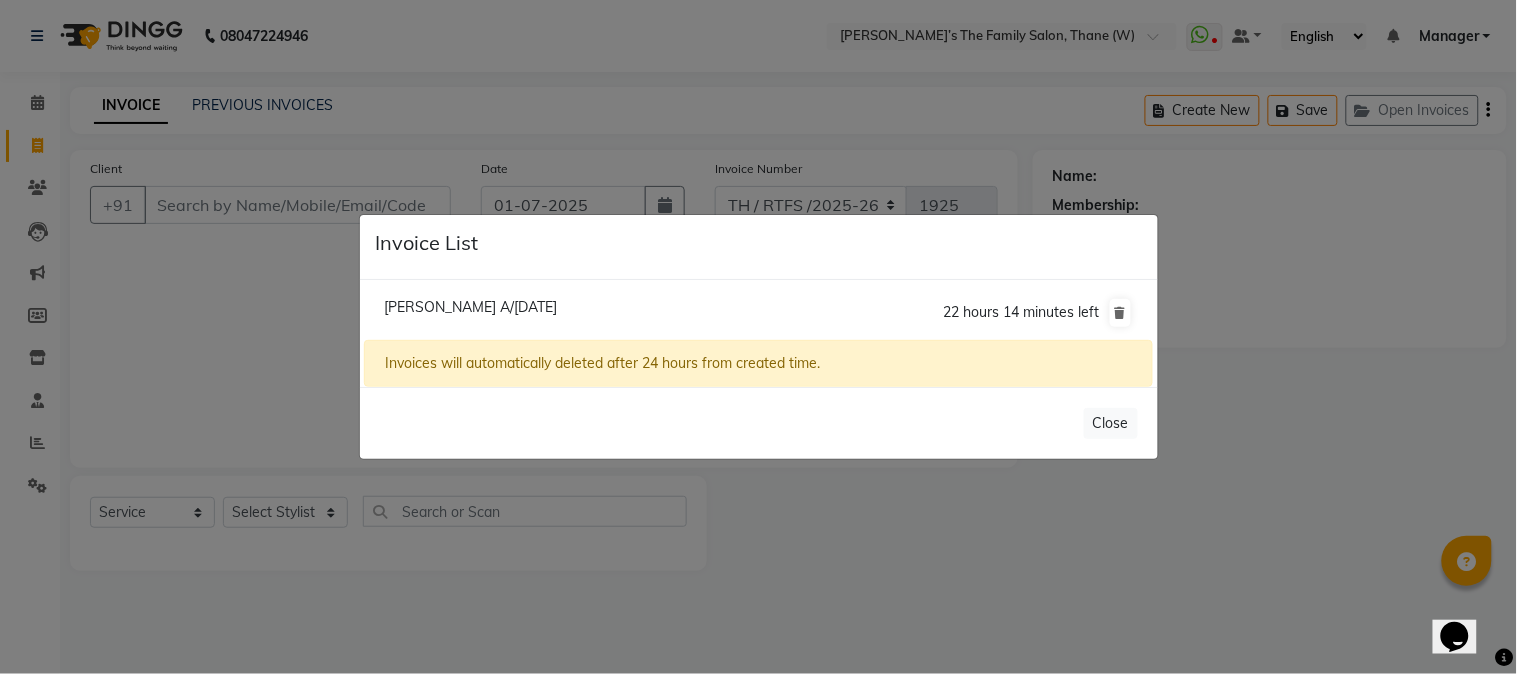 click on "[PERSON_NAME] A/[DATE]" 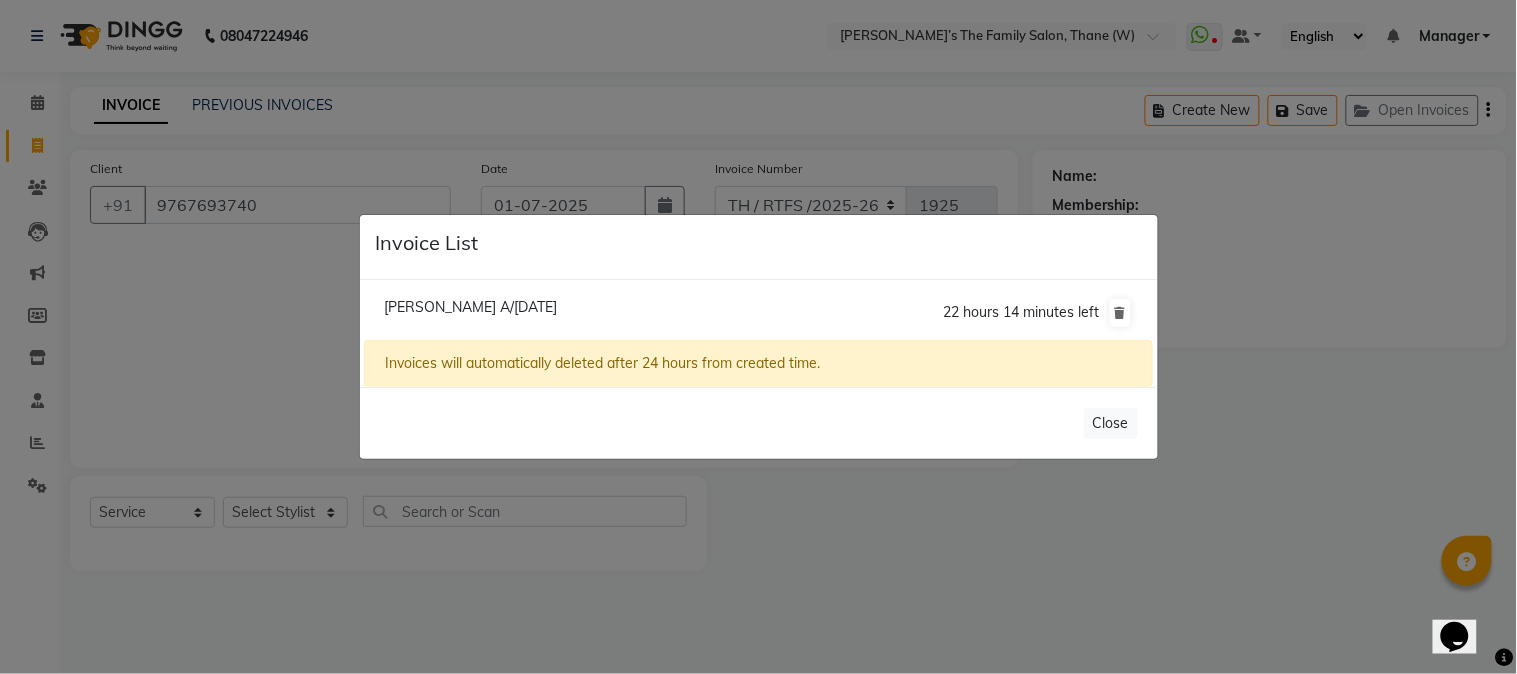 click on "[PERSON_NAME] A/[DATE]  22 hours 14 minutes left" 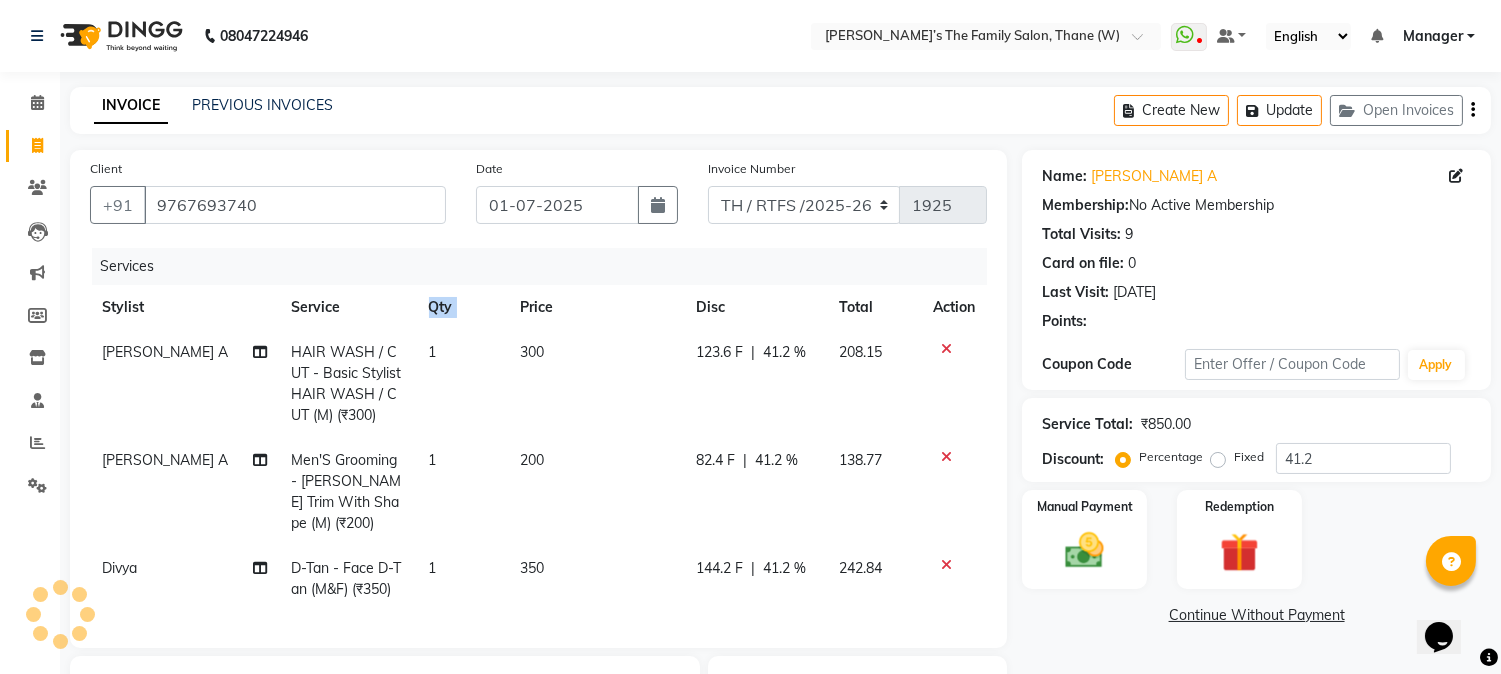 click on "Qty" 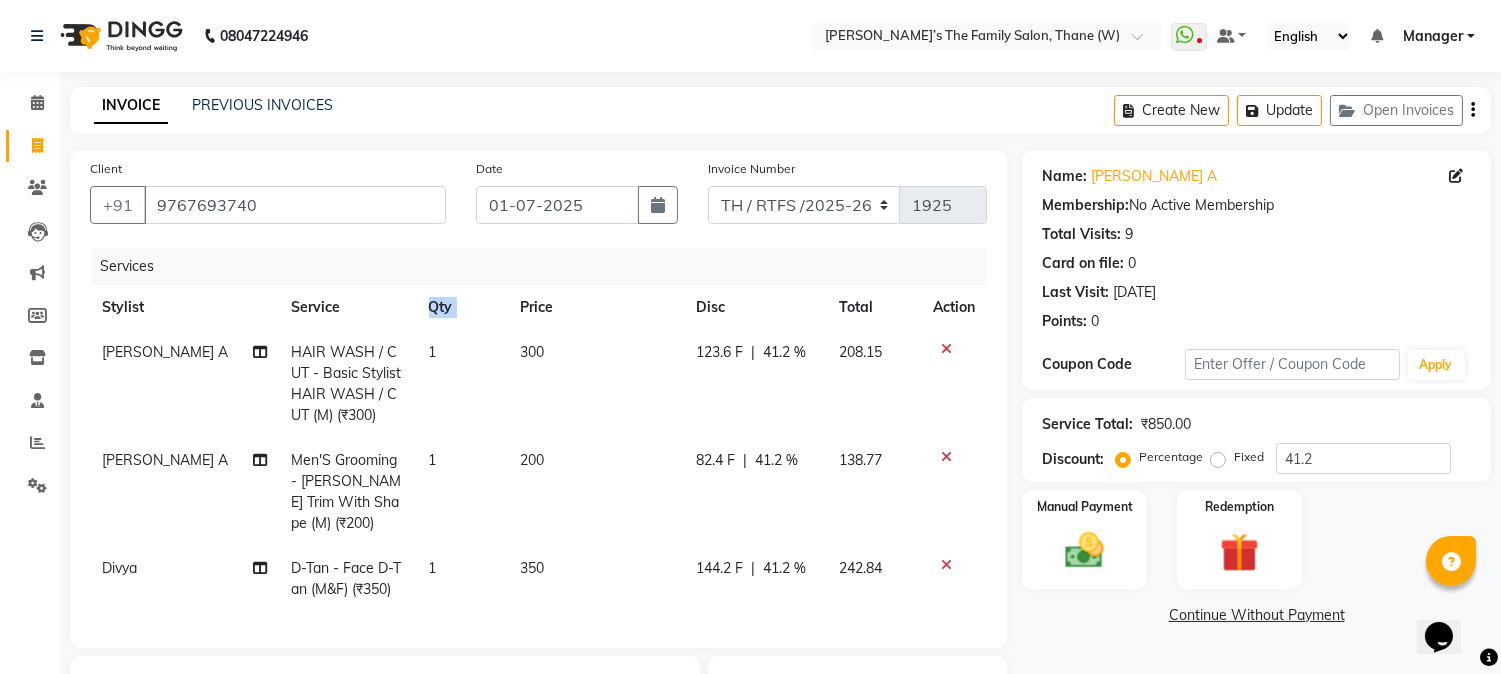 scroll, scrollTop: 343, scrollLeft: 0, axis: vertical 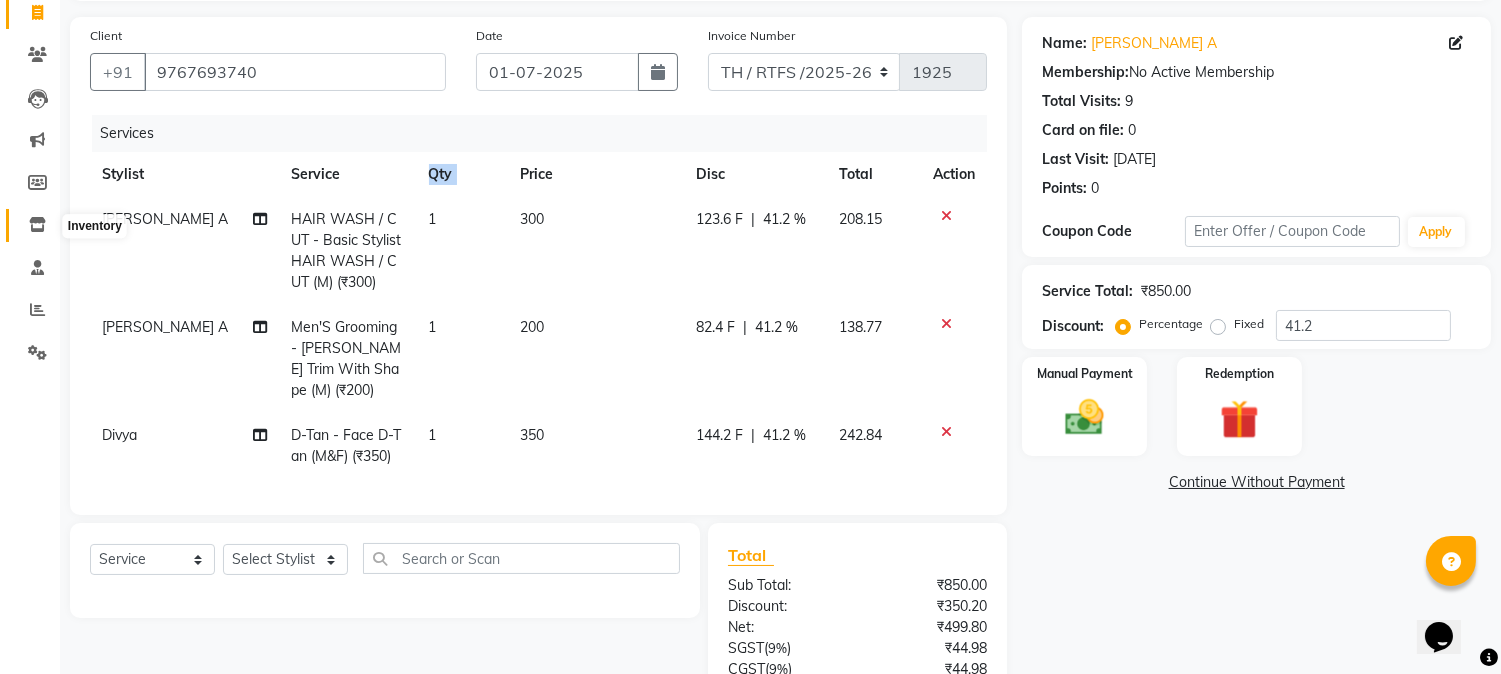 click 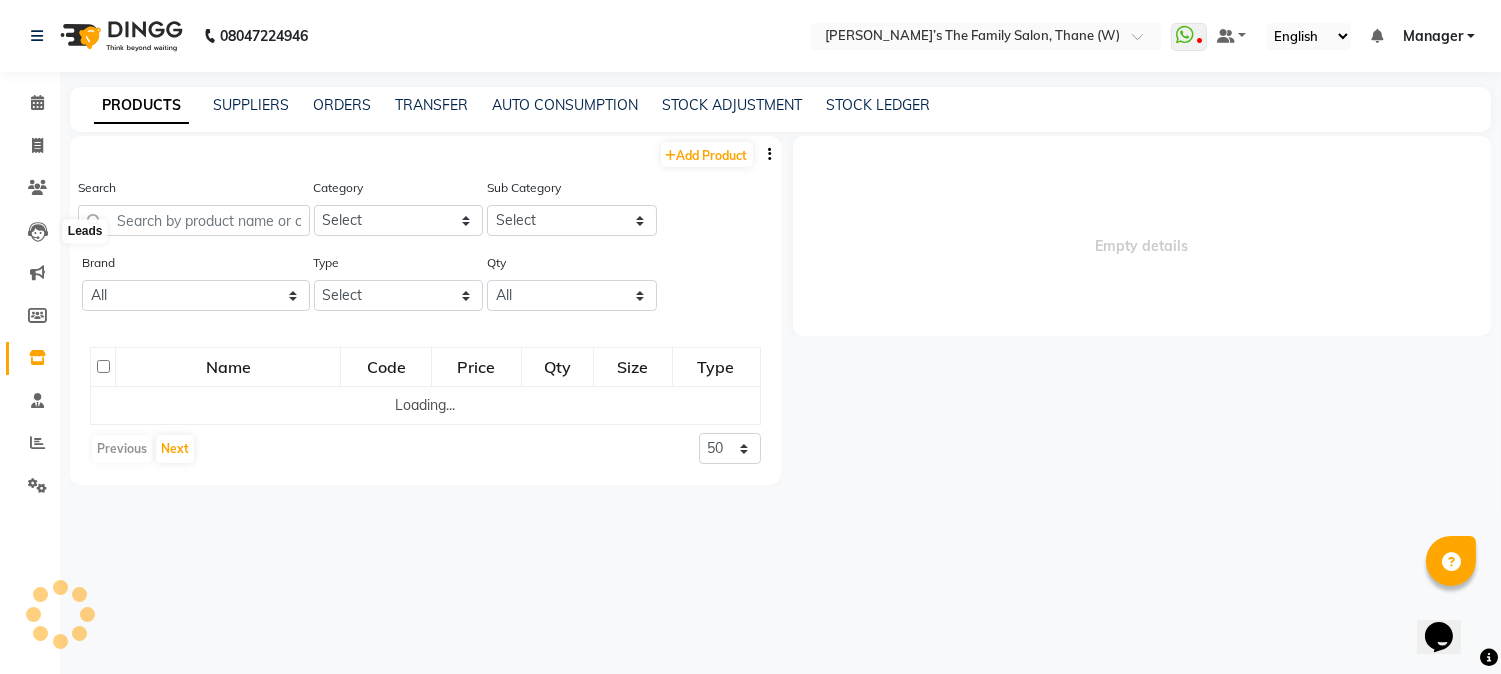 select 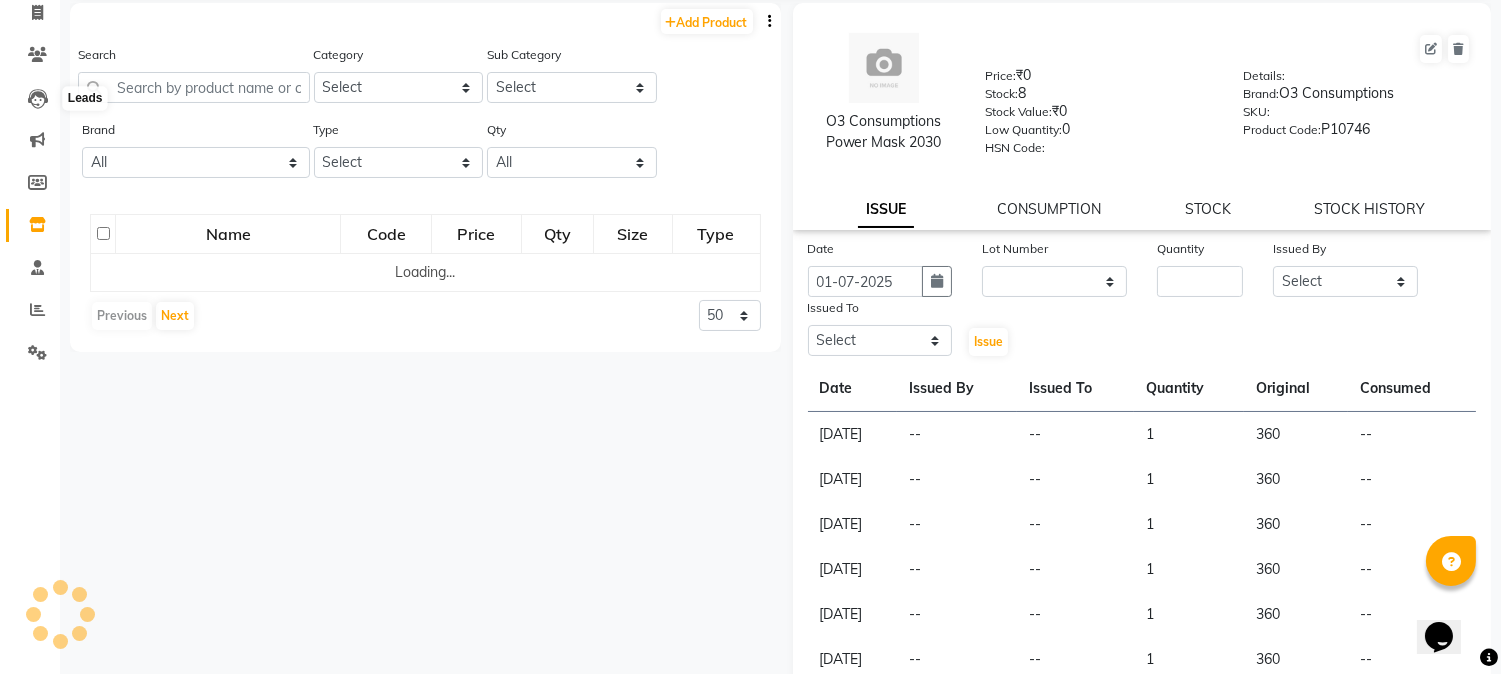 scroll, scrollTop: 0, scrollLeft: 0, axis: both 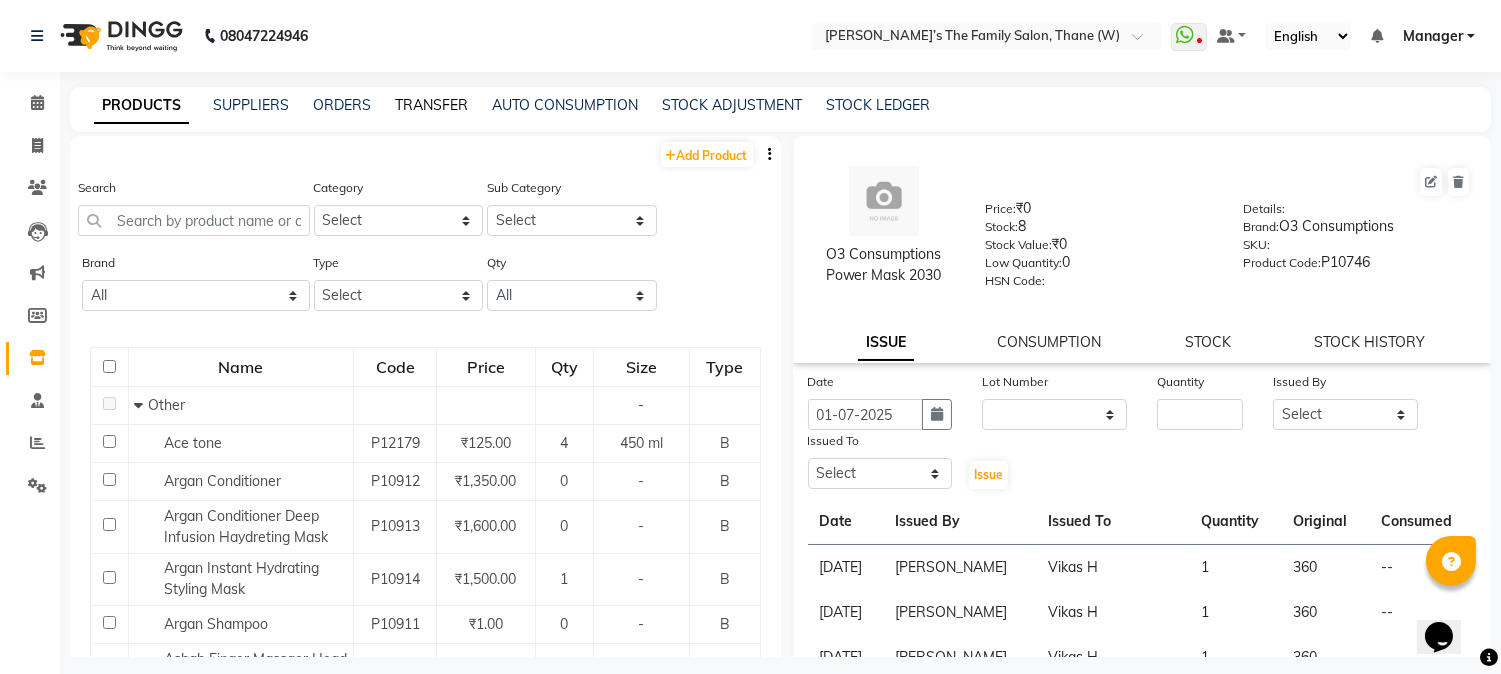 click on "TRANSFER" 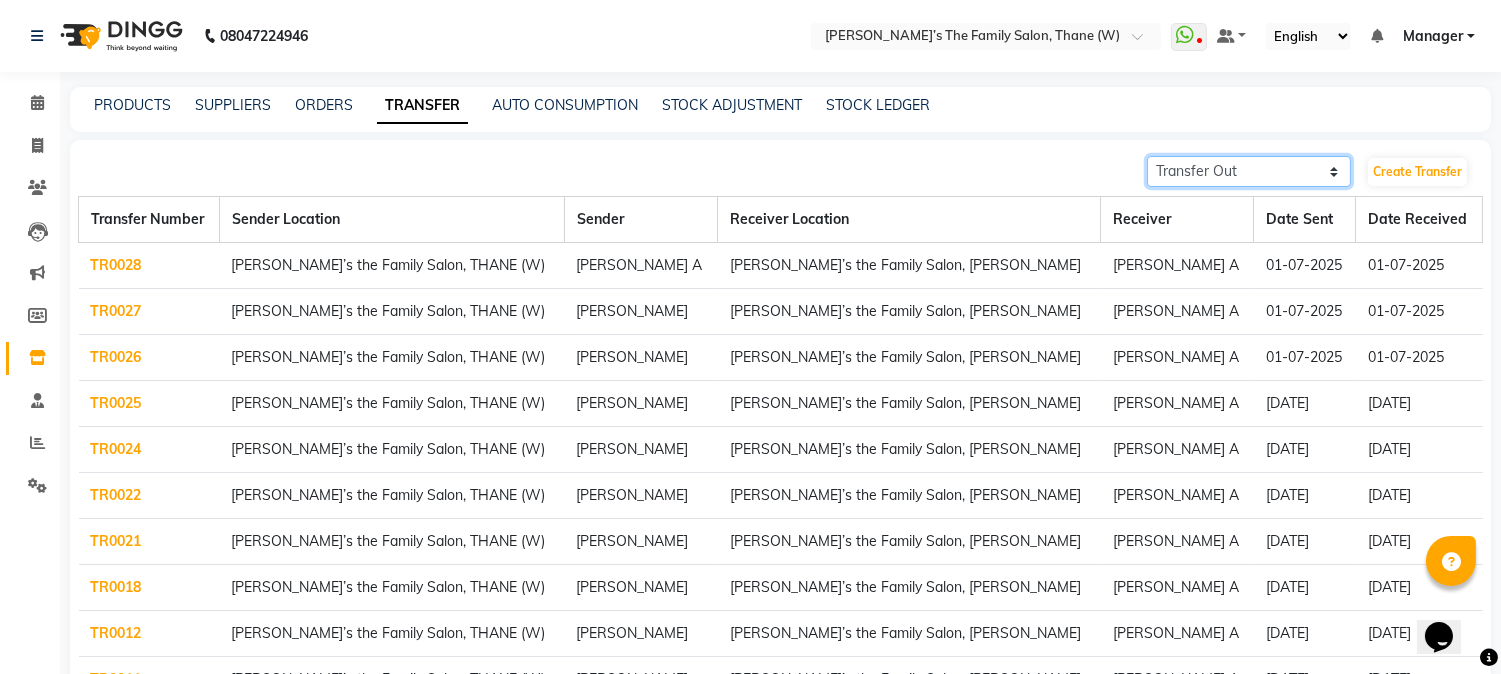 click on "Transfer In Transfer Out" 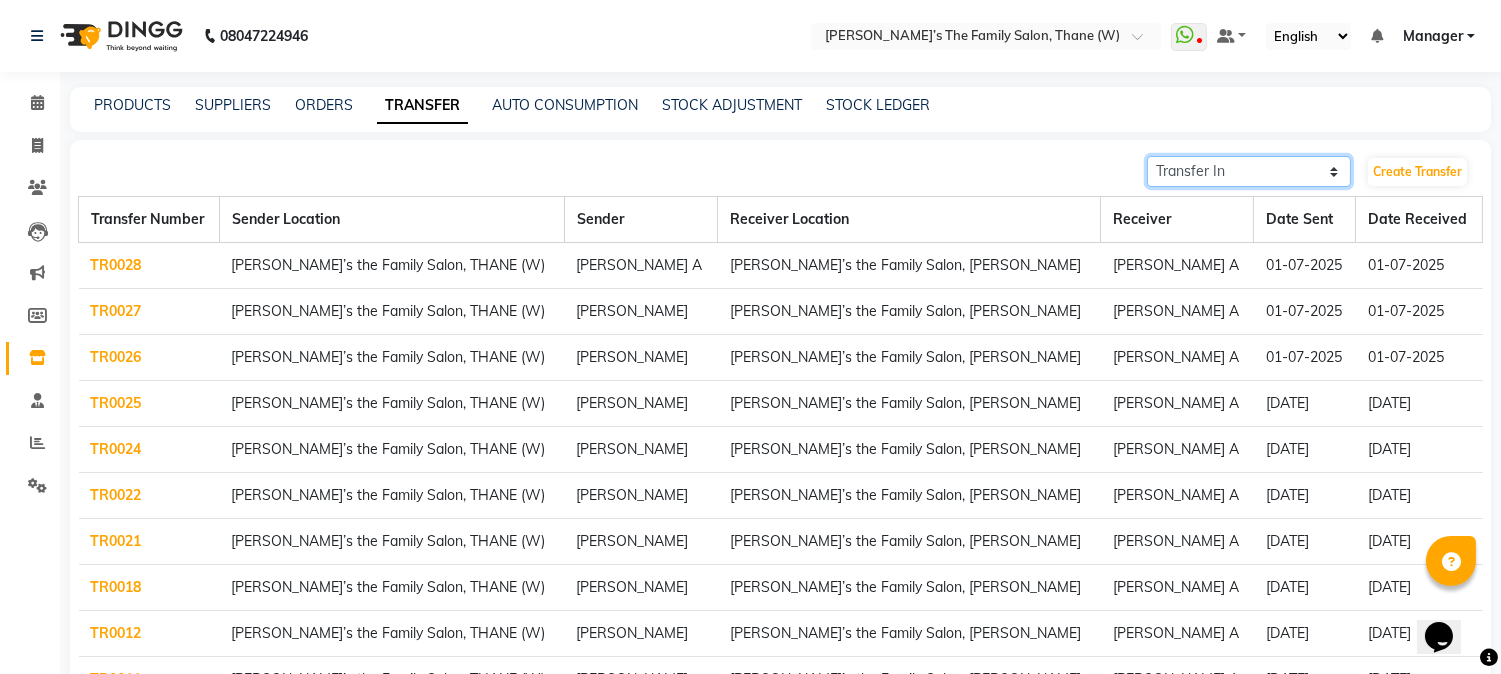 click on "Transfer In Transfer Out" 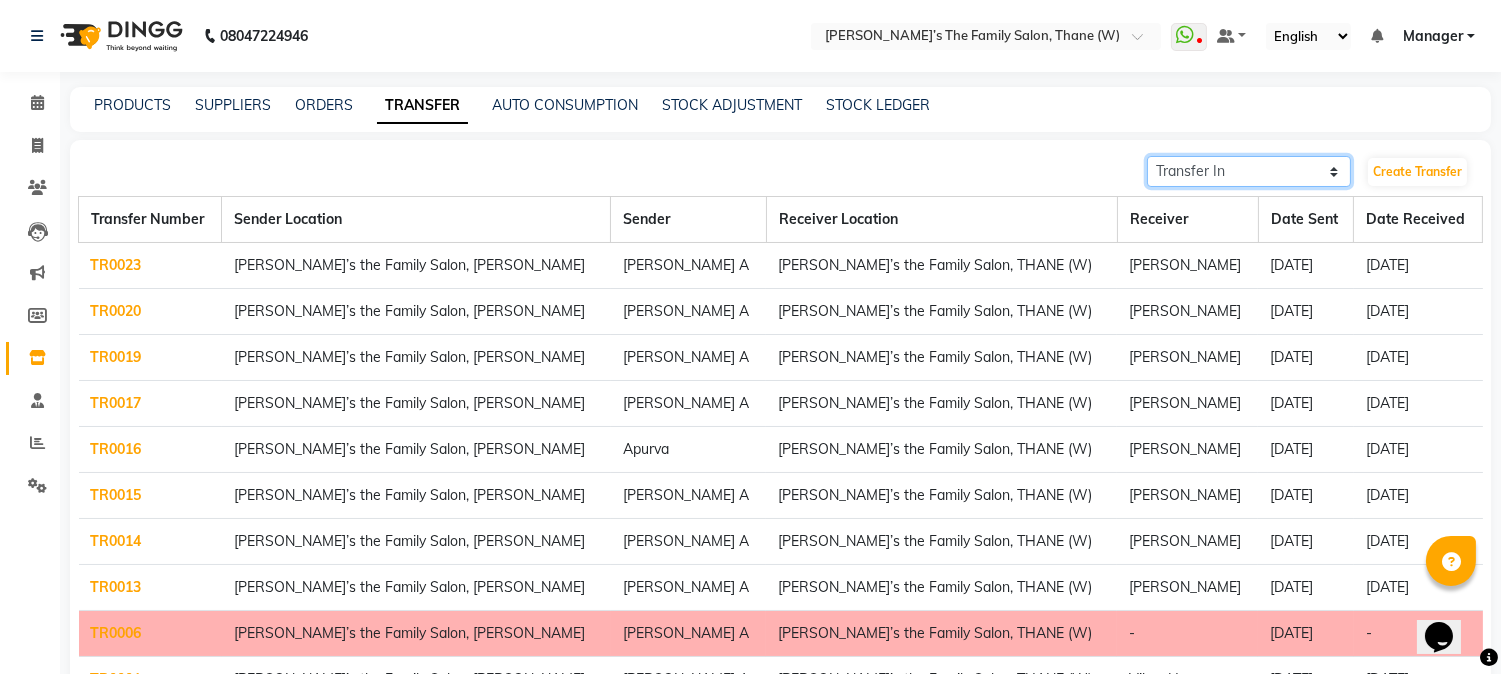 click on "Transfer In Transfer Out" 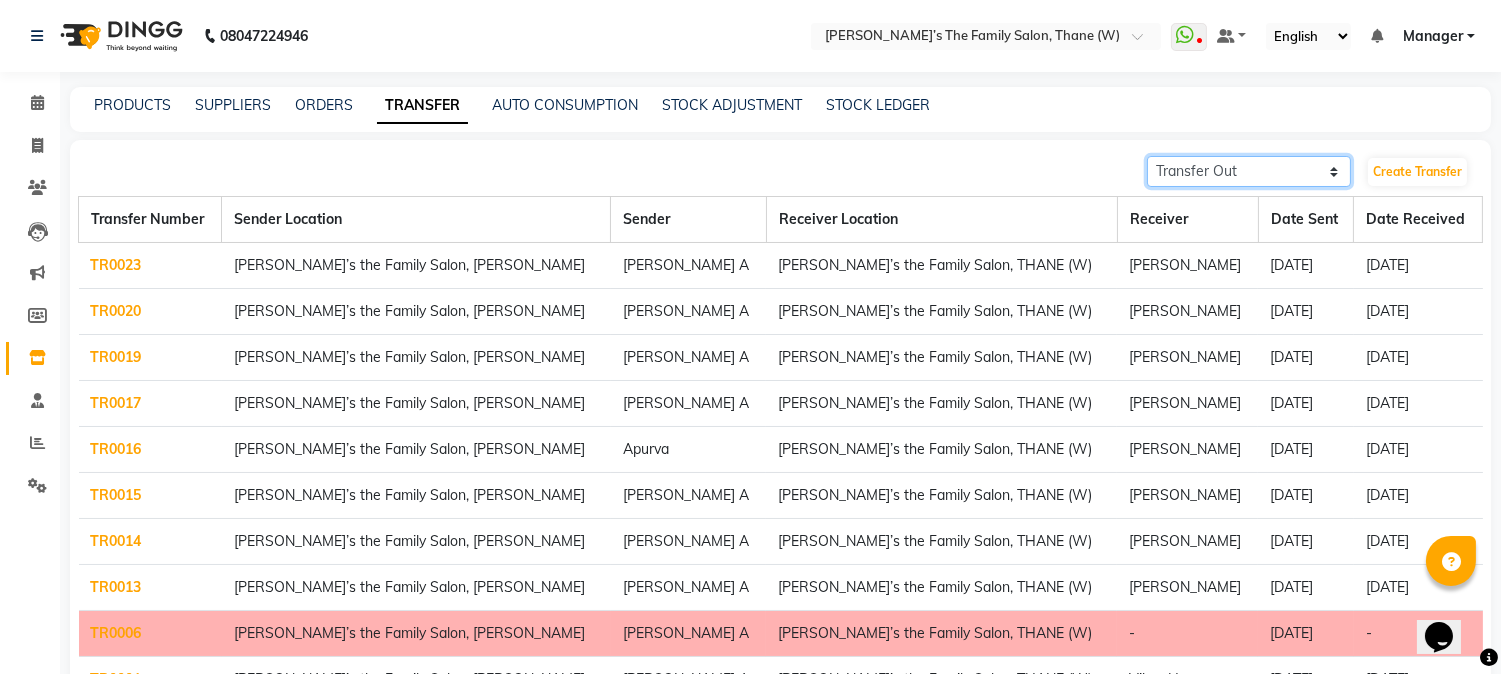 click on "Transfer In Transfer Out" 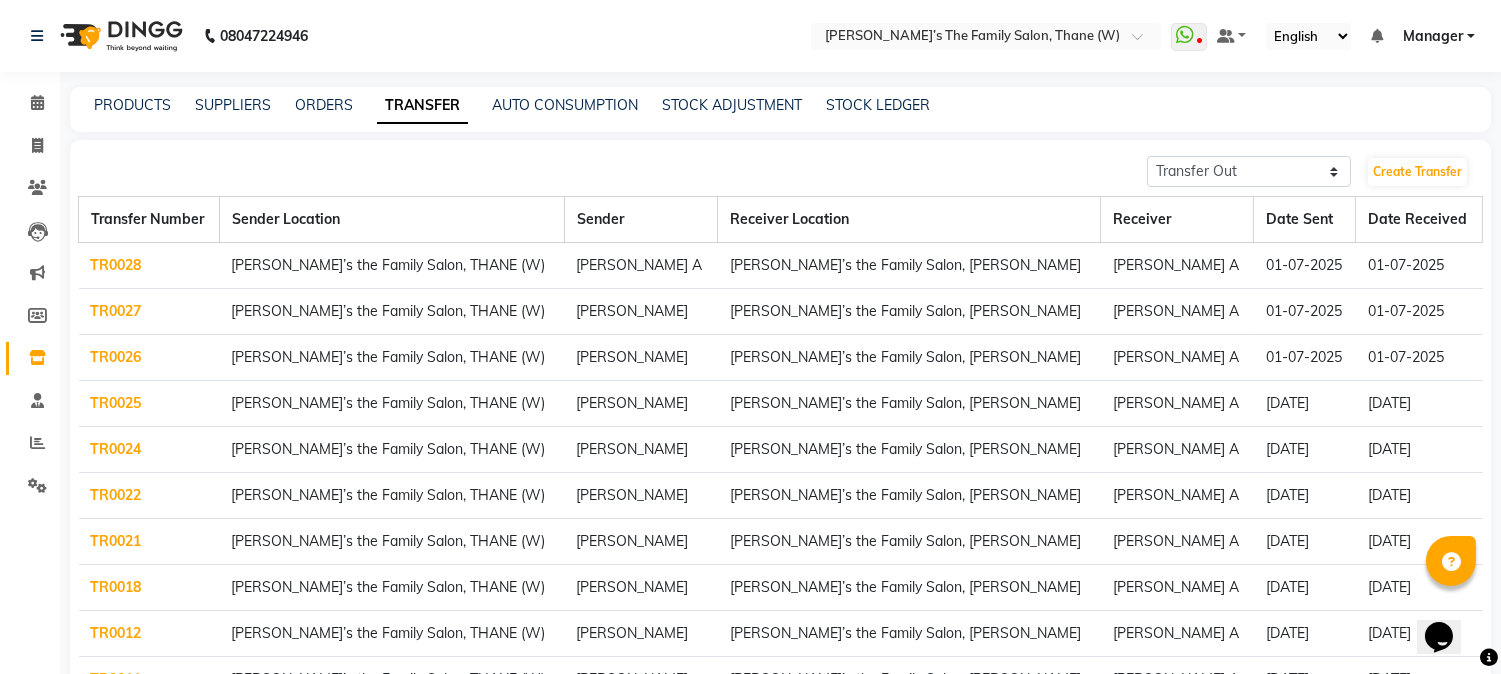 click on "TR0026" 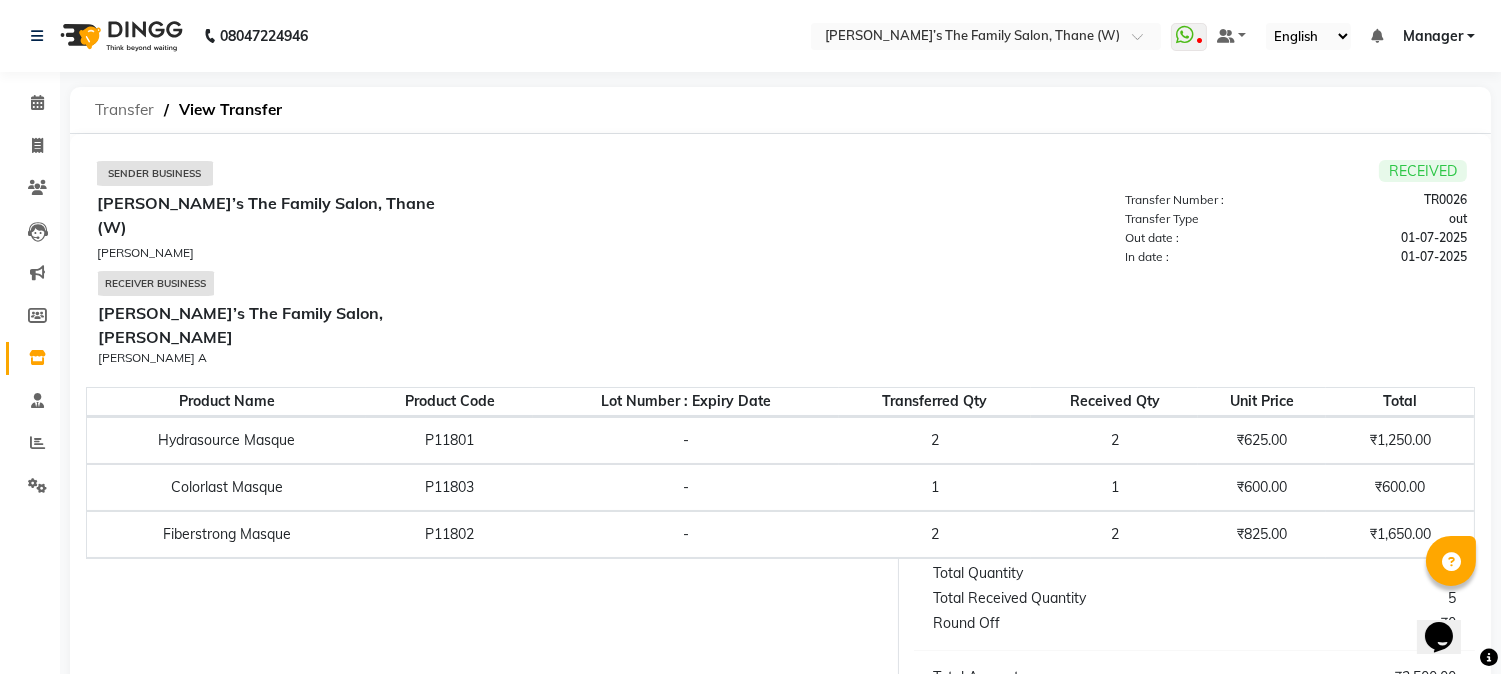 click on "Transfer" 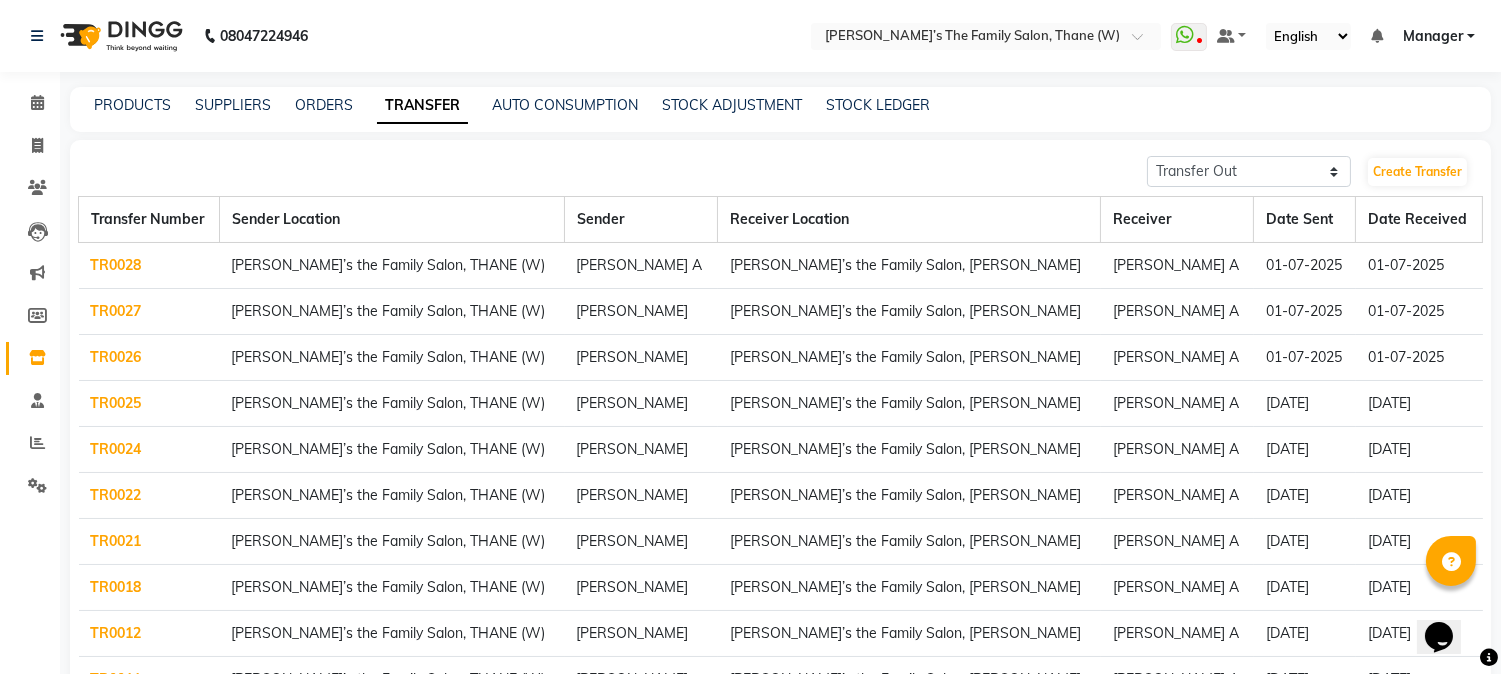click on "TR0028" 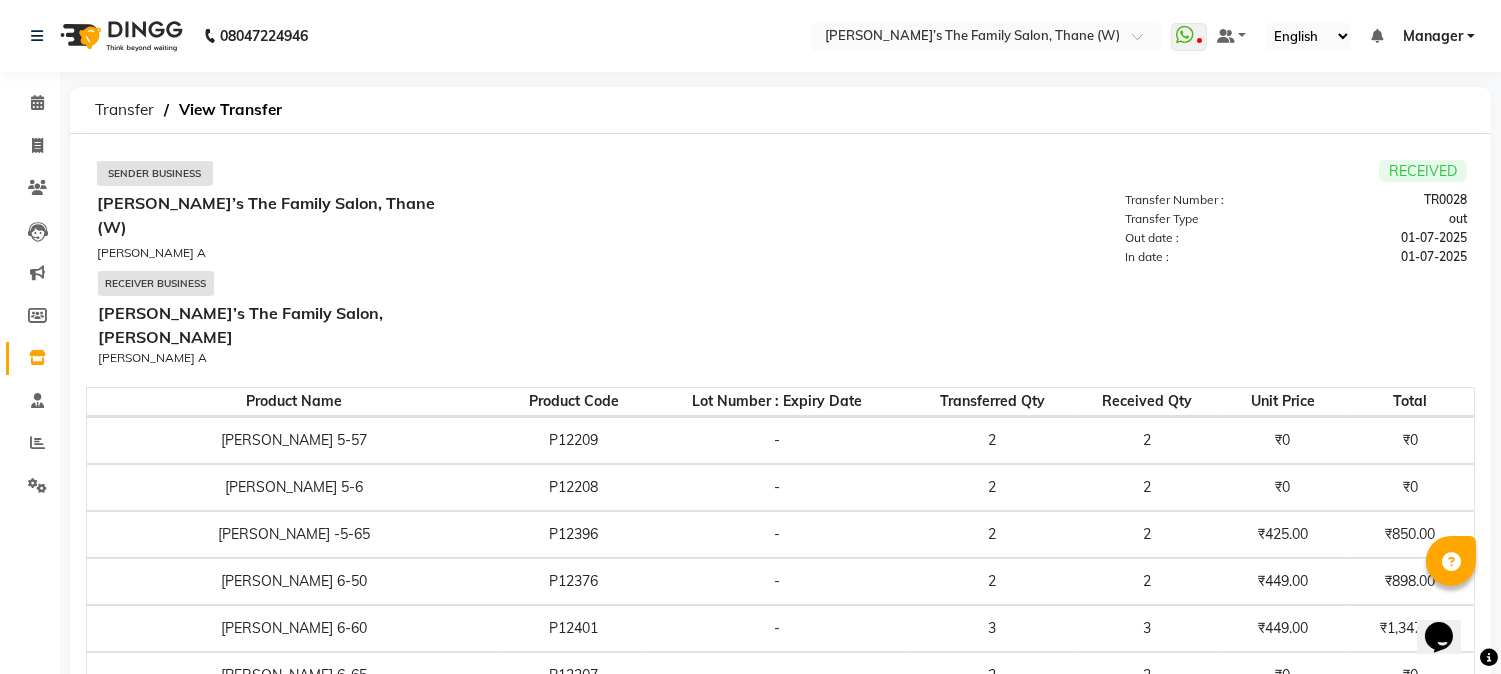 scroll, scrollTop: 222, scrollLeft: 0, axis: vertical 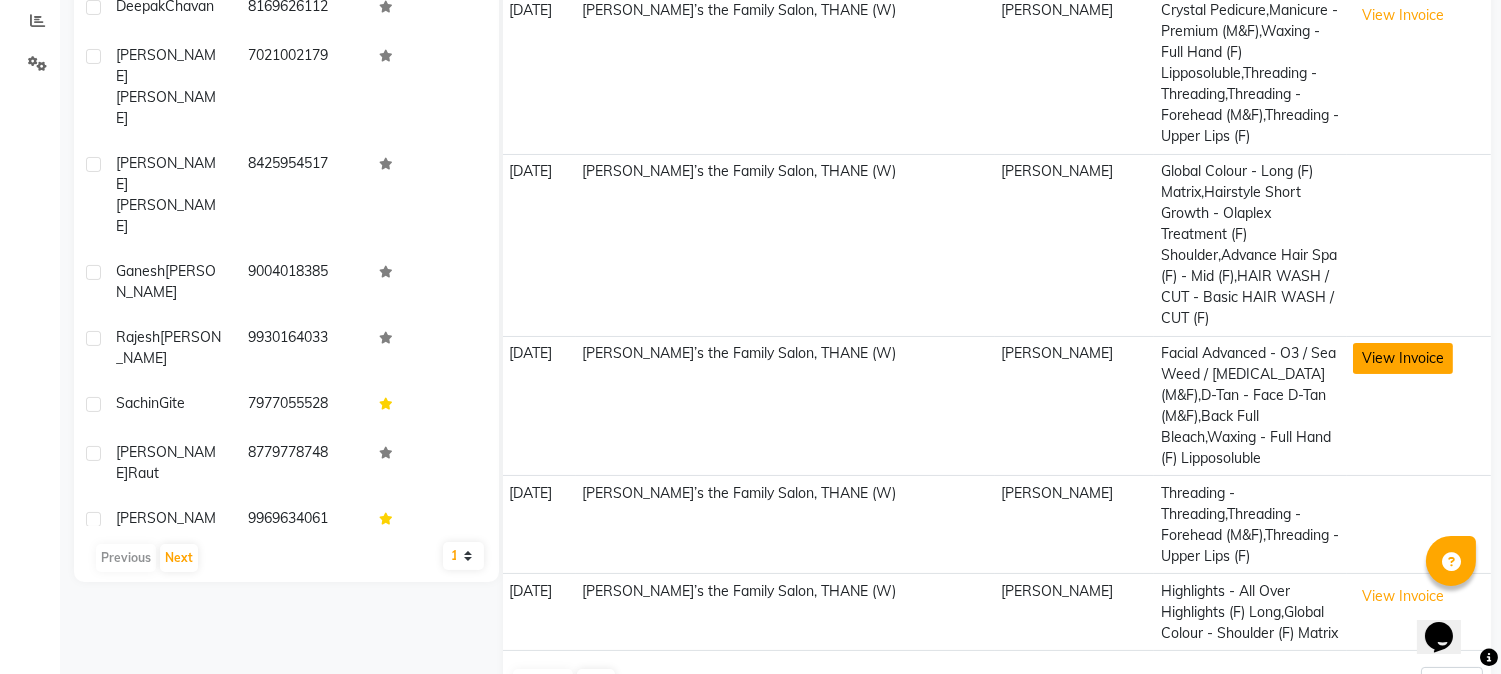 click on "View Invoice" 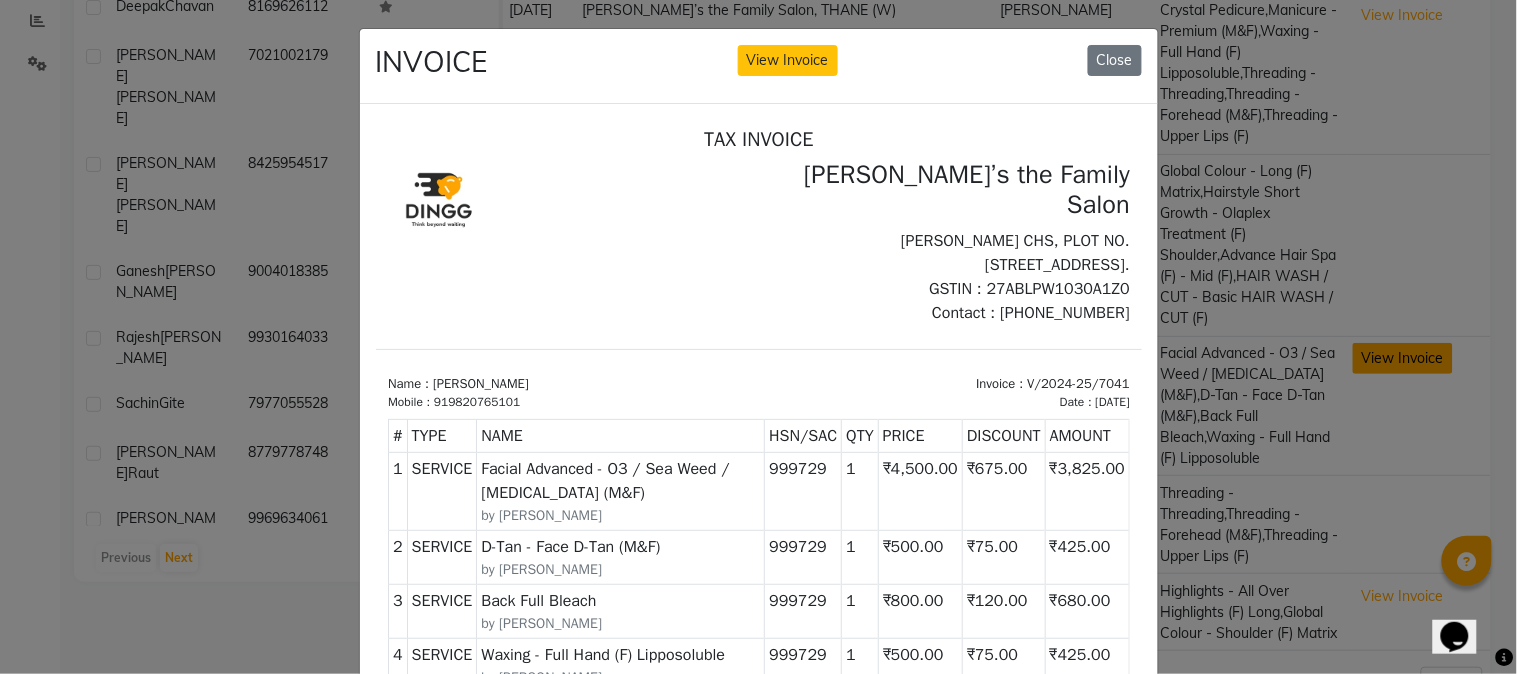 scroll, scrollTop: 0, scrollLeft: 0, axis: both 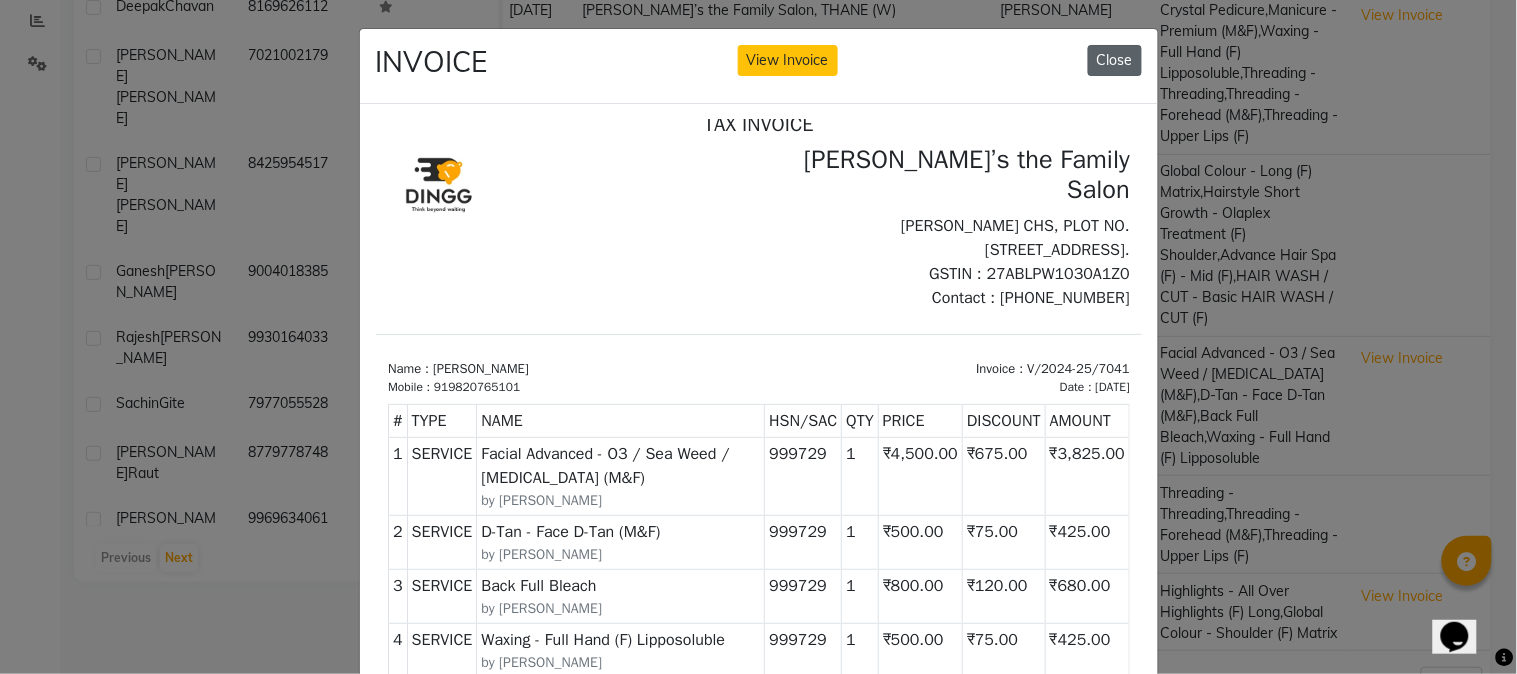 click on "Close" 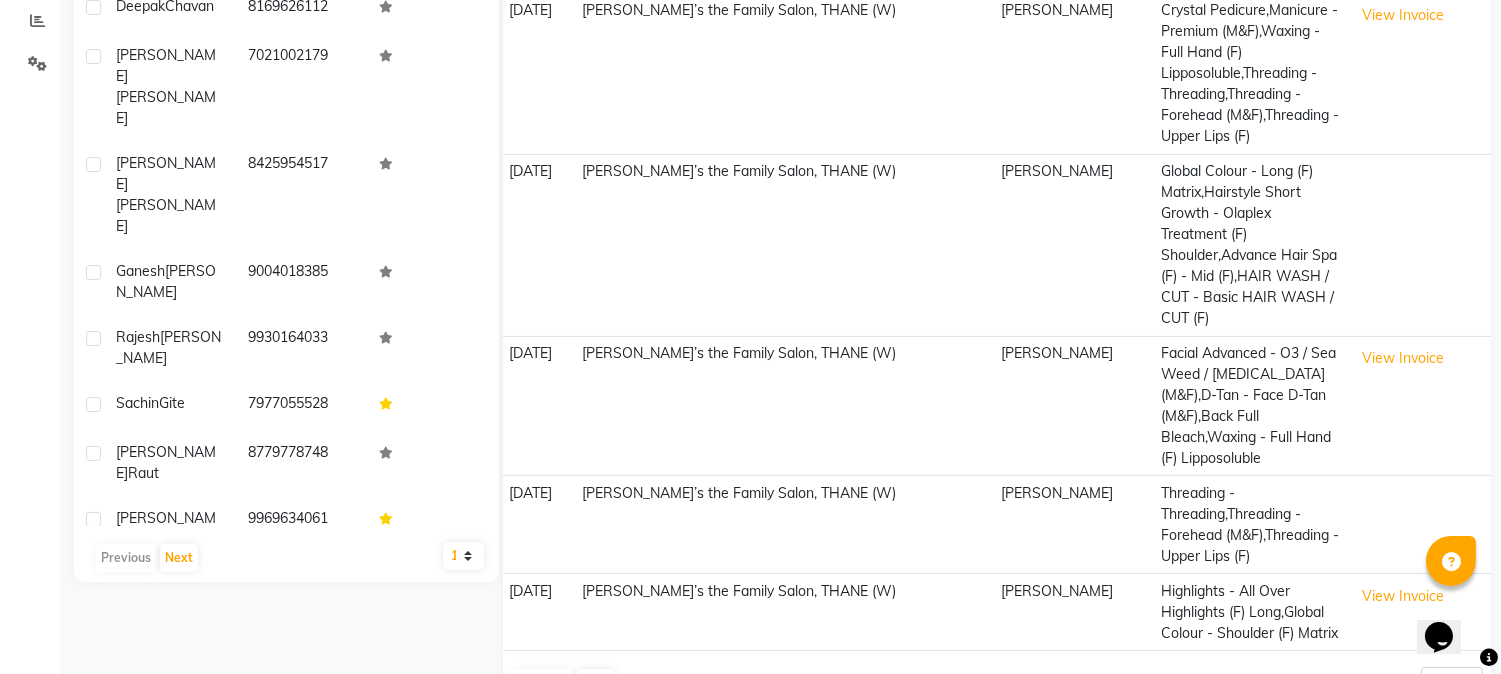 scroll, scrollTop: 0, scrollLeft: 0, axis: both 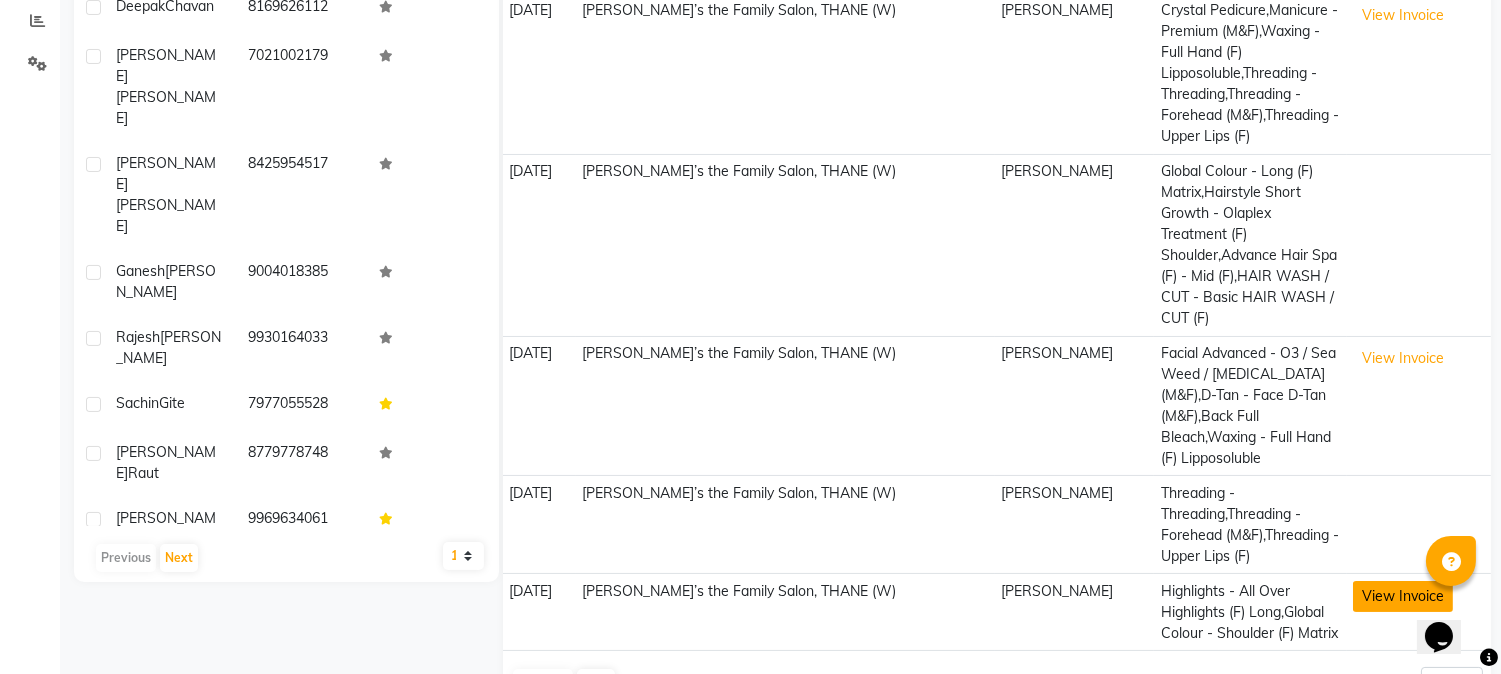 click on "View Invoice" 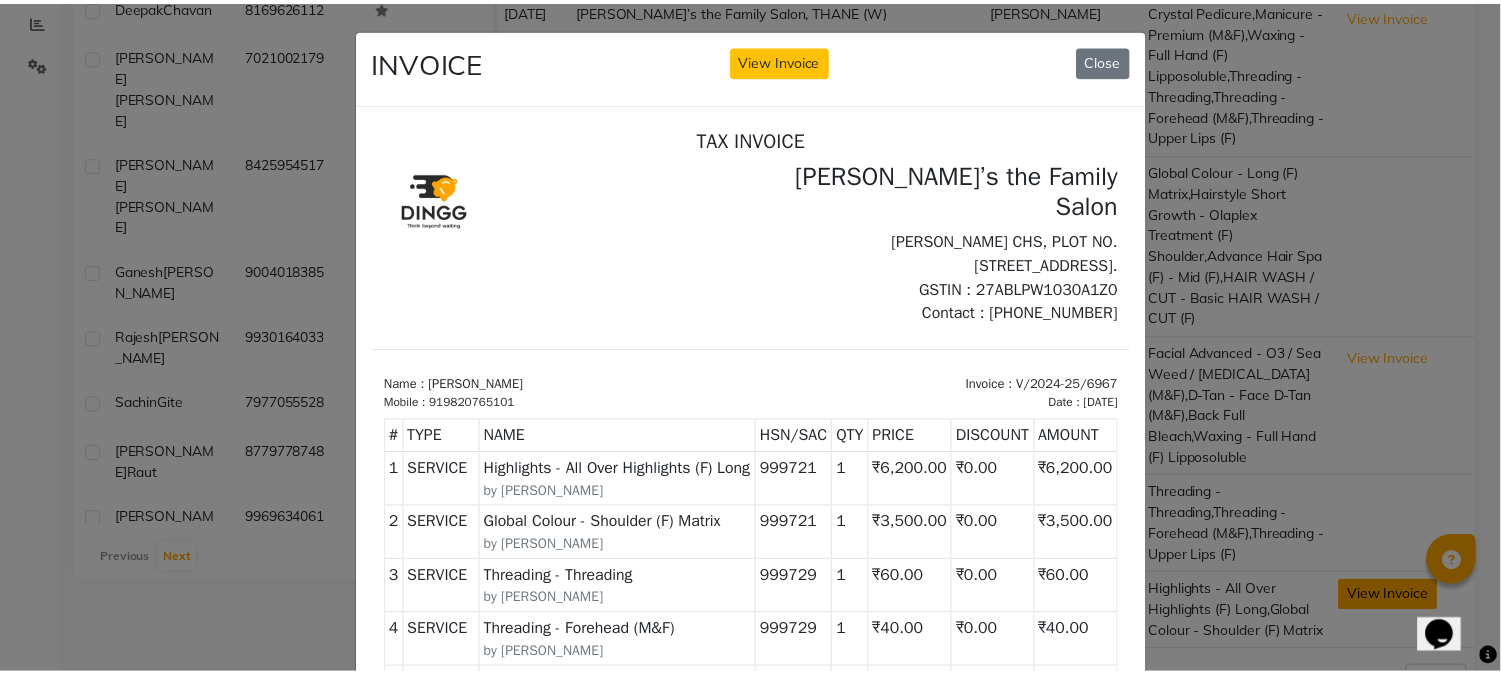 scroll, scrollTop: 0, scrollLeft: 0, axis: both 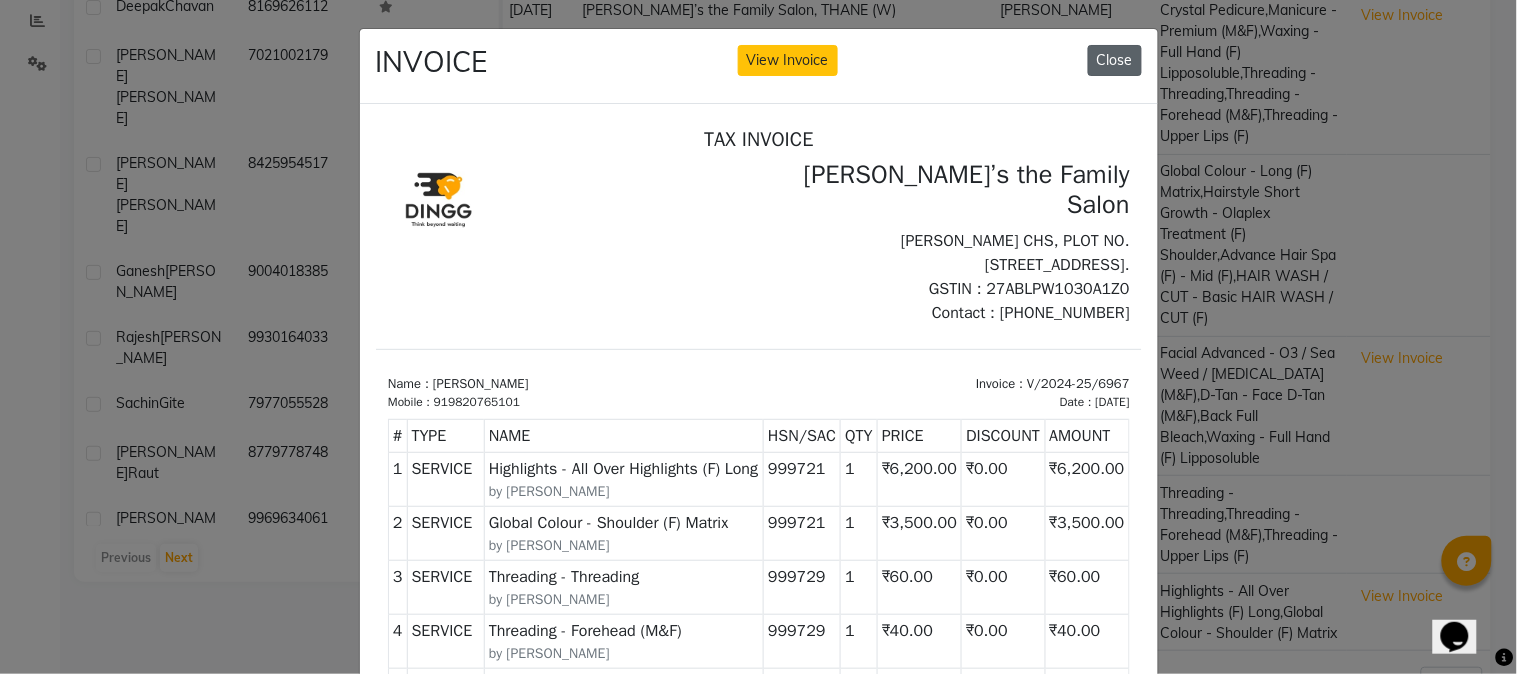click on "Close" 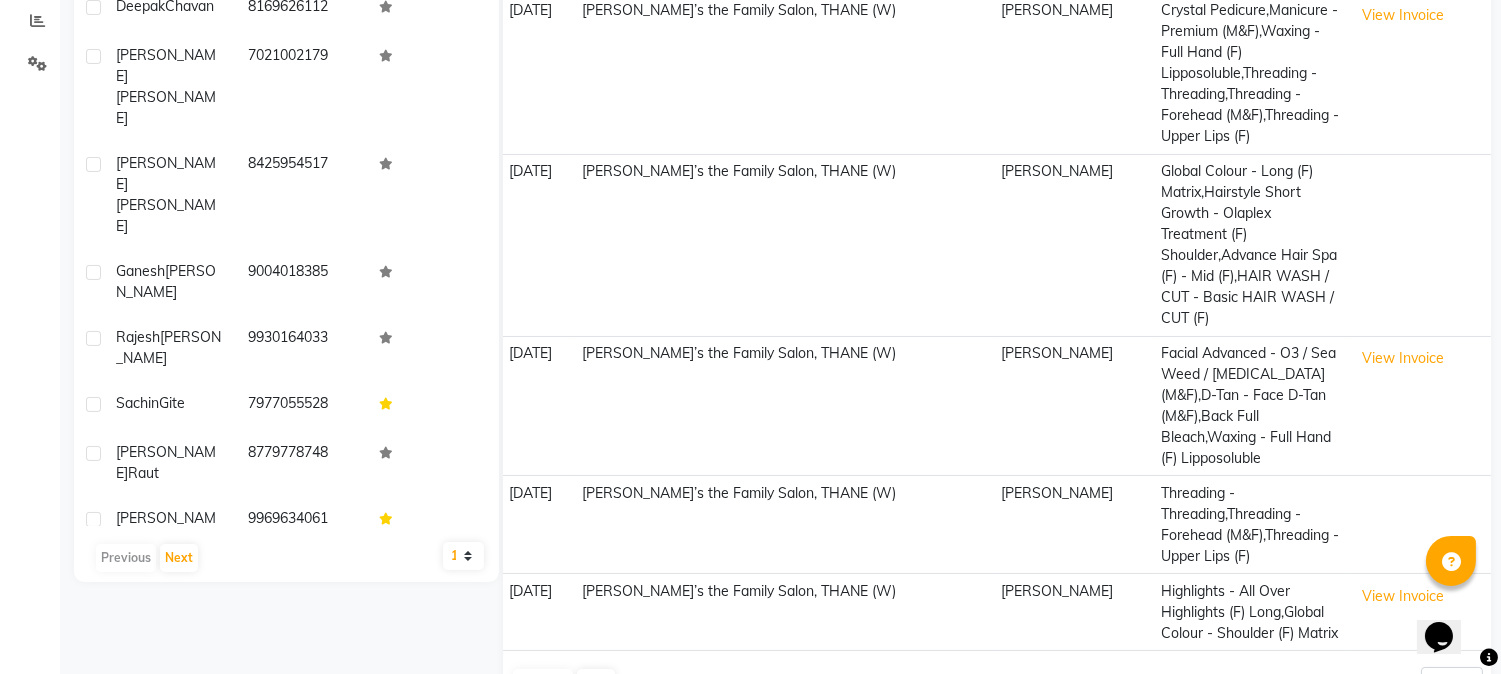 scroll, scrollTop: 22, scrollLeft: 0, axis: vertical 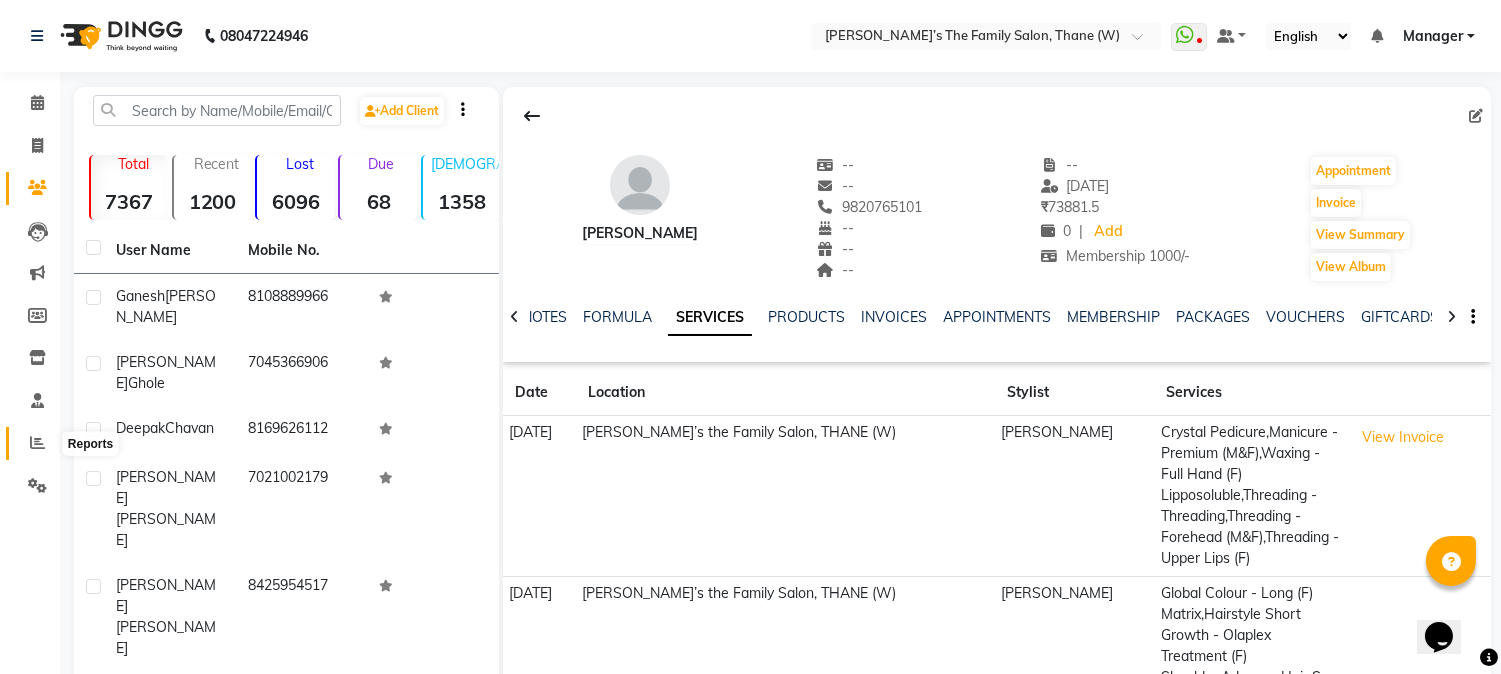 click 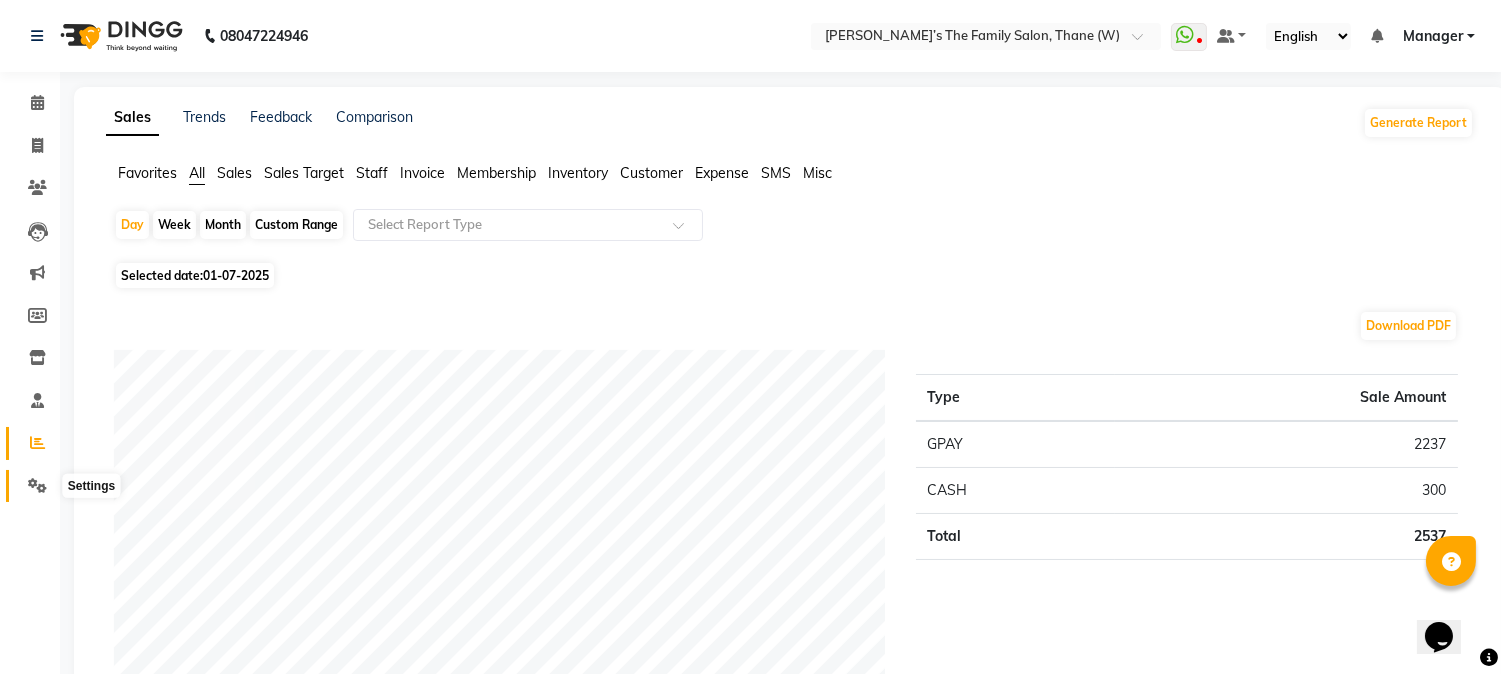 click 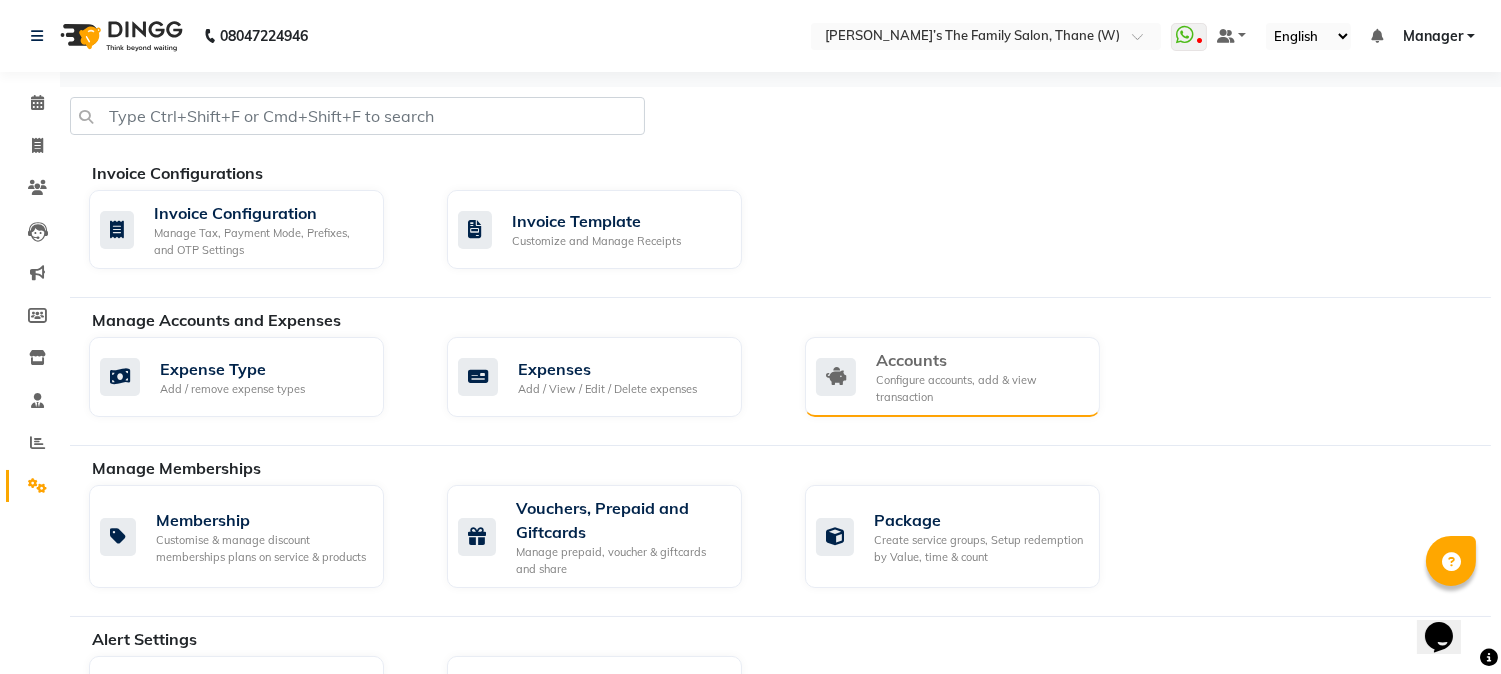 click on "Configure accounts, add & view transaction" 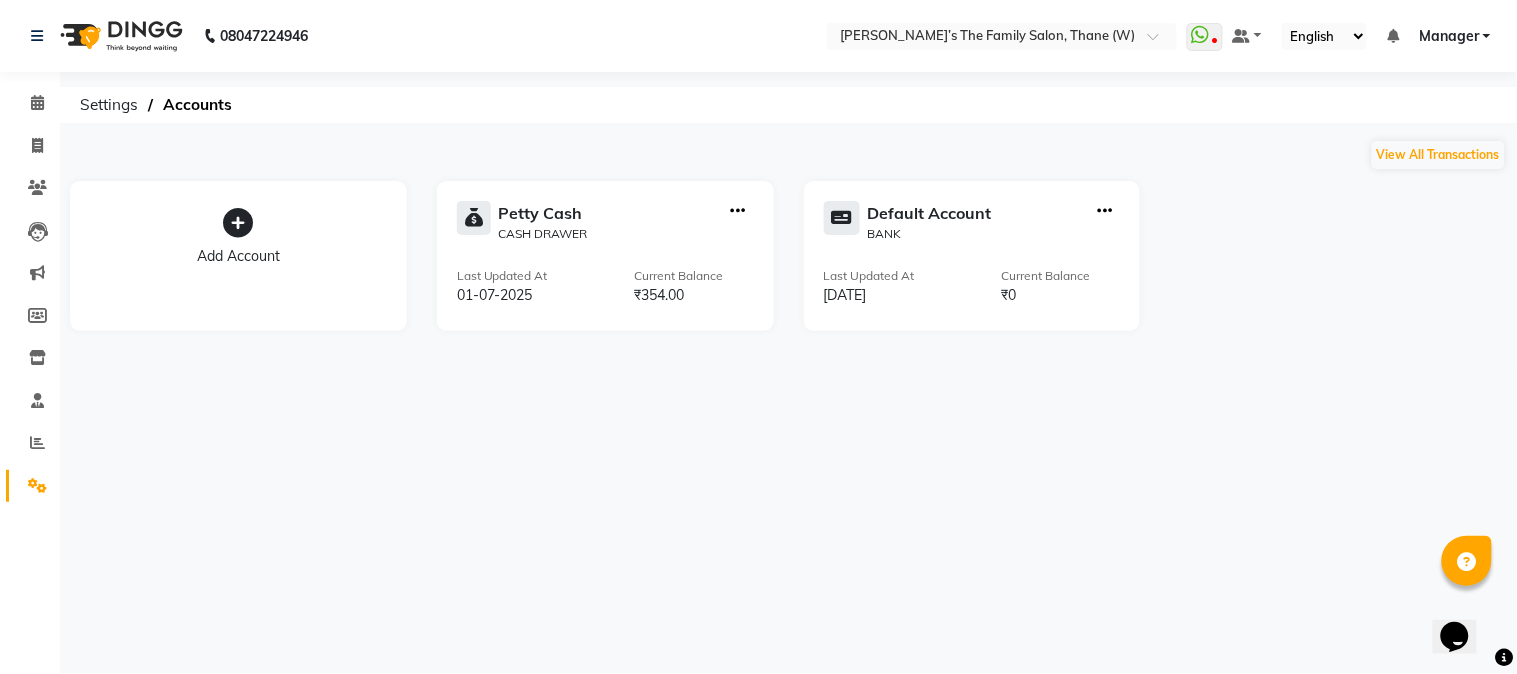 click on "Add Account Petty Cash  CASH DRAWER Last Updated At  01-07-2025 Current Balance  ₹354.00 Default Account  BANK Last Updated At  08-12-2023 Current Balance  ₹0" 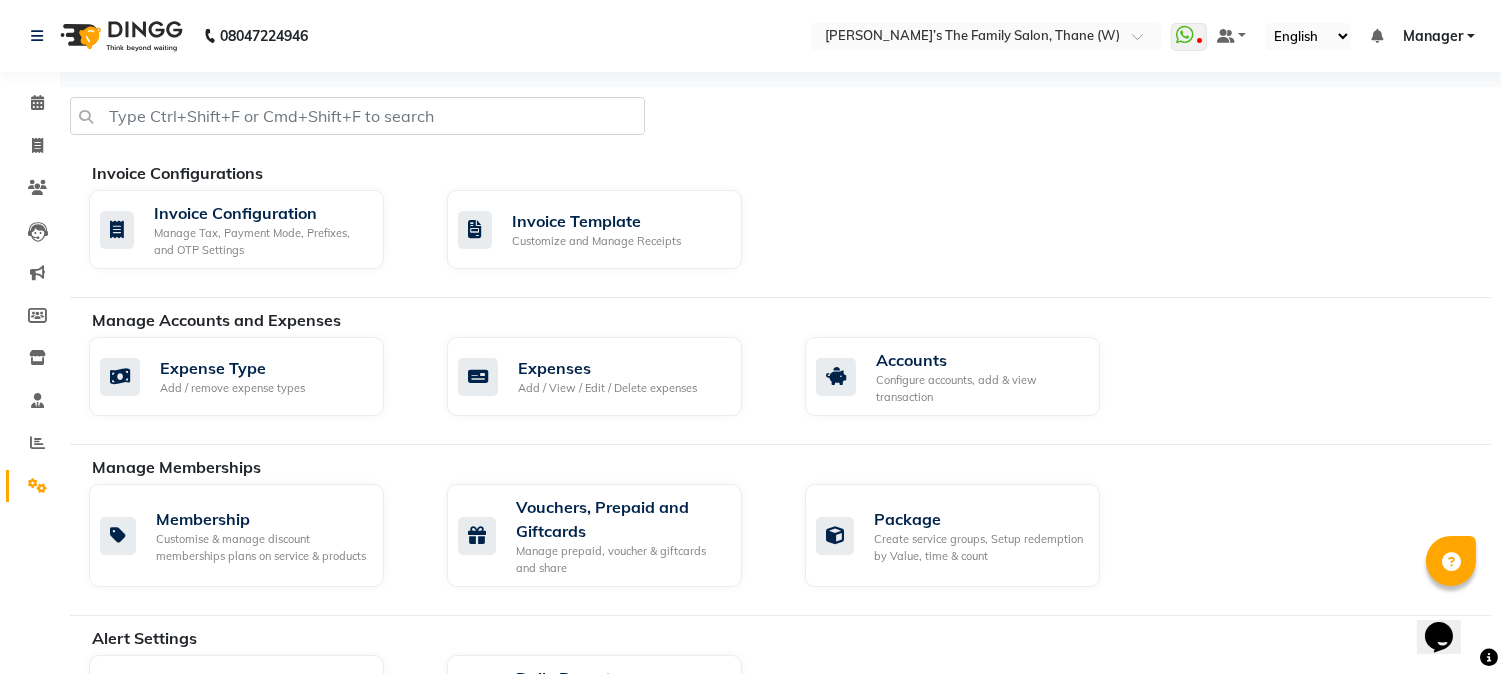 scroll, scrollTop: 590, scrollLeft: 0, axis: vertical 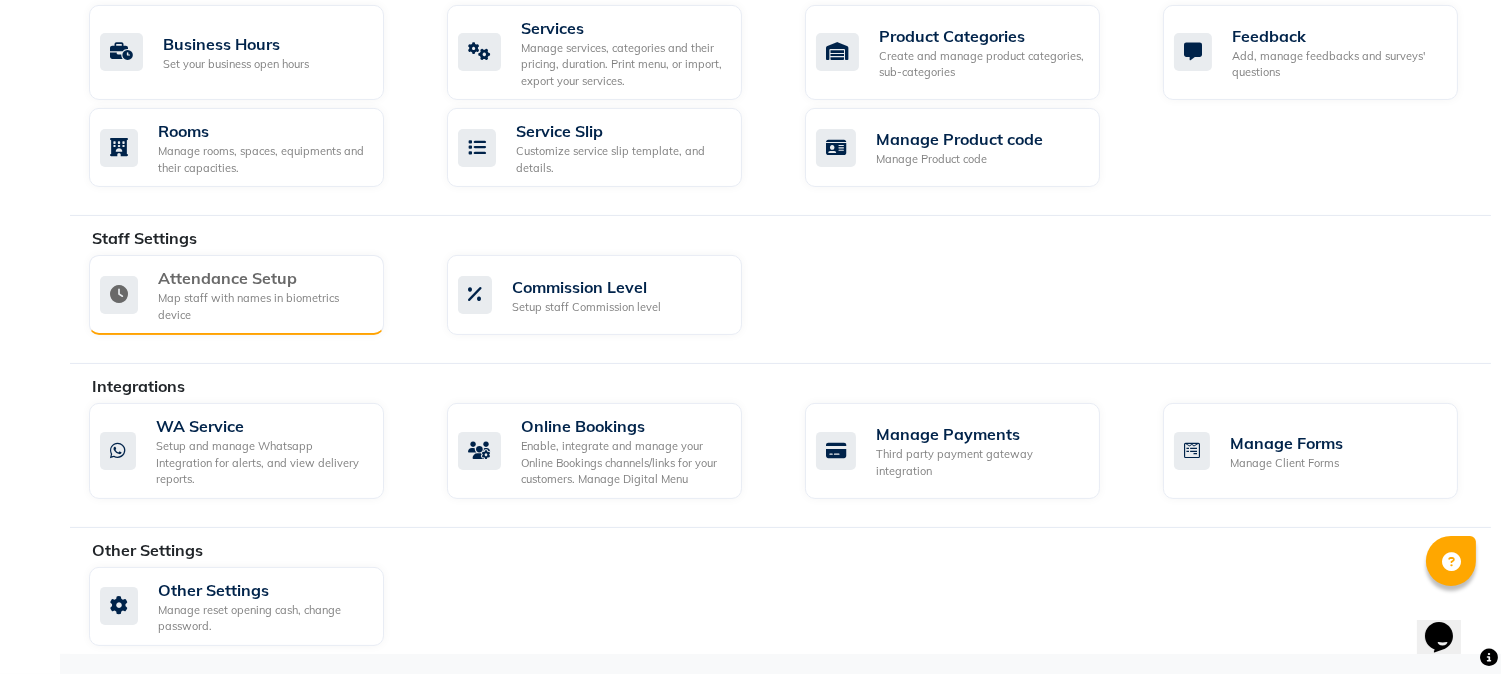 click on "Attendance Setup" 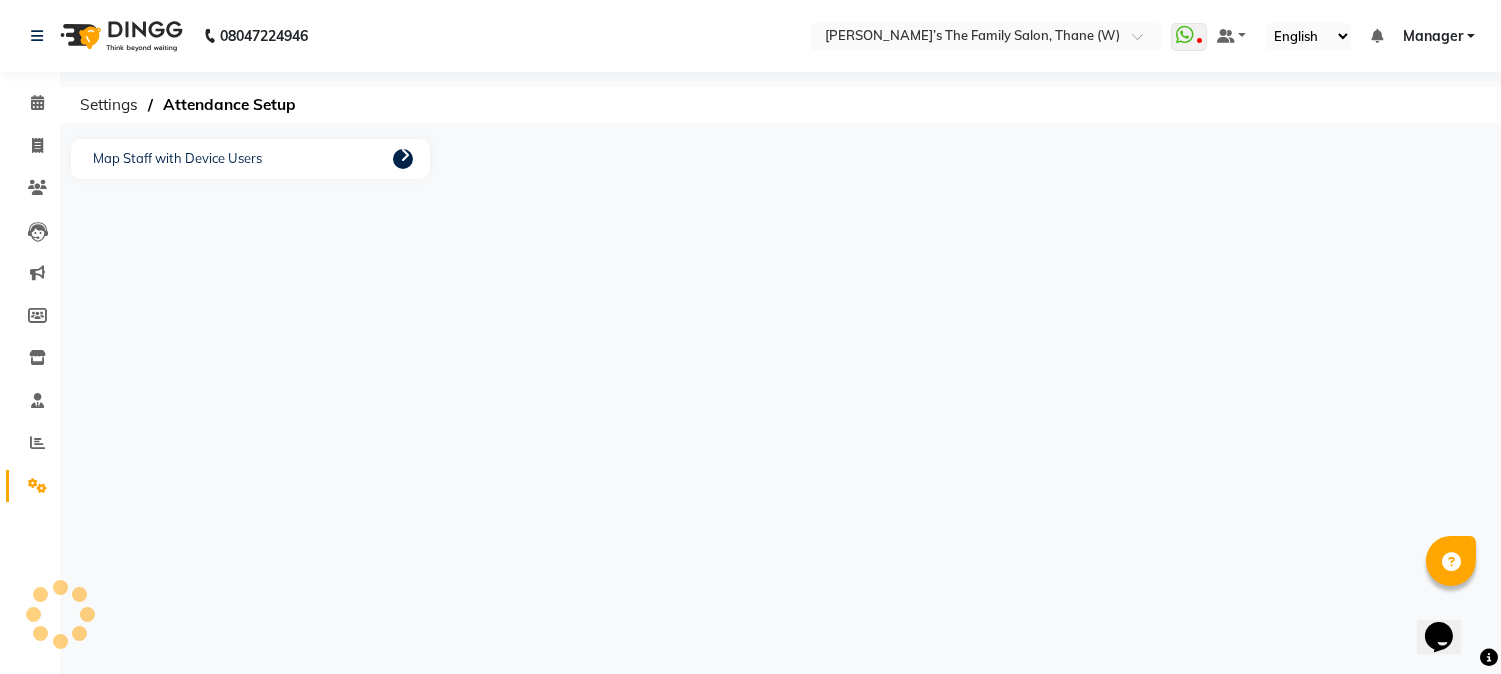 scroll, scrollTop: 0, scrollLeft: 0, axis: both 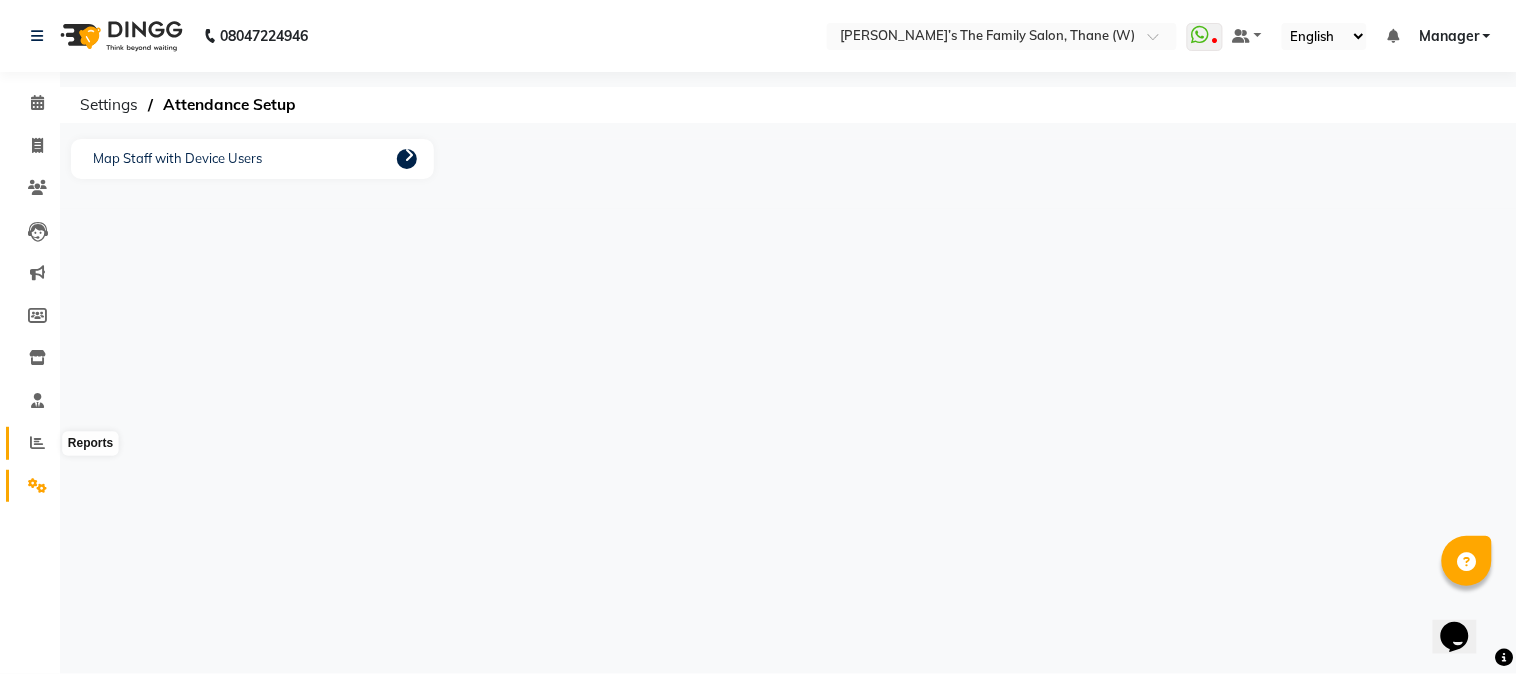 click 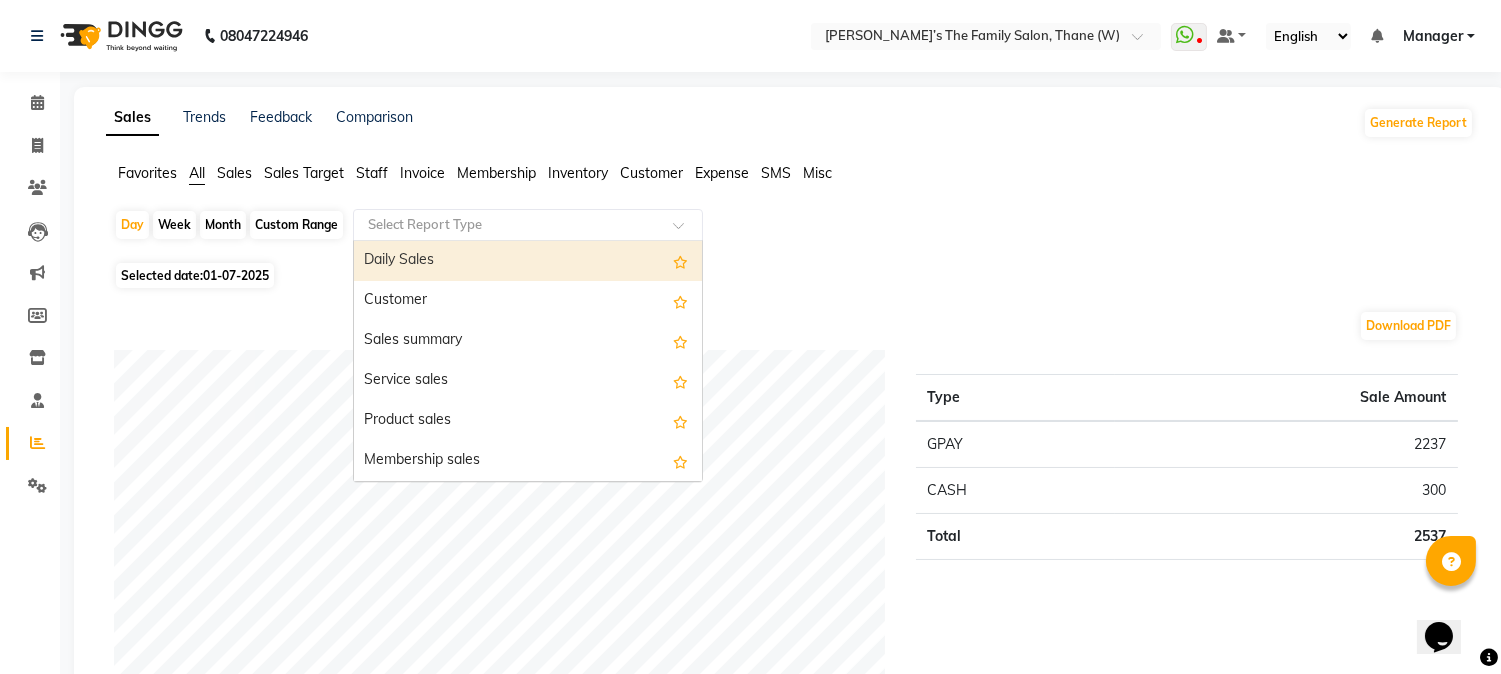 click 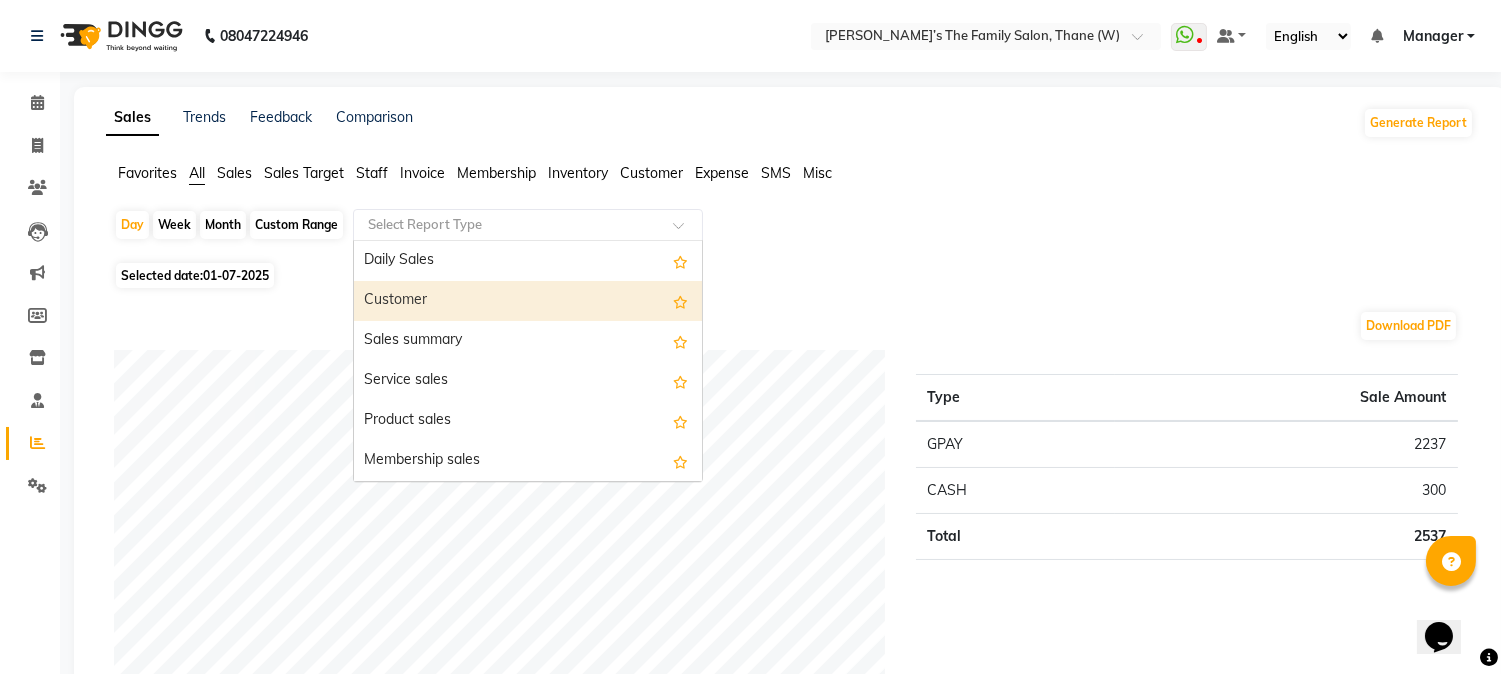 click on "Customer" at bounding box center (528, 301) 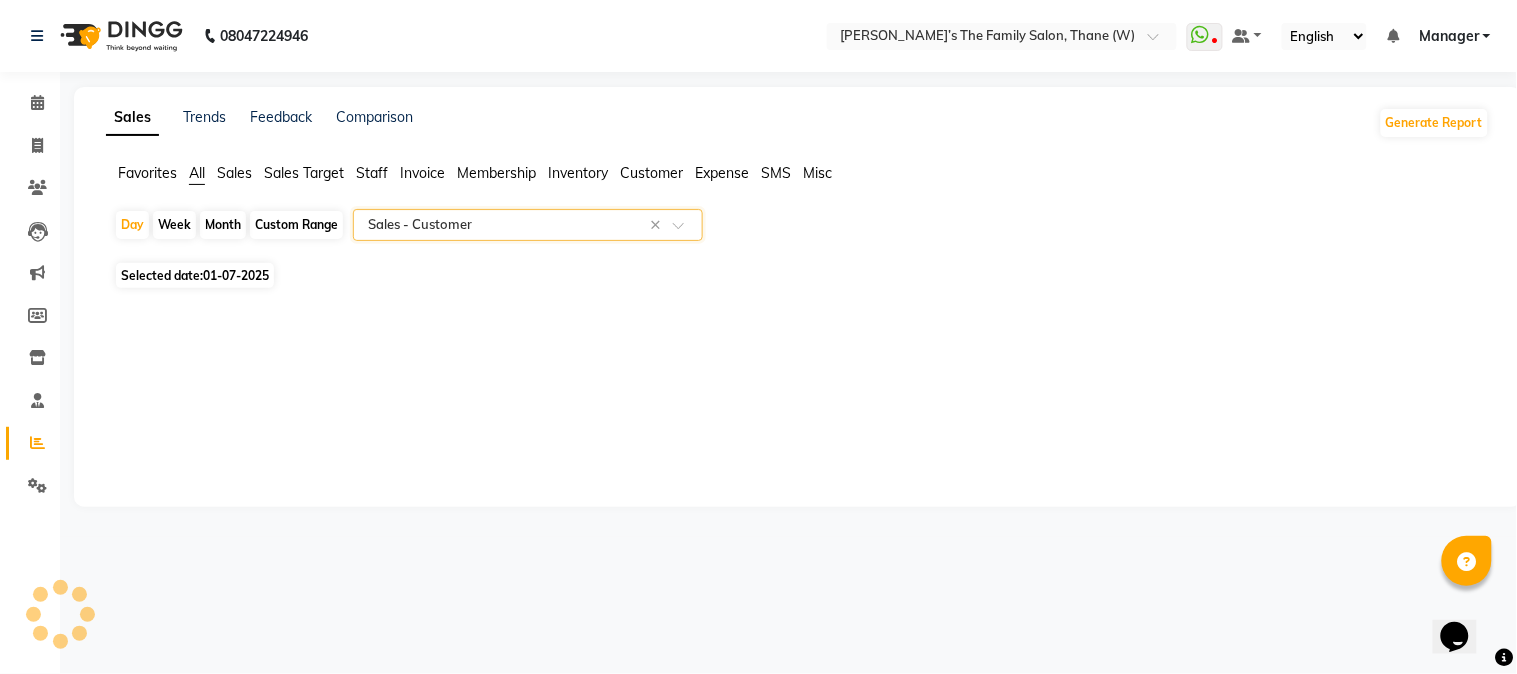 select on "full_report" 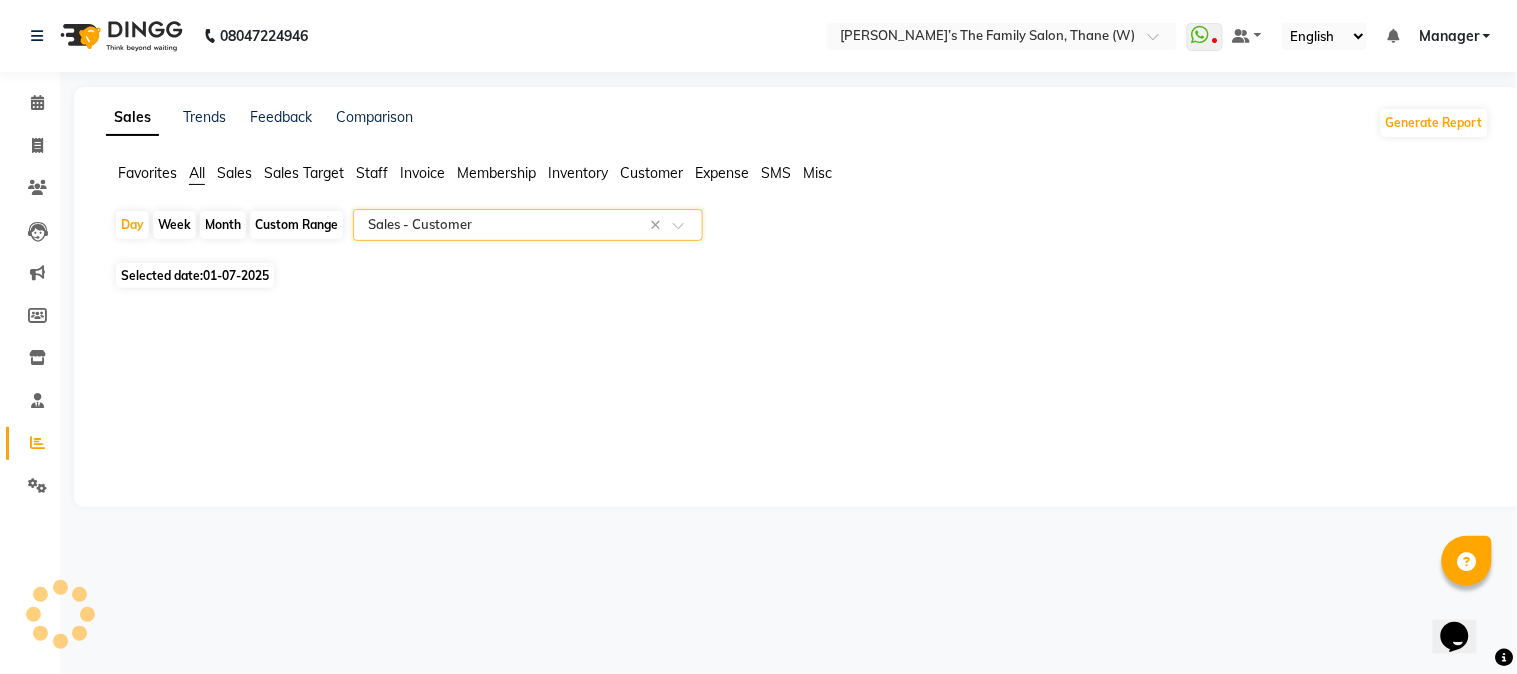 select on "csv" 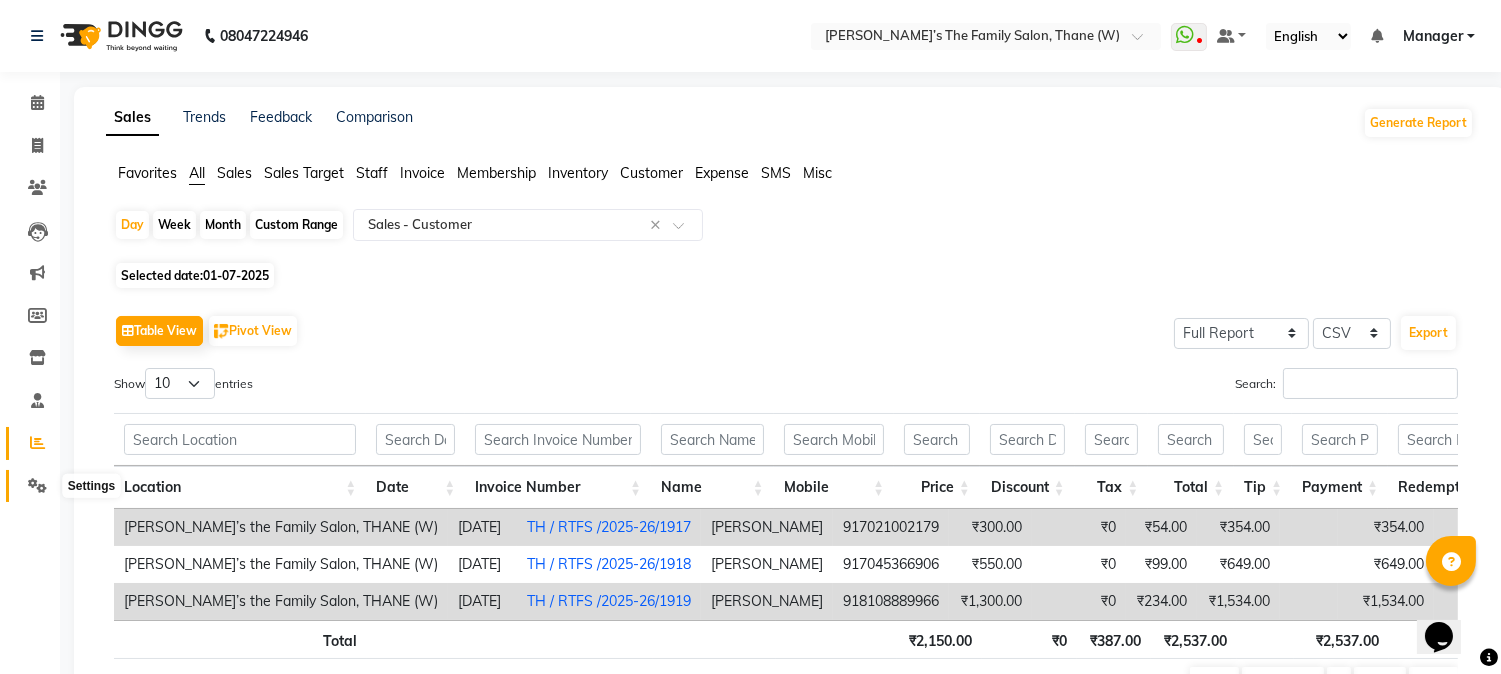 click 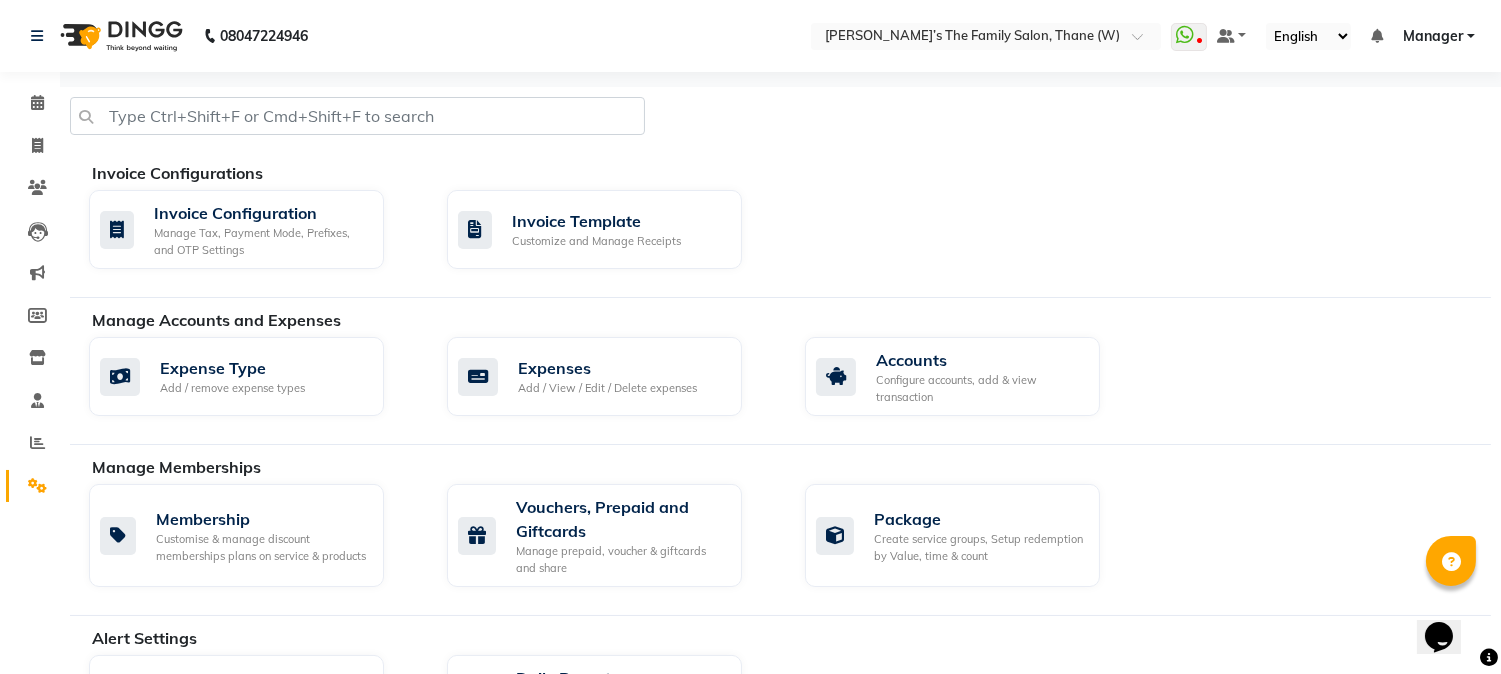 scroll, scrollTop: 590, scrollLeft: 0, axis: vertical 